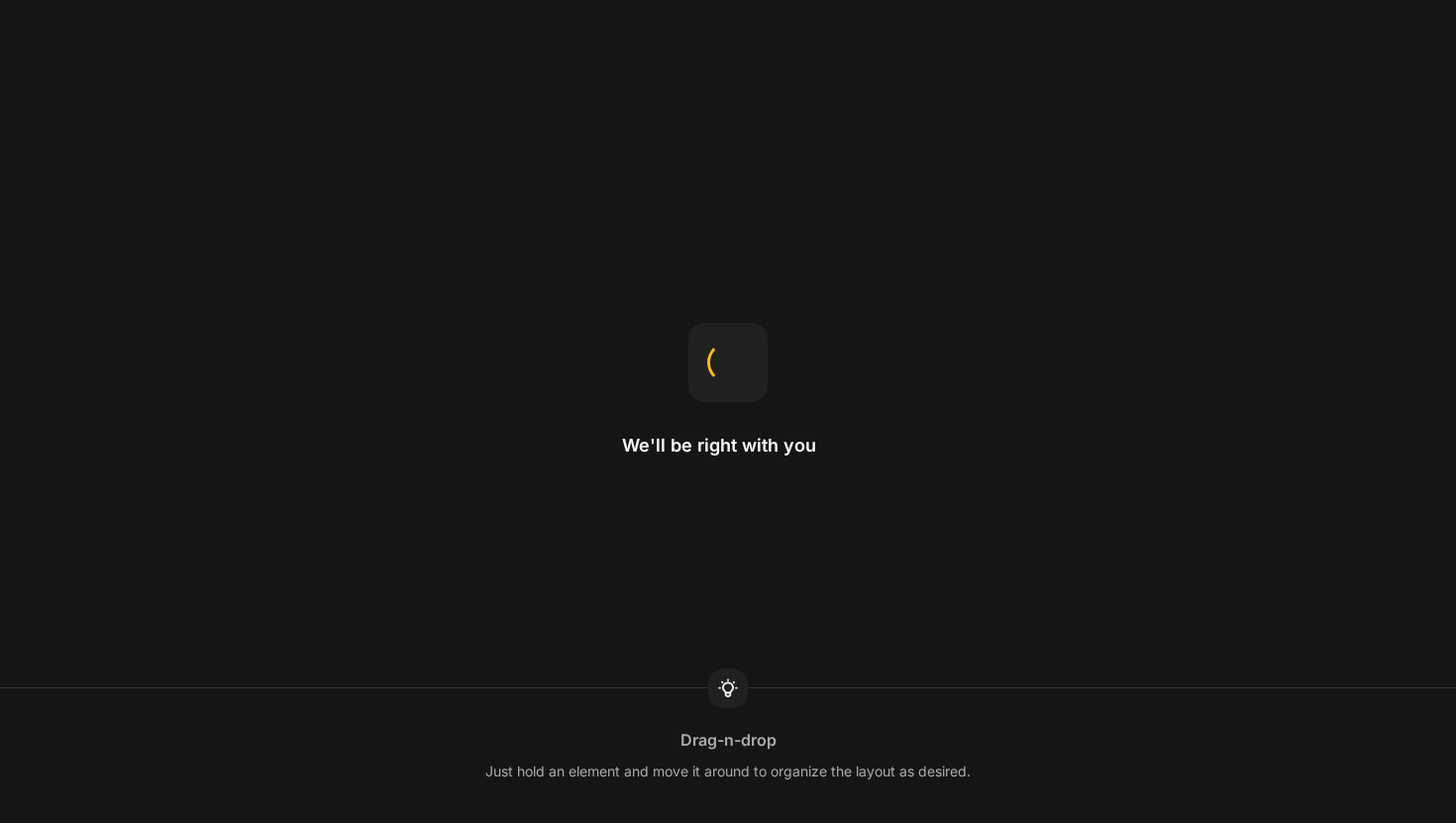 scroll, scrollTop: 0, scrollLeft: 0, axis: both 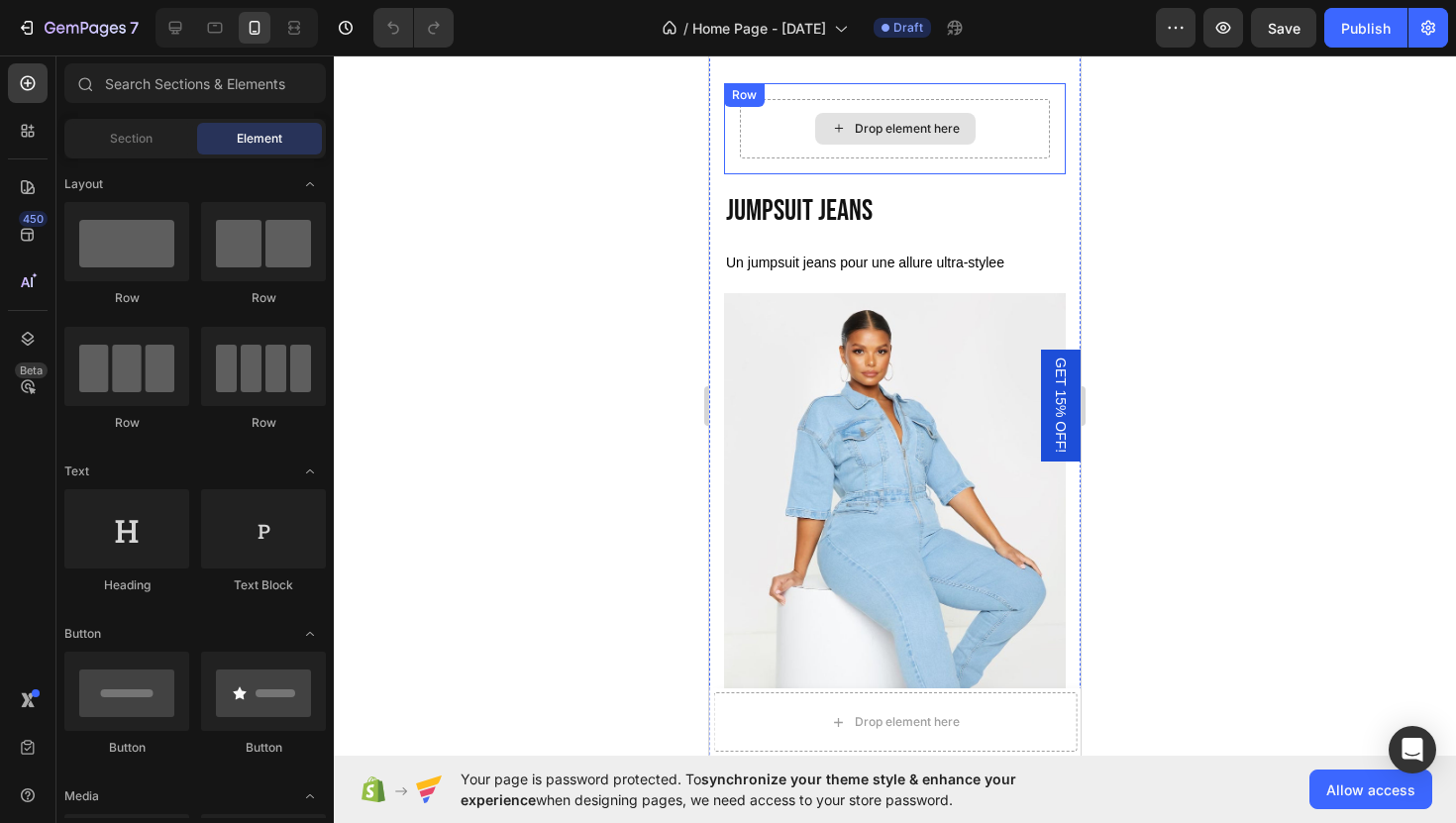 click on "Drop element here" at bounding box center (907, 129) 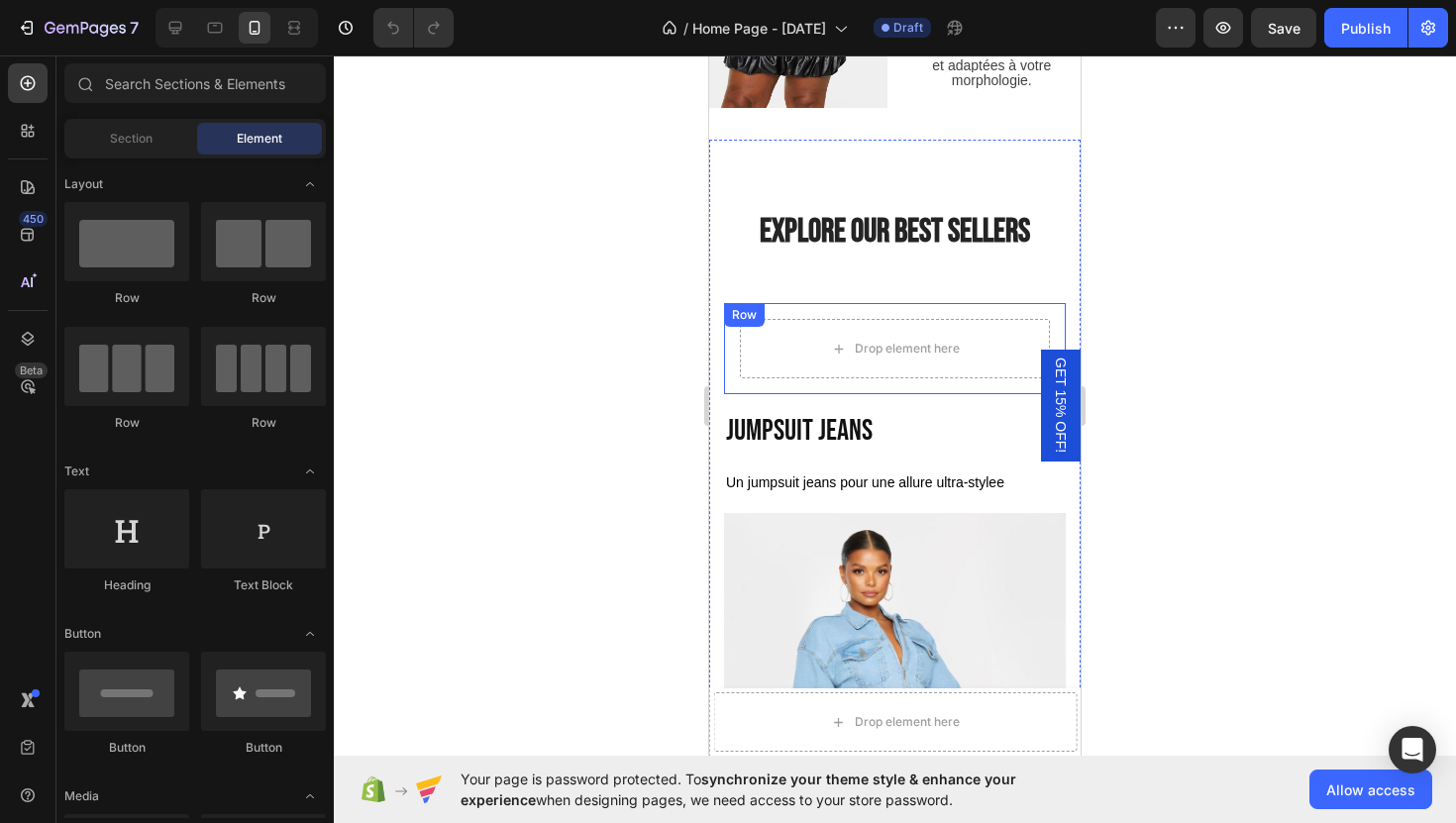 scroll, scrollTop: 2625, scrollLeft: 0, axis: vertical 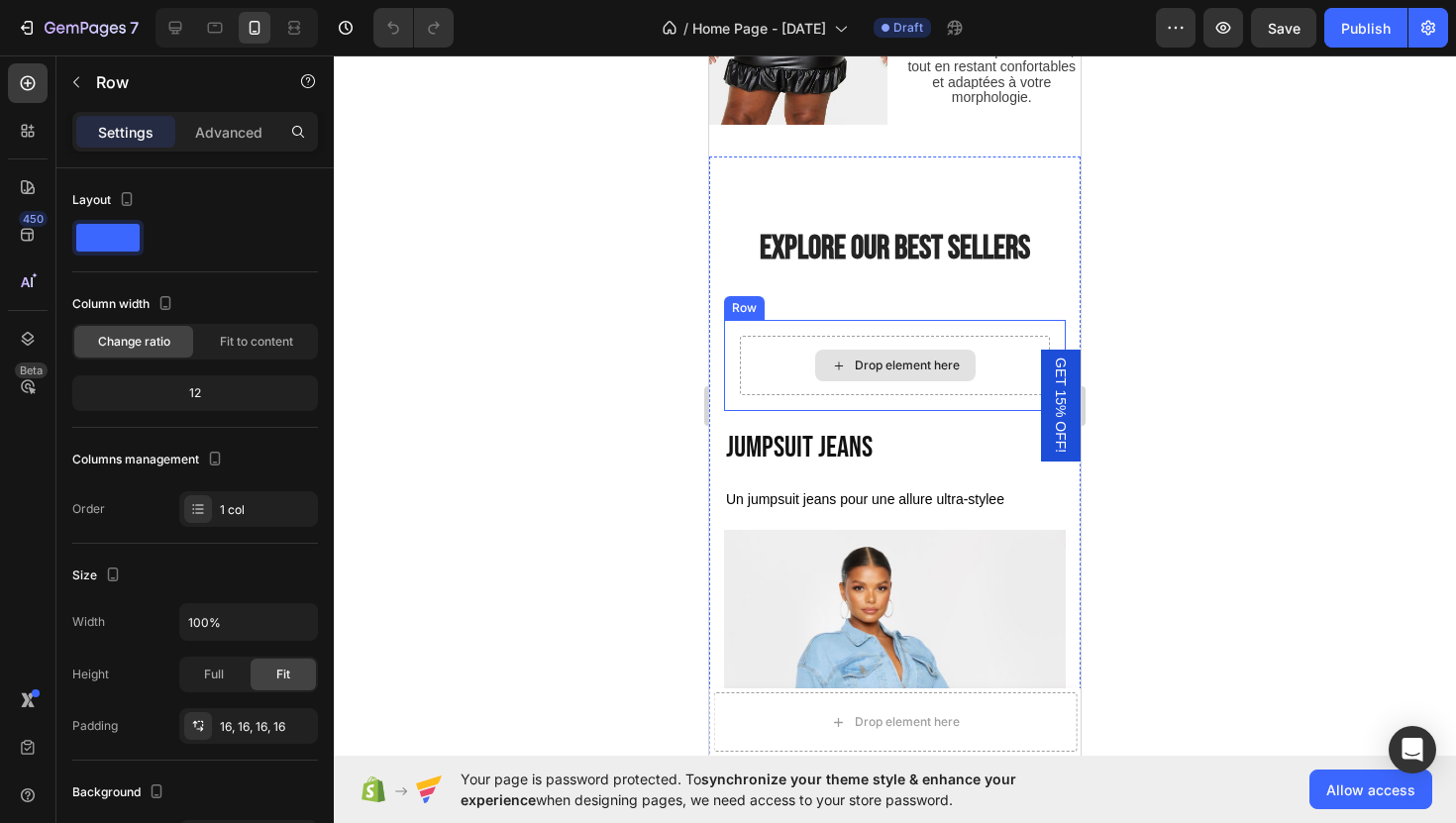 click on "Drop element here" at bounding box center (894, 365) 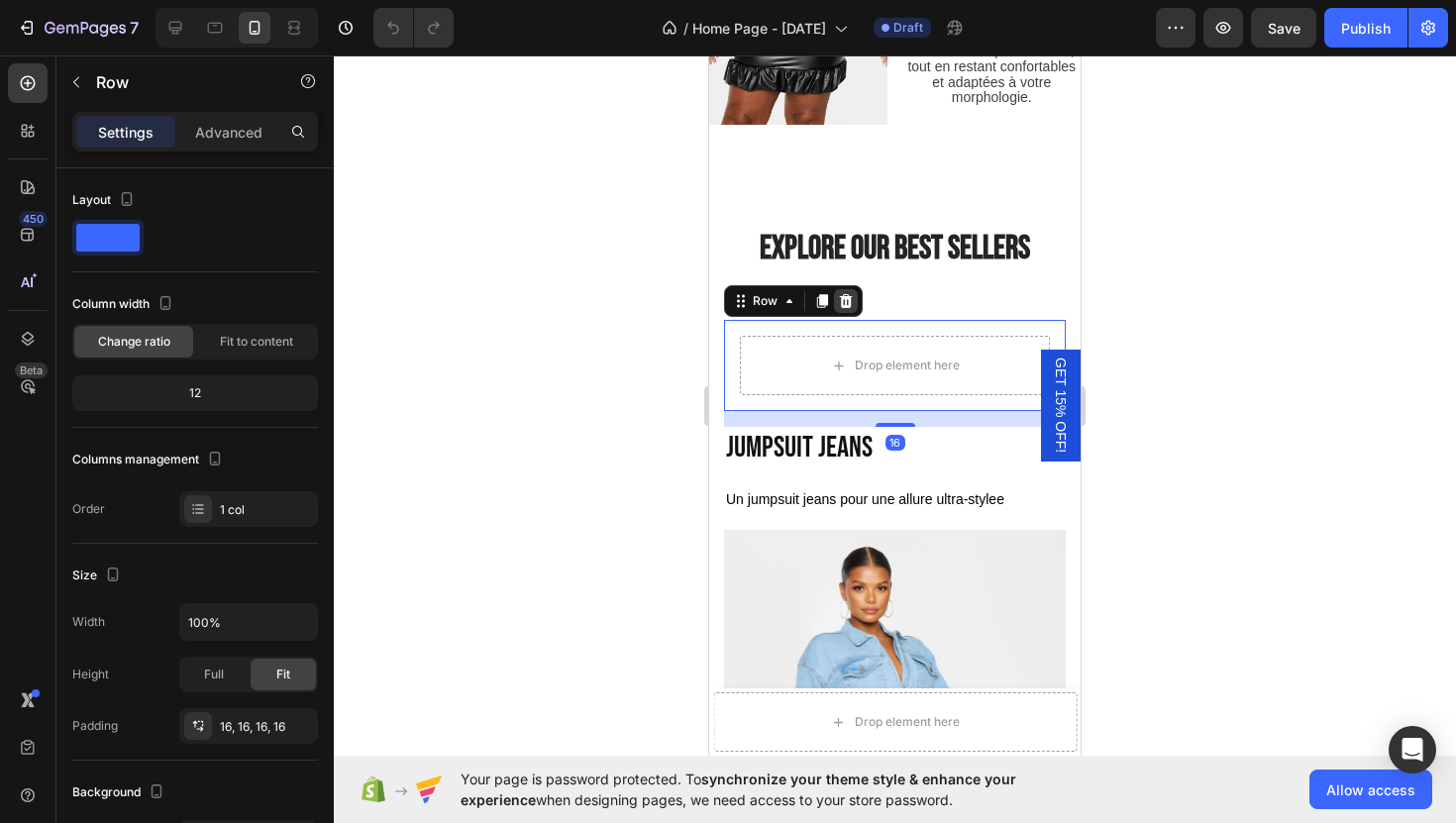 click 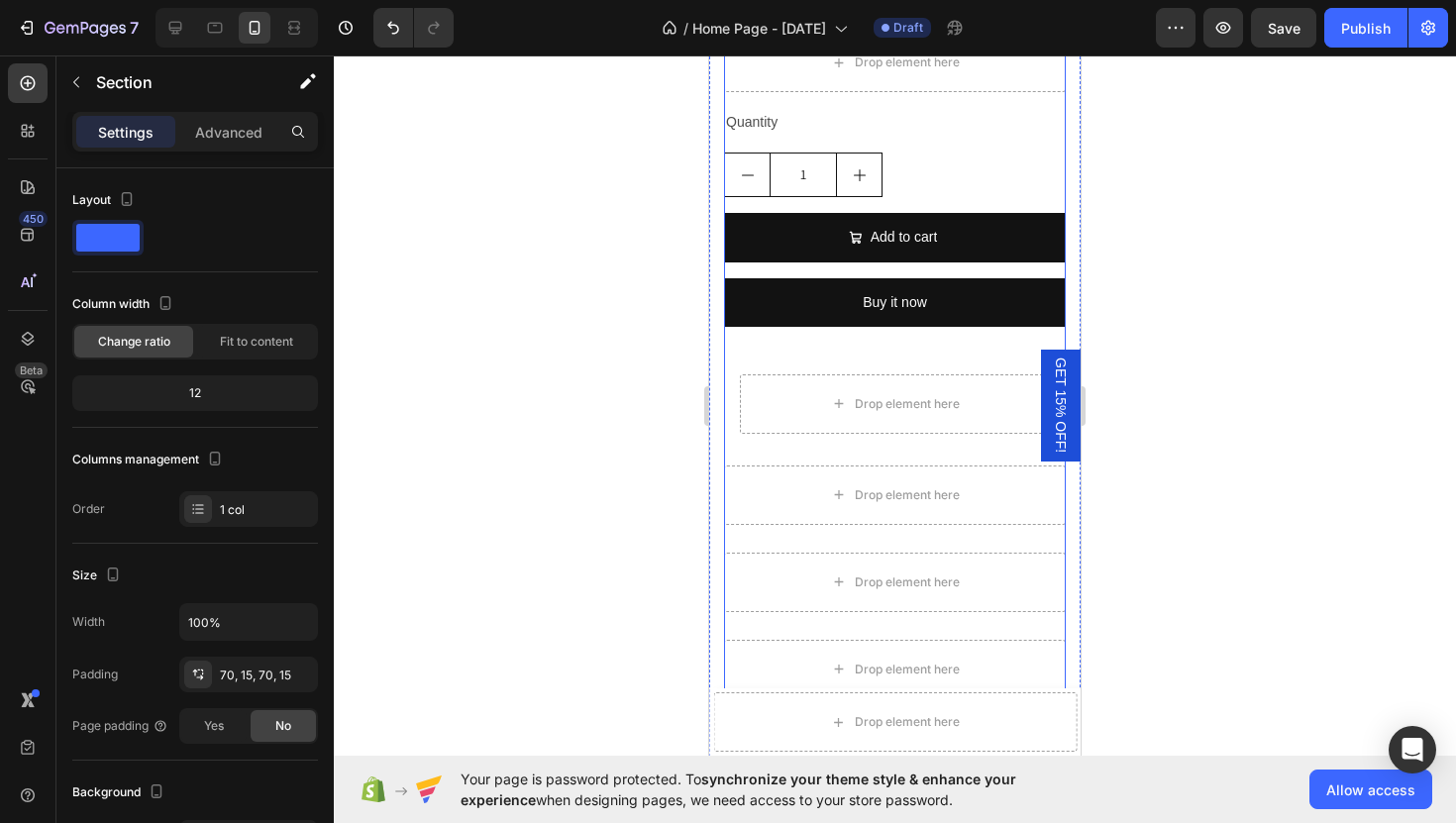 scroll, scrollTop: 3575, scrollLeft: 0, axis: vertical 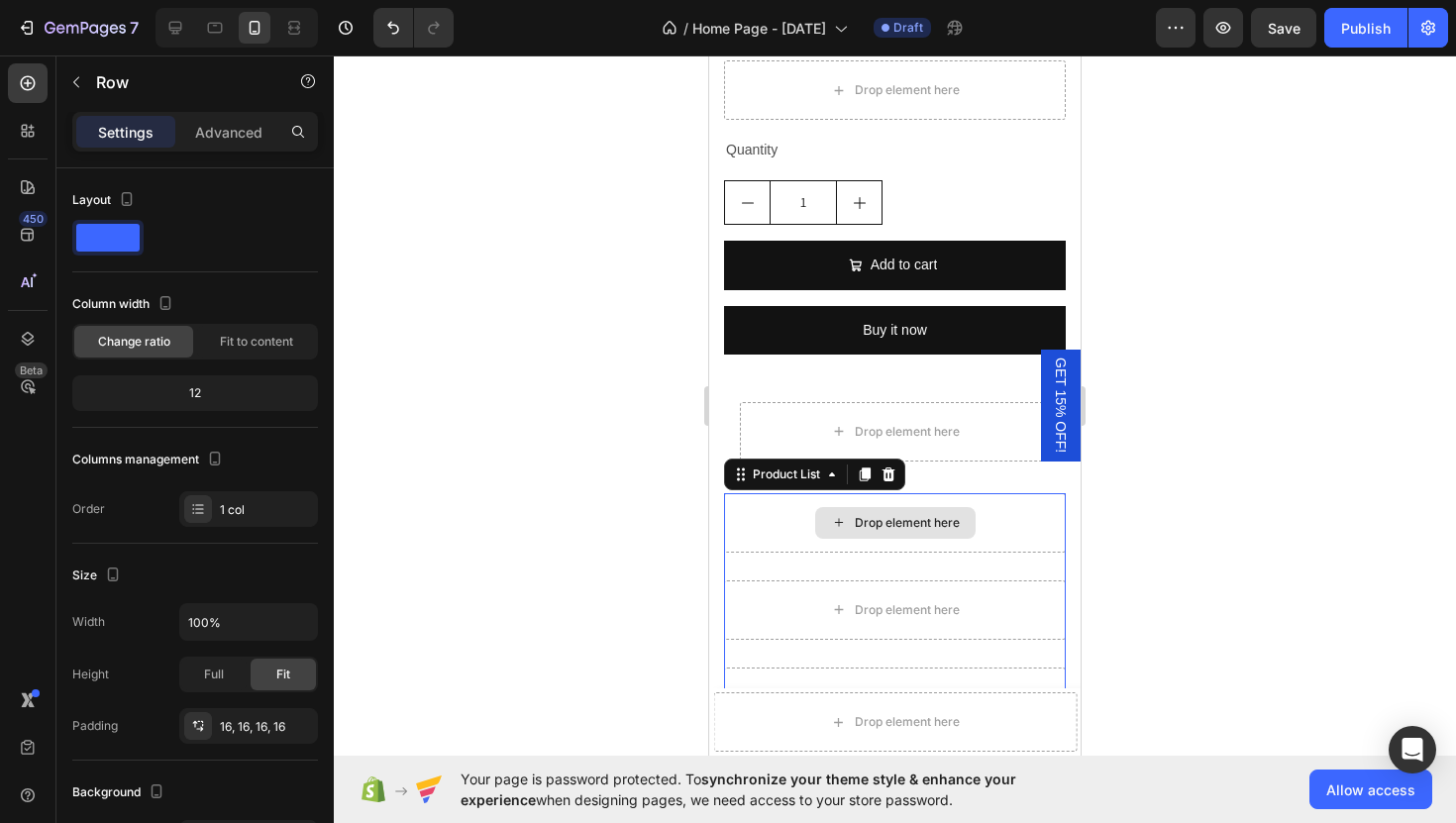 click on "Drop element here" at bounding box center (894, 523) 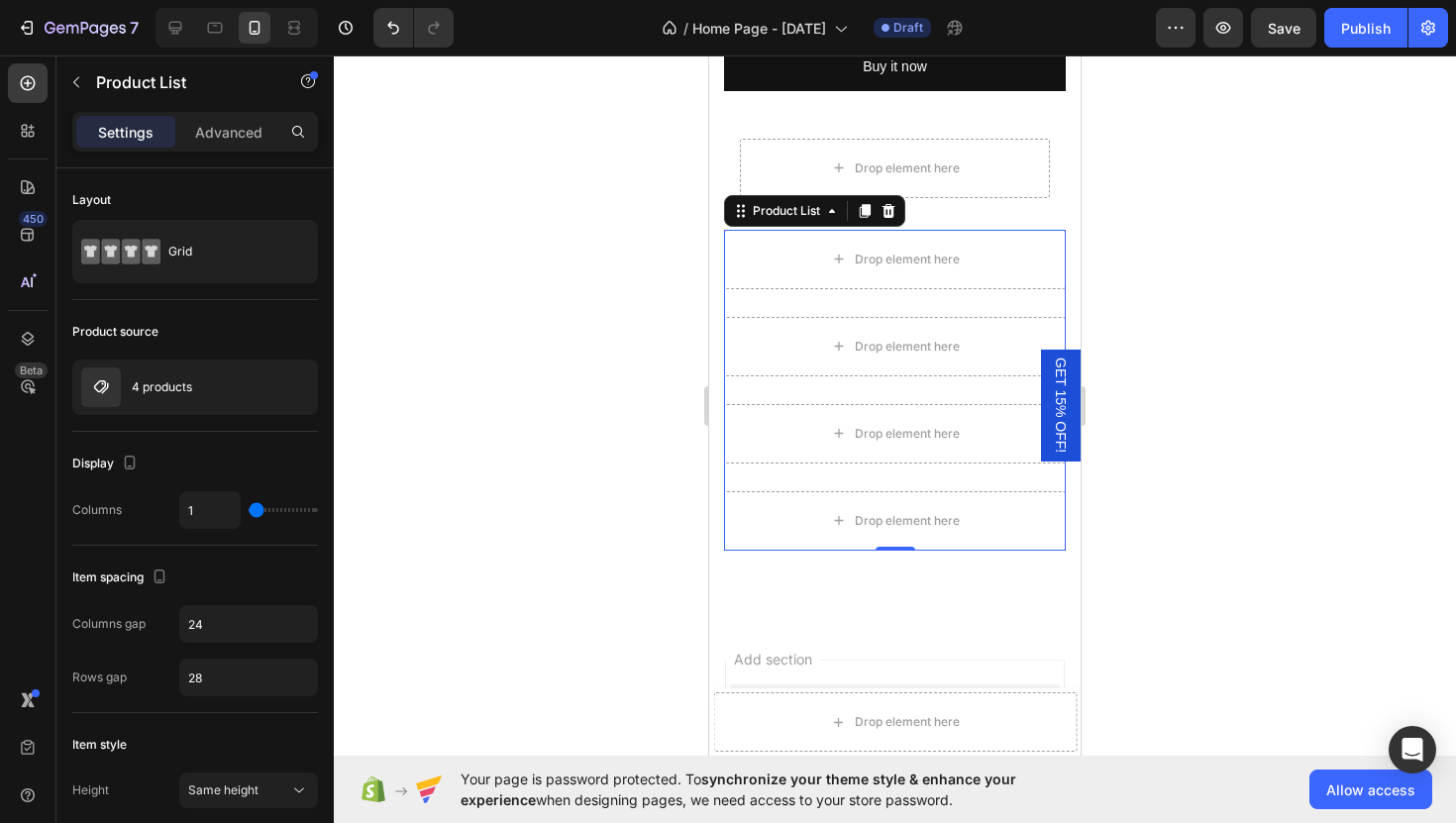 scroll, scrollTop: 3809, scrollLeft: 0, axis: vertical 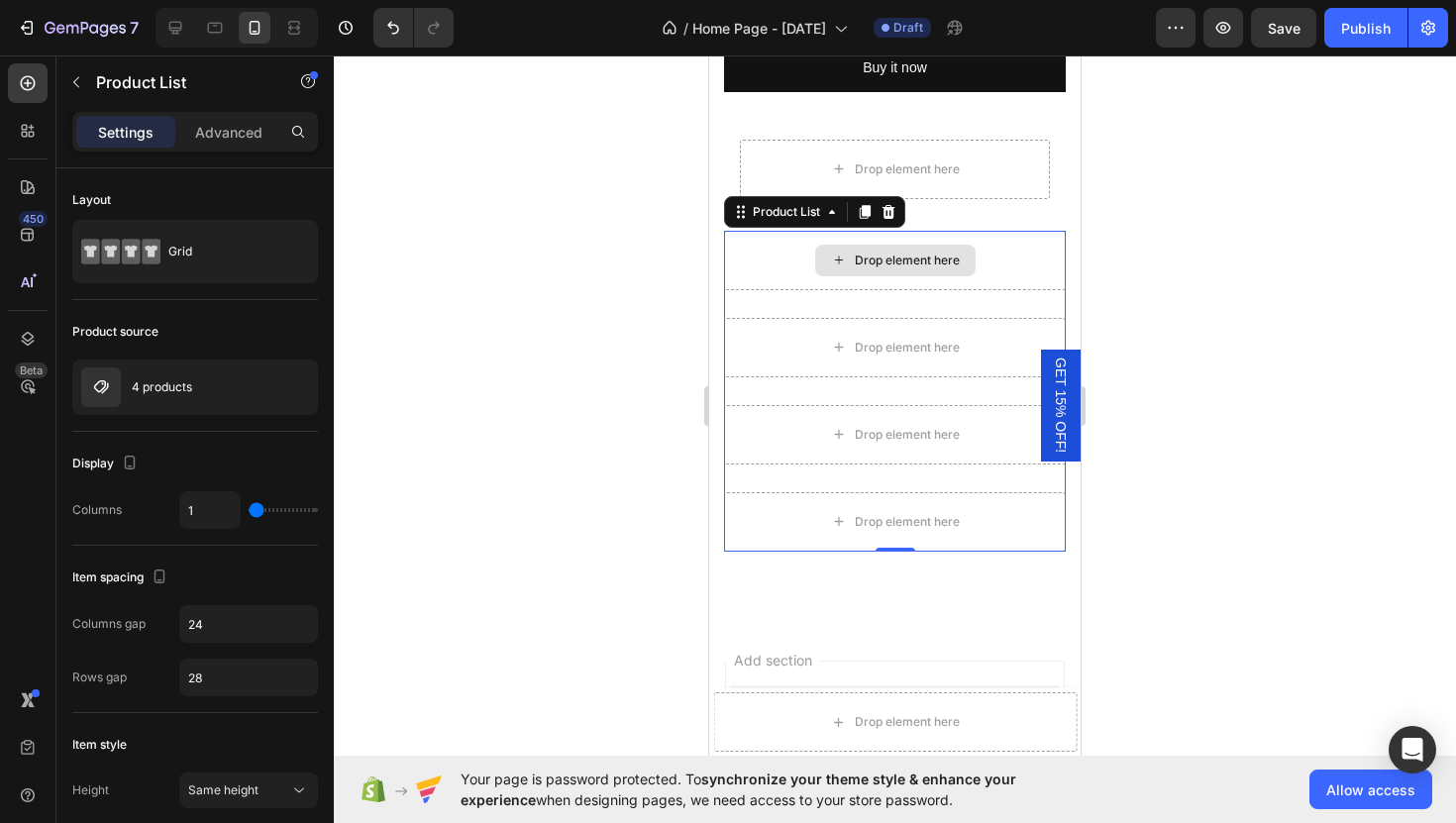 click on "Drop element here" at bounding box center (894, 260) 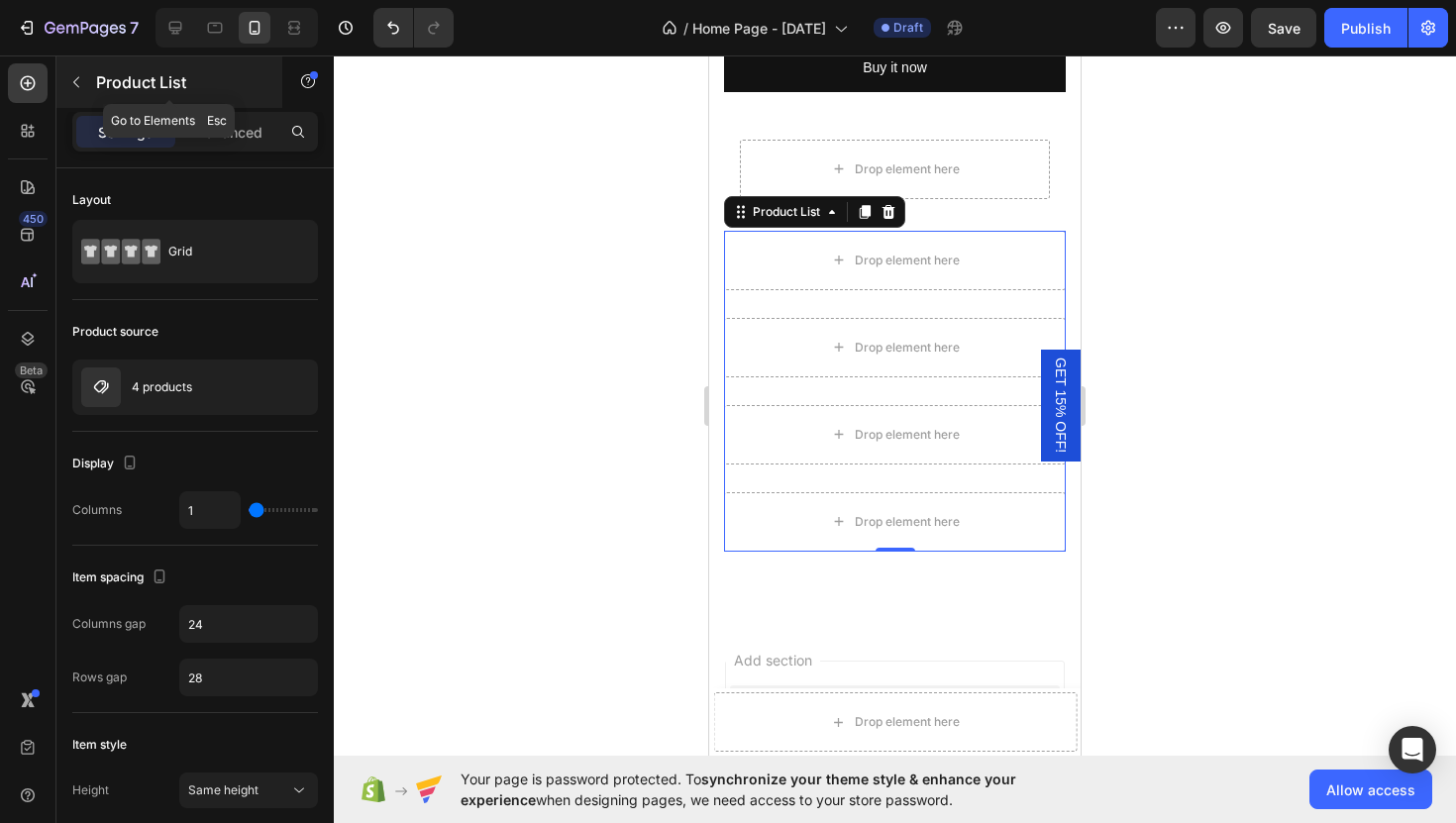 click 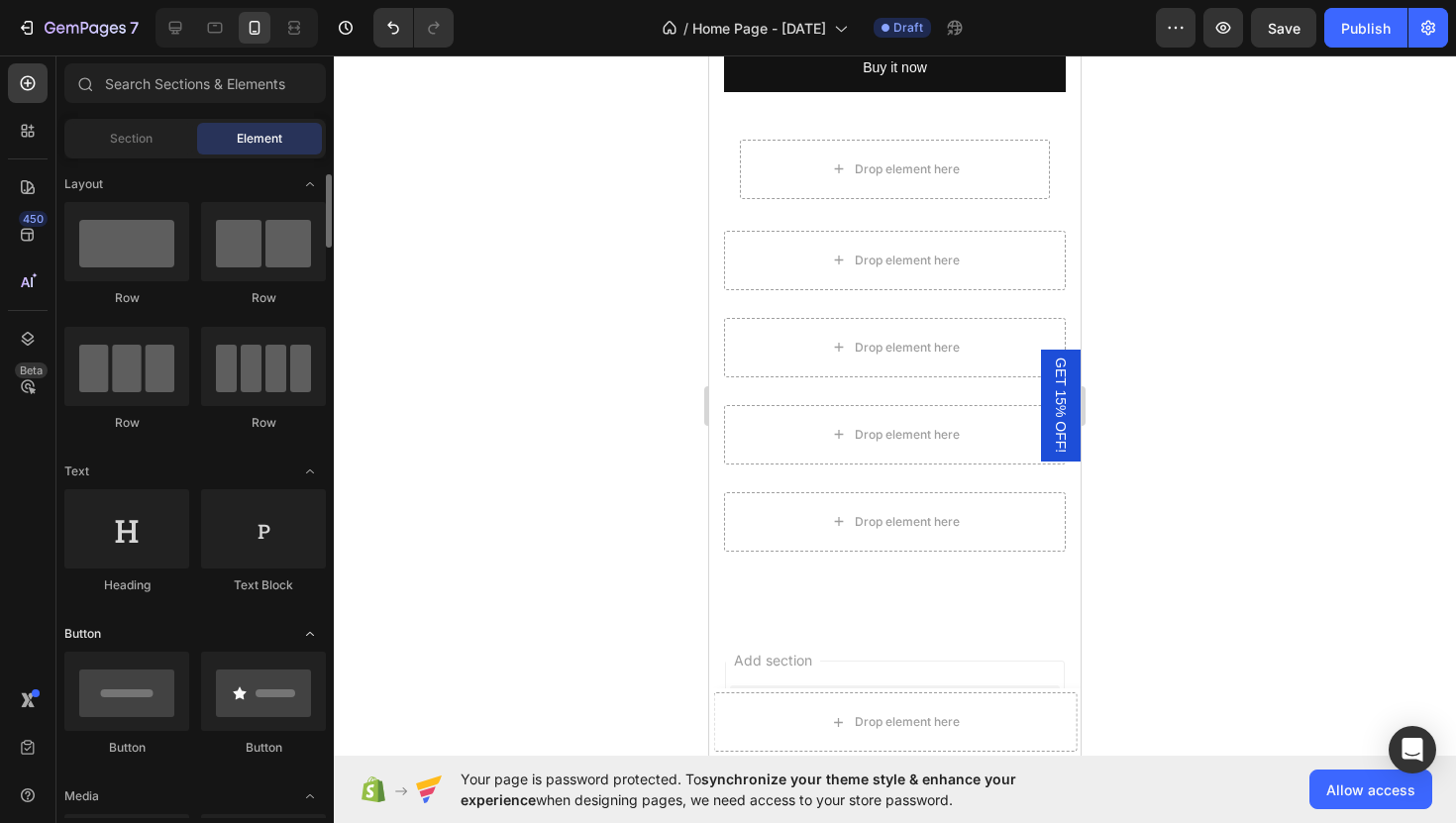 scroll, scrollTop: 21, scrollLeft: 0, axis: vertical 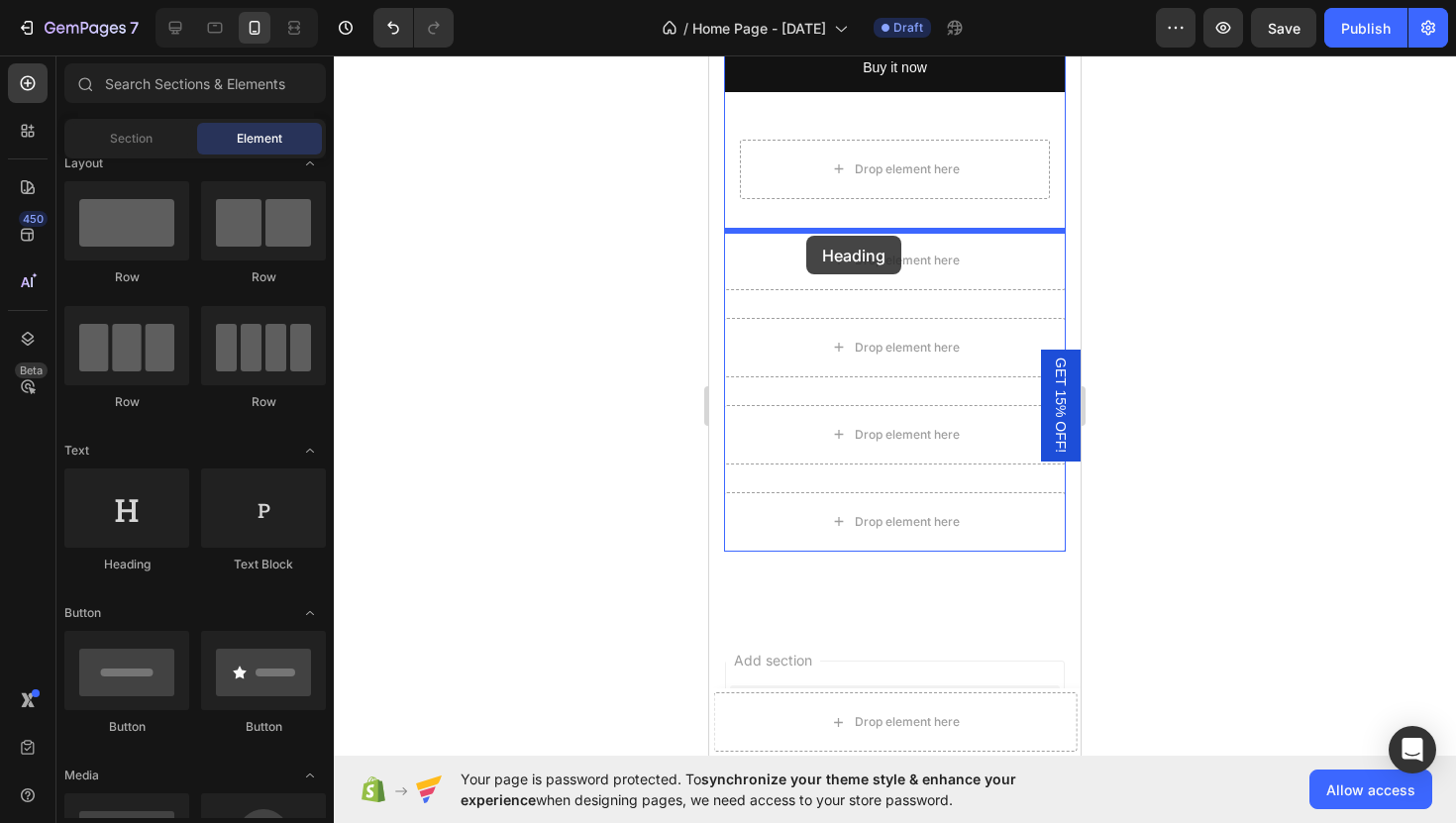 drag, startPoint x: 838, startPoint y: 589, endPoint x: 804, endPoint y: 237, distance: 353.6382 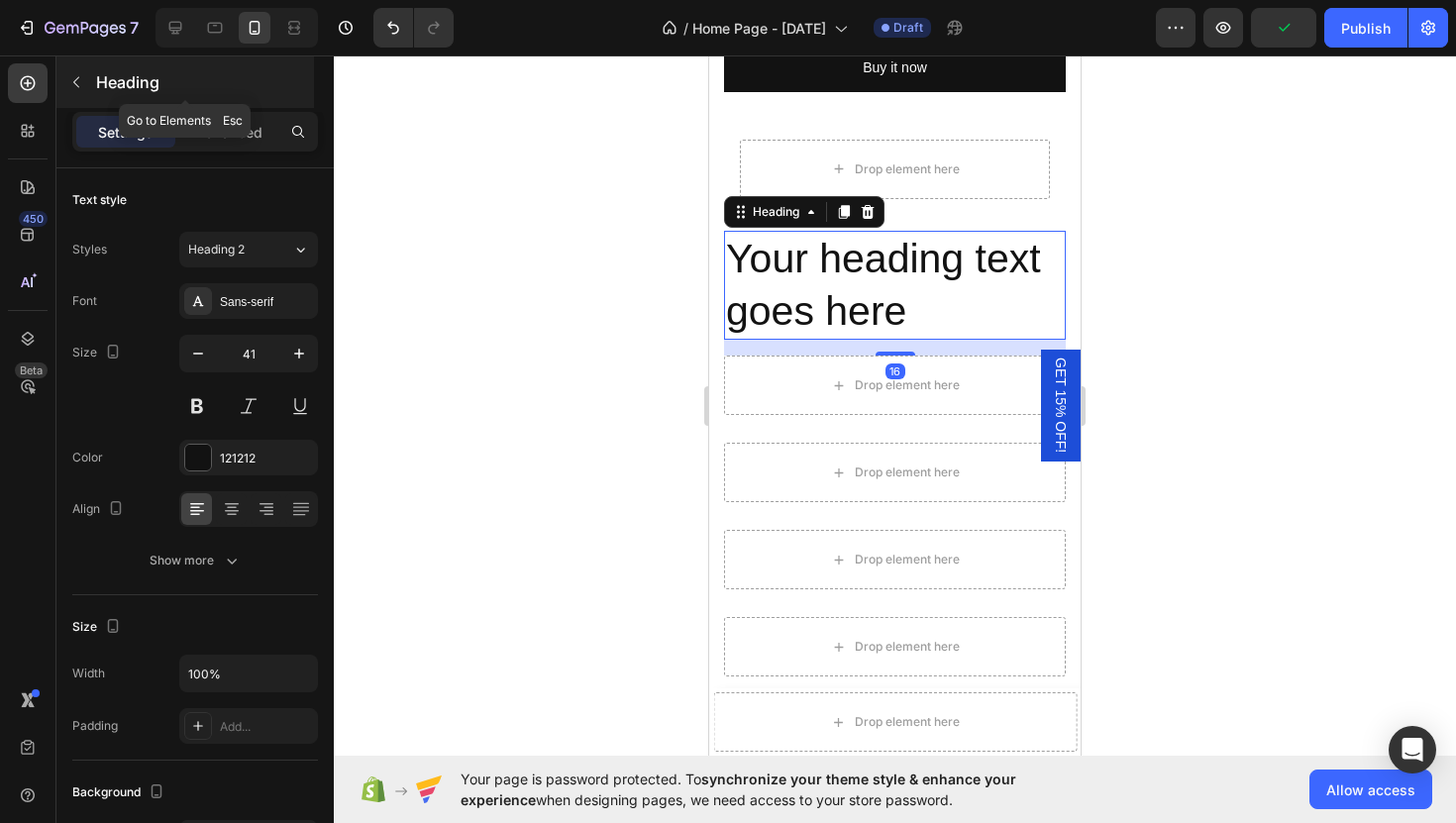 click 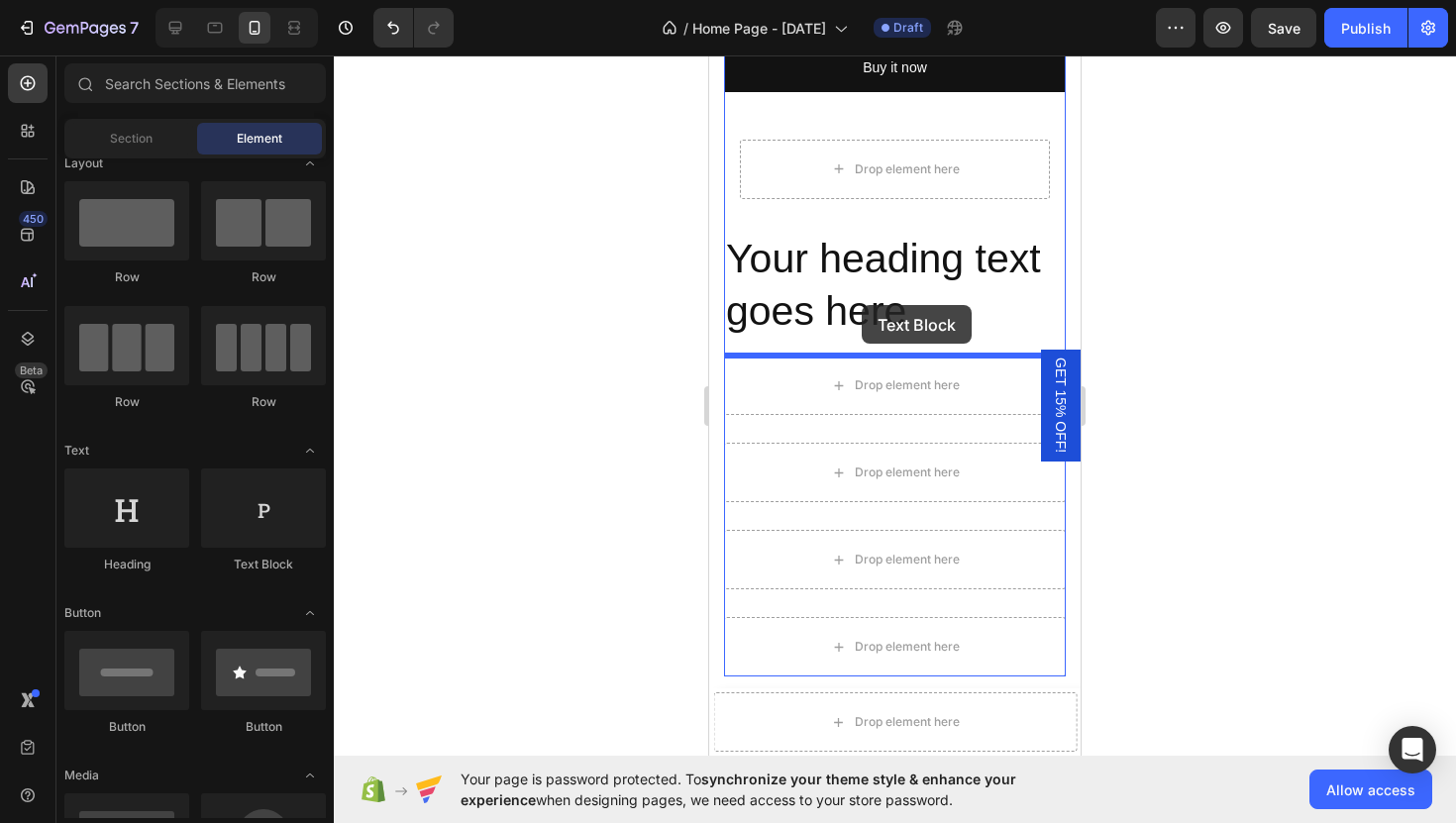 drag, startPoint x: 955, startPoint y: 580, endPoint x: 862, endPoint y: 305, distance: 290.2998 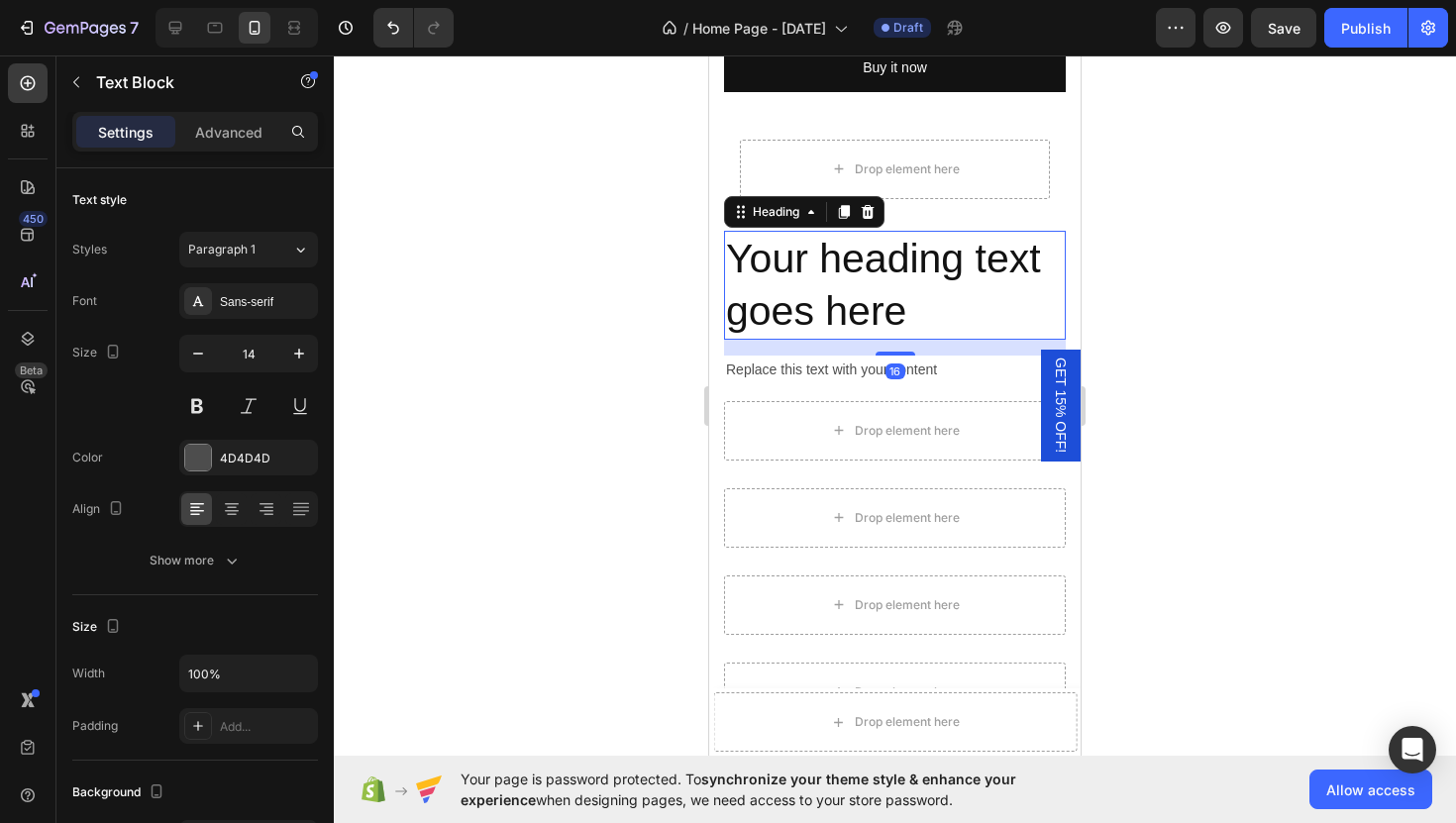 click on "Your heading text goes here" at bounding box center (894, 285) 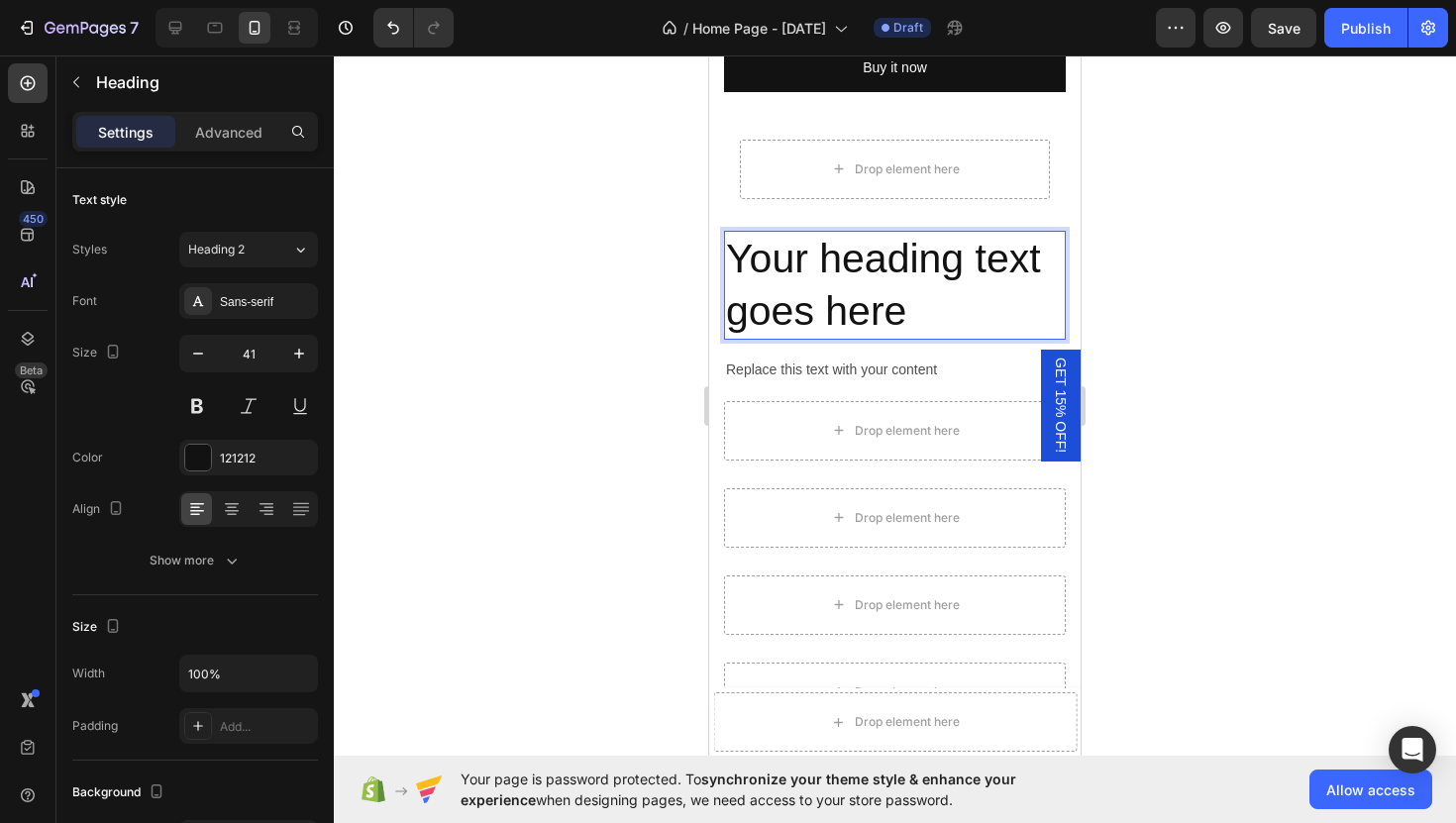 click on "Your heading text goes here" at bounding box center [894, 285] 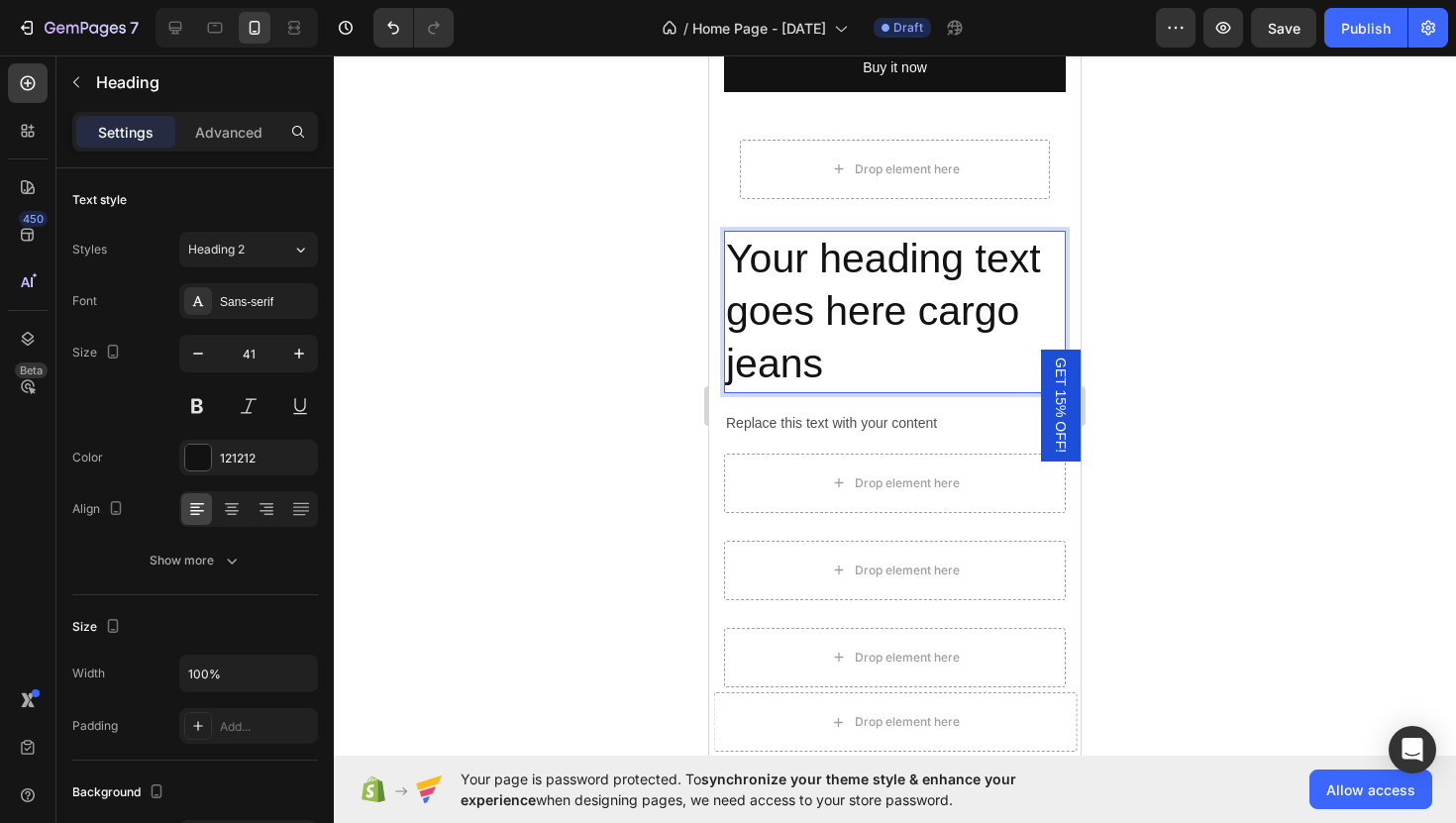 click on "Your heading text goes here cargo jeans" at bounding box center (894, 312) 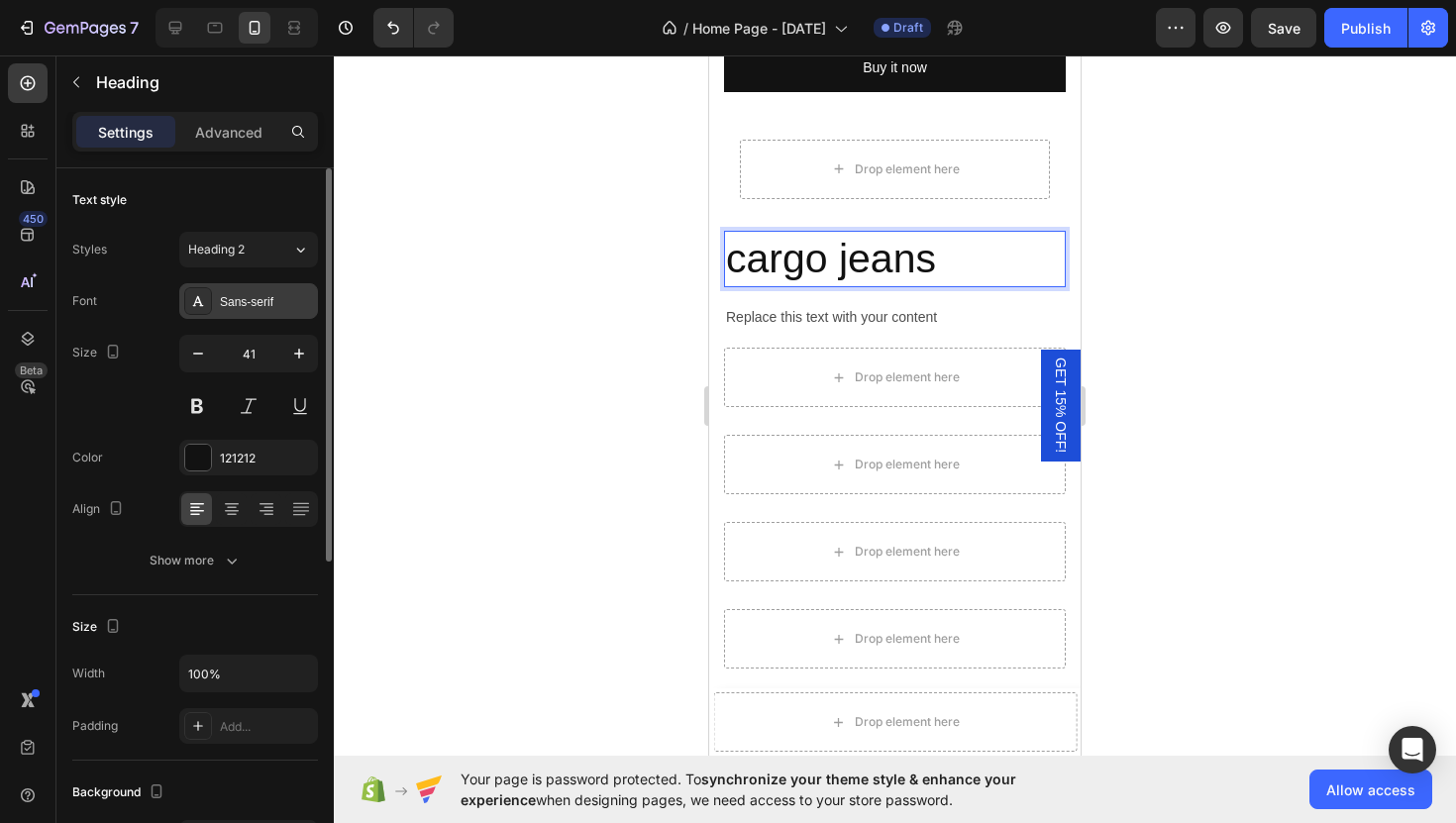 click on "Sans-serif" at bounding box center [266, 302] 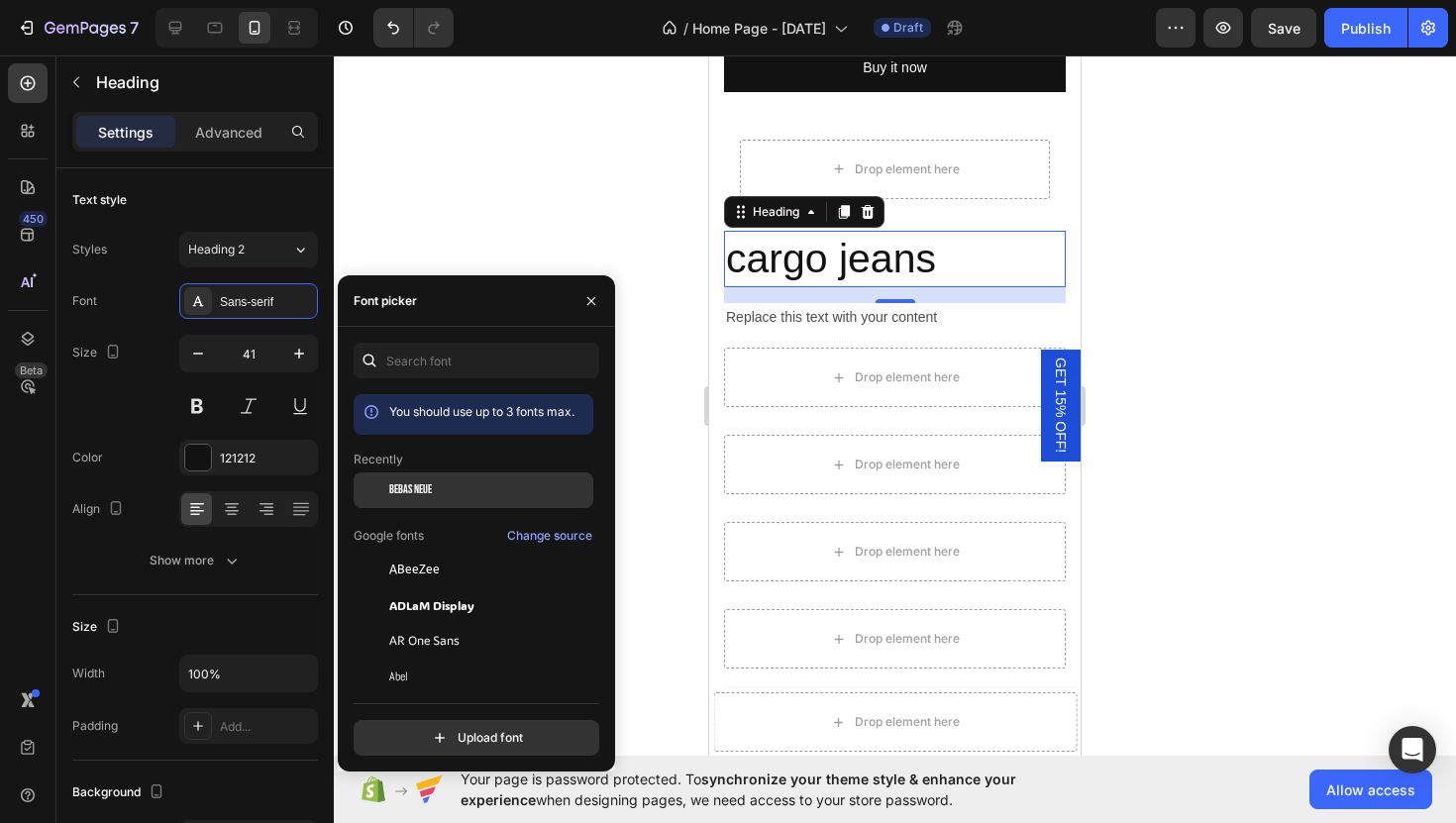 click on "Bebas Neue" at bounding box center [410, 490] 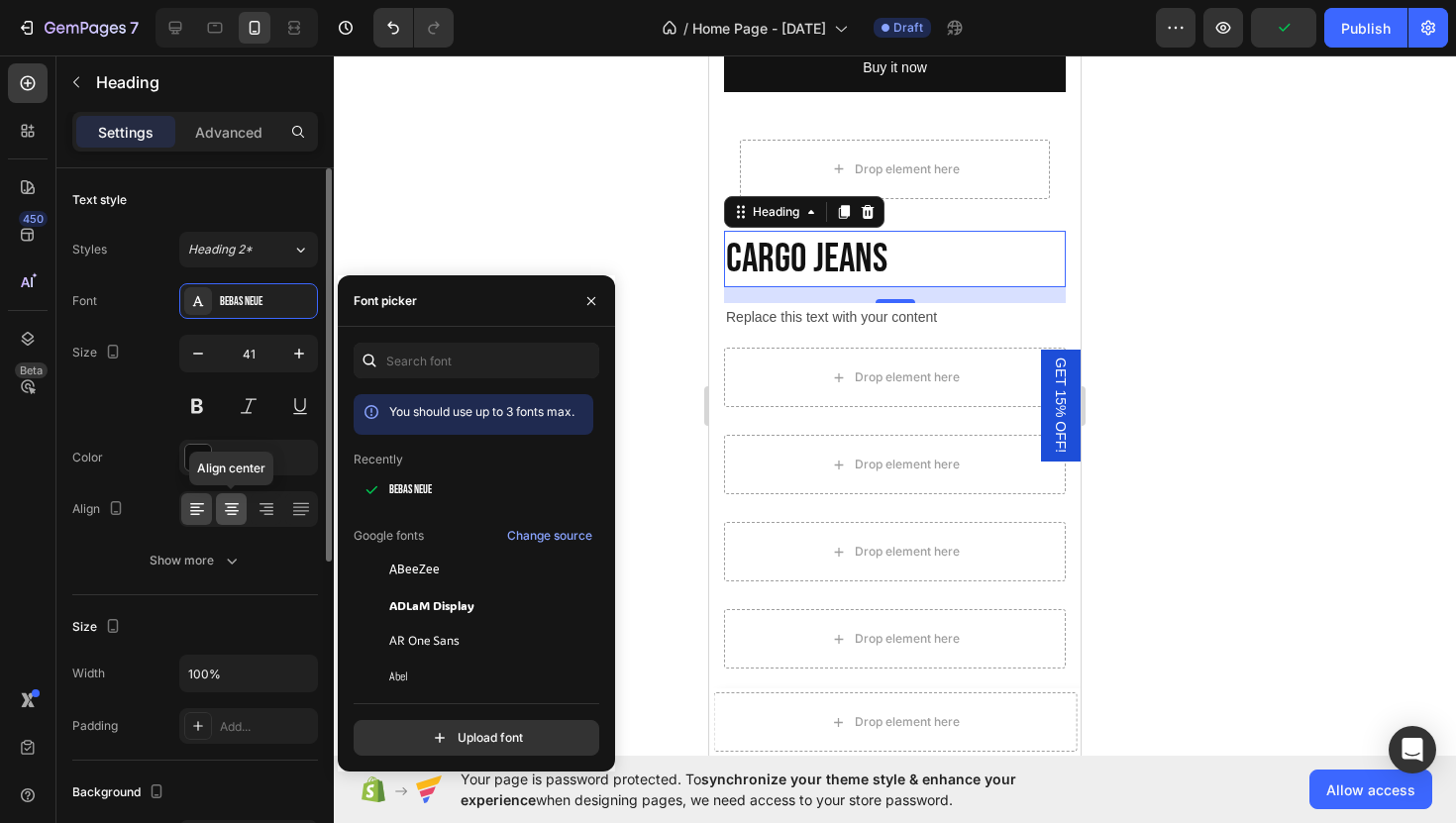 click 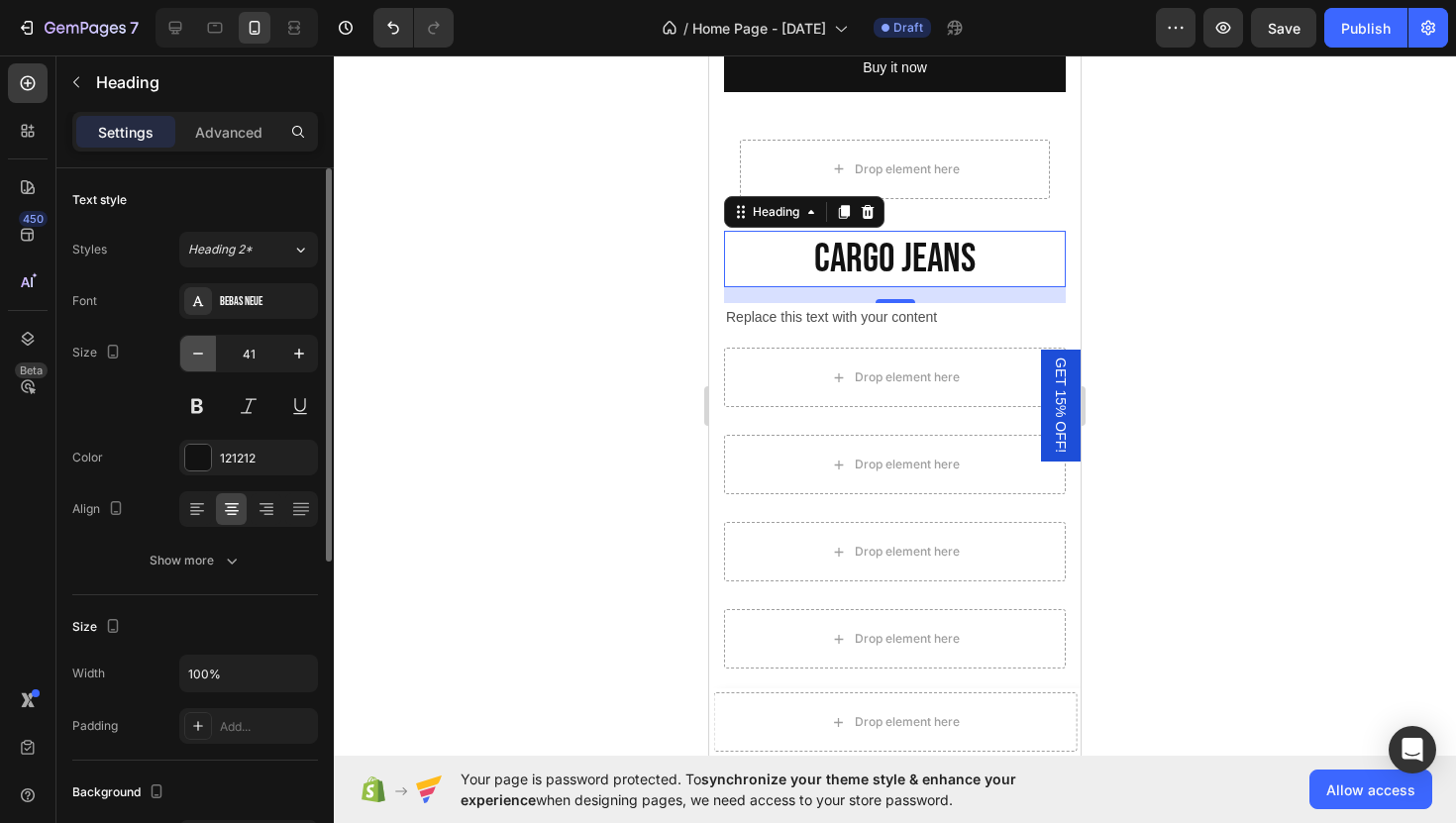 click 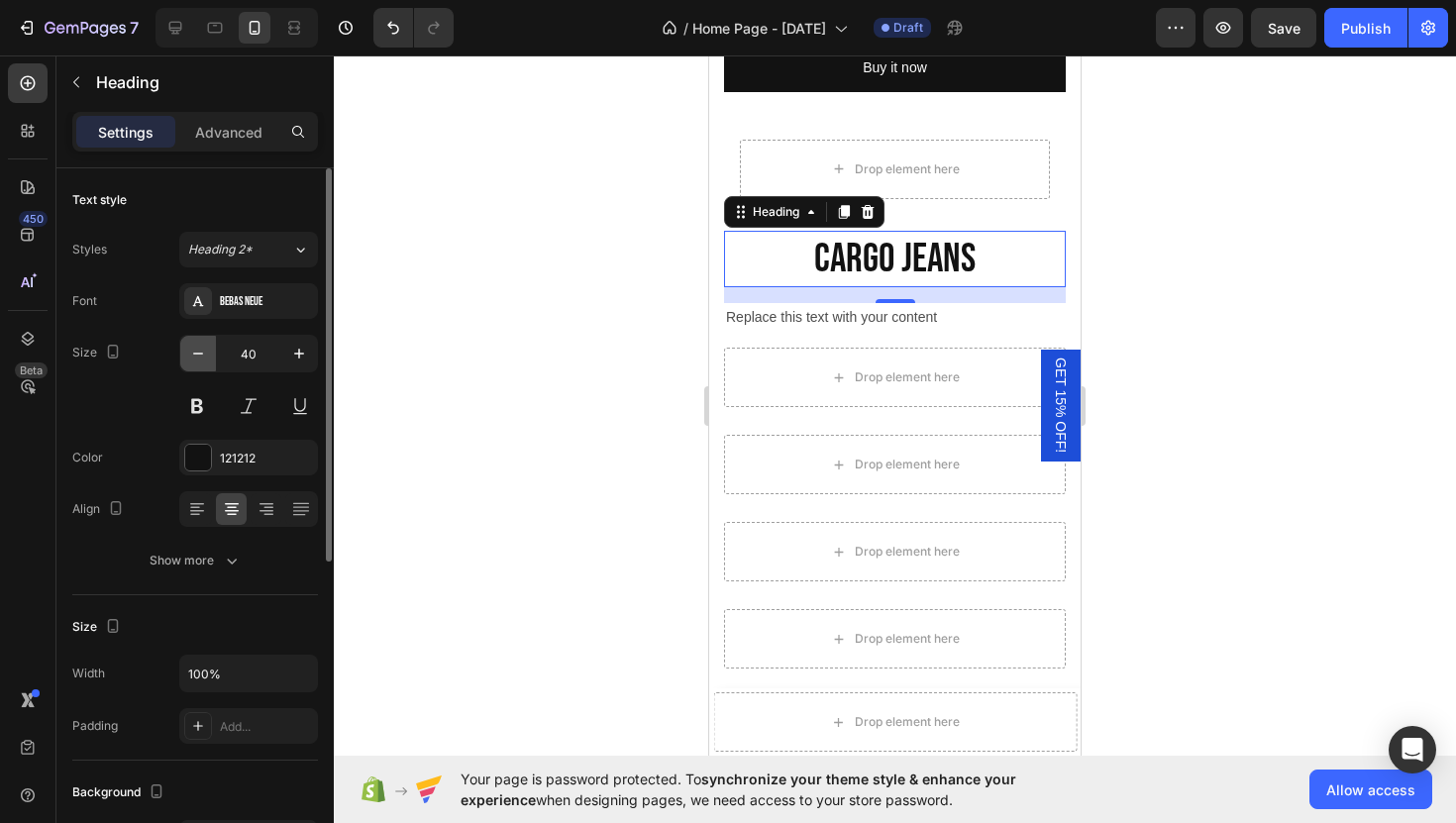 click 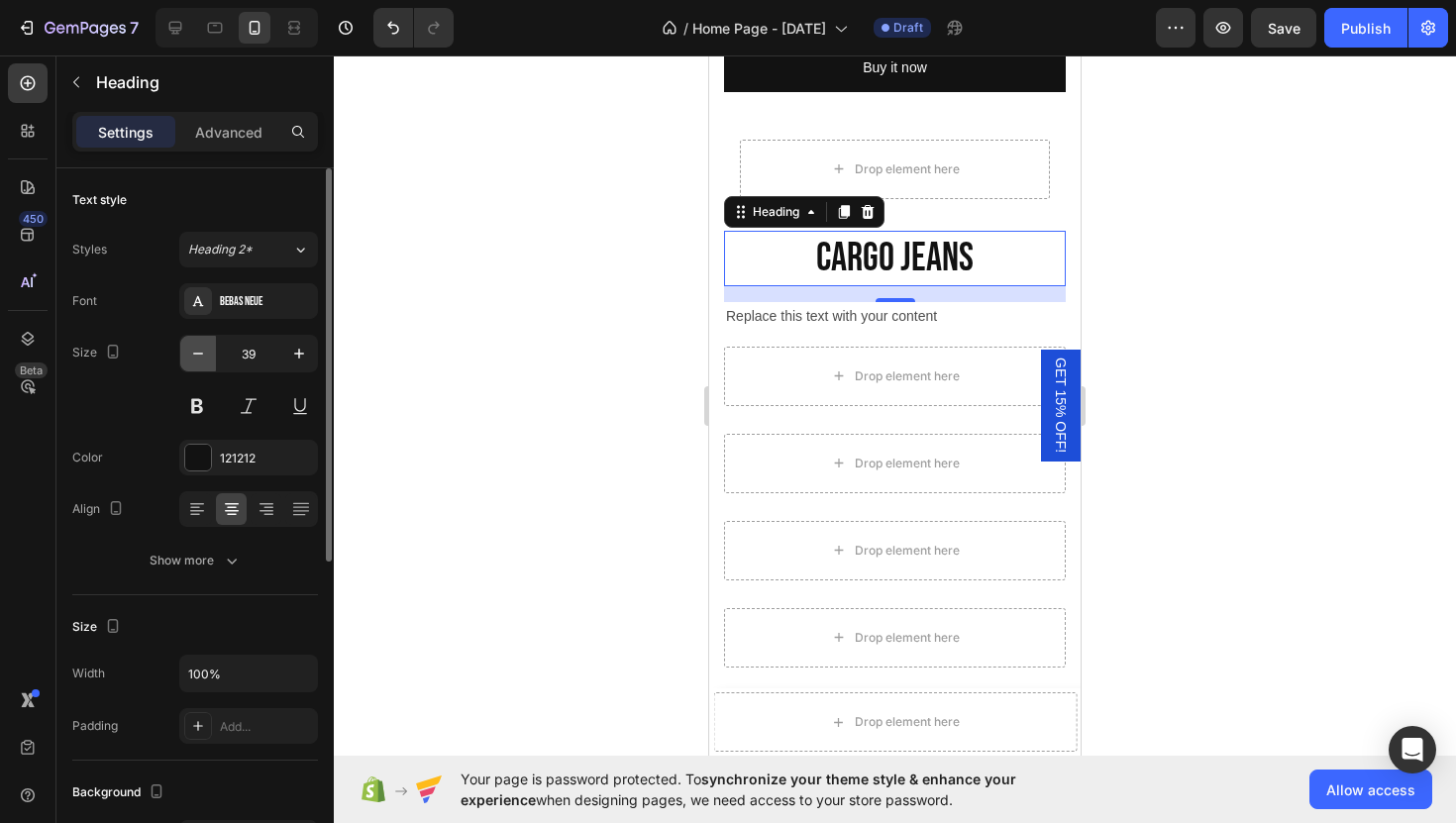 click 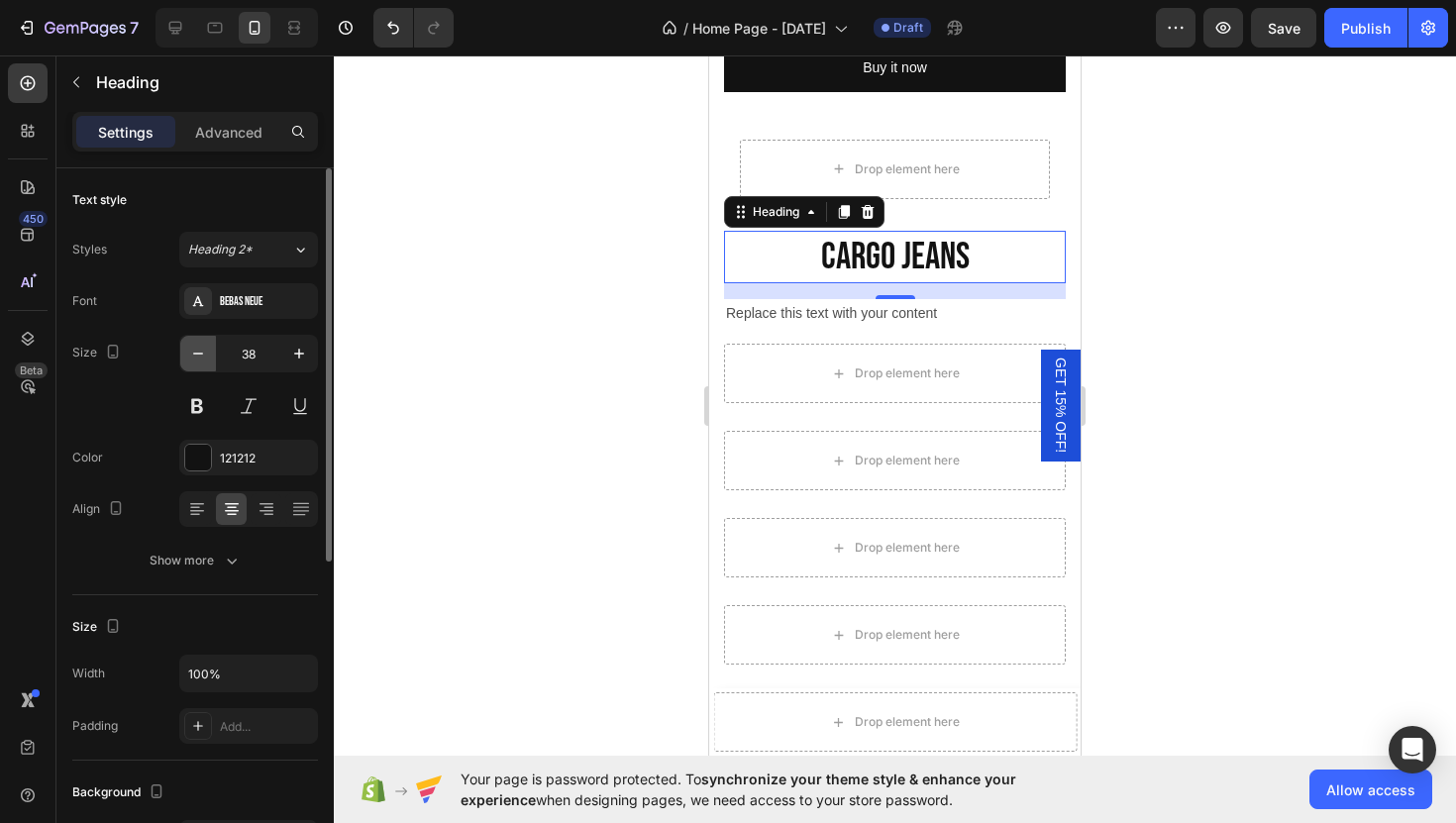 click 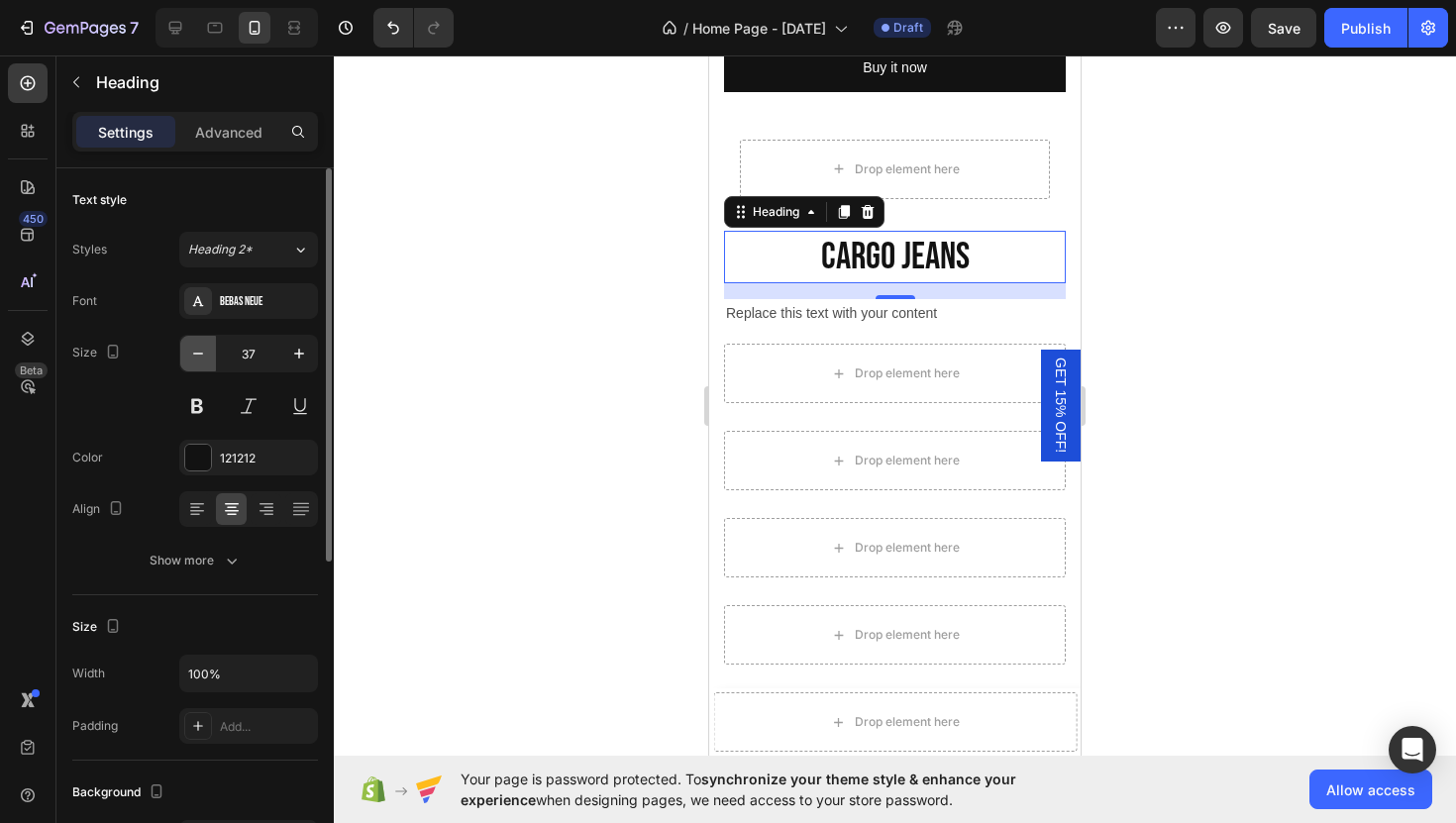 click 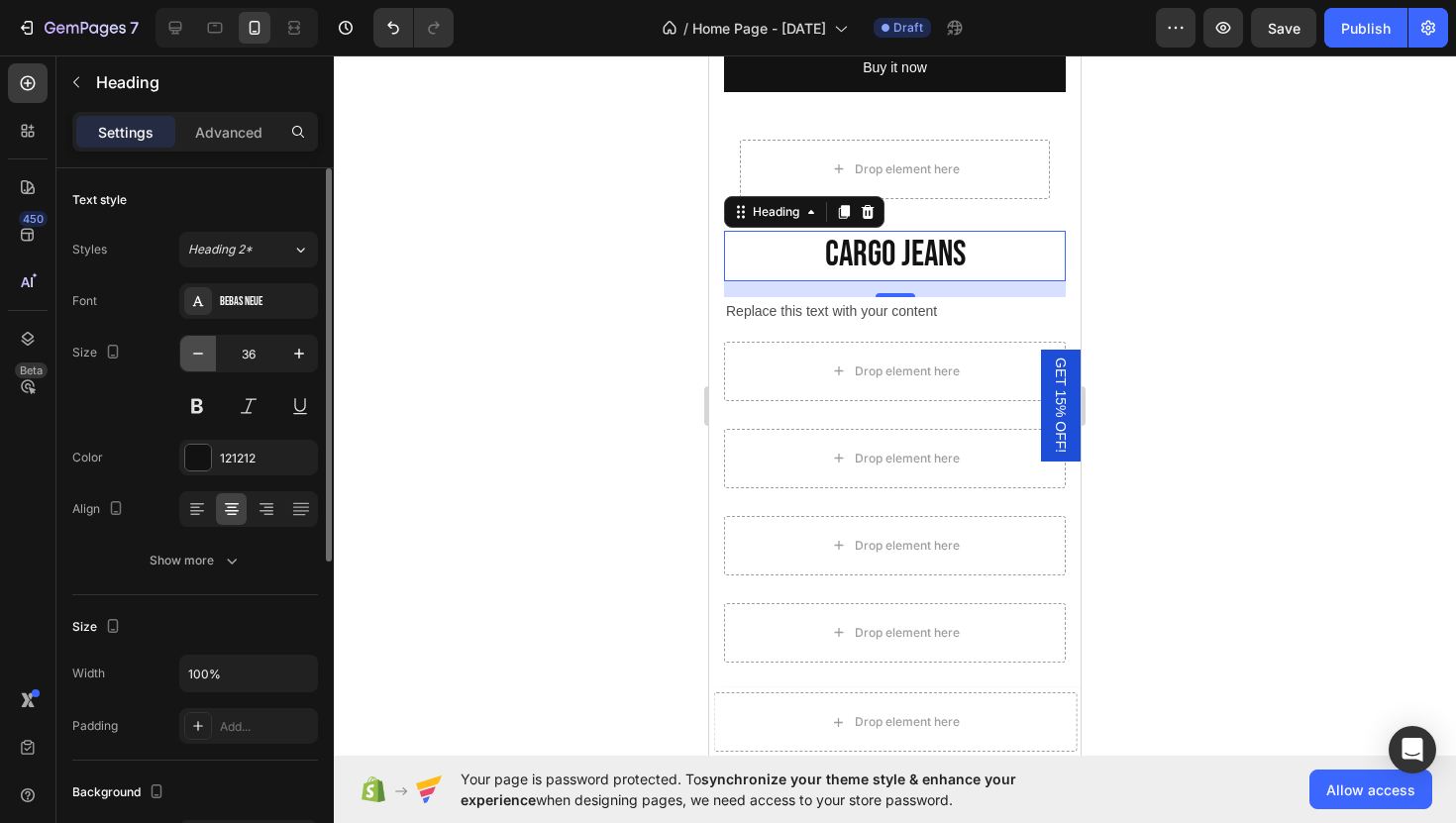 click 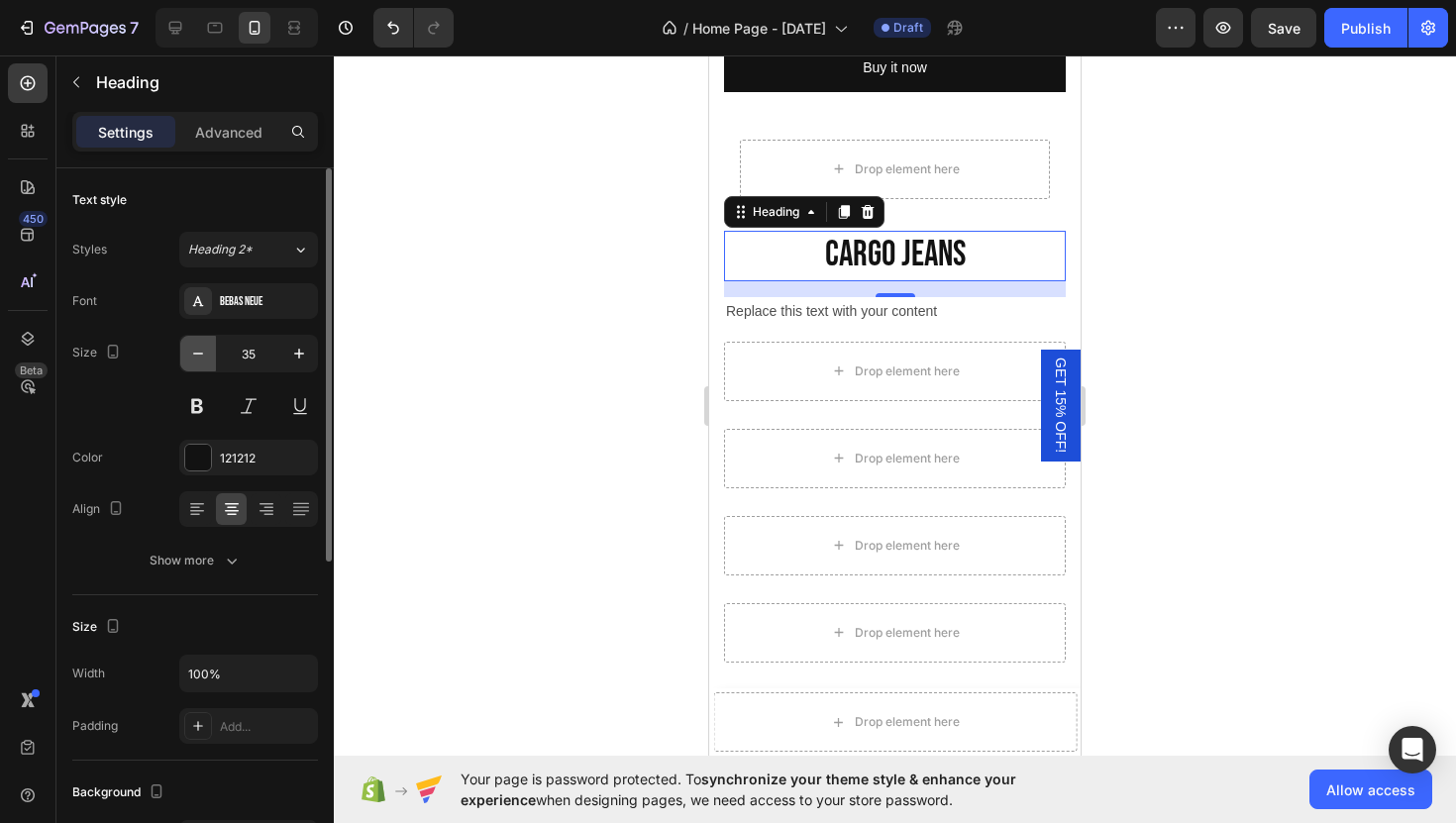 click 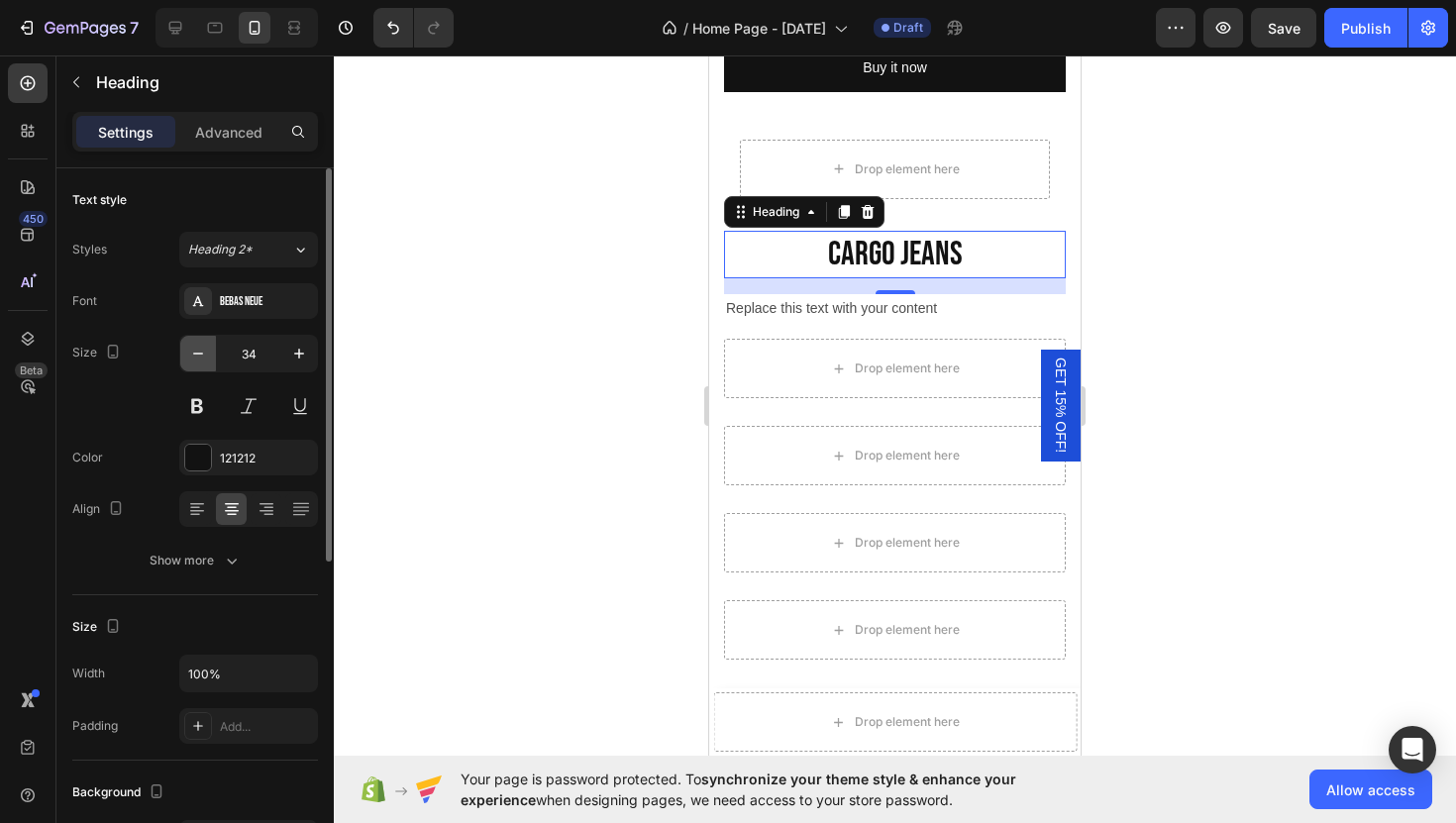click 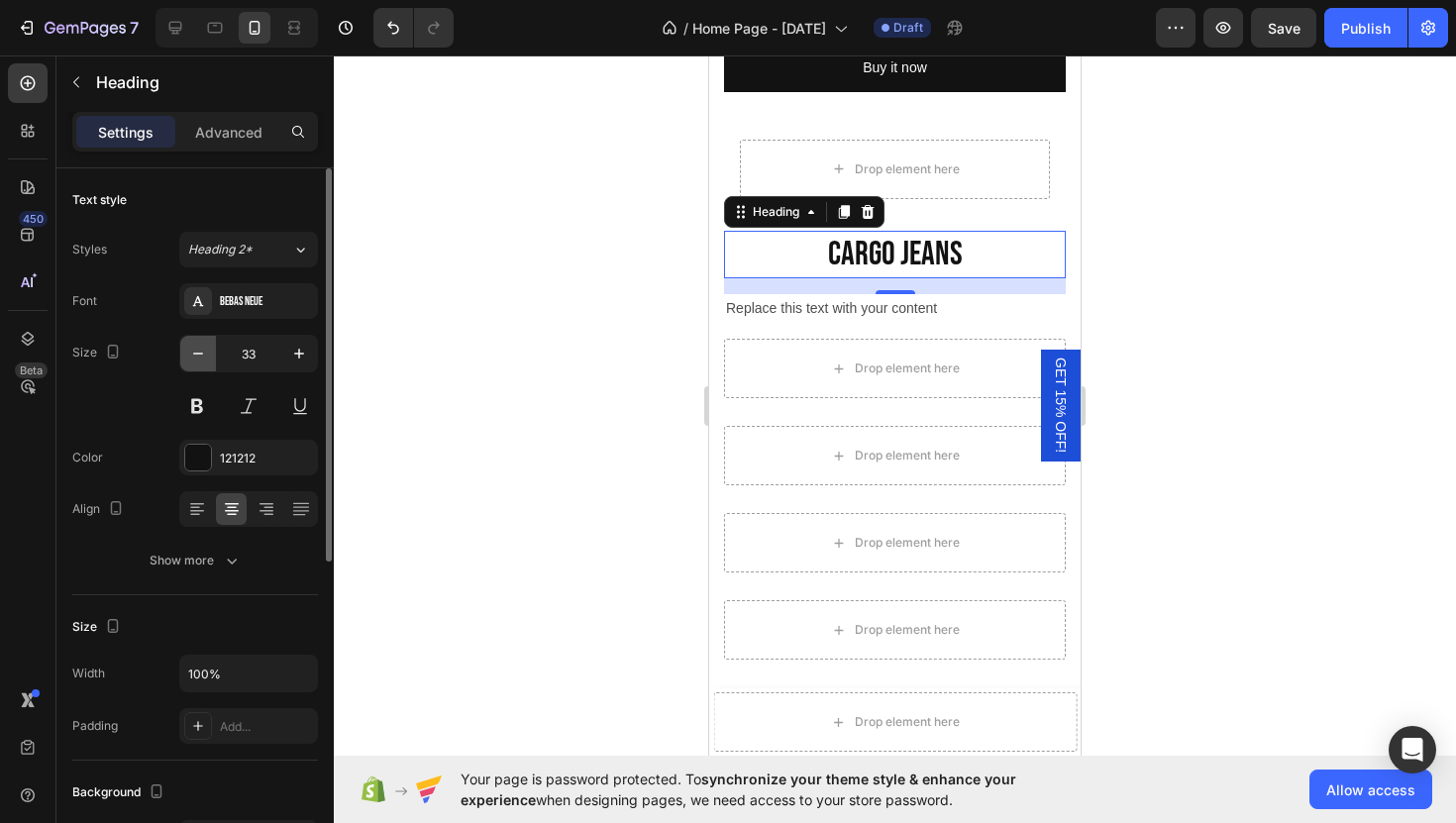 click 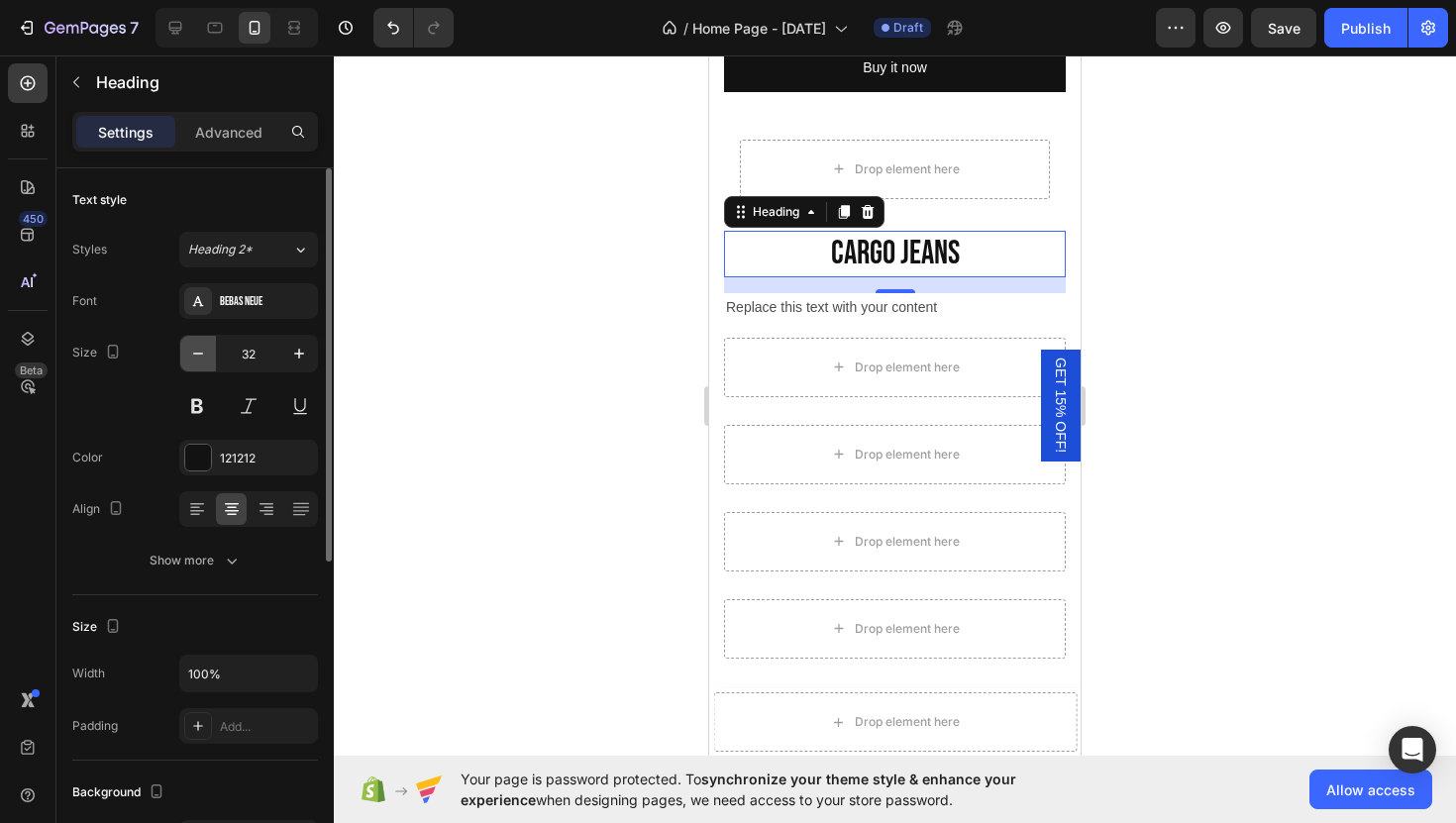 click 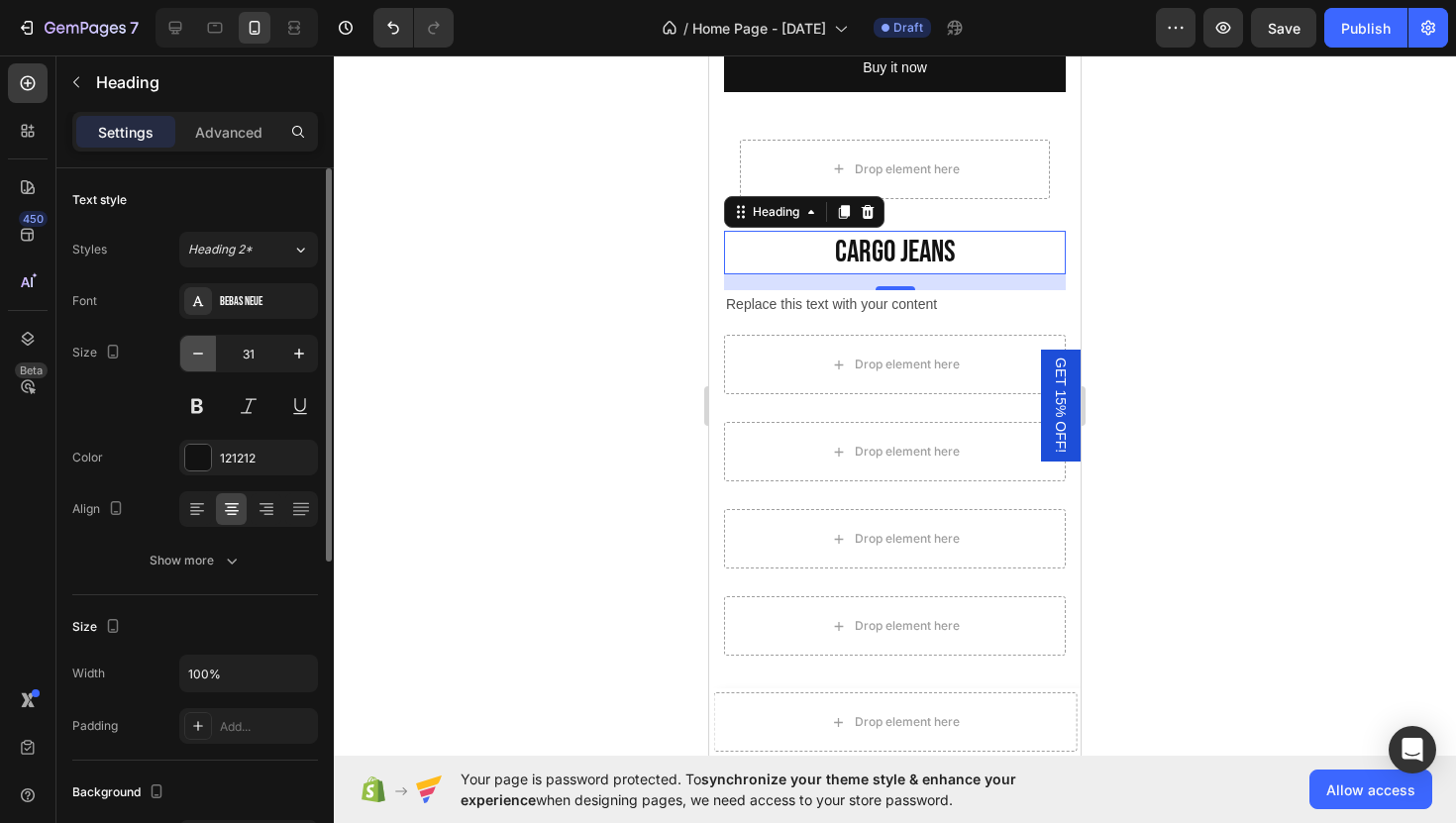 click 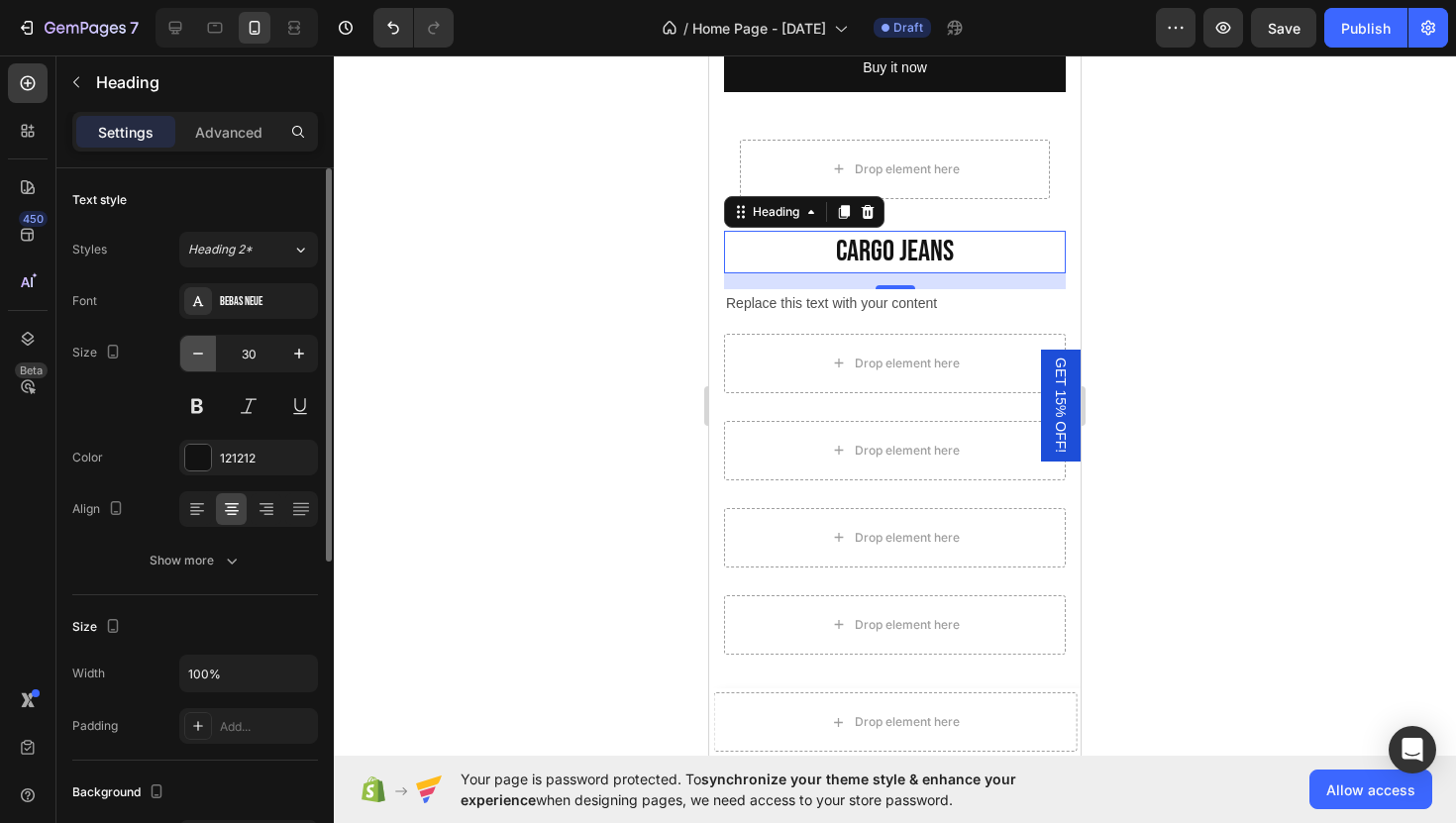click 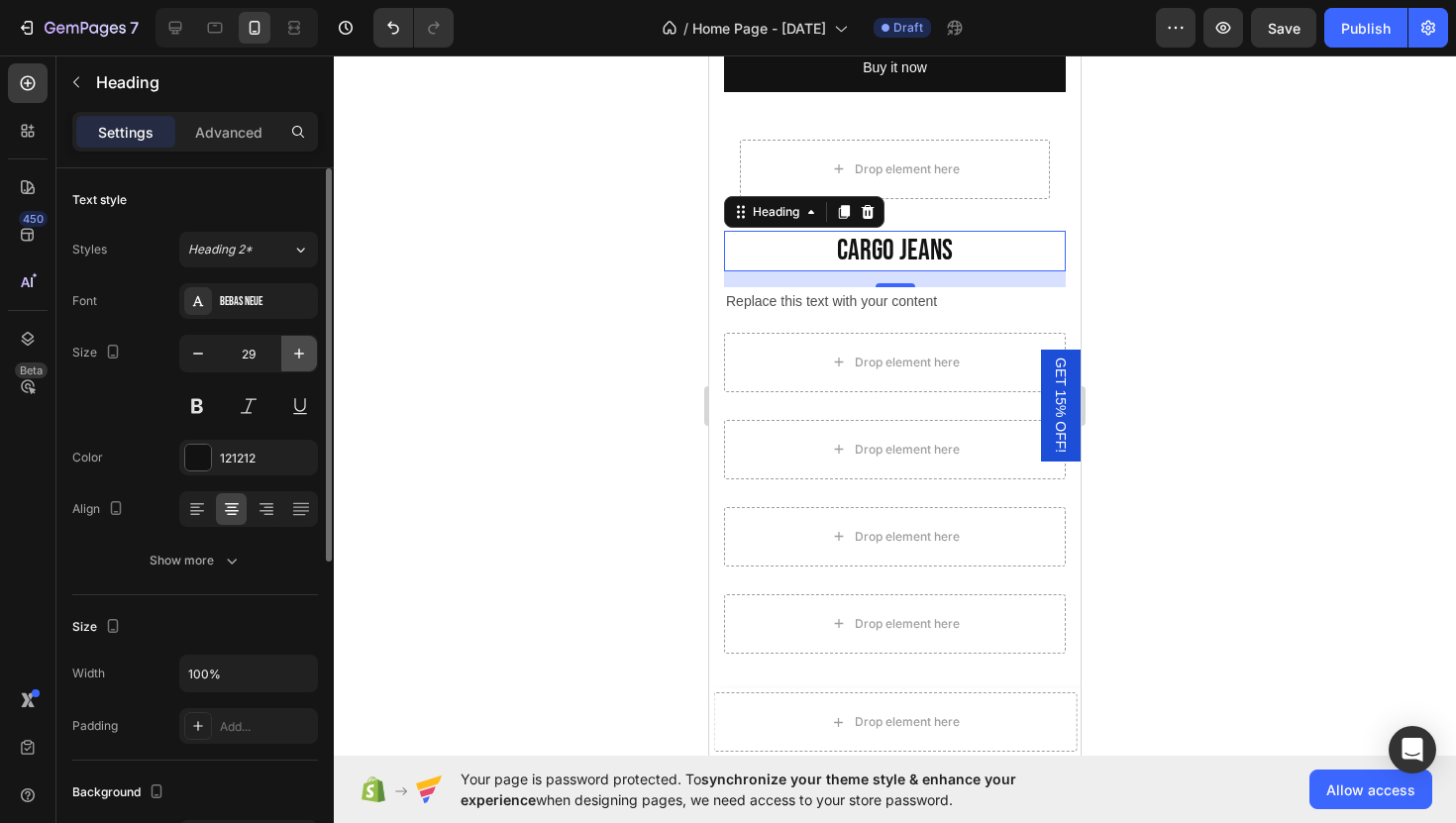 click 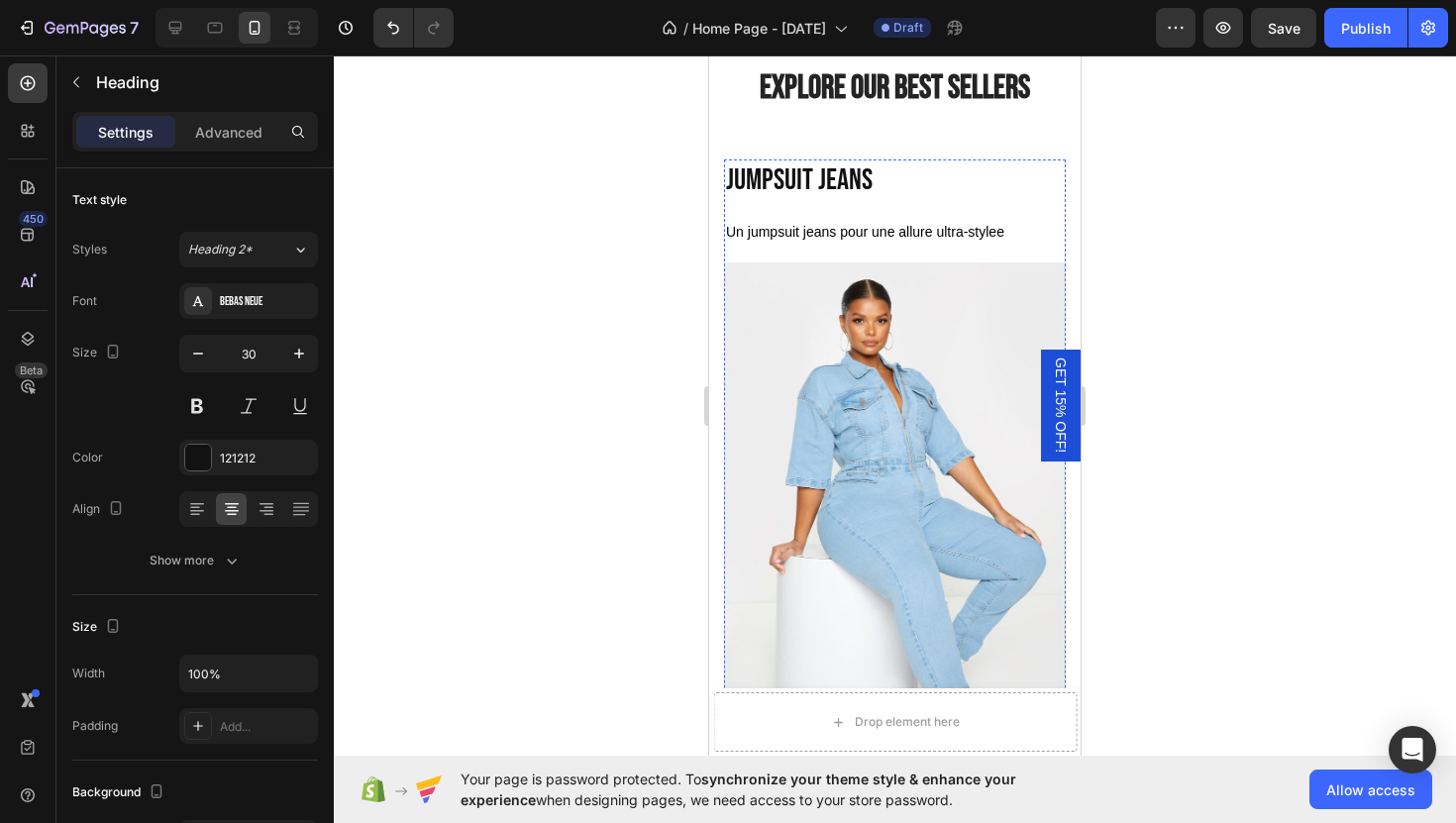 scroll, scrollTop: 2603, scrollLeft: 0, axis: vertical 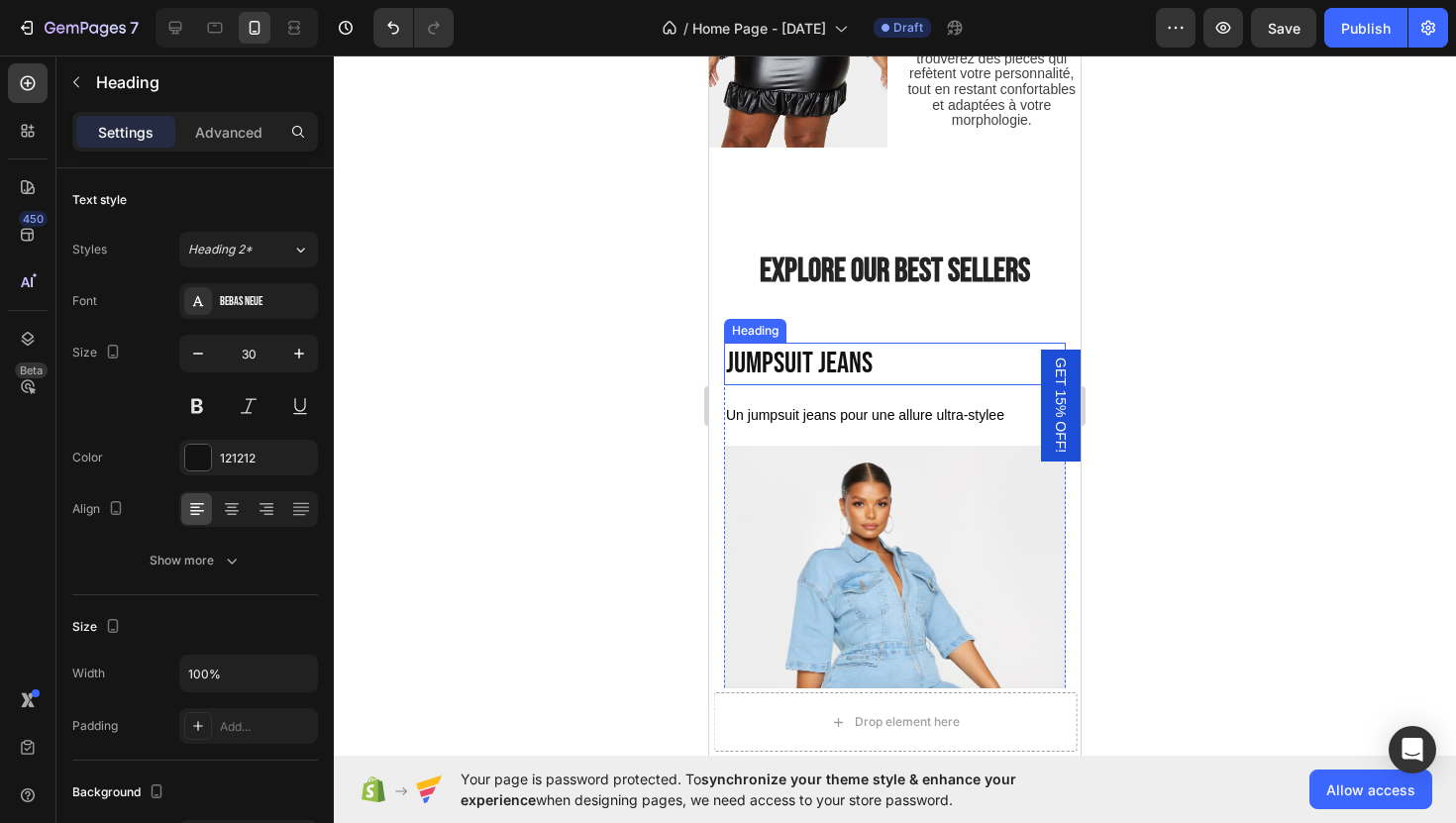 click on "jumpsuit jeans" at bounding box center [894, 363] 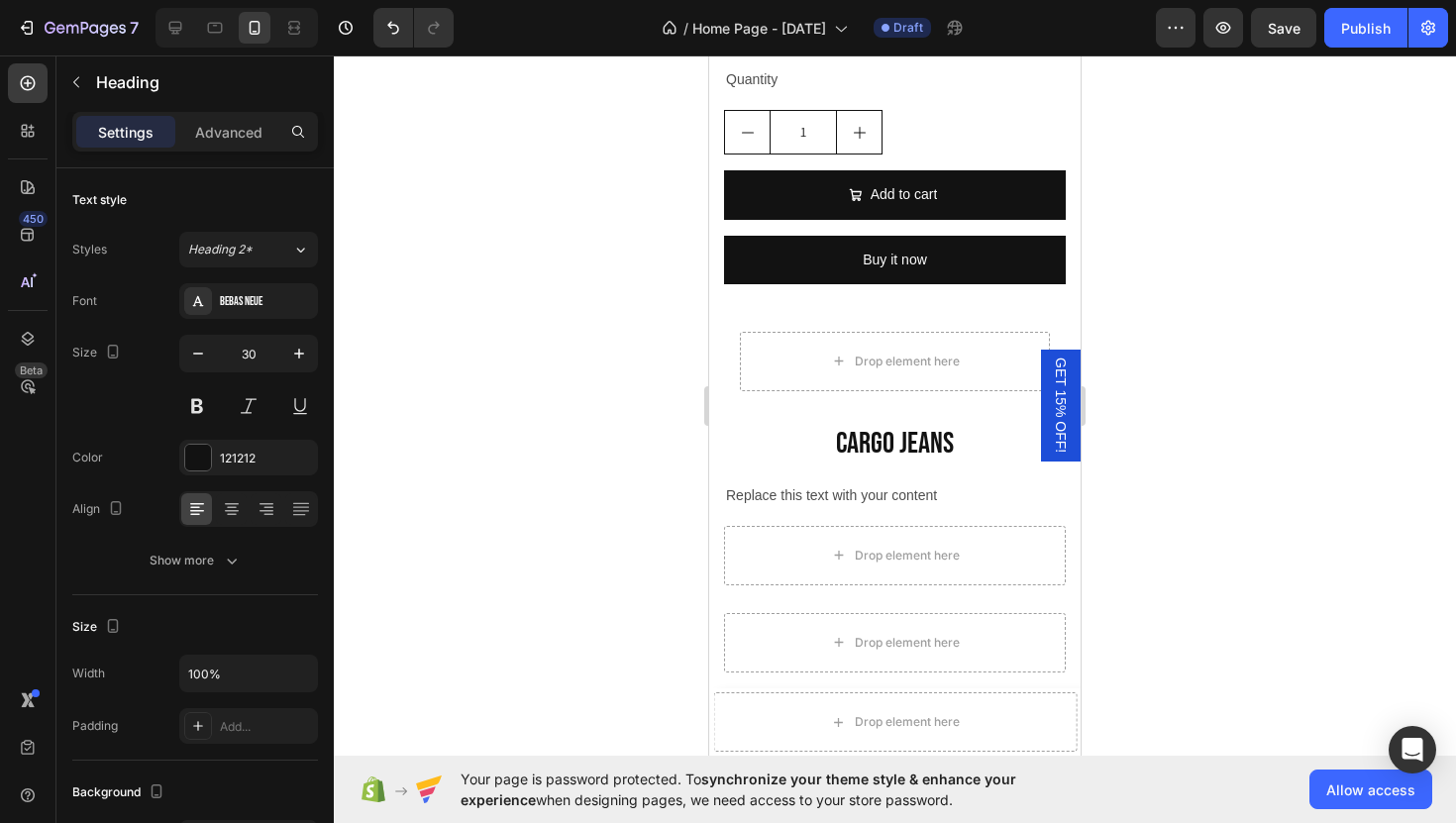 scroll, scrollTop: 3651, scrollLeft: 0, axis: vertical 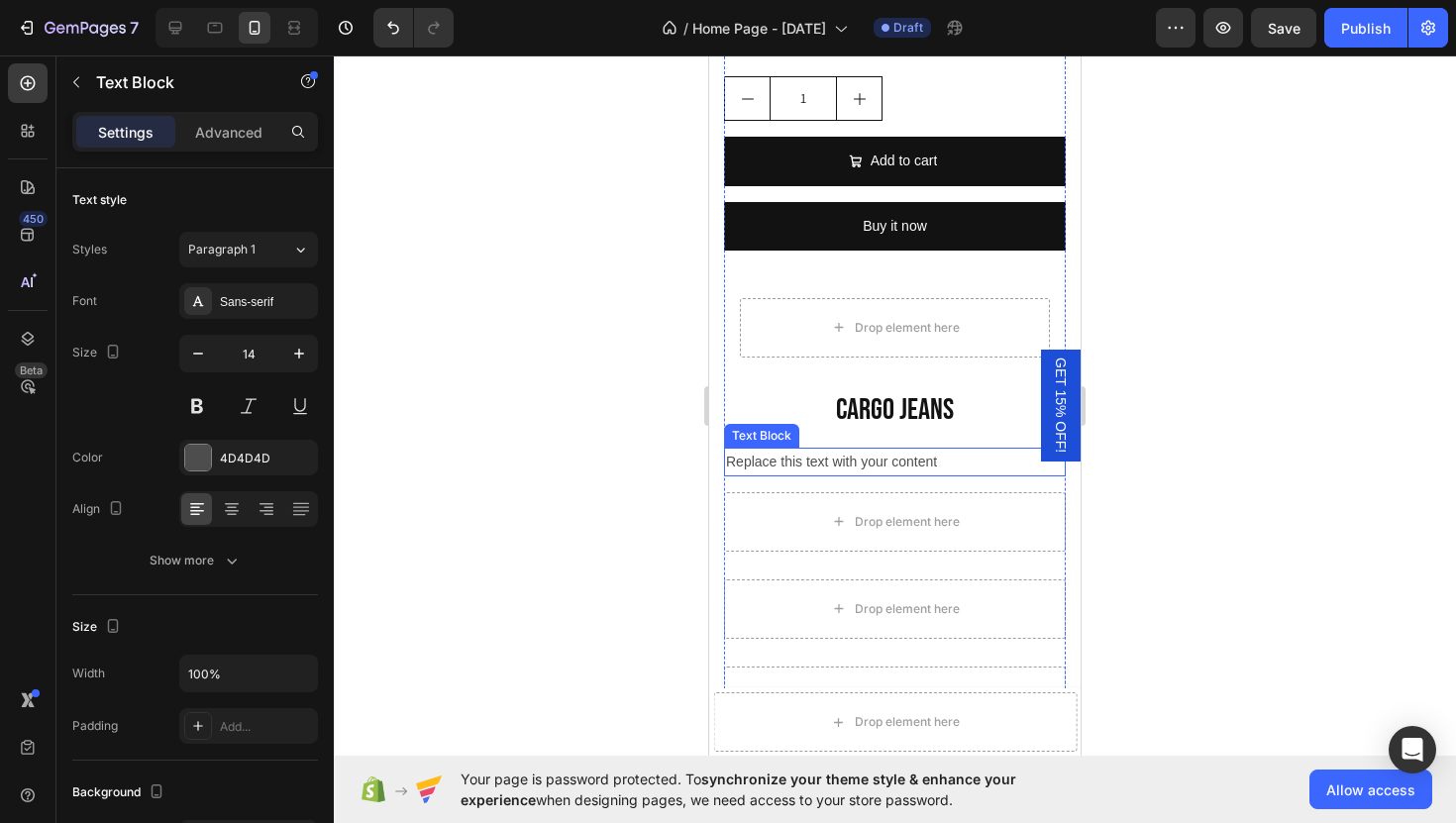 click on "Replace this text with your content" at bounding box center (894, 462) 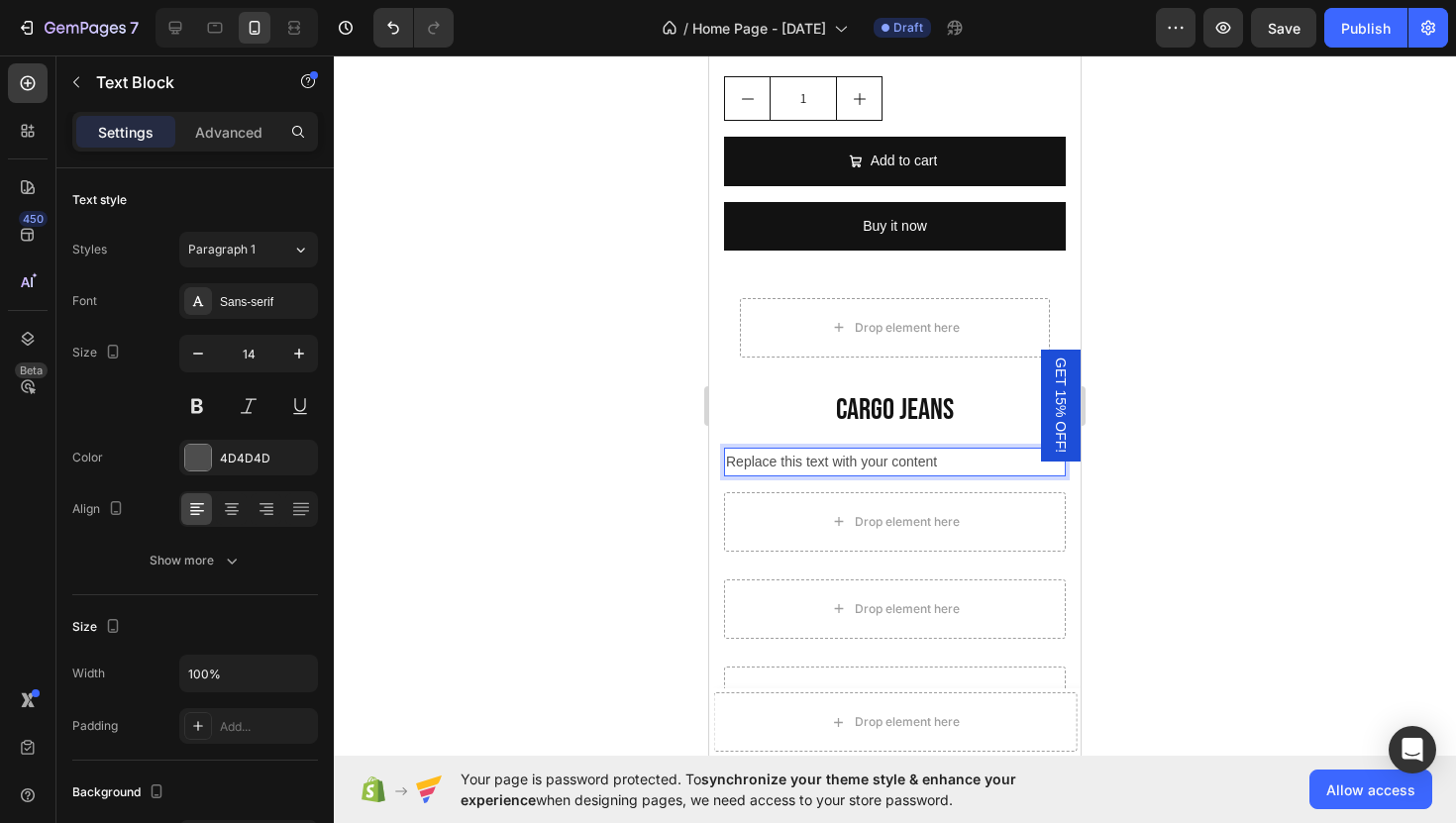 click on "Replace this text with your content" at bounding box center [894, 462] 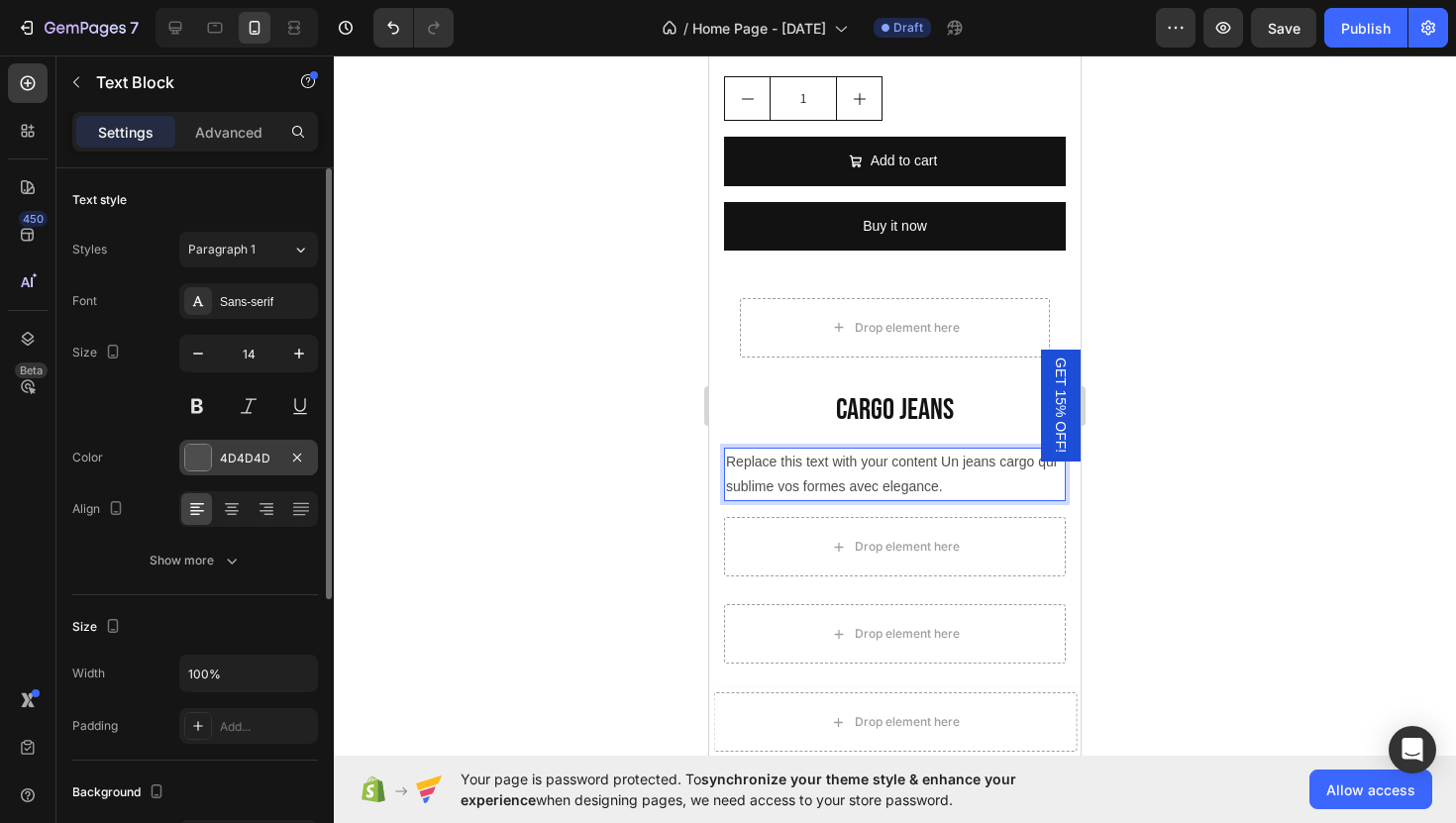 click on "4D4D4D" at bounding box center [249, 459] 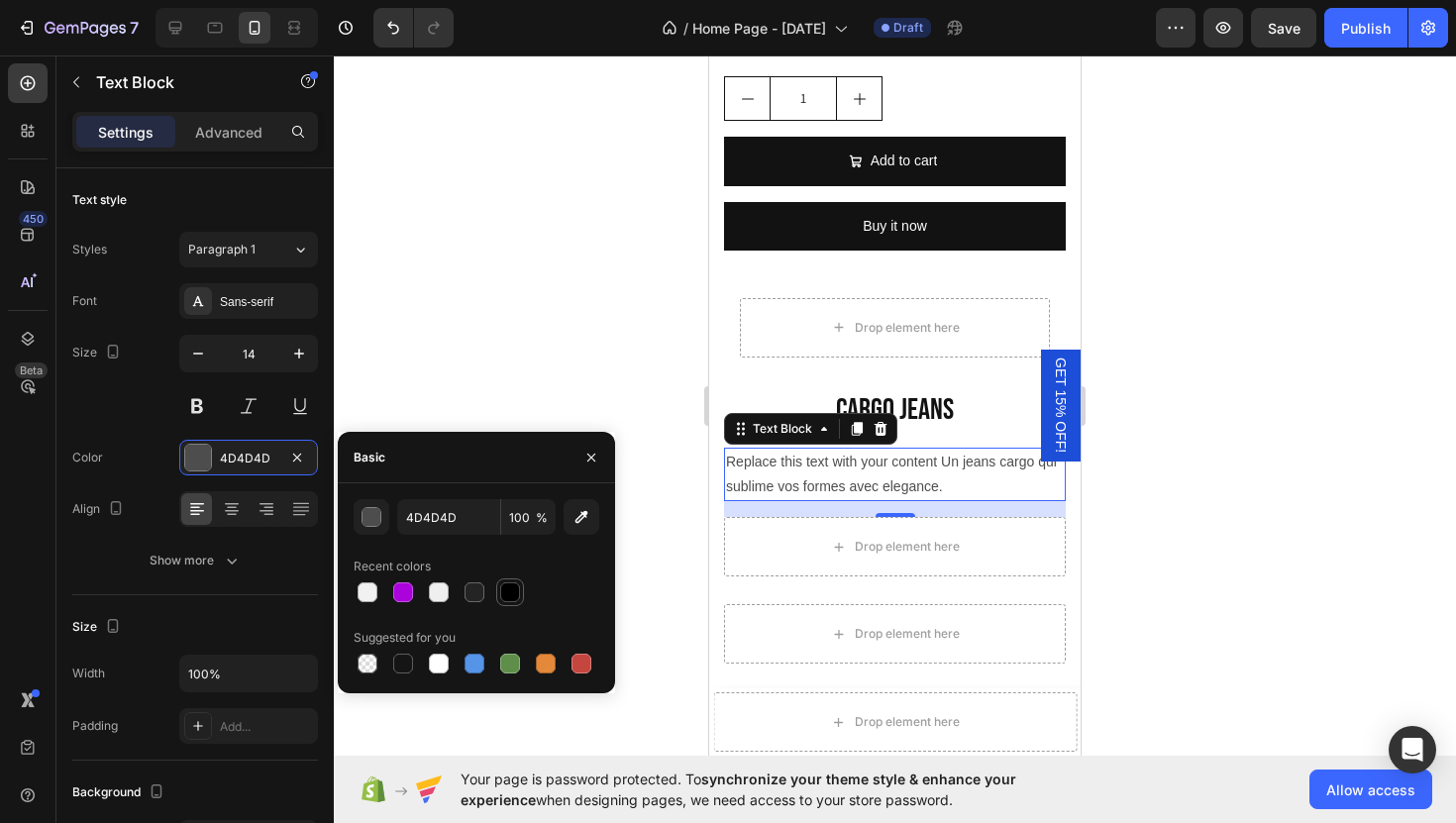 click at bounding box center (510, 592) 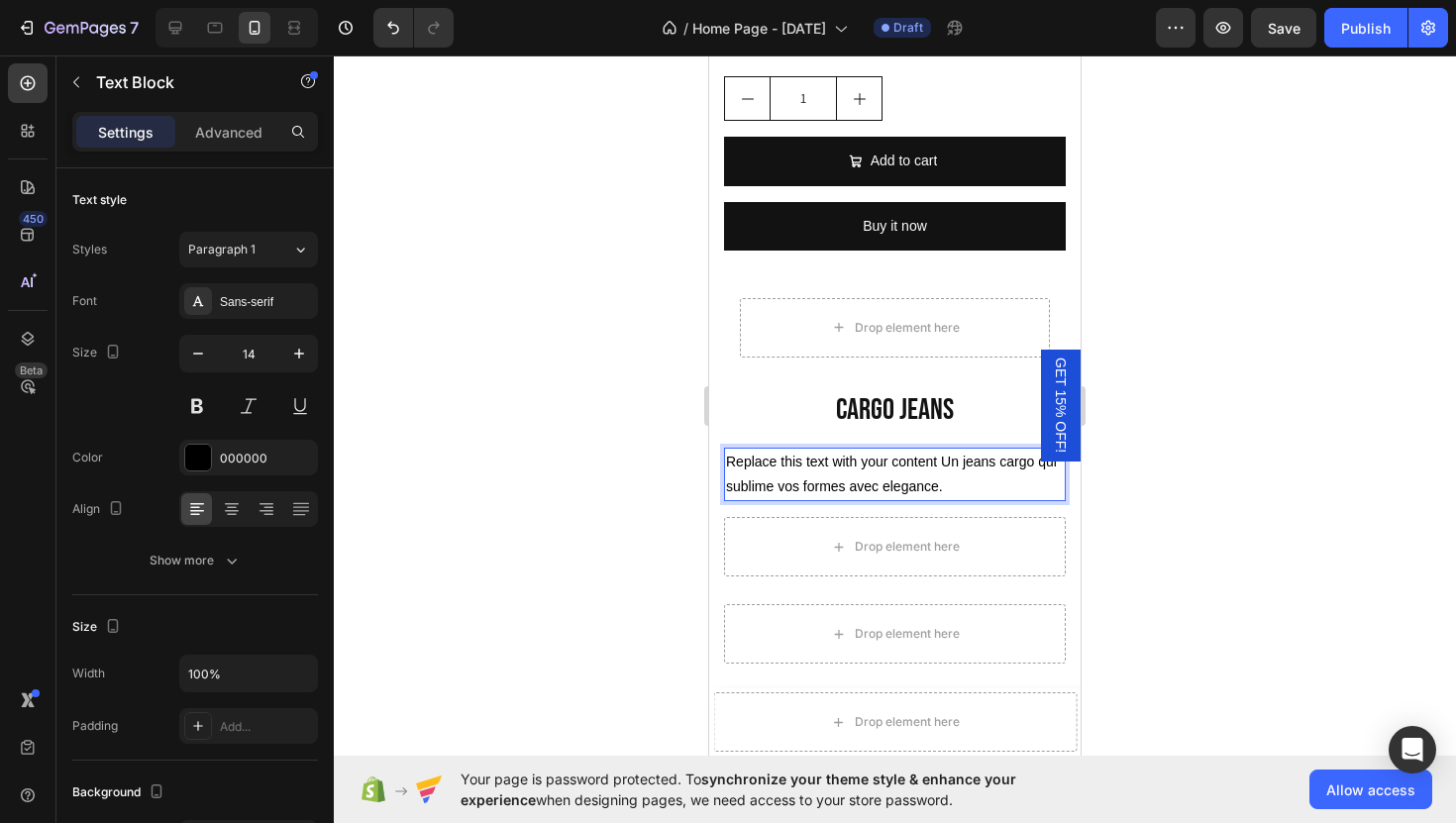 click on "Replace this text with your content Un jeans cargo qui sublime vos formes avec elegance." at bounding box center [894, 474] 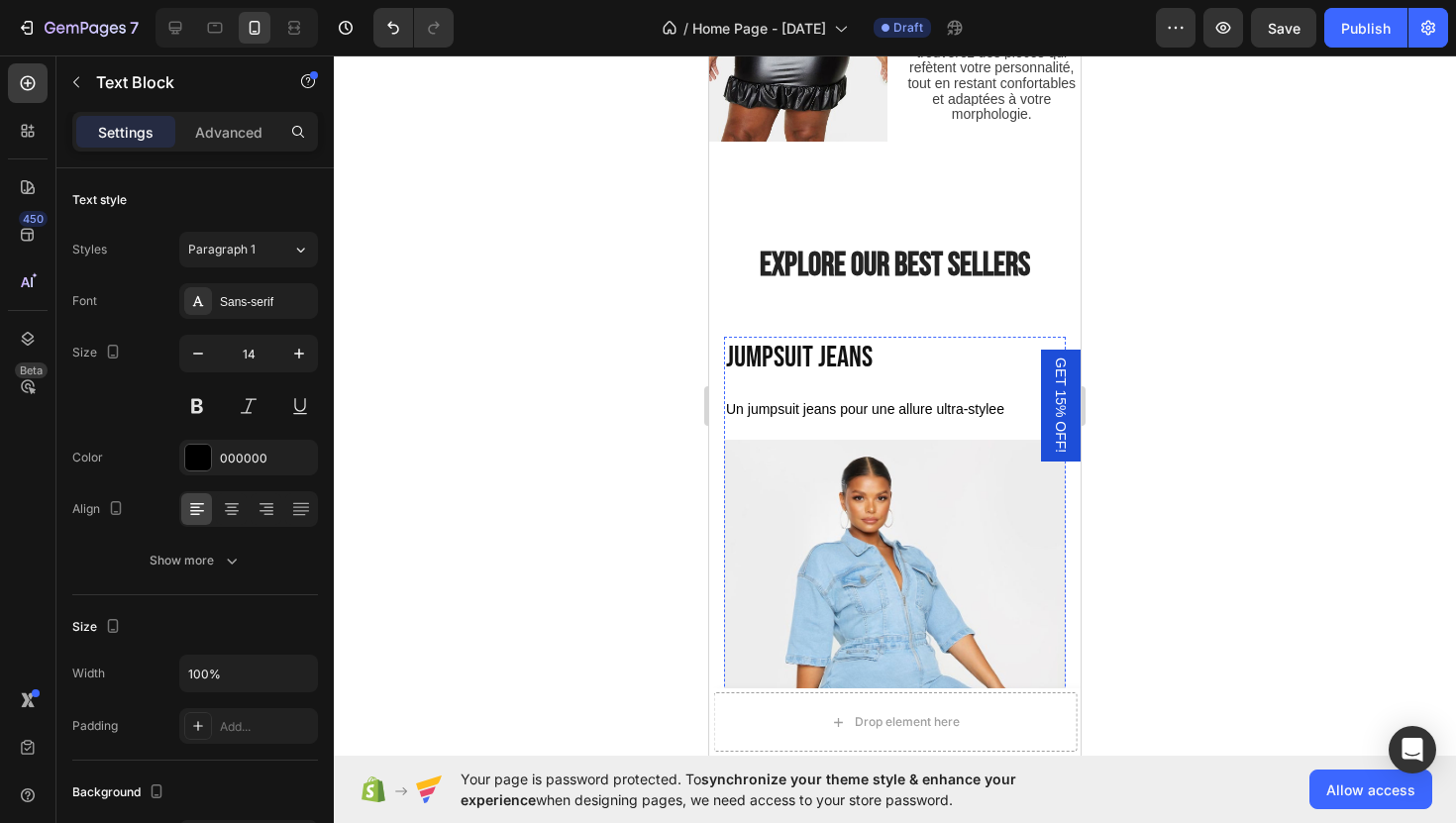 scroll, scrollTop: 2619, scrollLeft: 0, axis: vertical 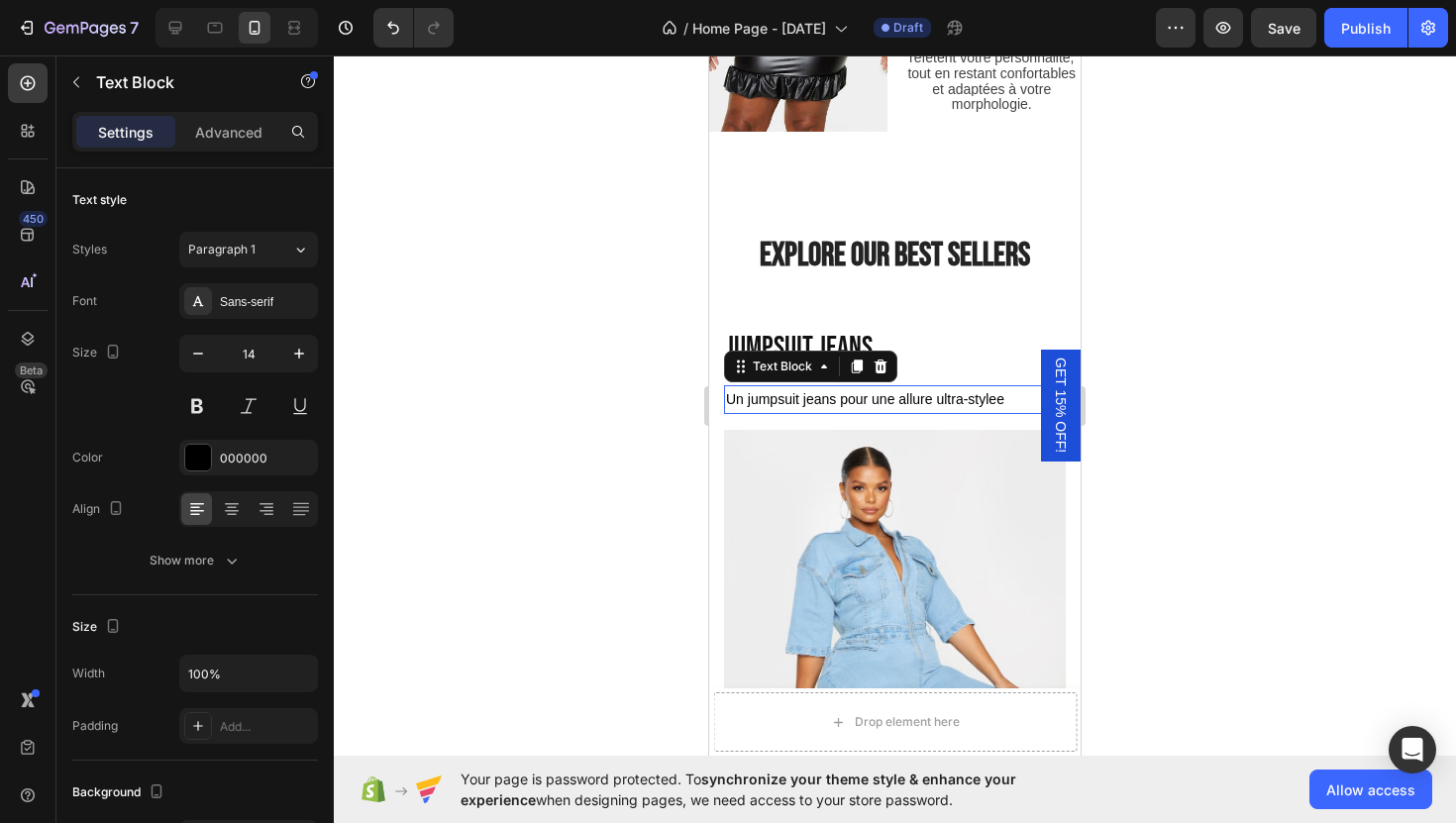 click on "Un jumpsuit jeans pour une allure ultra-stylee" at bounding box center [894, 399] 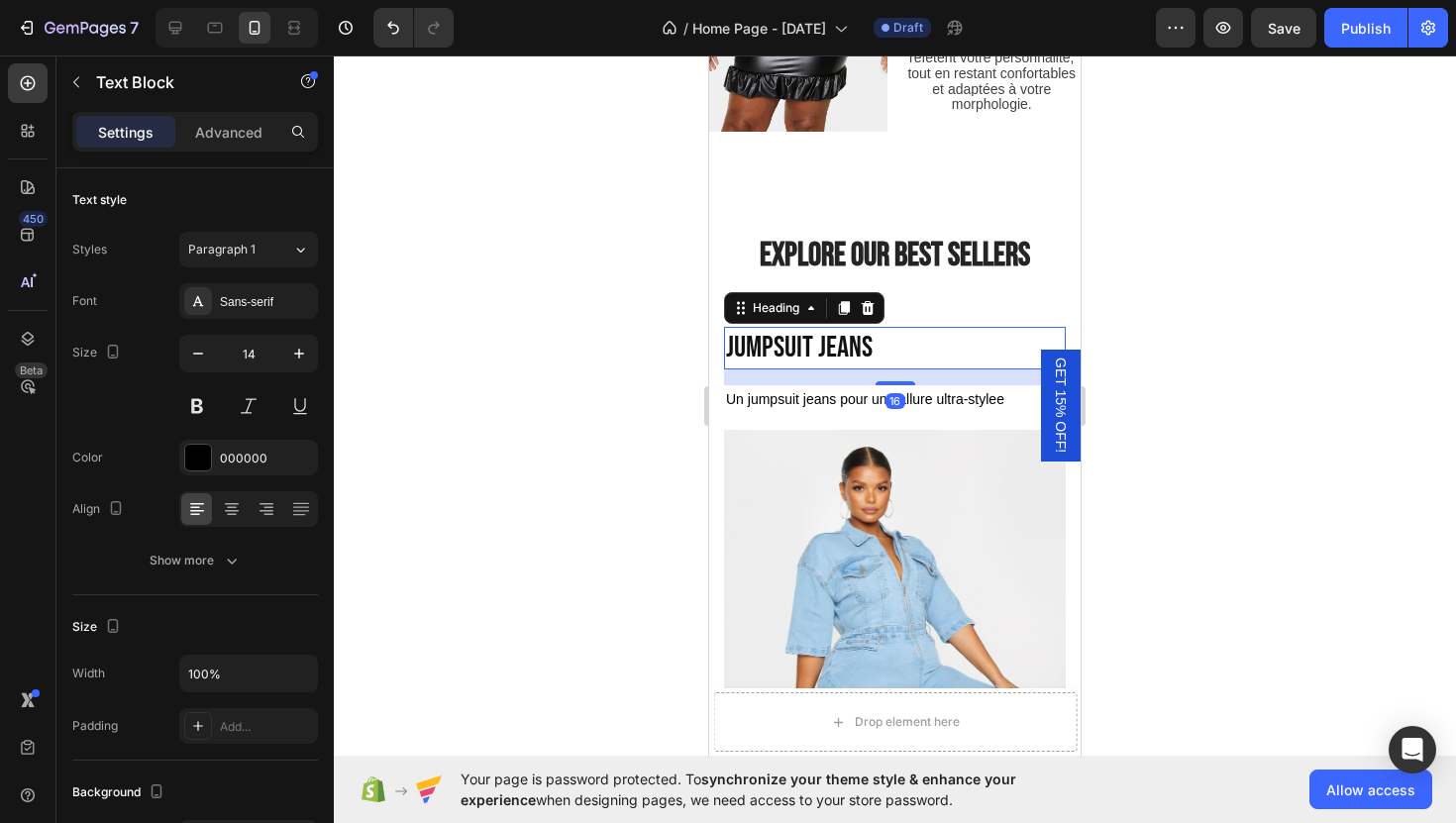 click on "jumpsuit jeans" at bounding box center (894, 348) 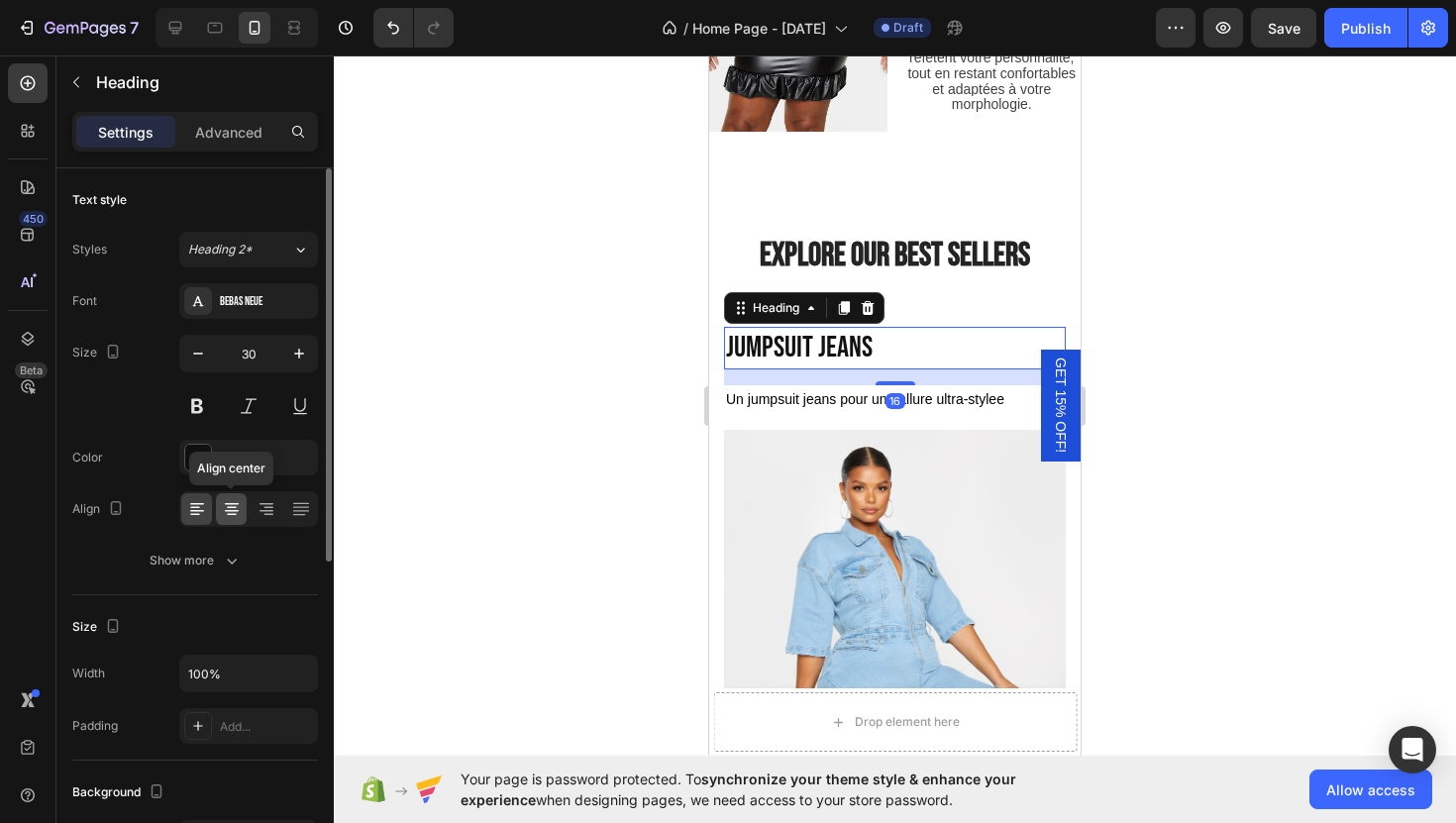 click 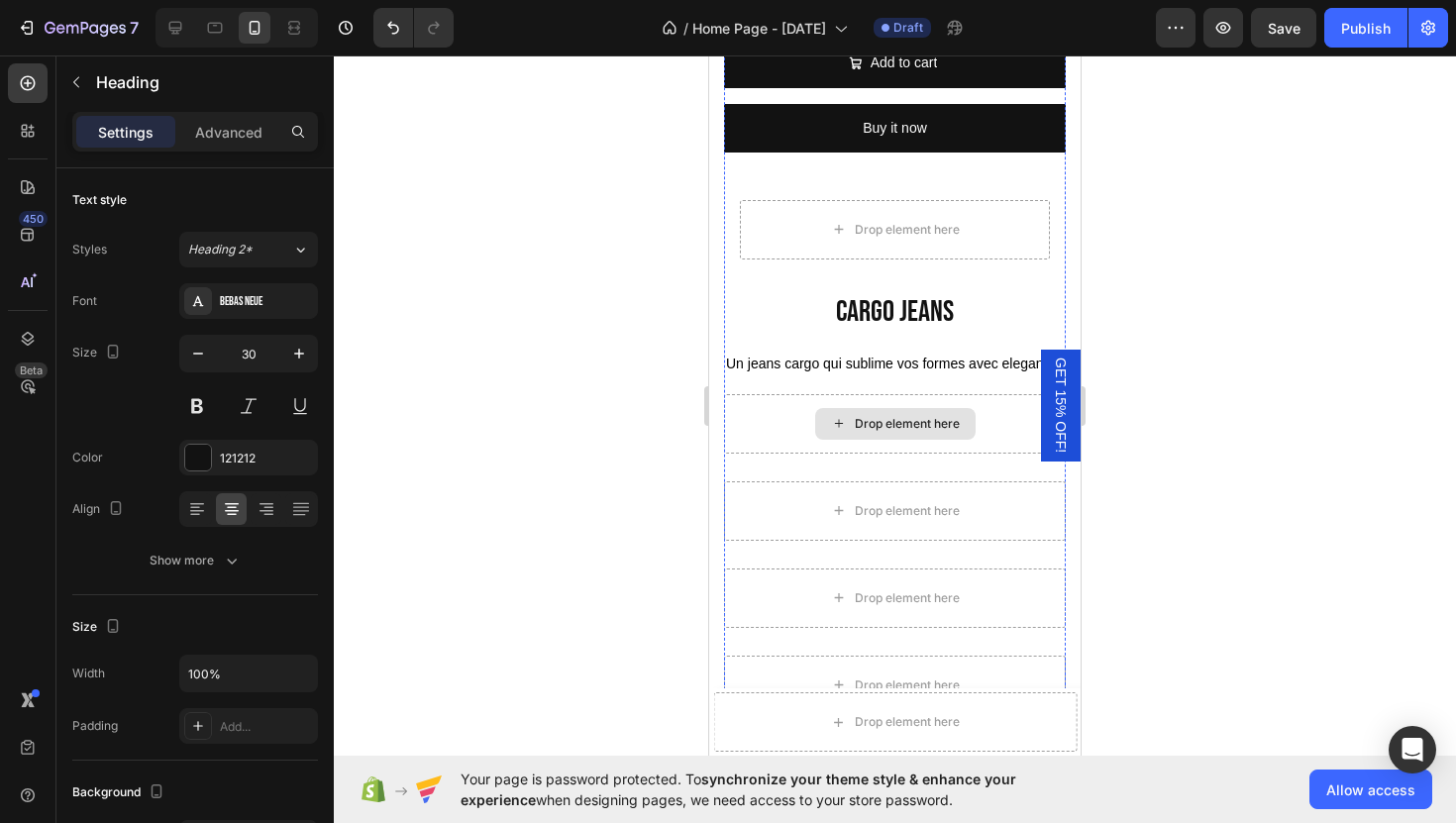 scroll, scrollTop: 3757, scrollLeft: 0, axis: vertical 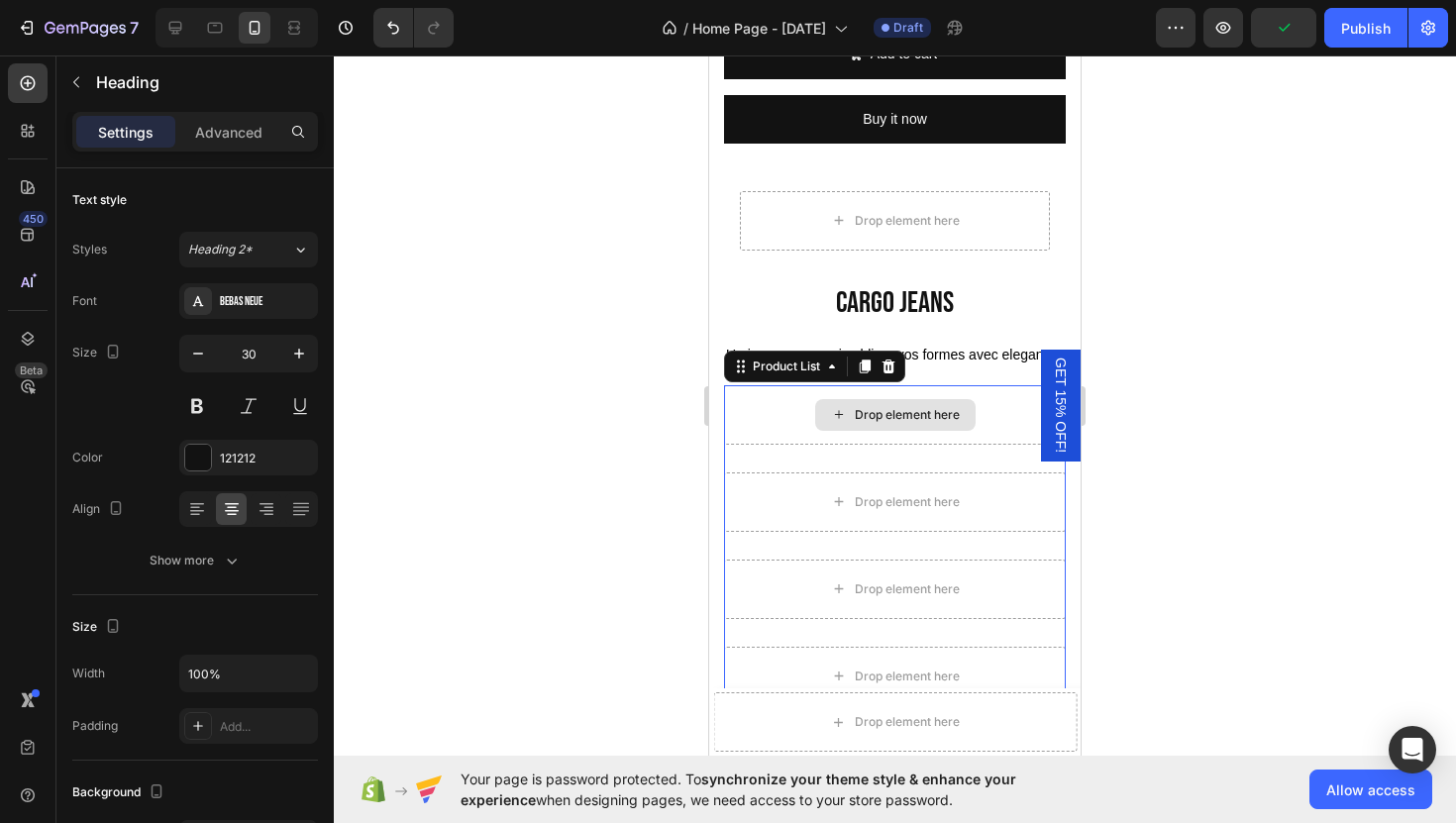 click on "Drop element here" at bounding box center (894, 415) 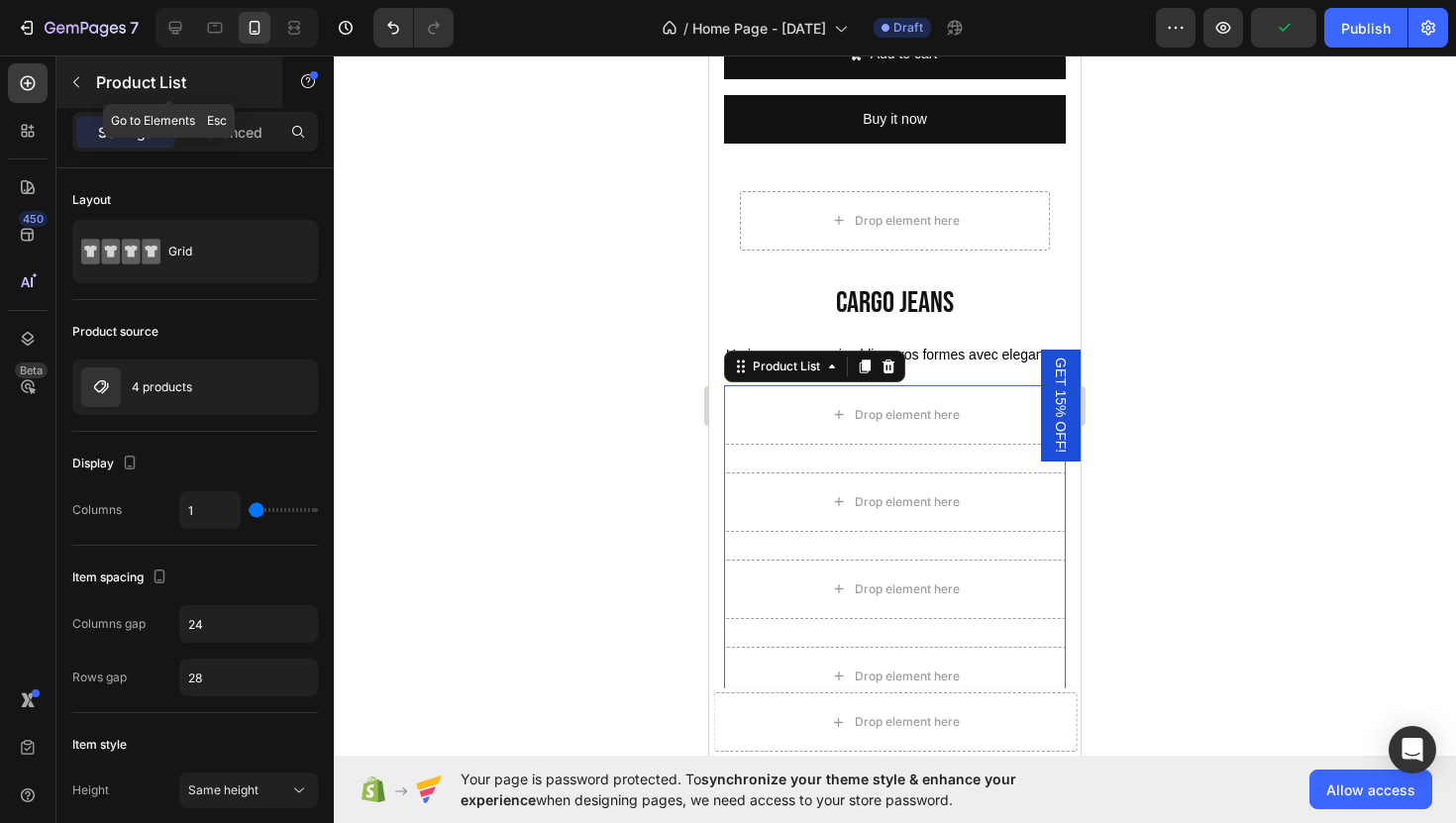click 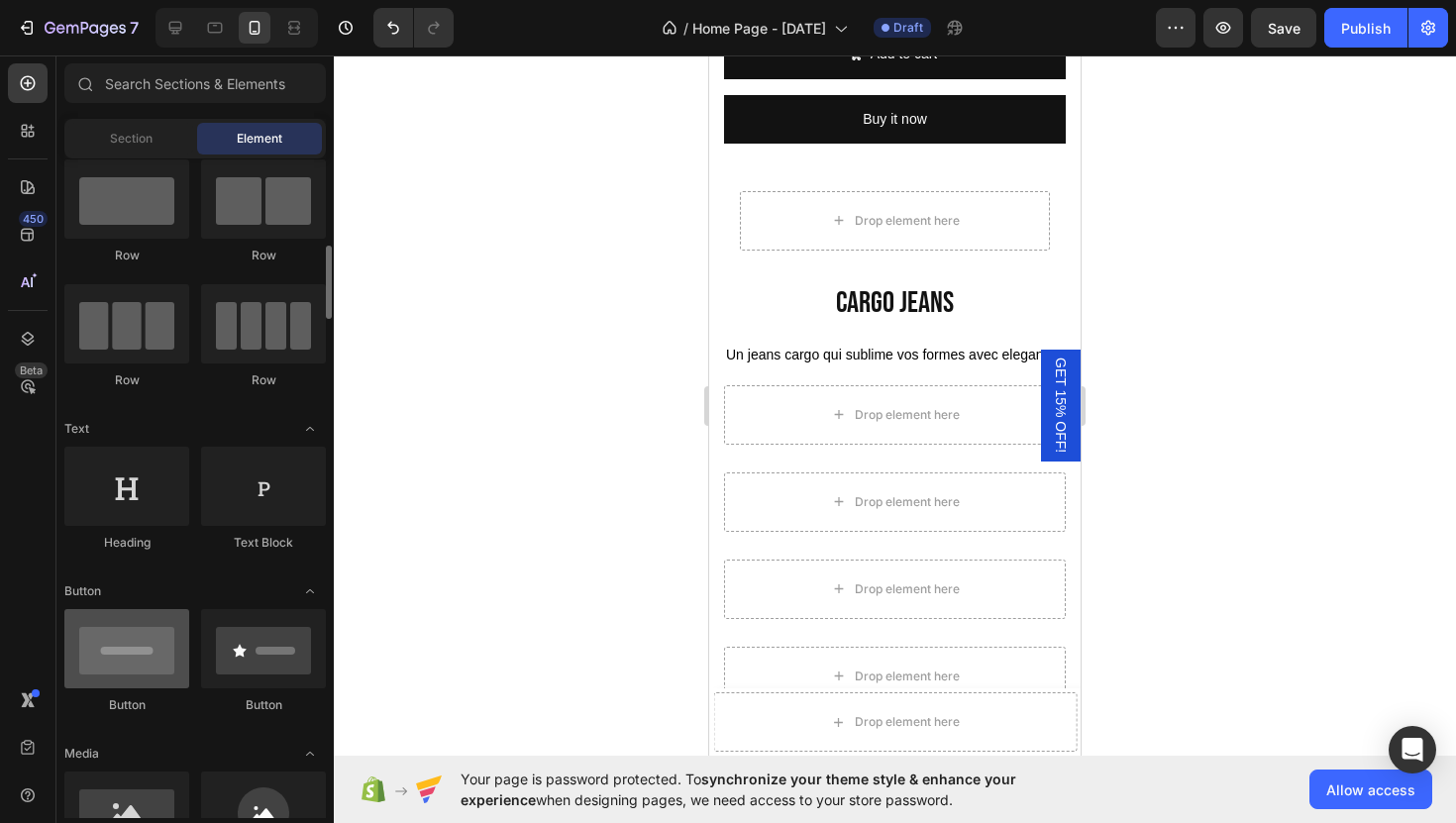 scroll, scrollTop: 216, scrollLeft: 0, axis: vertical 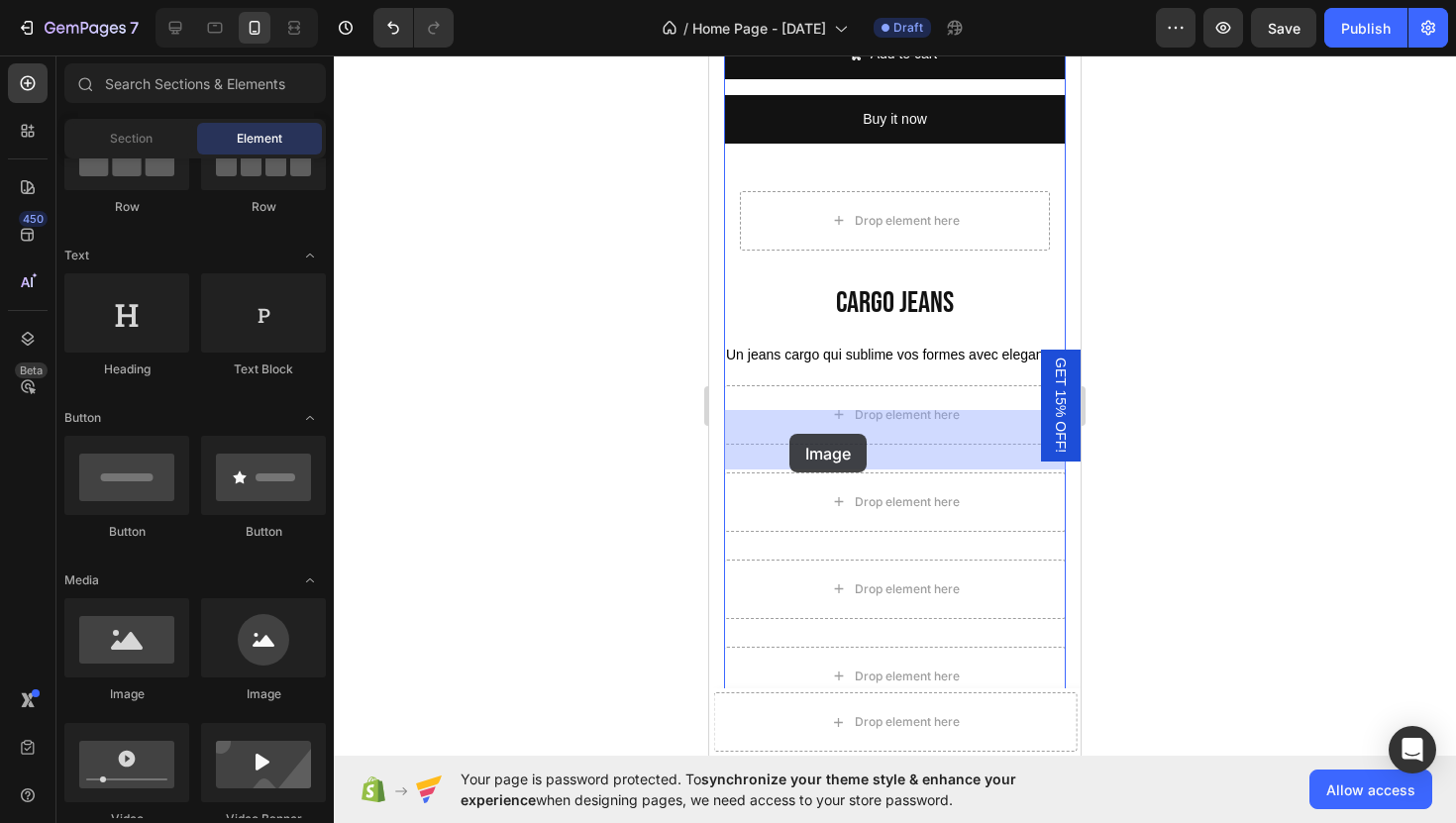 drag, startPoint x: 844, startPoint y: 720, endPoint x: 789, endPoint y: 433, distance: 292.22252 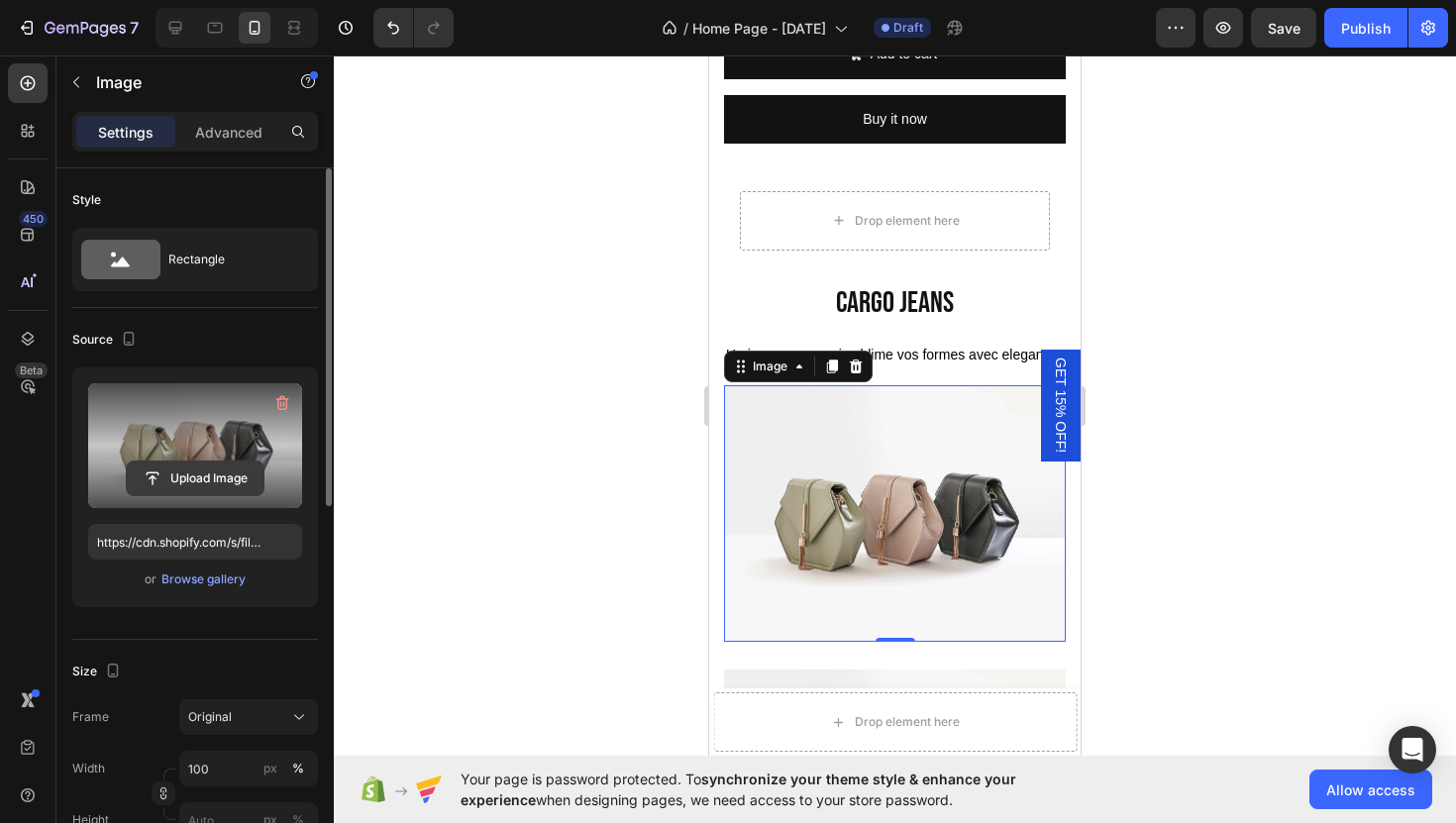 click 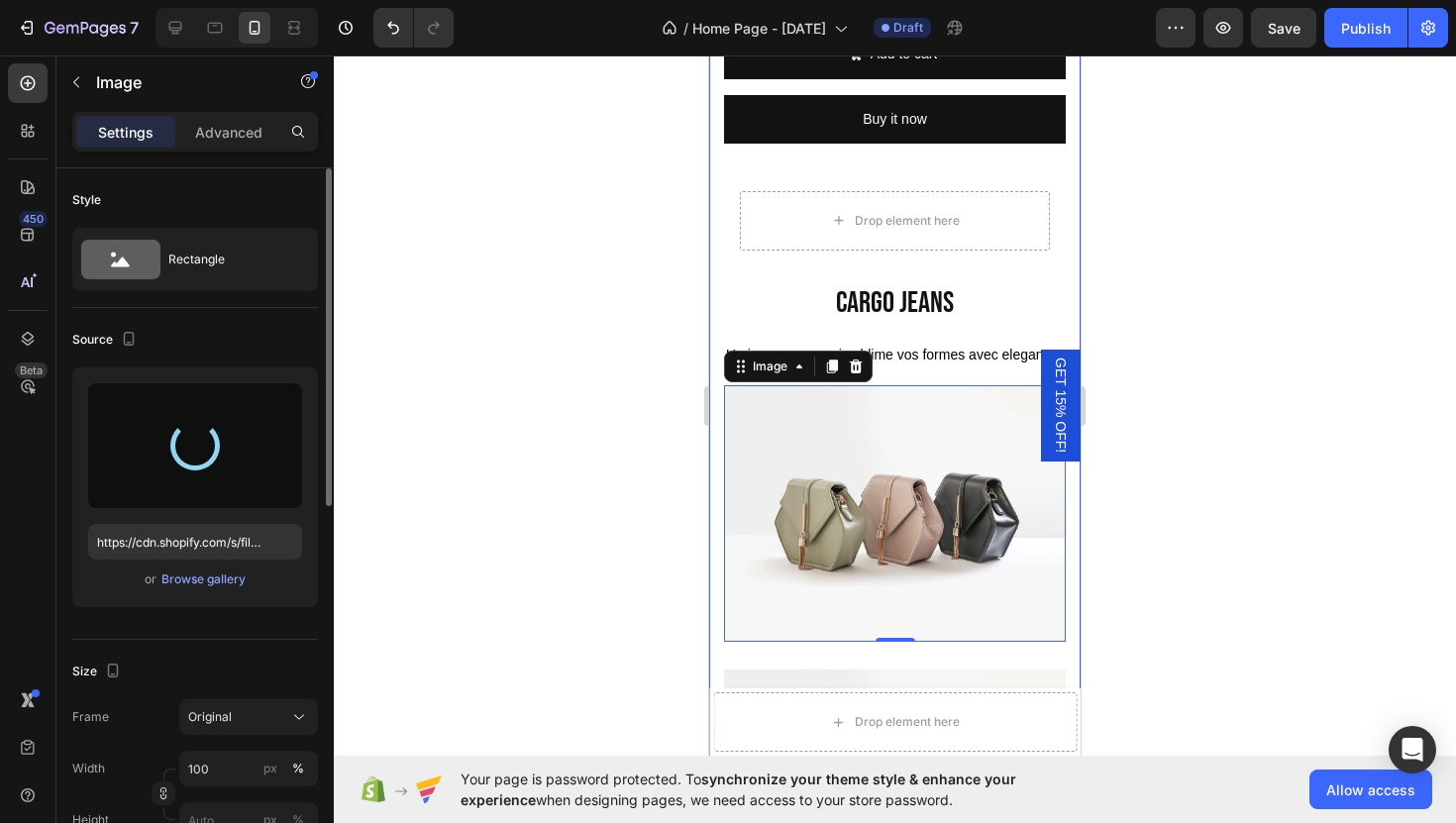 type on "[URL]" 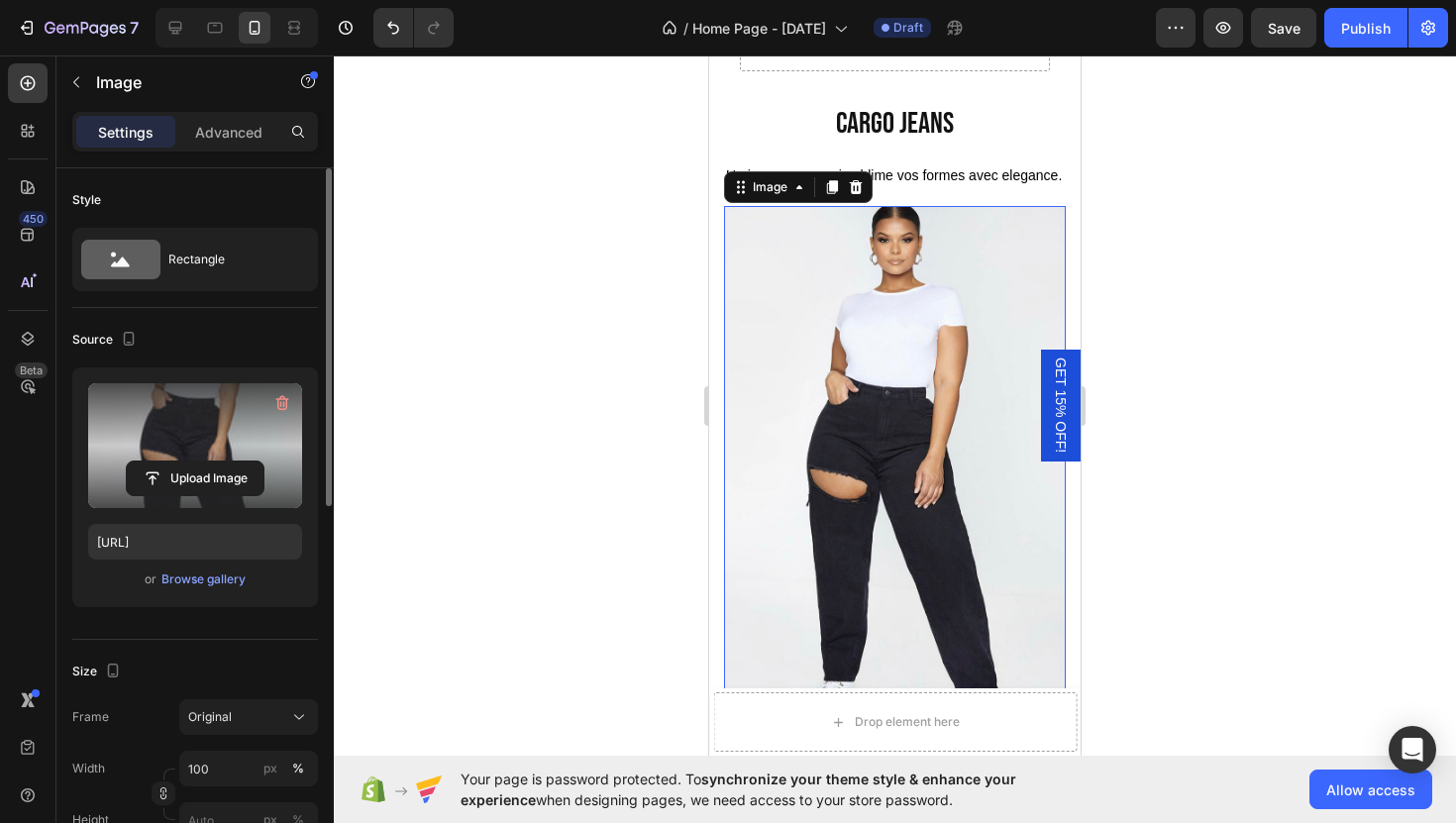 scroll, scrollTop: 4401, scrollLeft: 0, axis: vertical 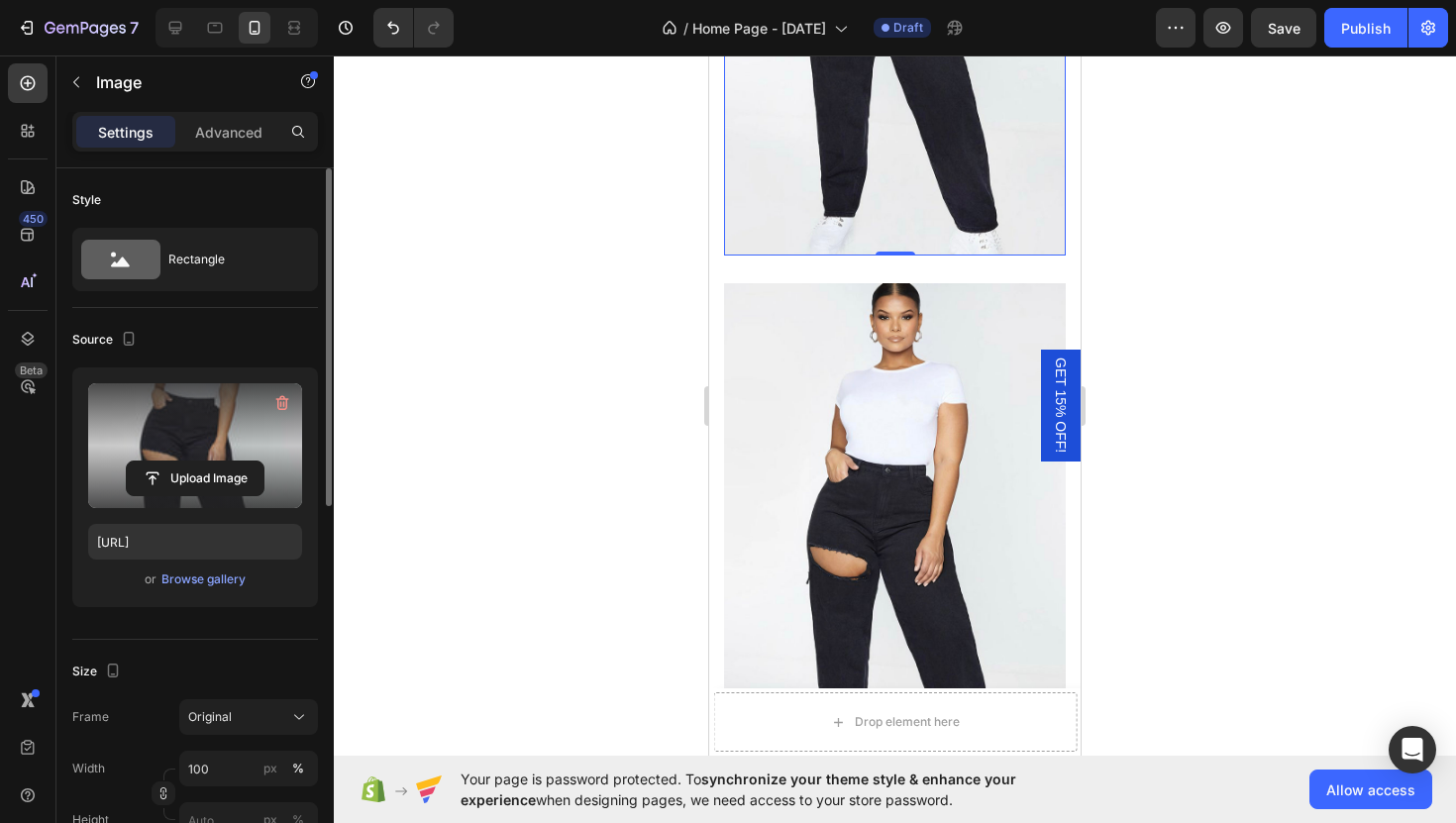 click at bounding box center (894, 540) 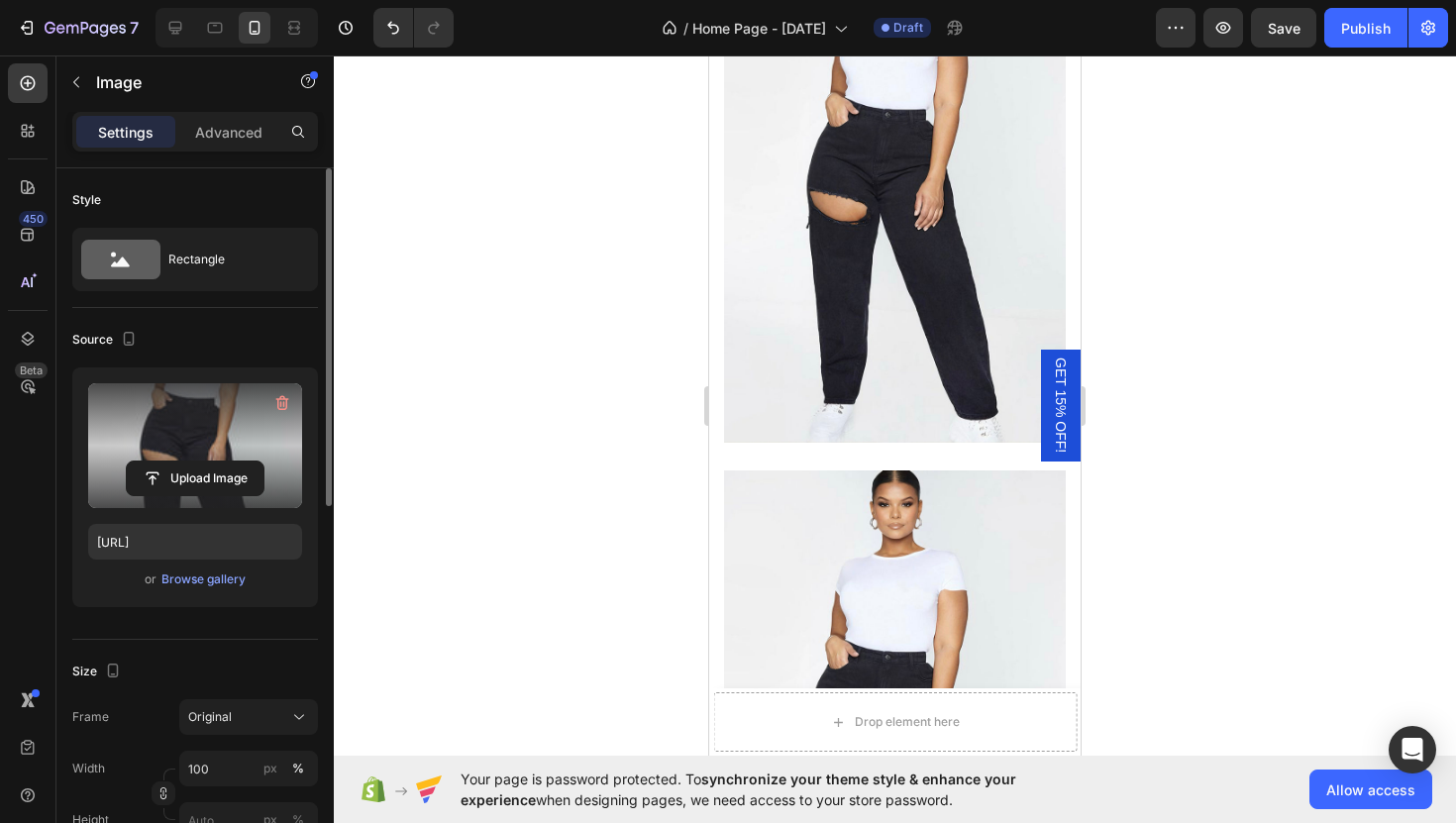 scroll, scrollTop: 5034, scrollLeft: 0, axis: vertical 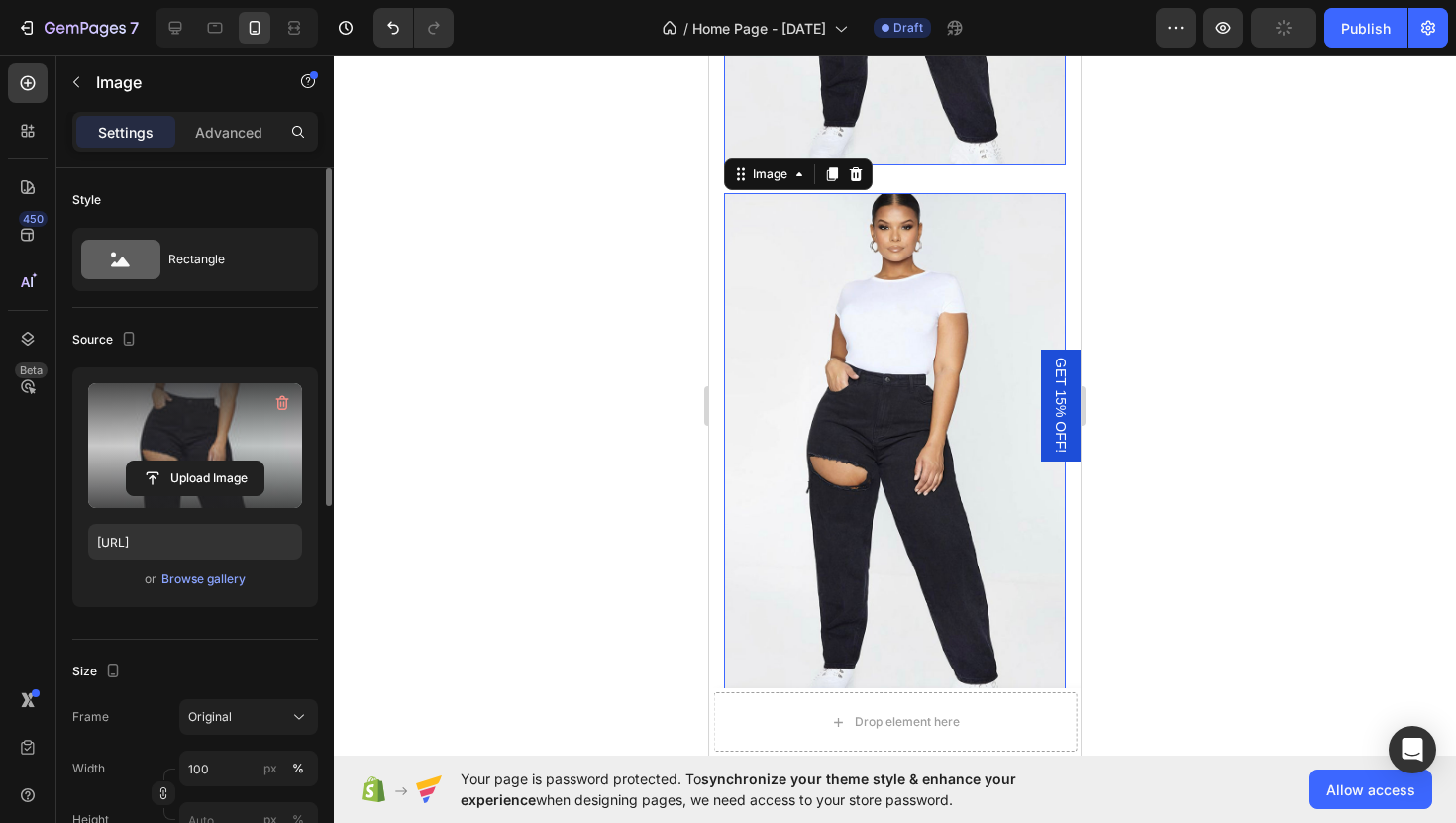 click at bounding box center [894, 450] 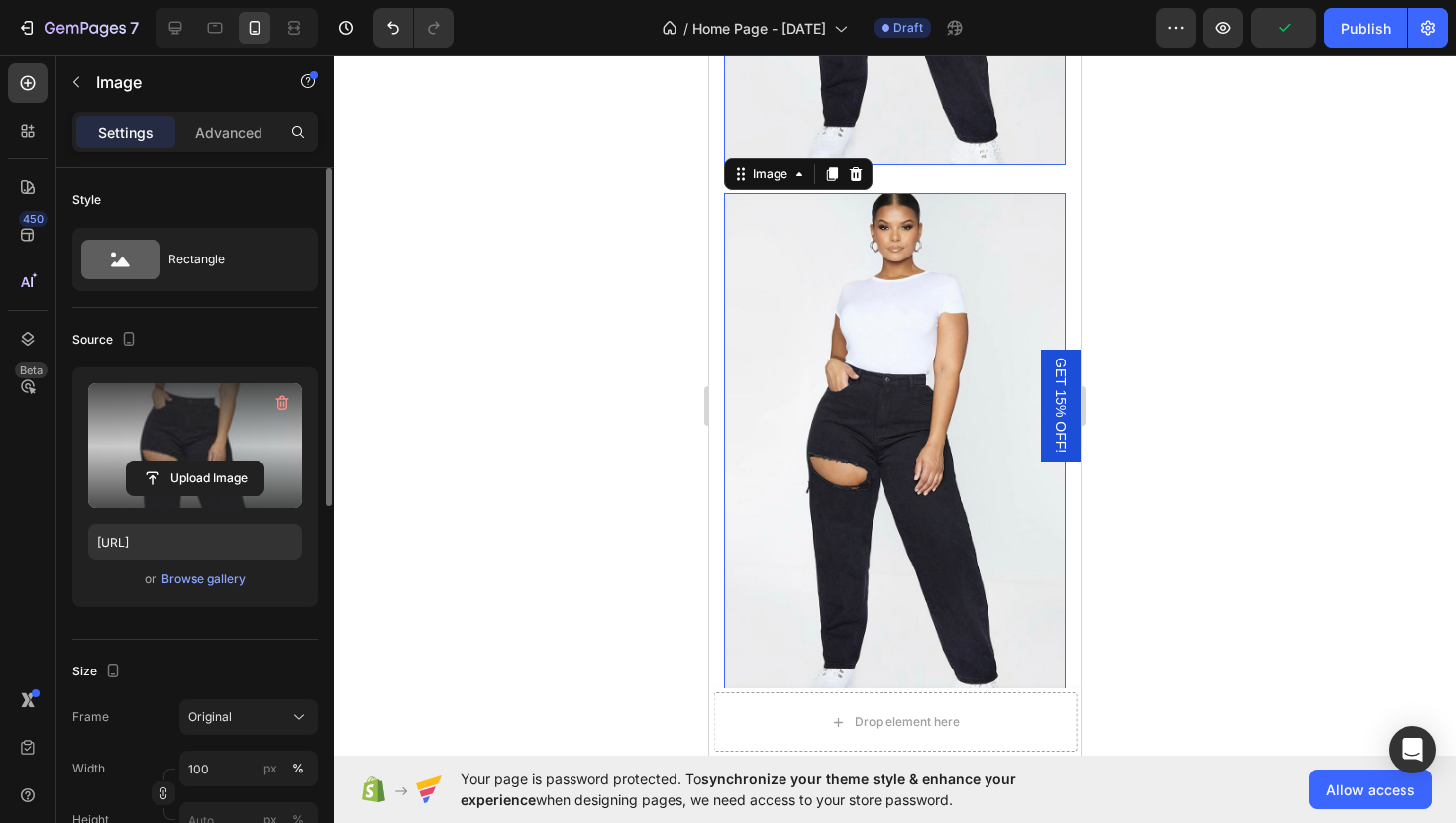 click at bounding box center [894, 450] 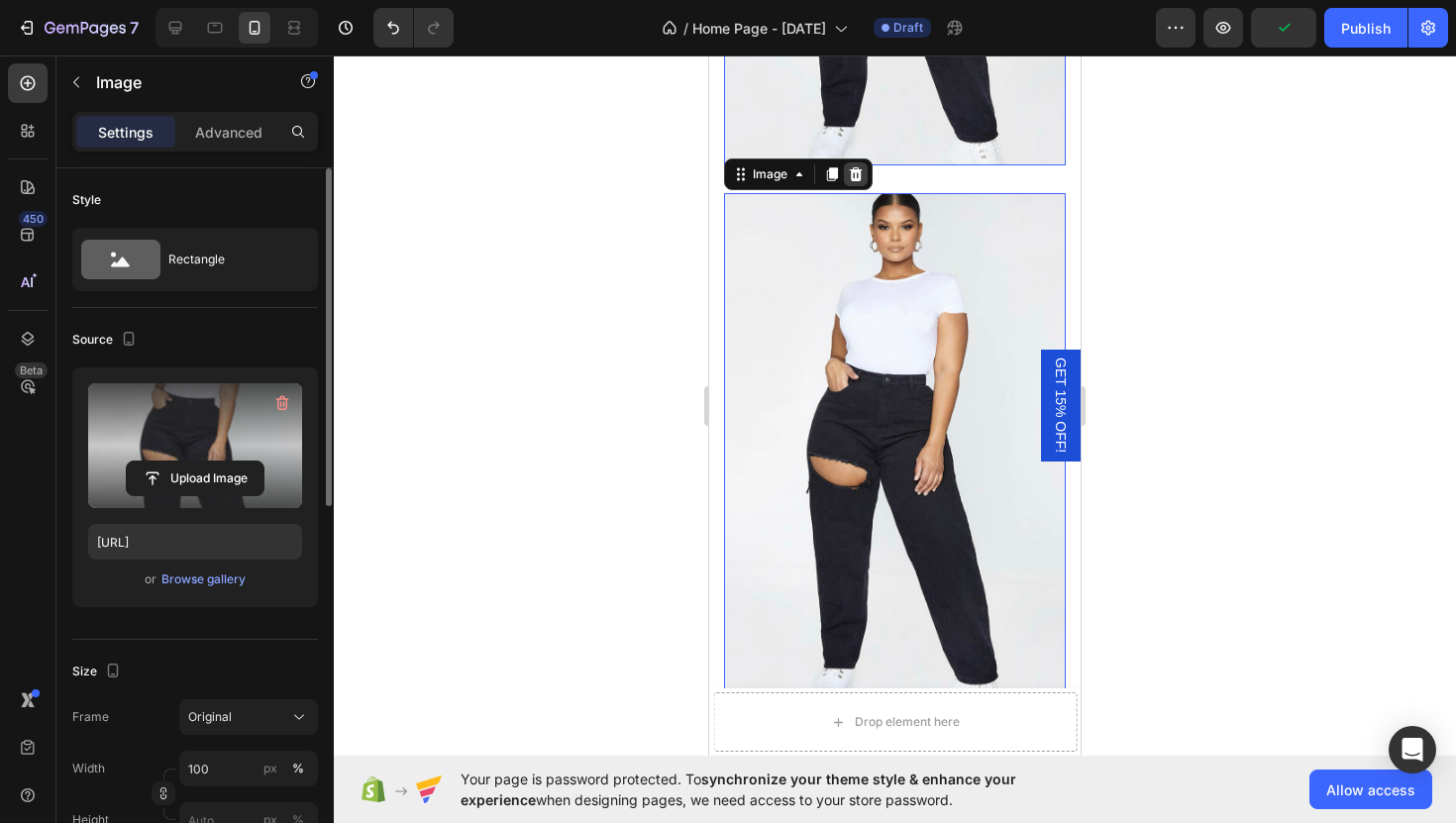 click 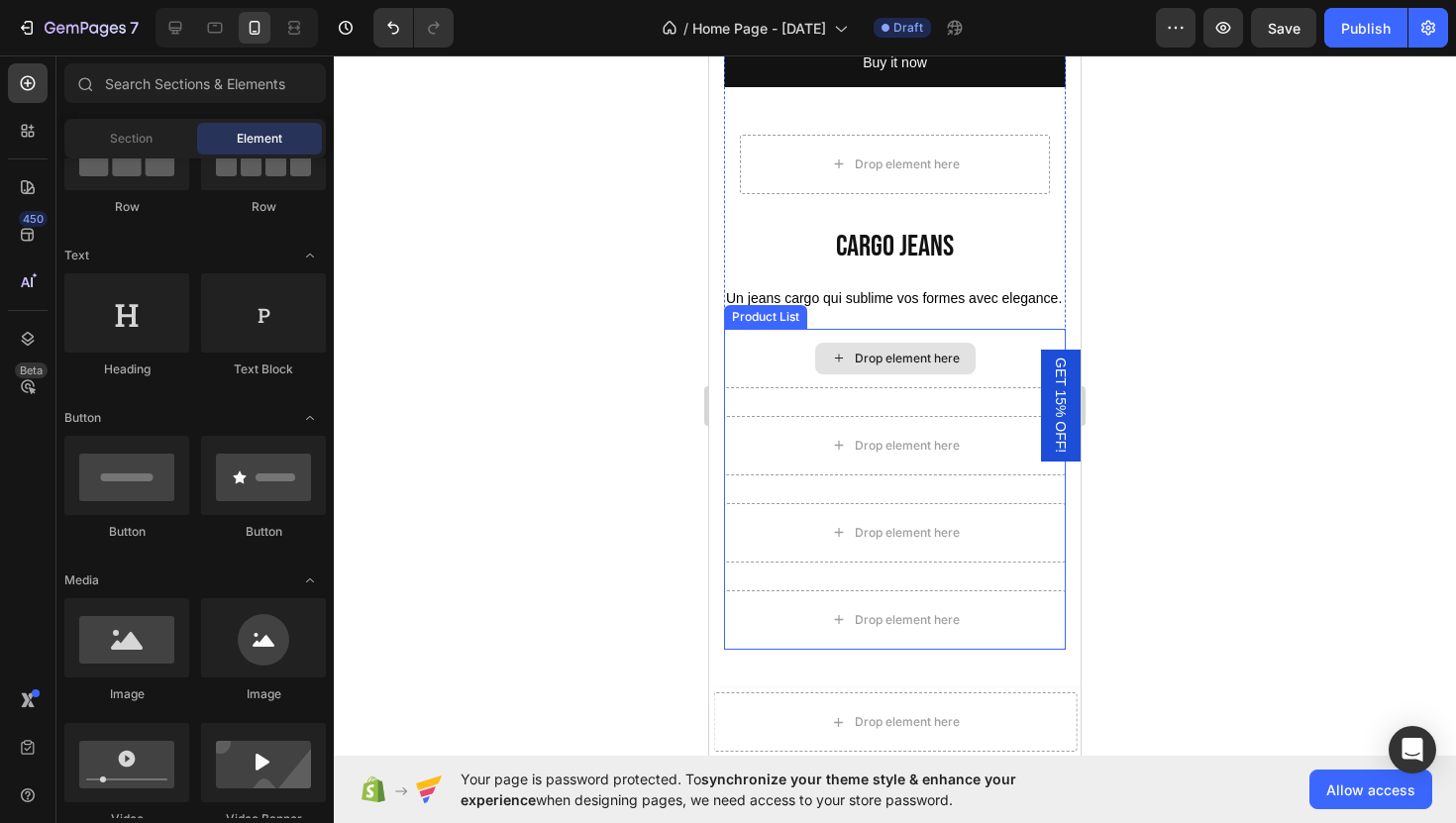 scroll, scrollTop: 3813, scrollLeft: 0, axis: vertical 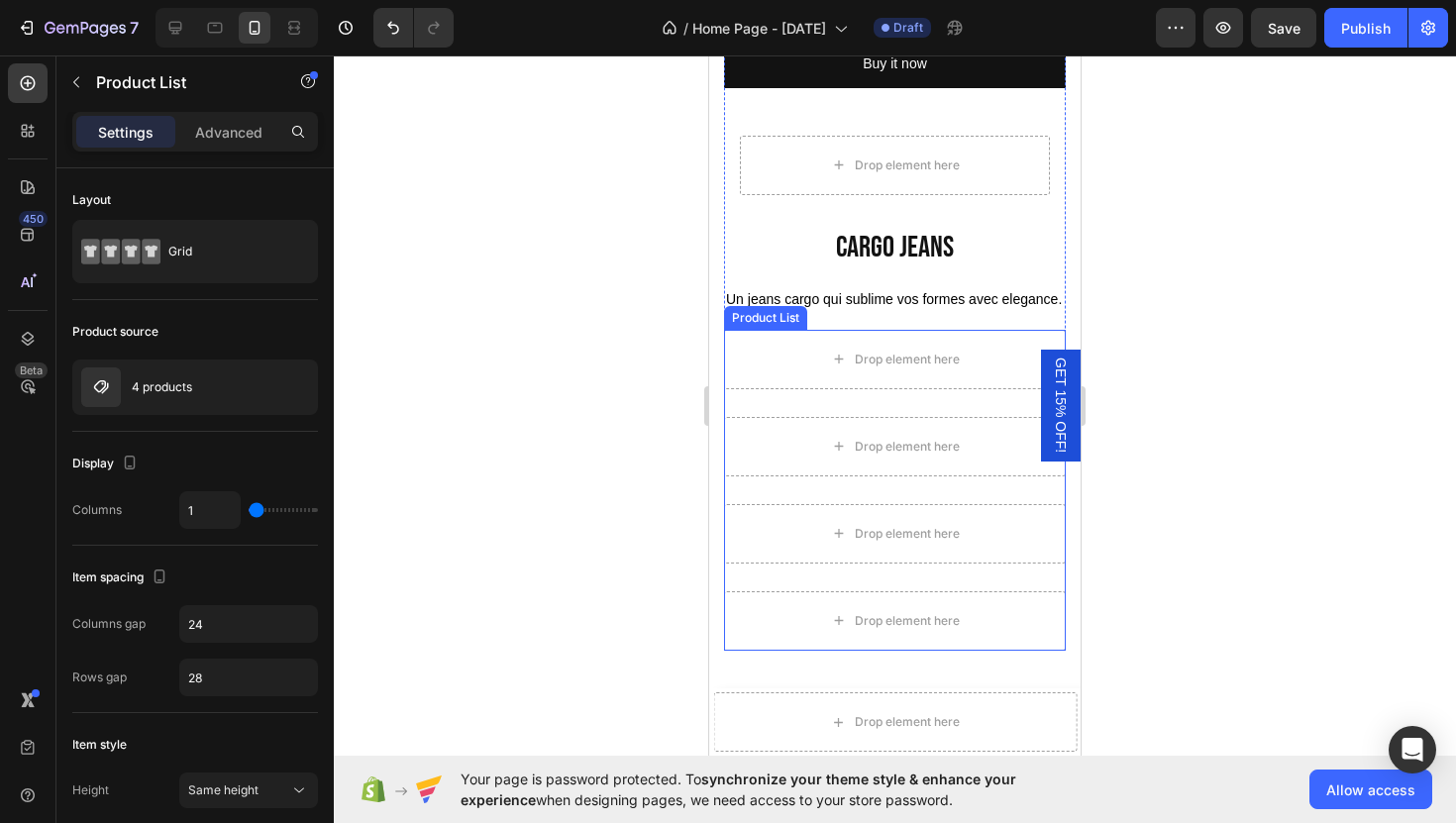 click on "Drop element here
Drop element here
Drop element here
Drop element here" at bounding box center [894, 490] 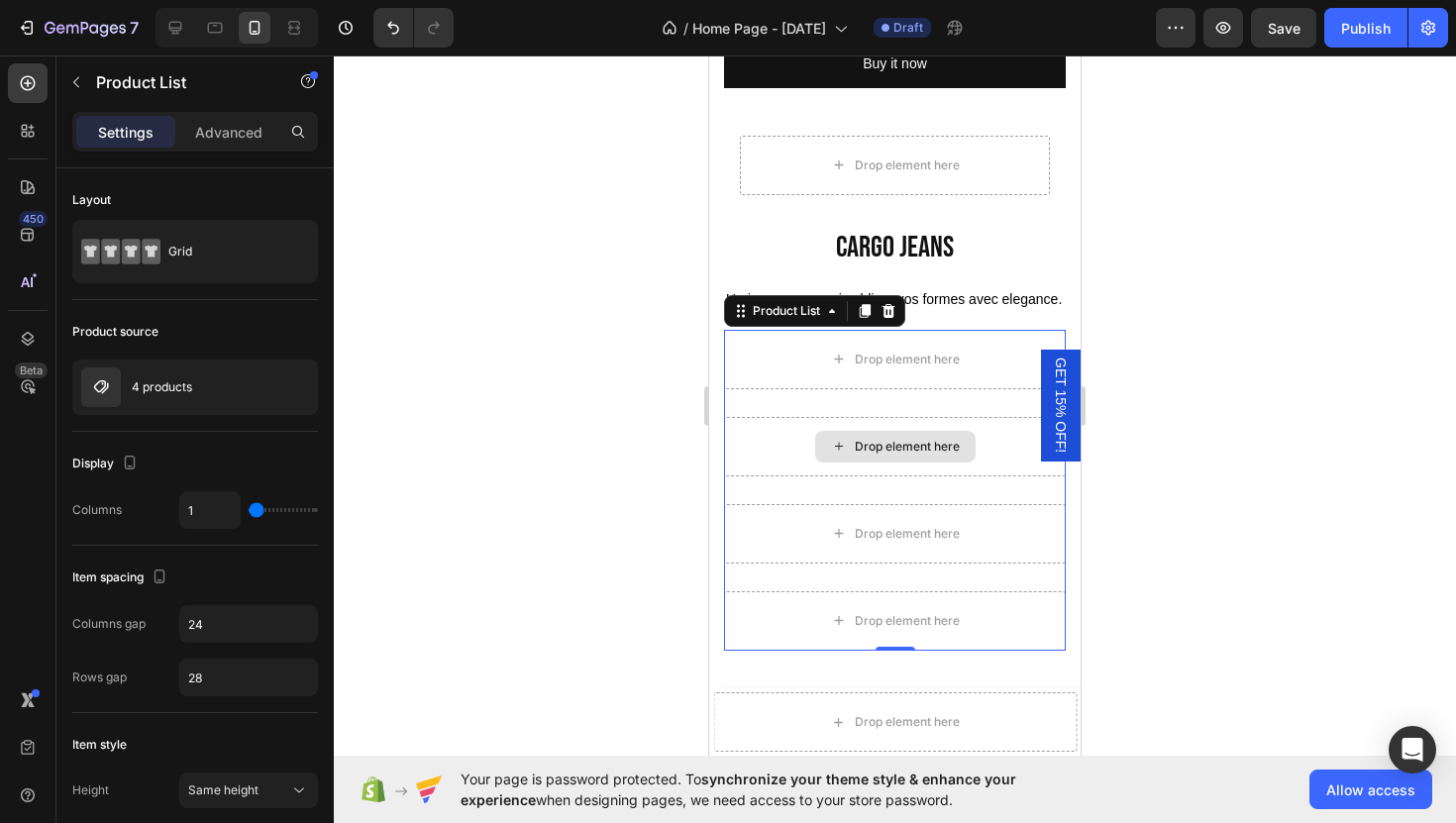 click on "Drop element here" at bounding box center [894, 447] 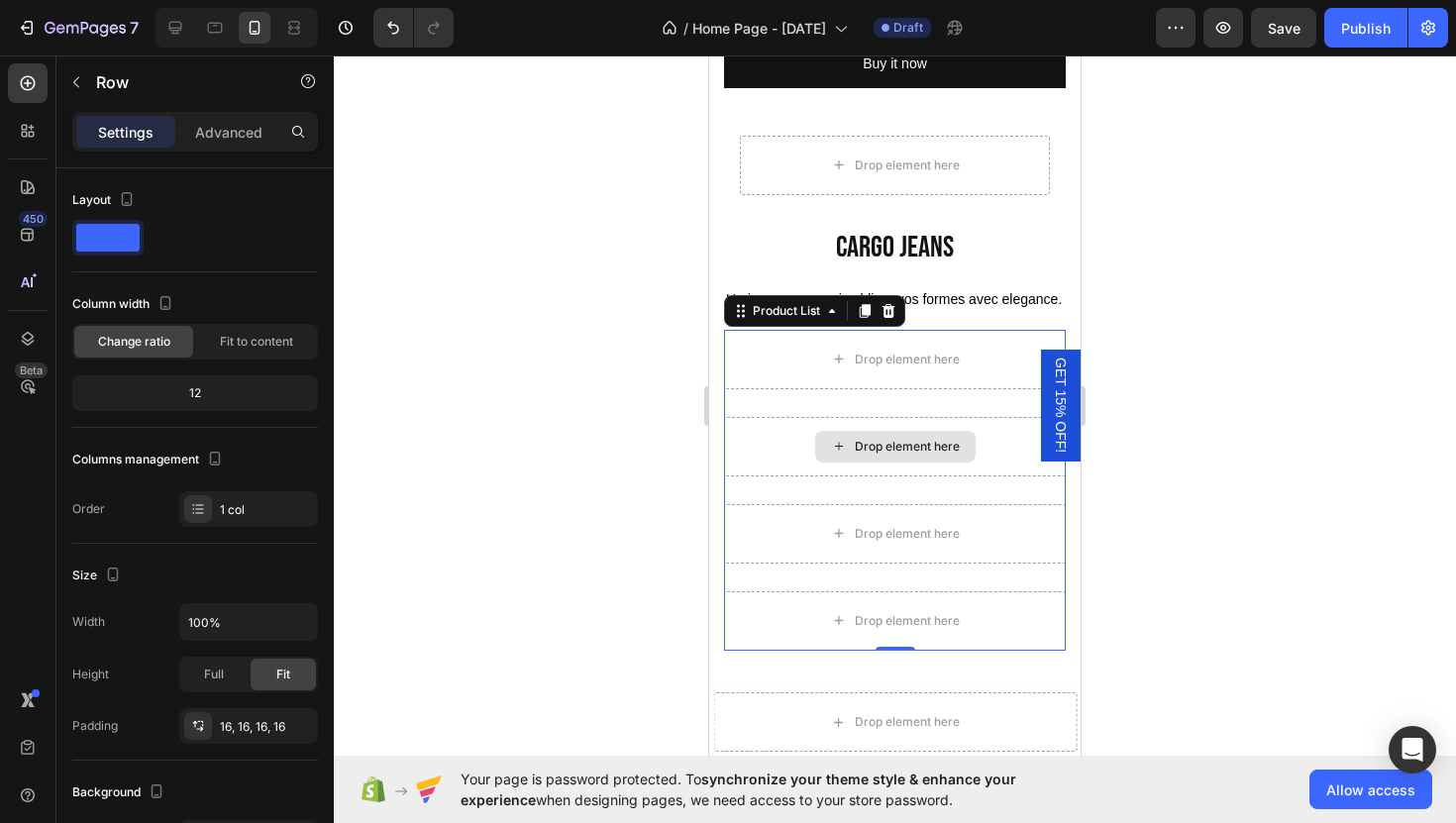 click on "Drop element here" at bounding box center (894, 447) 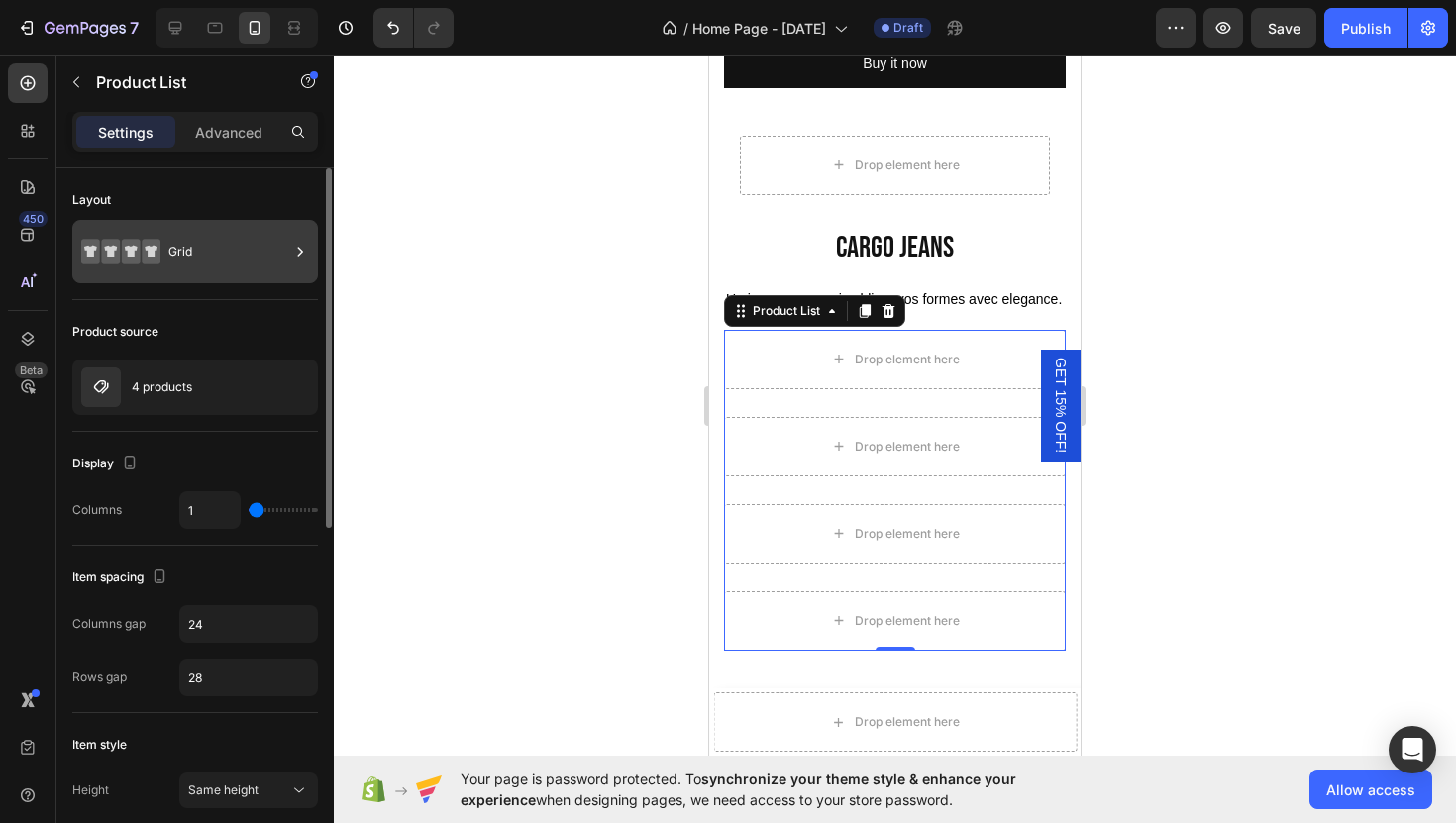 click 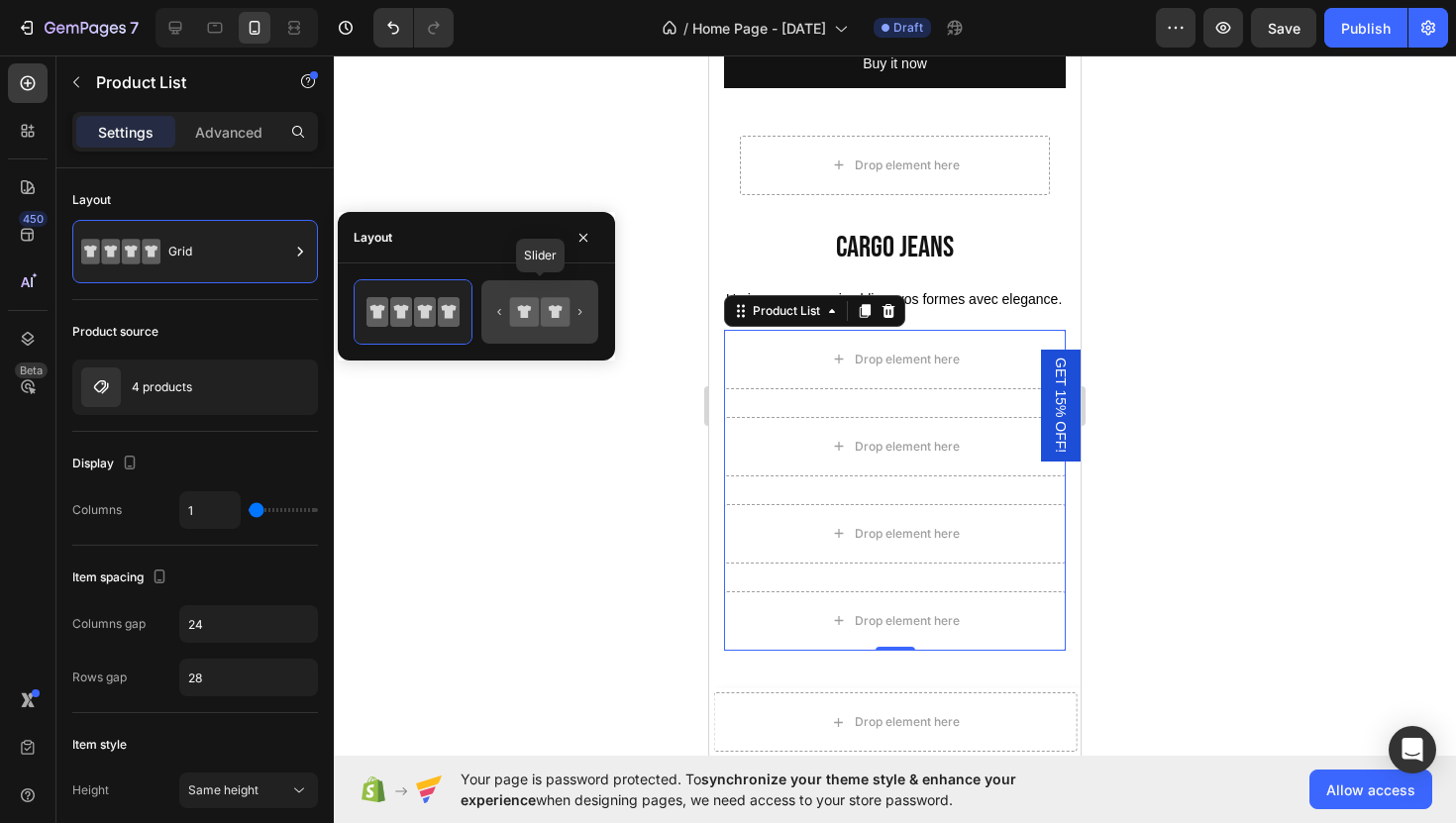 click 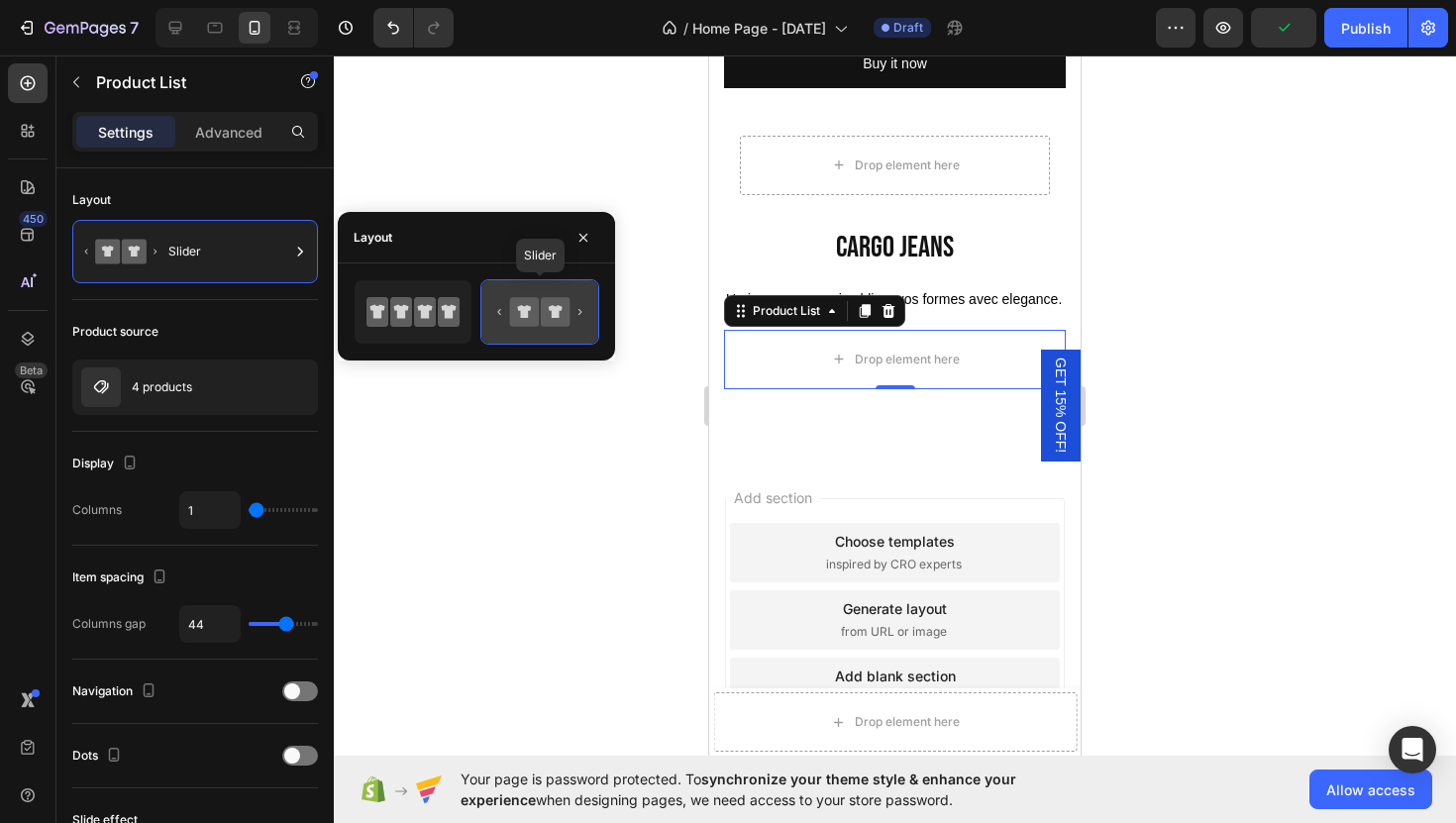 click 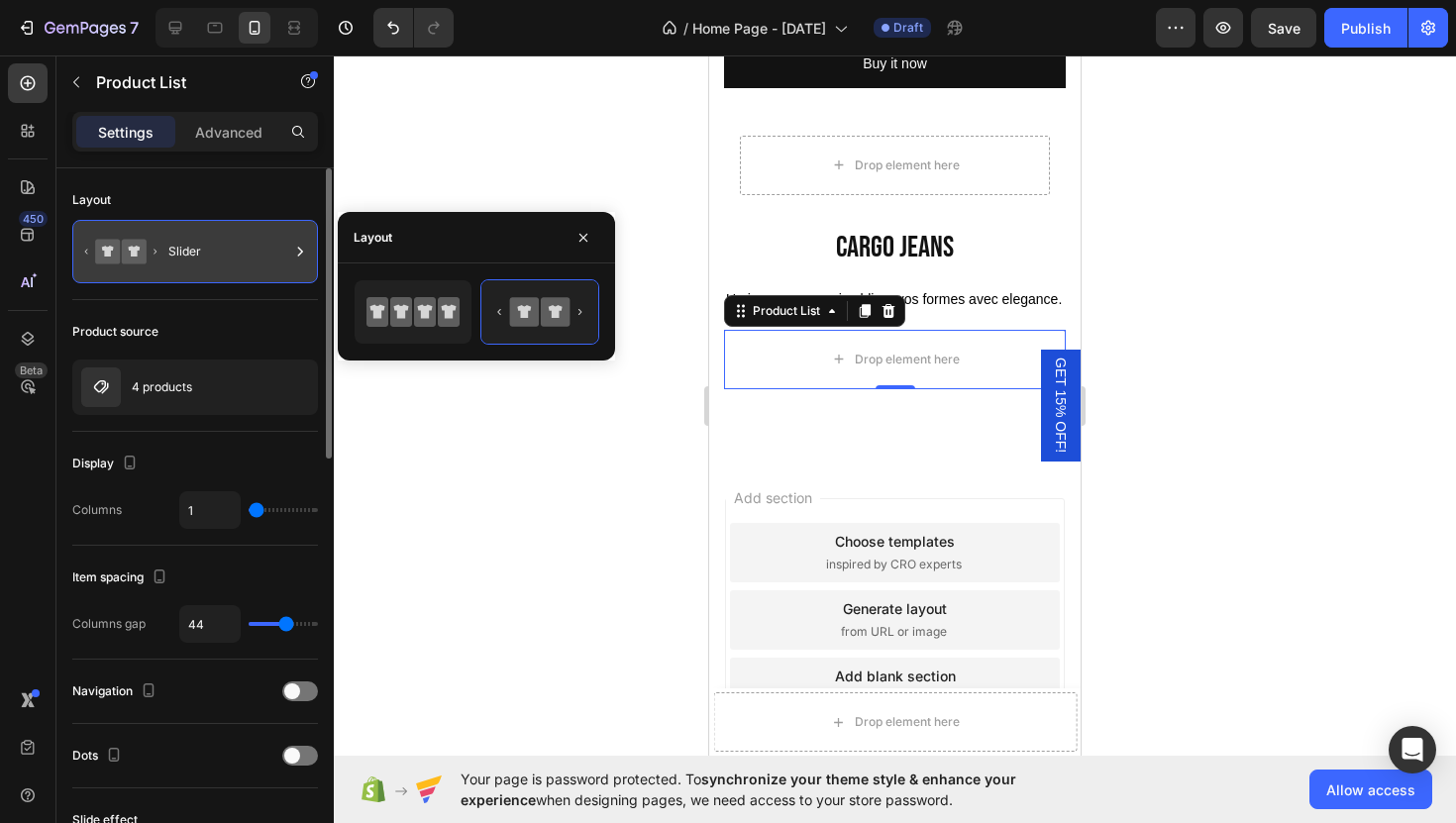 click 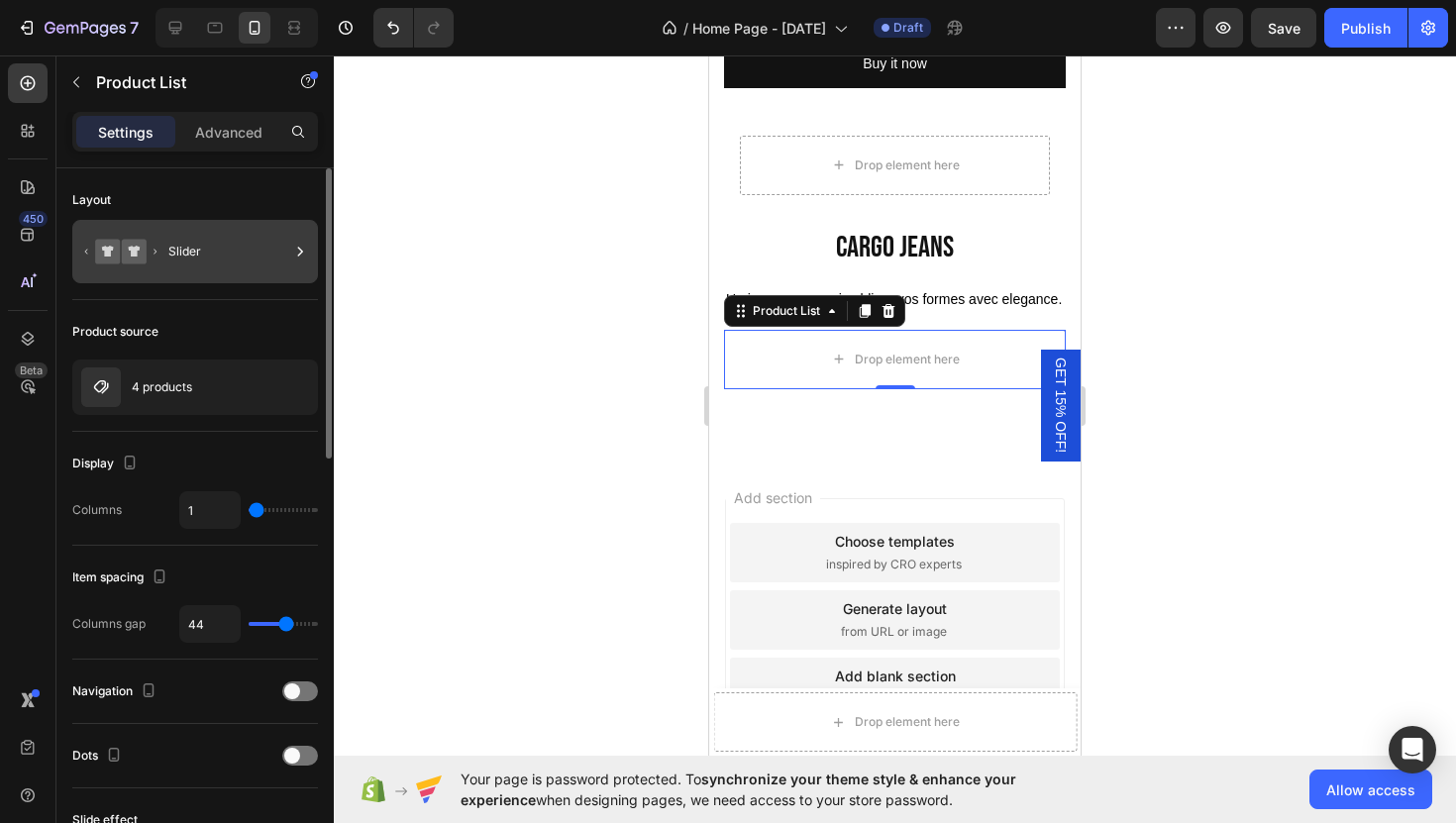 click 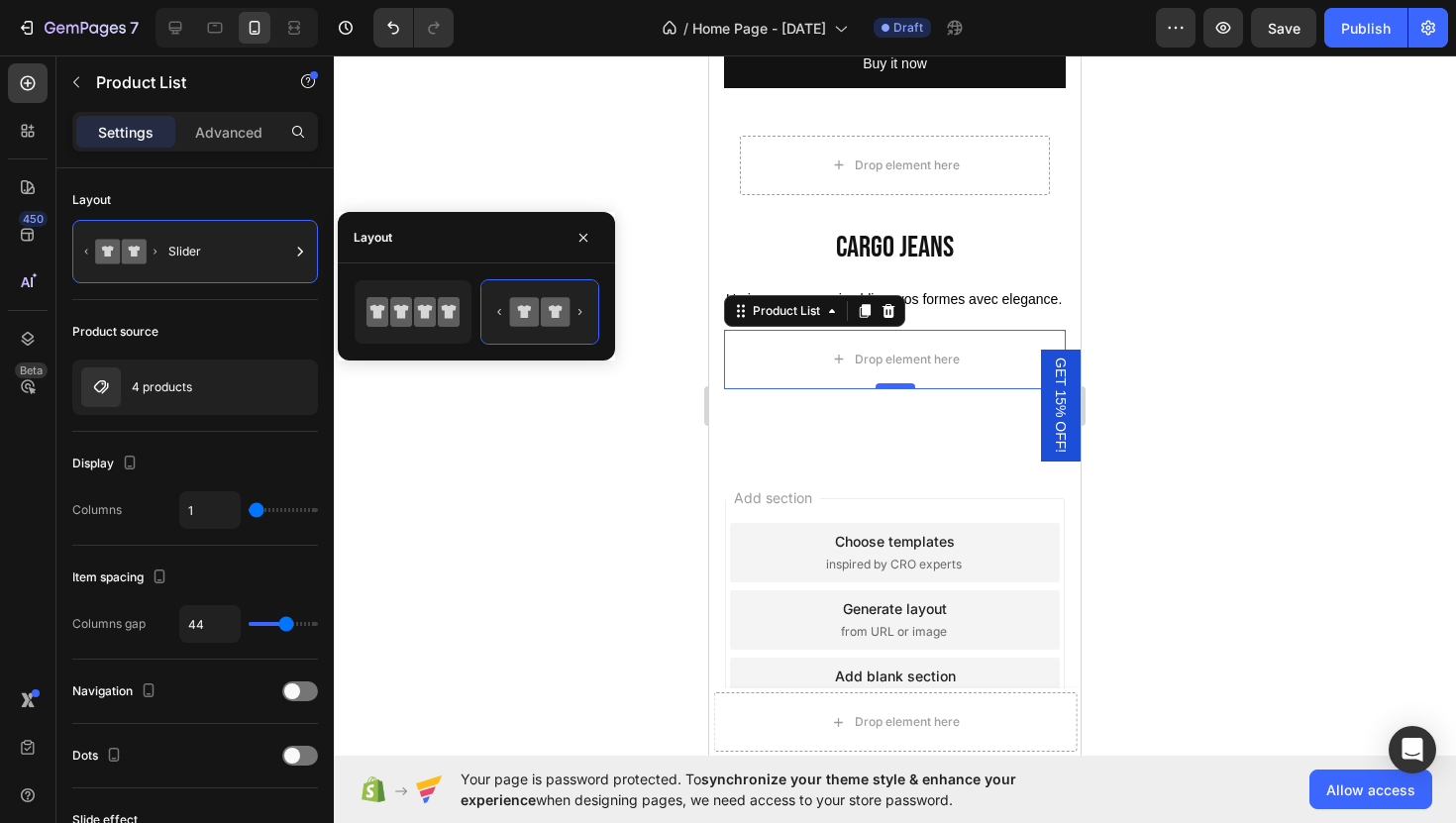 click at bounding box center (895, 386) 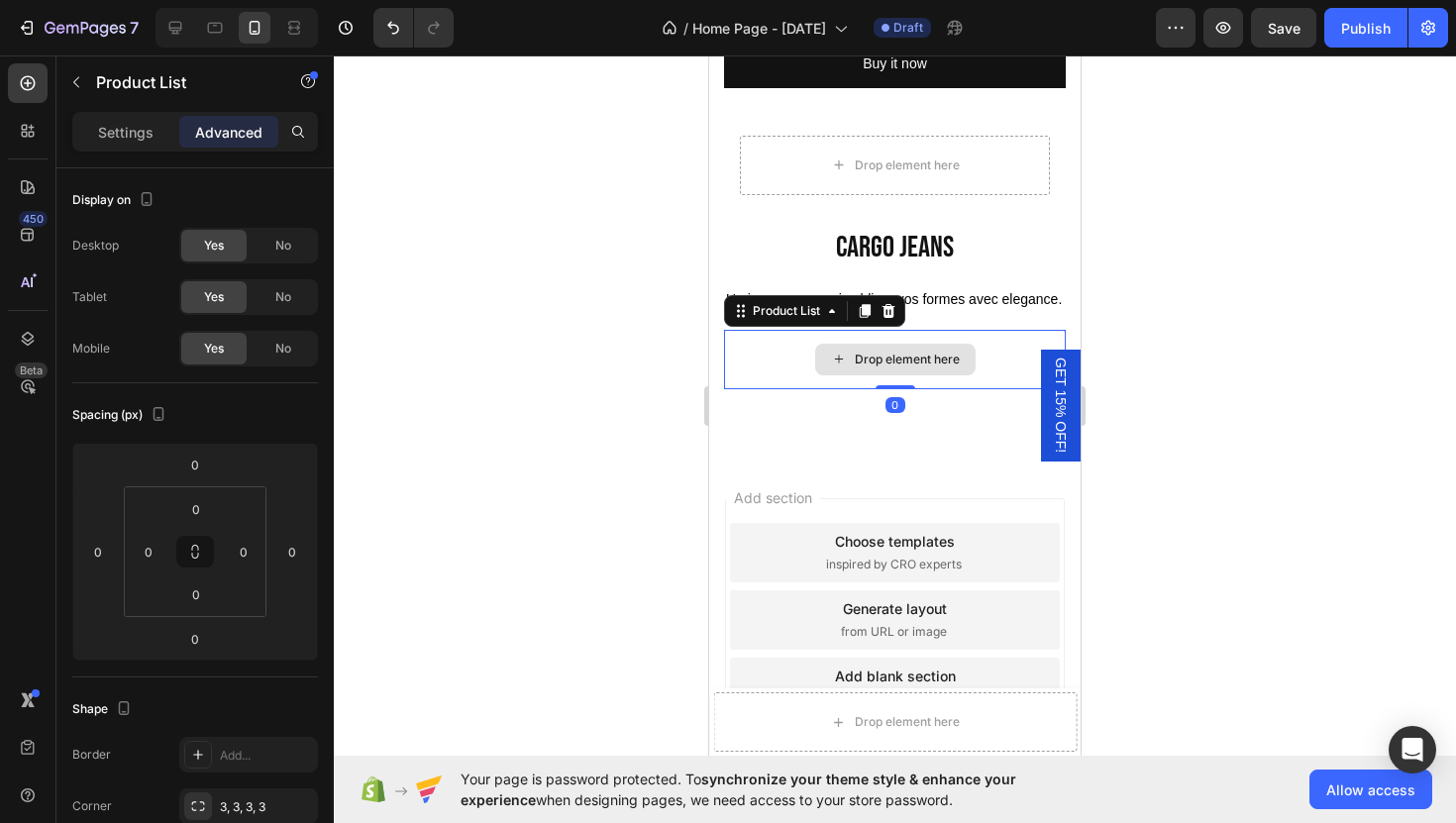 click on "Drop element here" at bounding box center (894, 360) 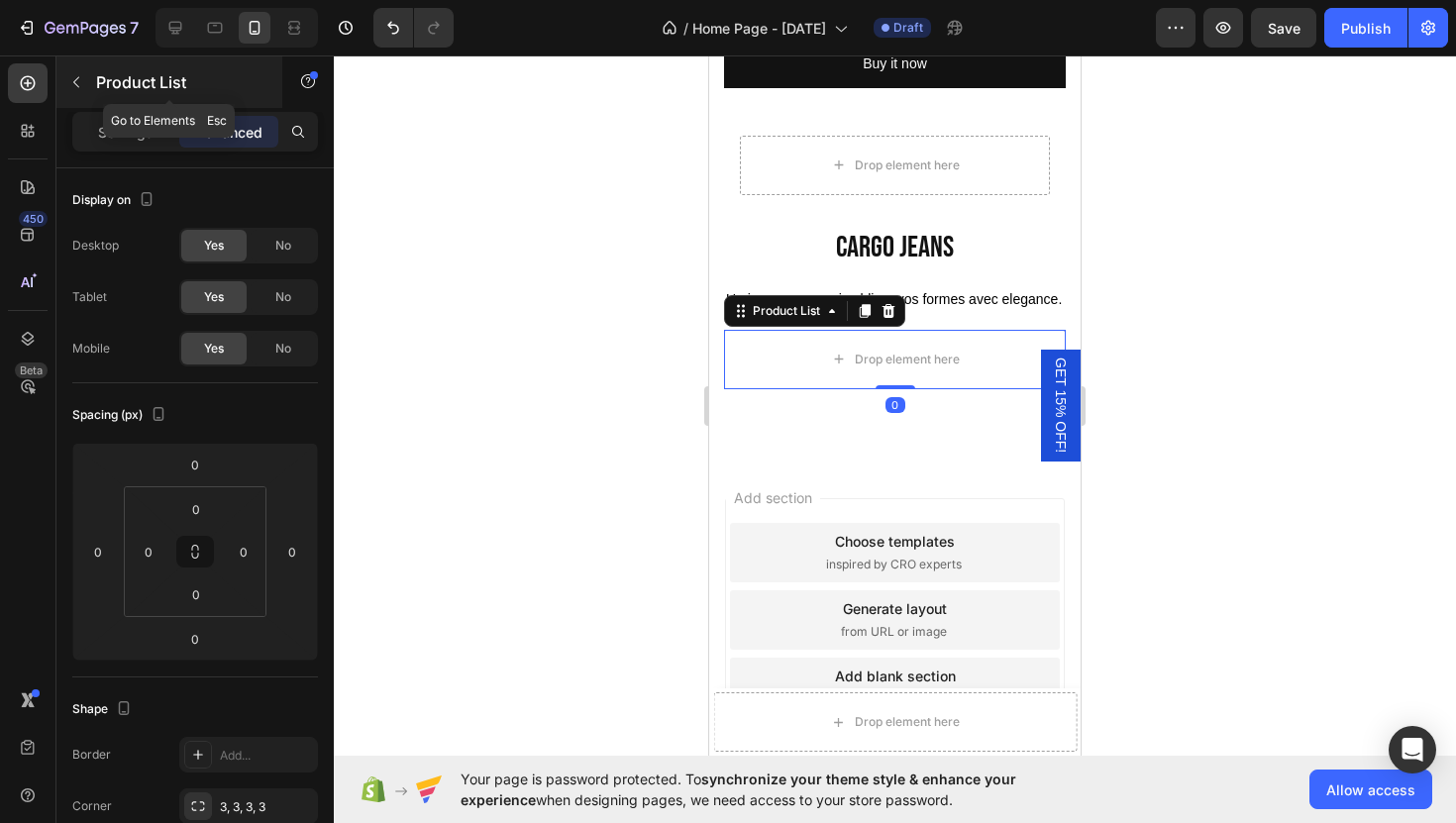 click 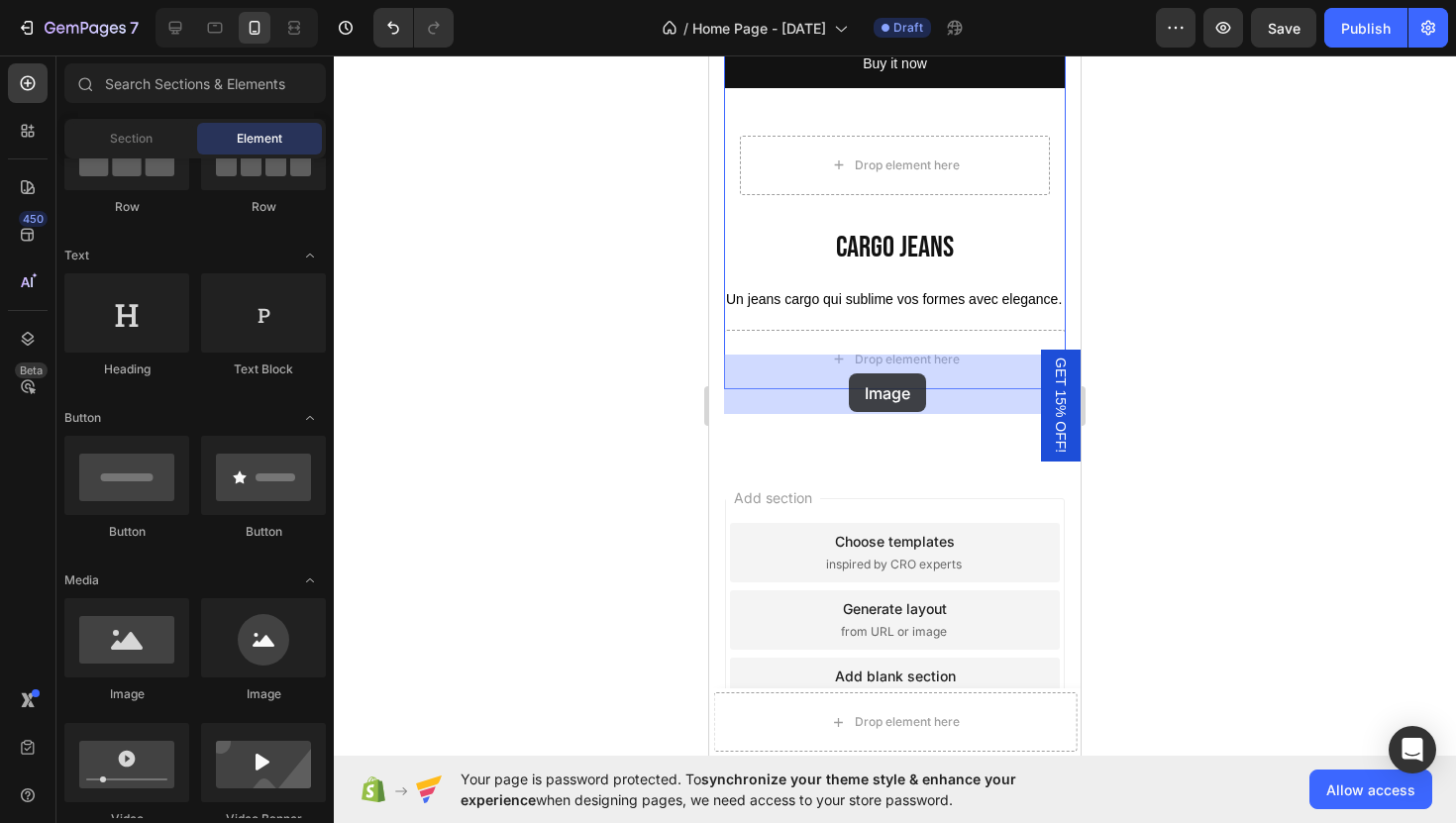 drag, startPoint x: 840, startPoint y: 689, endPoint x: 849, endPoint y: 373, distance: 316.12814 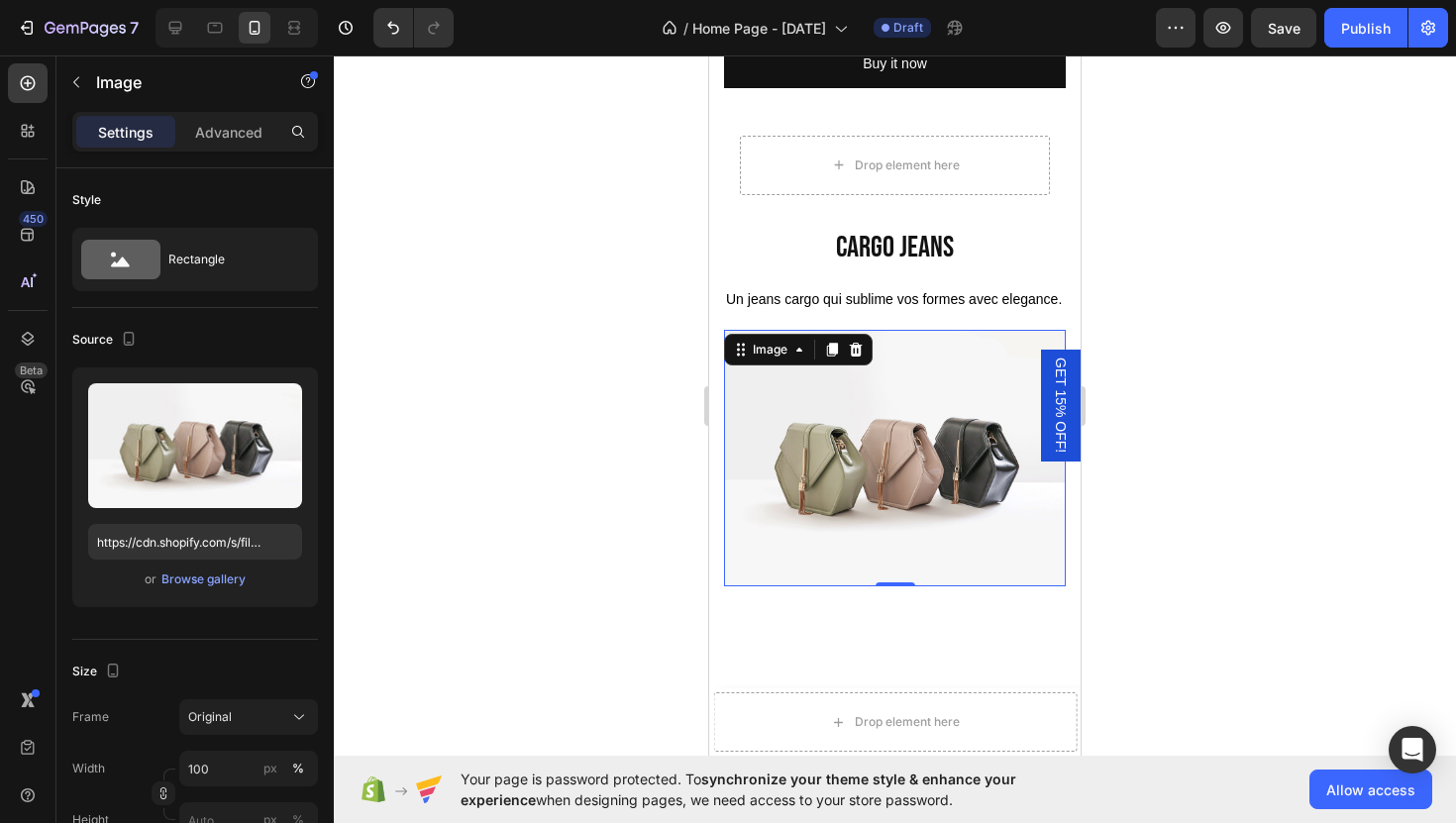 click at bounding box center [894, 458] 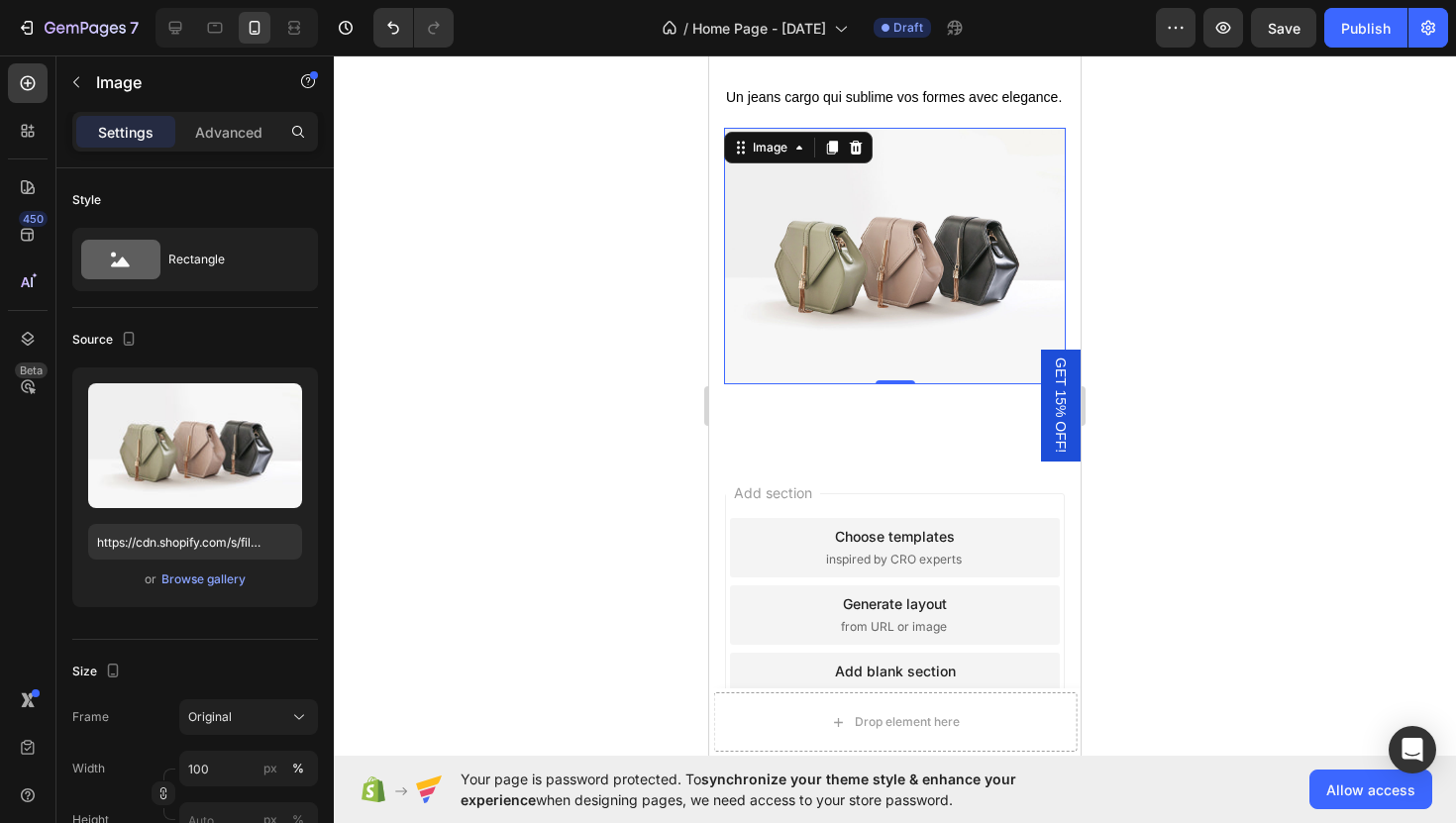 scroll, scrollTop: 4004, scrollLeft: 0, axis: vertical 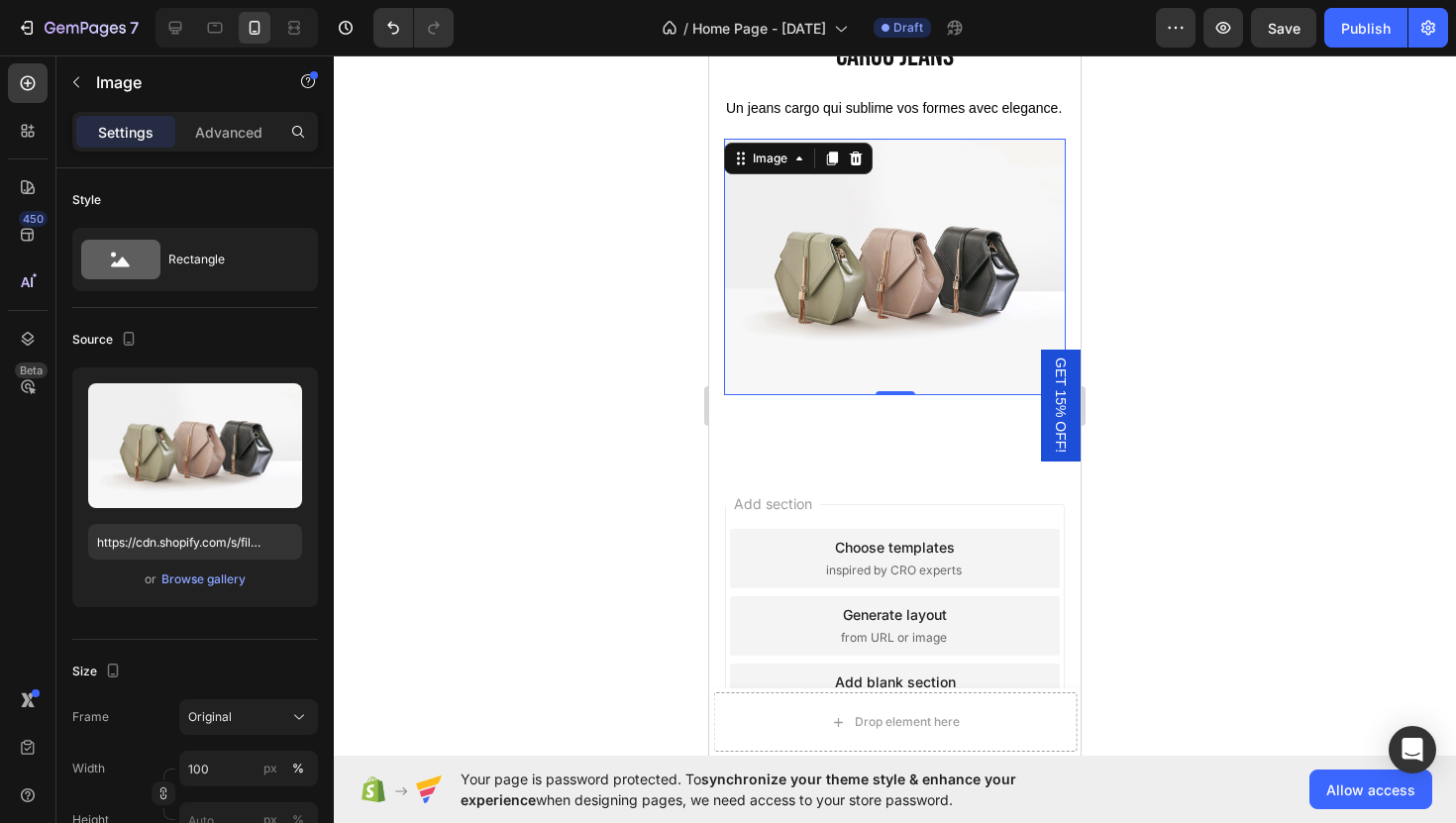 click at bounding box center [894, 266] 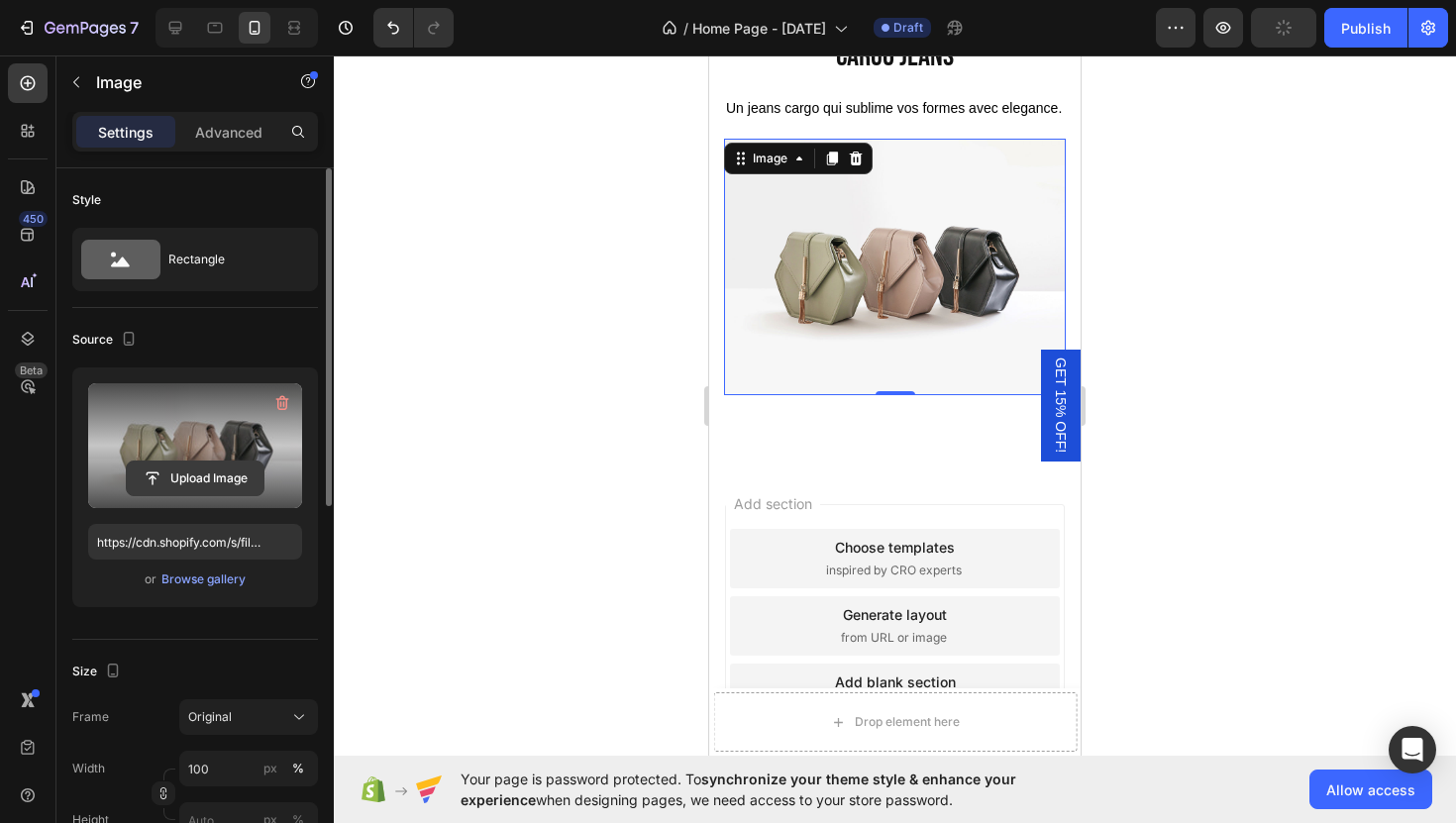 click 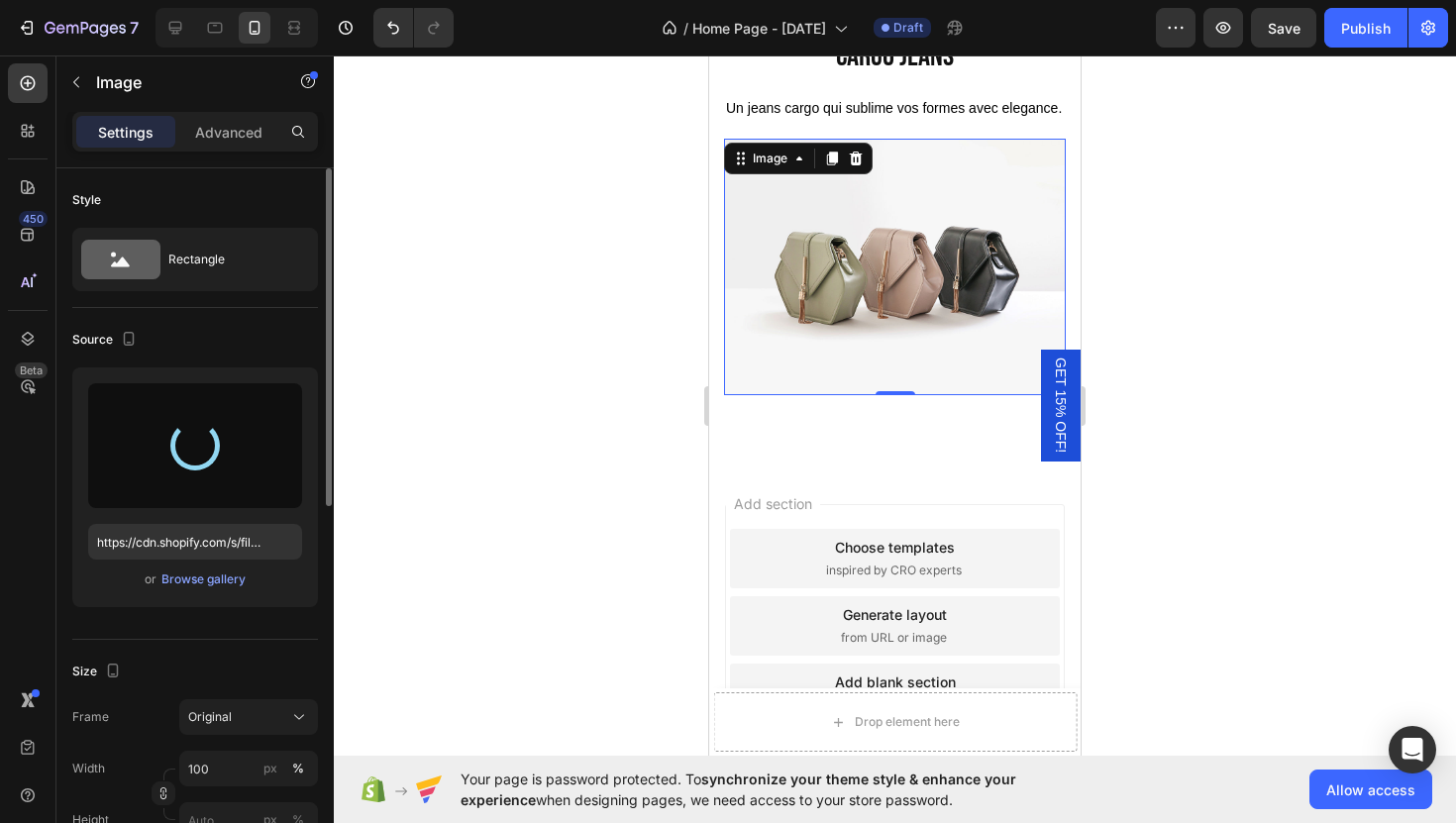 type on "[URL]" 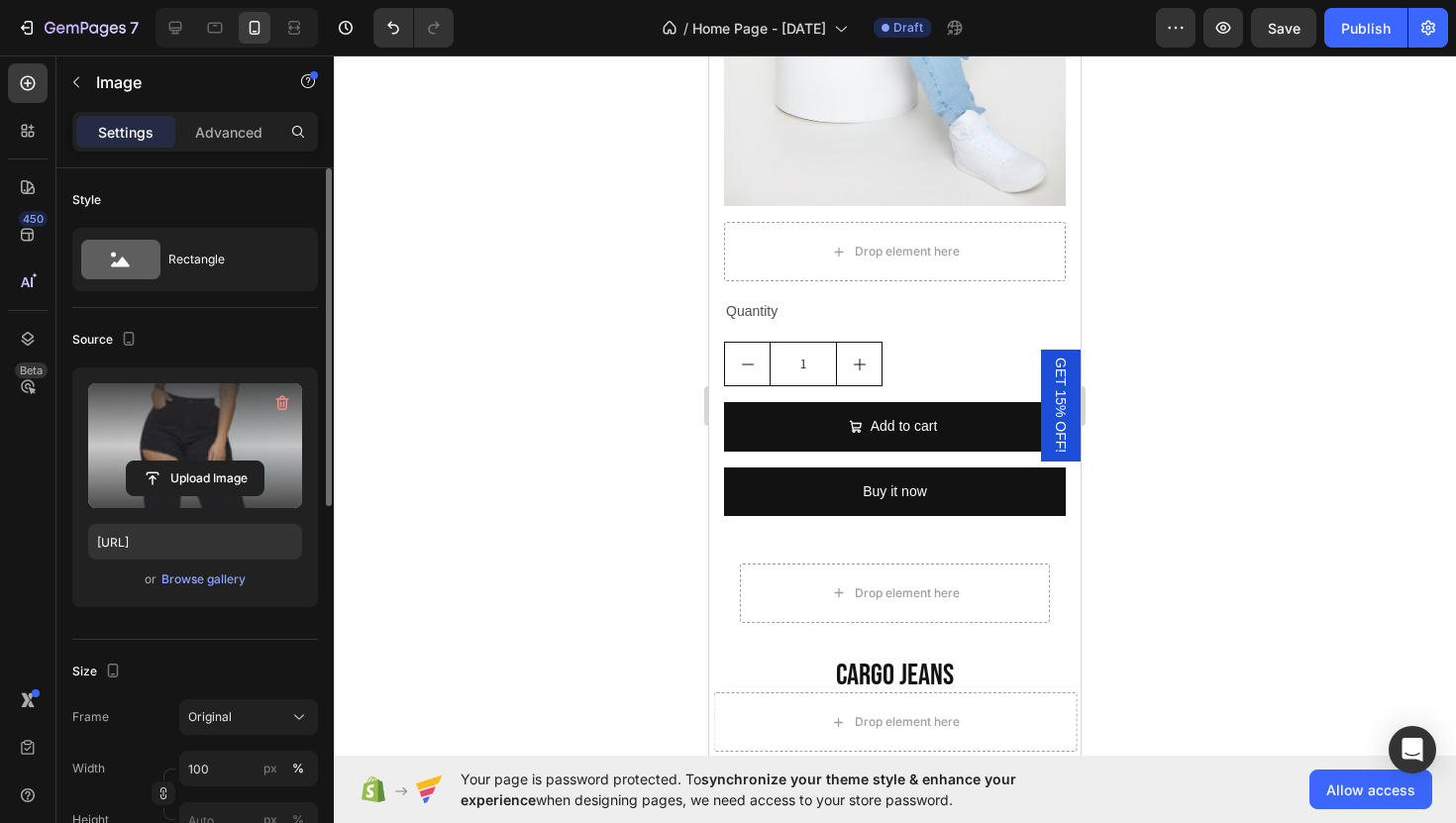 scroll, scrollTop: 3384, scrollLeft: 0, axis: vertical 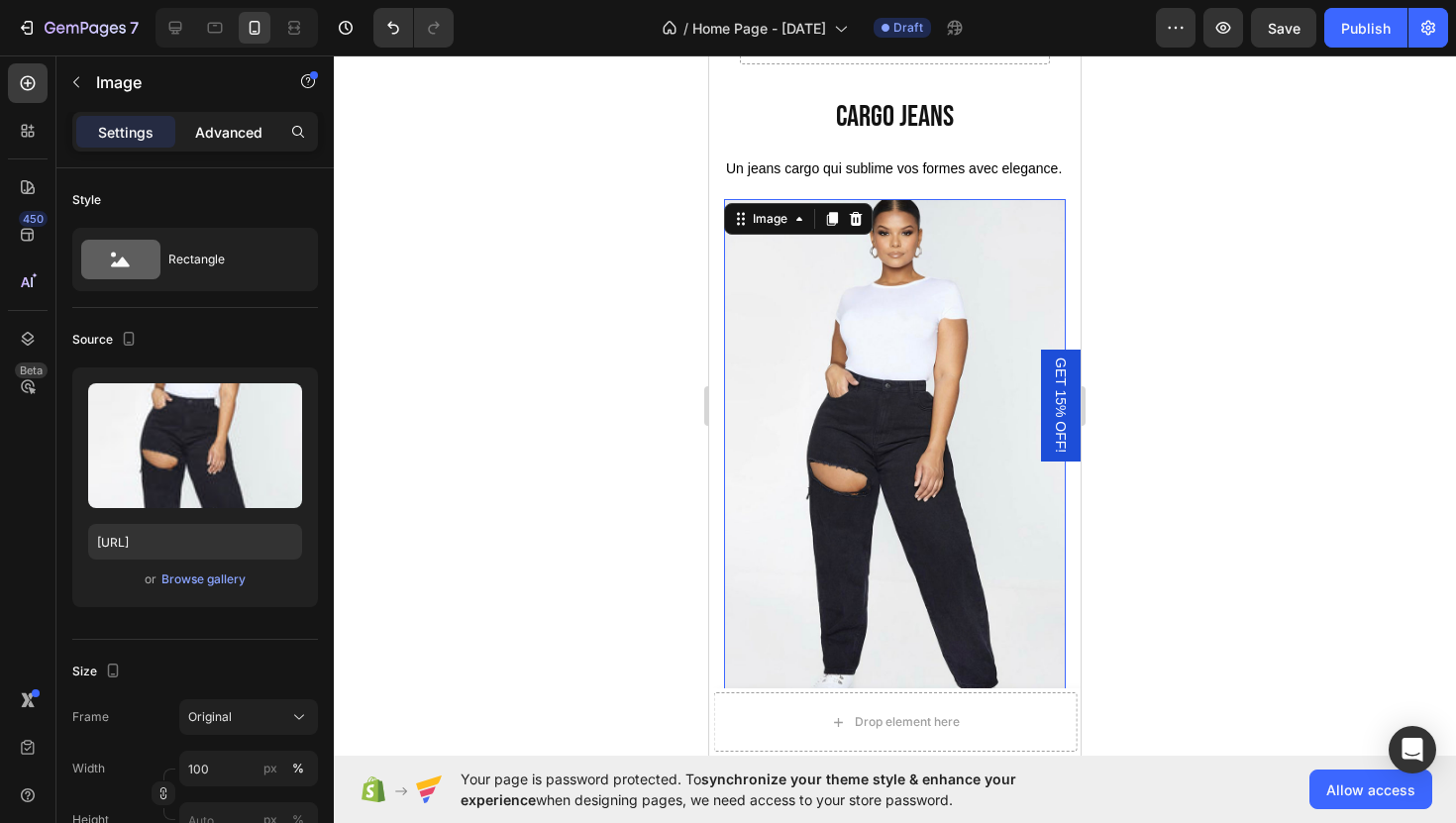 click on "Advanced" at bounding box center (229, 132) 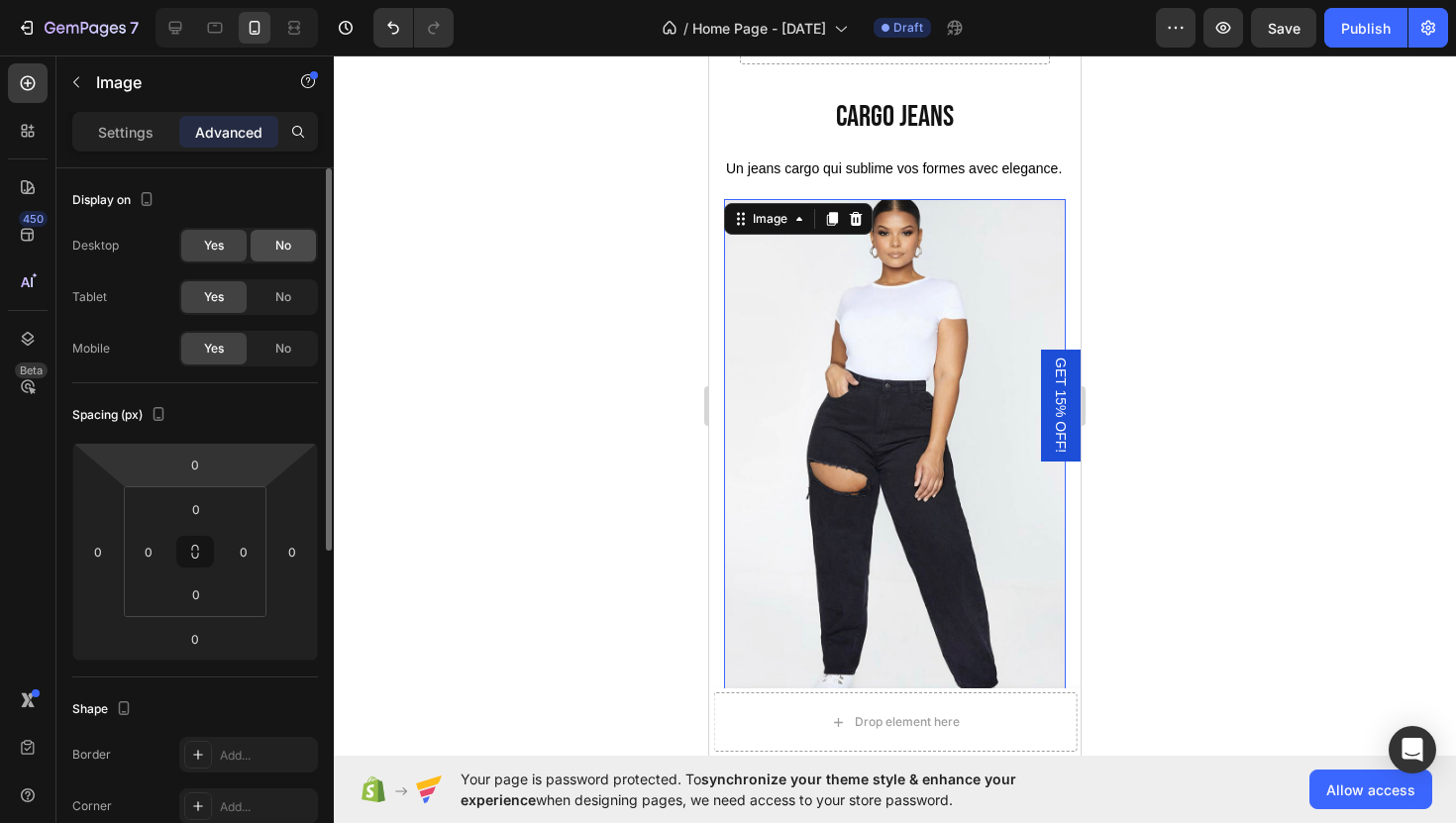 click on "No" 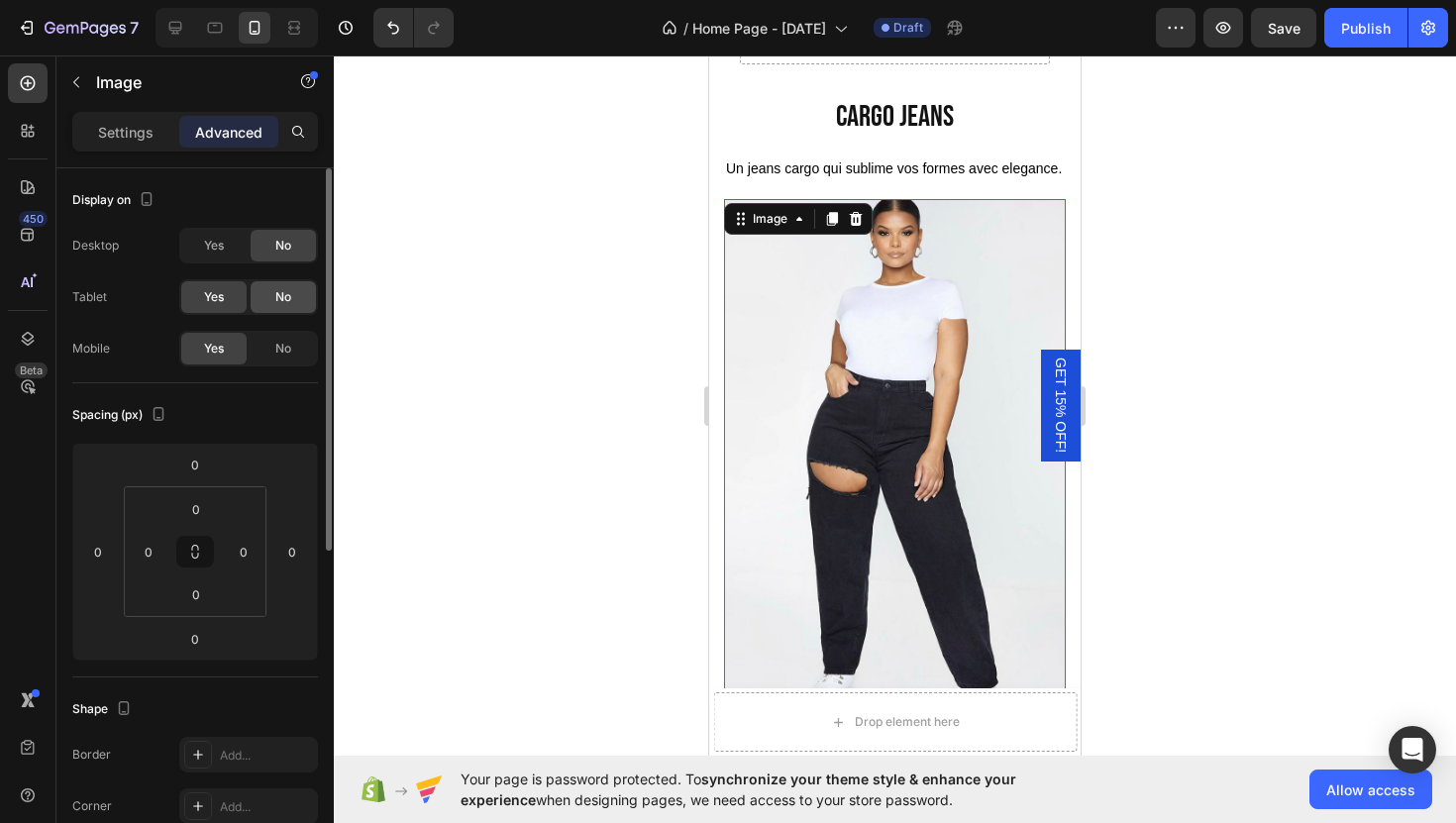 click on "No" 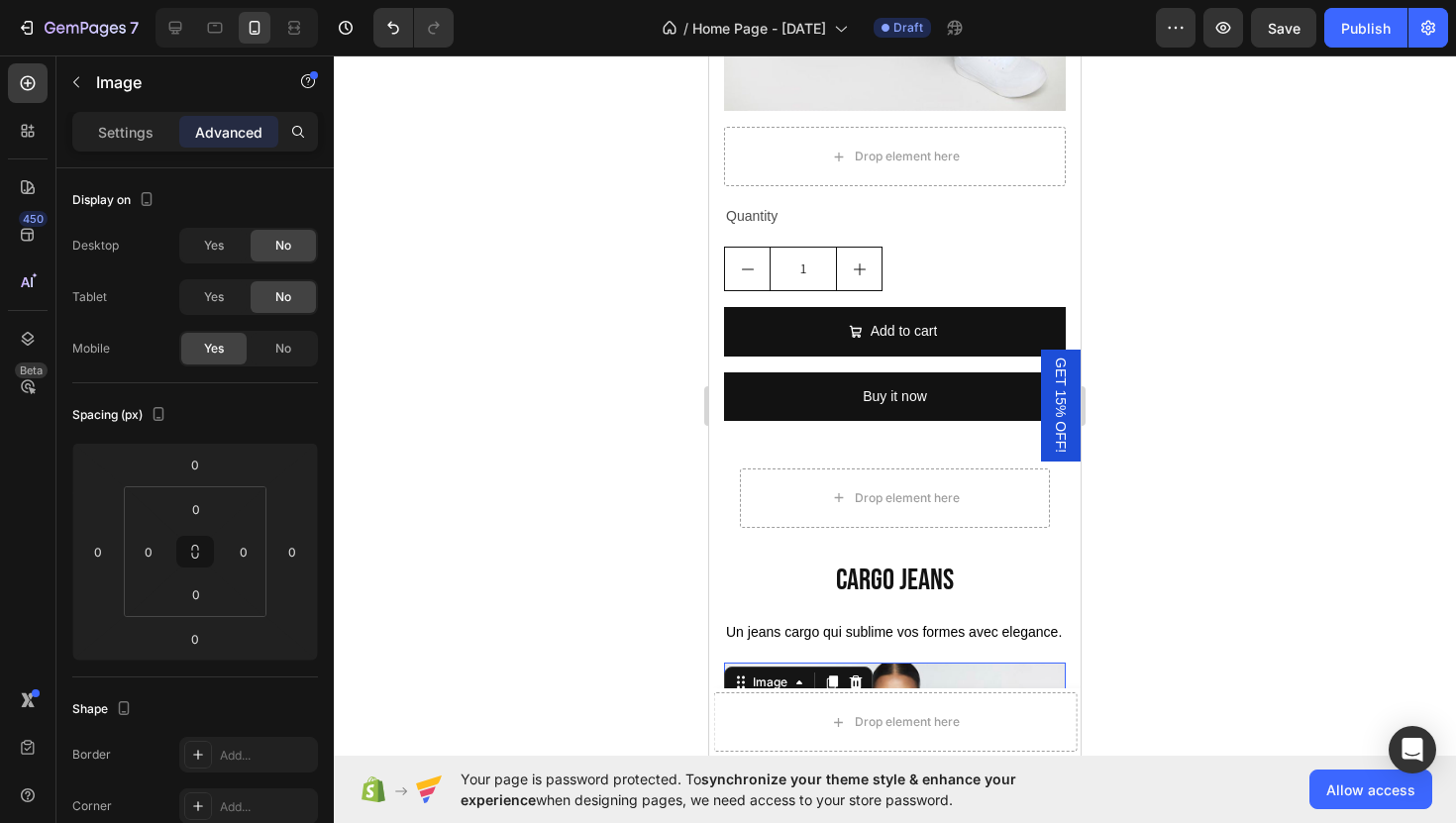 scroll, scrollTop: 3474, scrollLeft: 0, axis: vertical 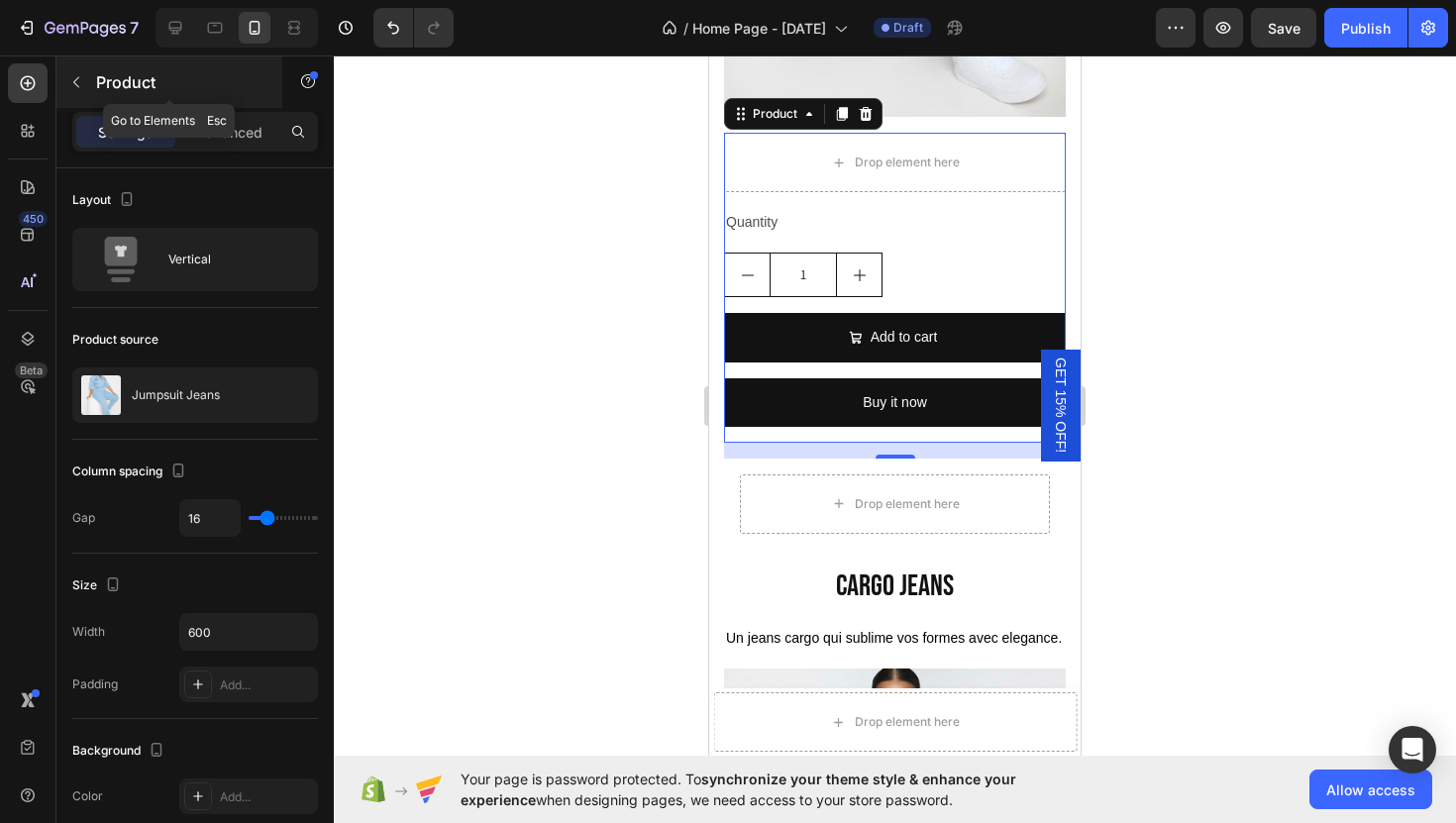click 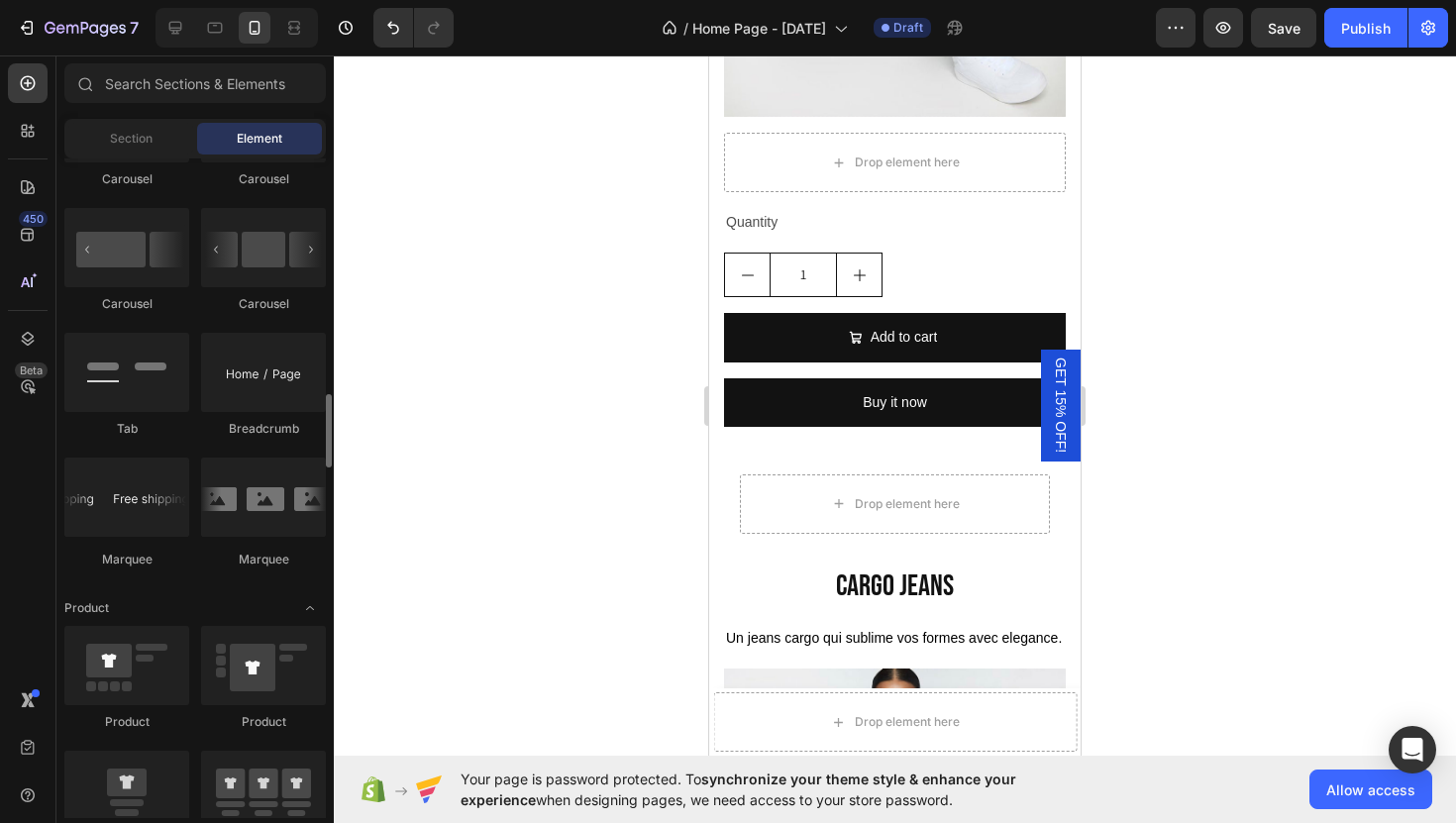scroll, scrollTop: 2210, scrollLeft: 0, axis: vertical 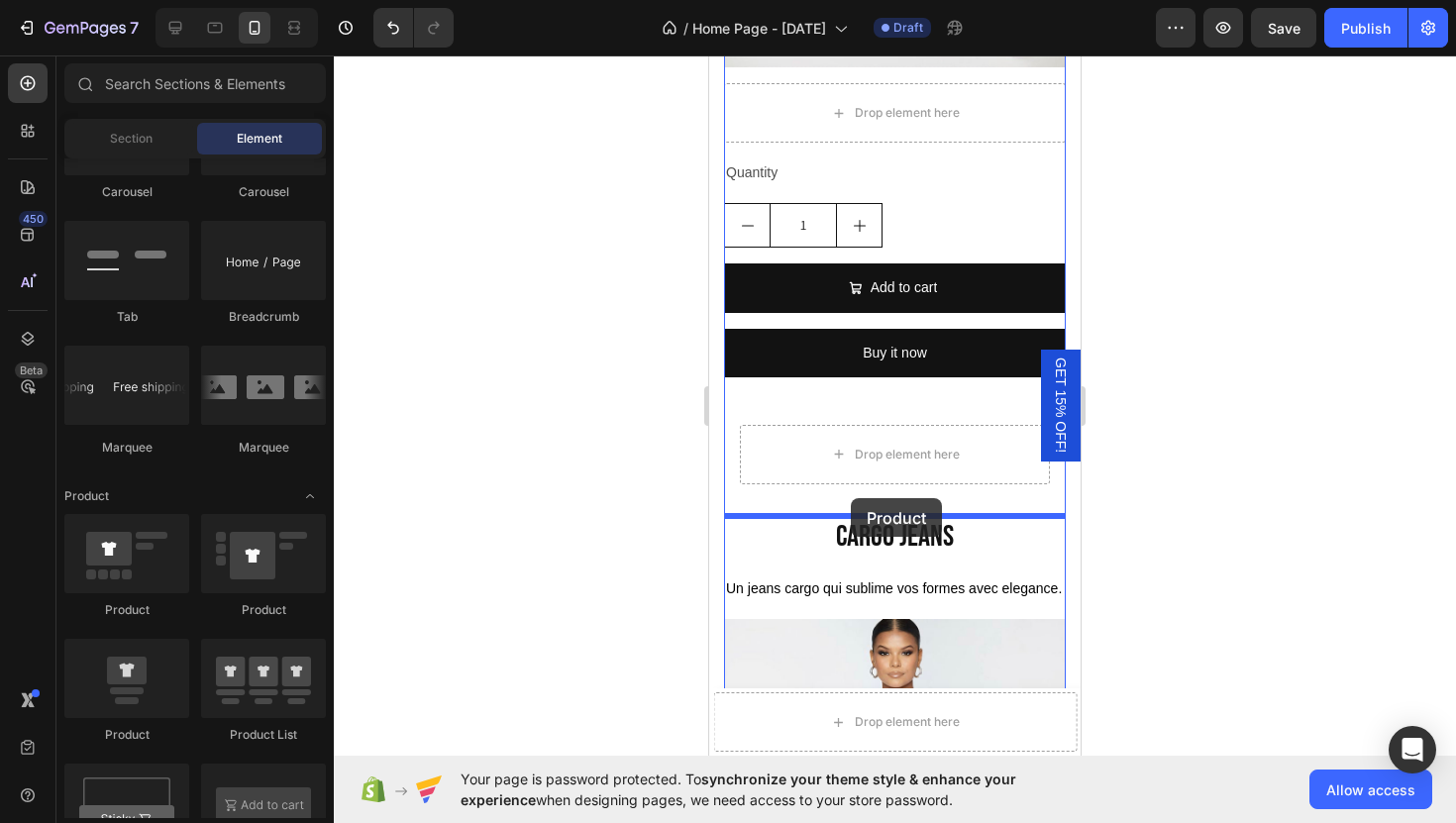 drag, startPoint x: 840, startPoint y: 606, endPoint x: 851, endPoint y: 517, distance: 89.6772 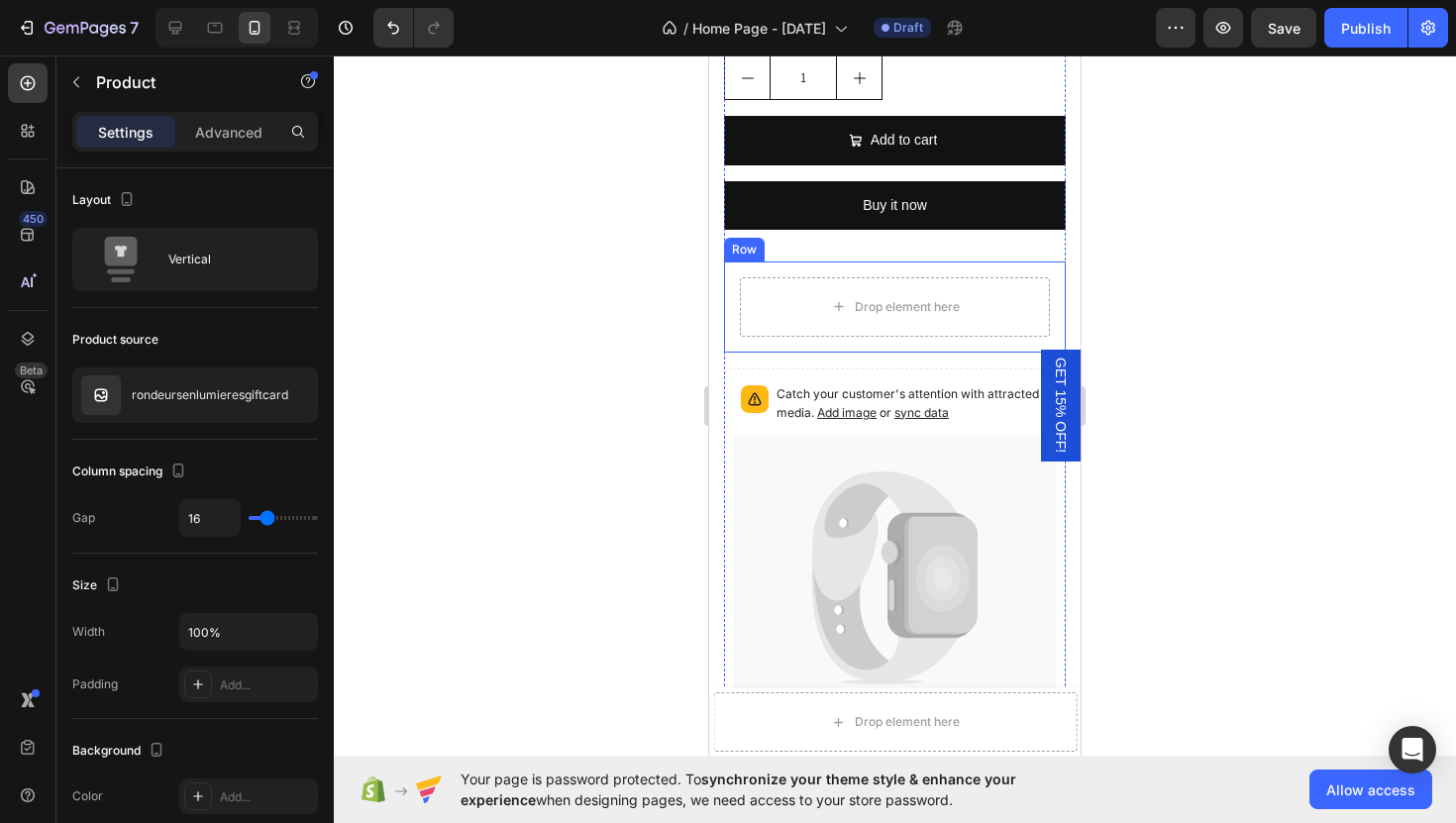scroll, scrollTop: 3509, scrollLeft: 0, axis: vertical 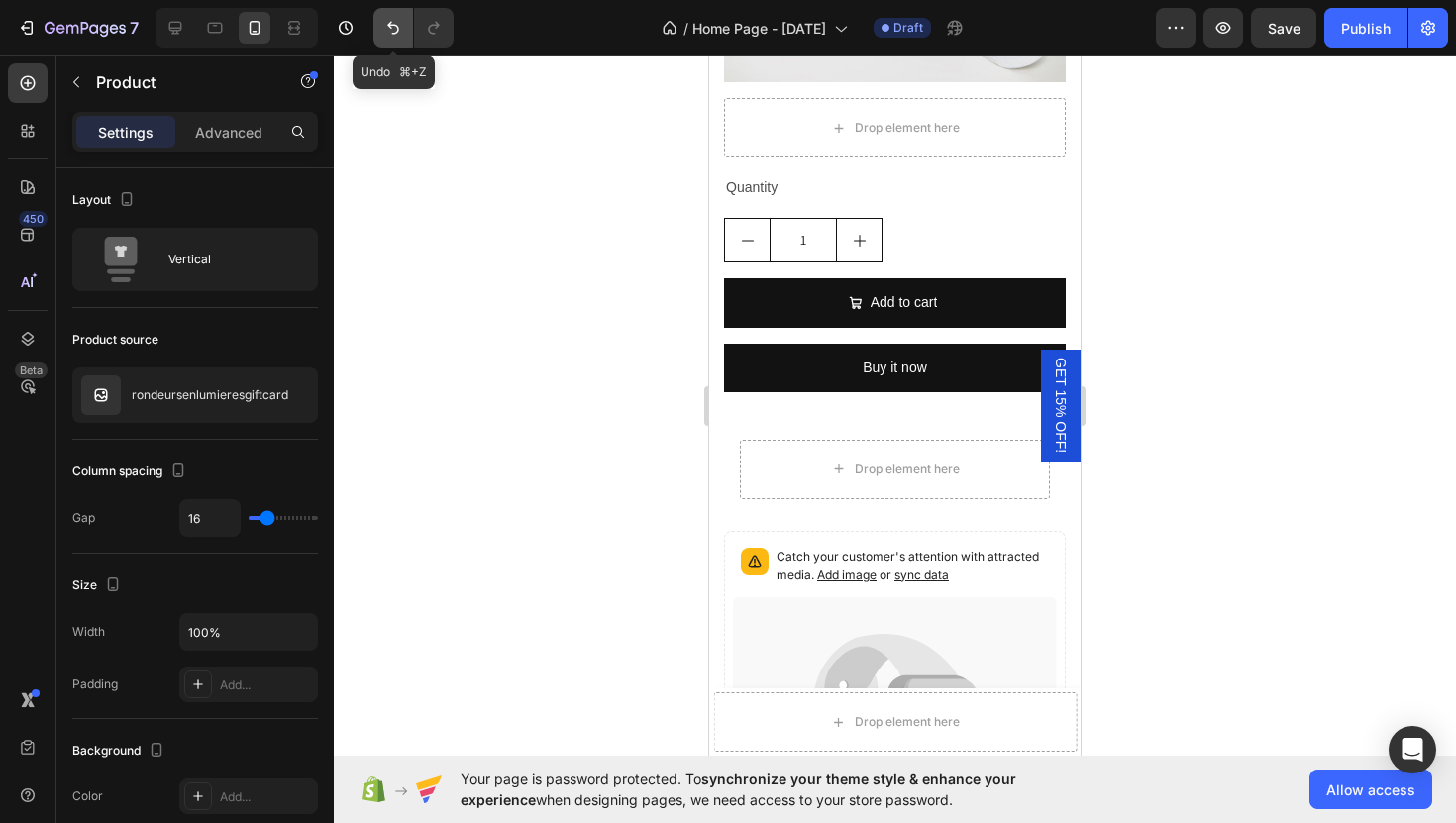 click 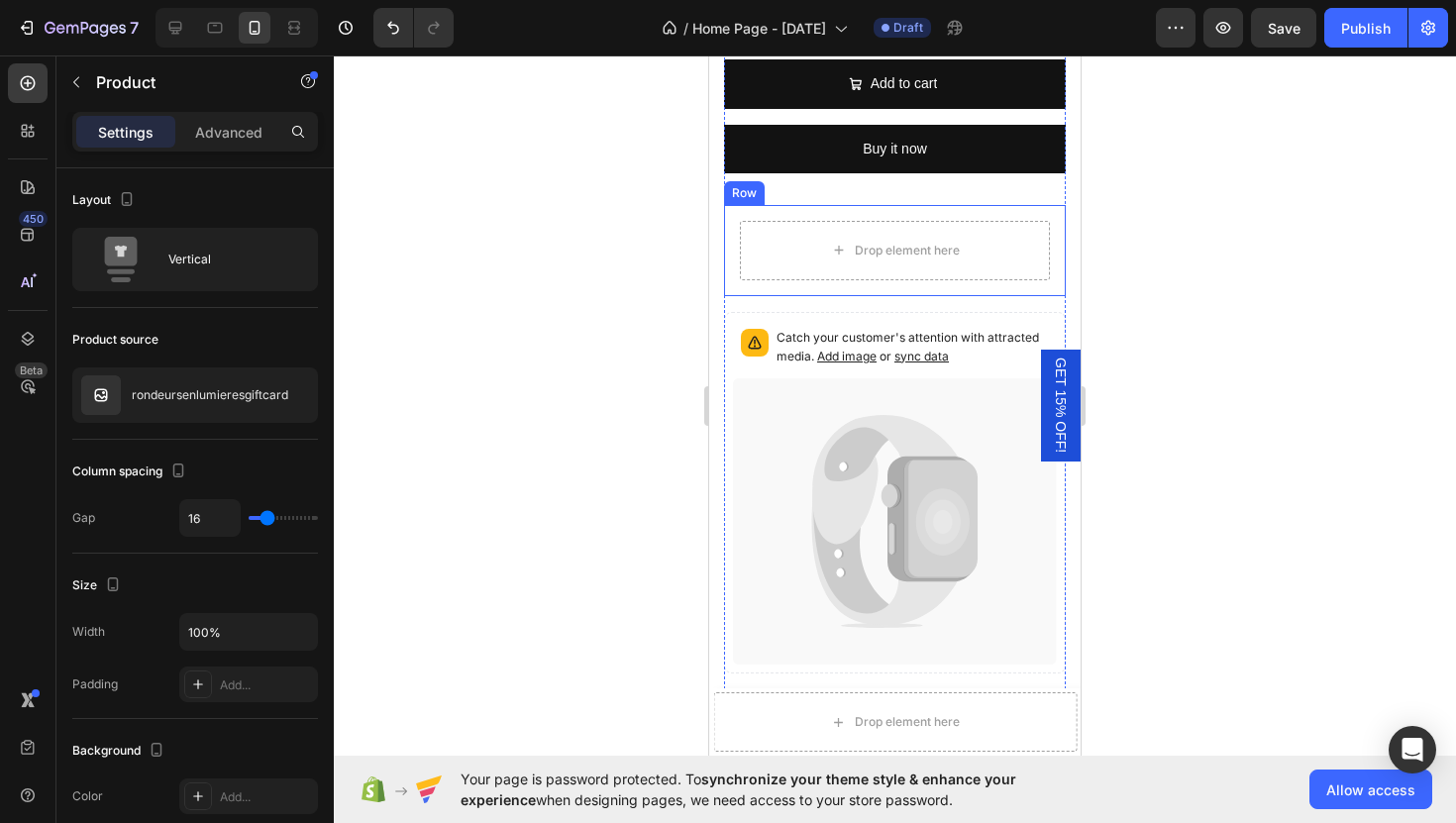 scroll, scrollTop: 3813, scrollLeft: 0, axis: vertical 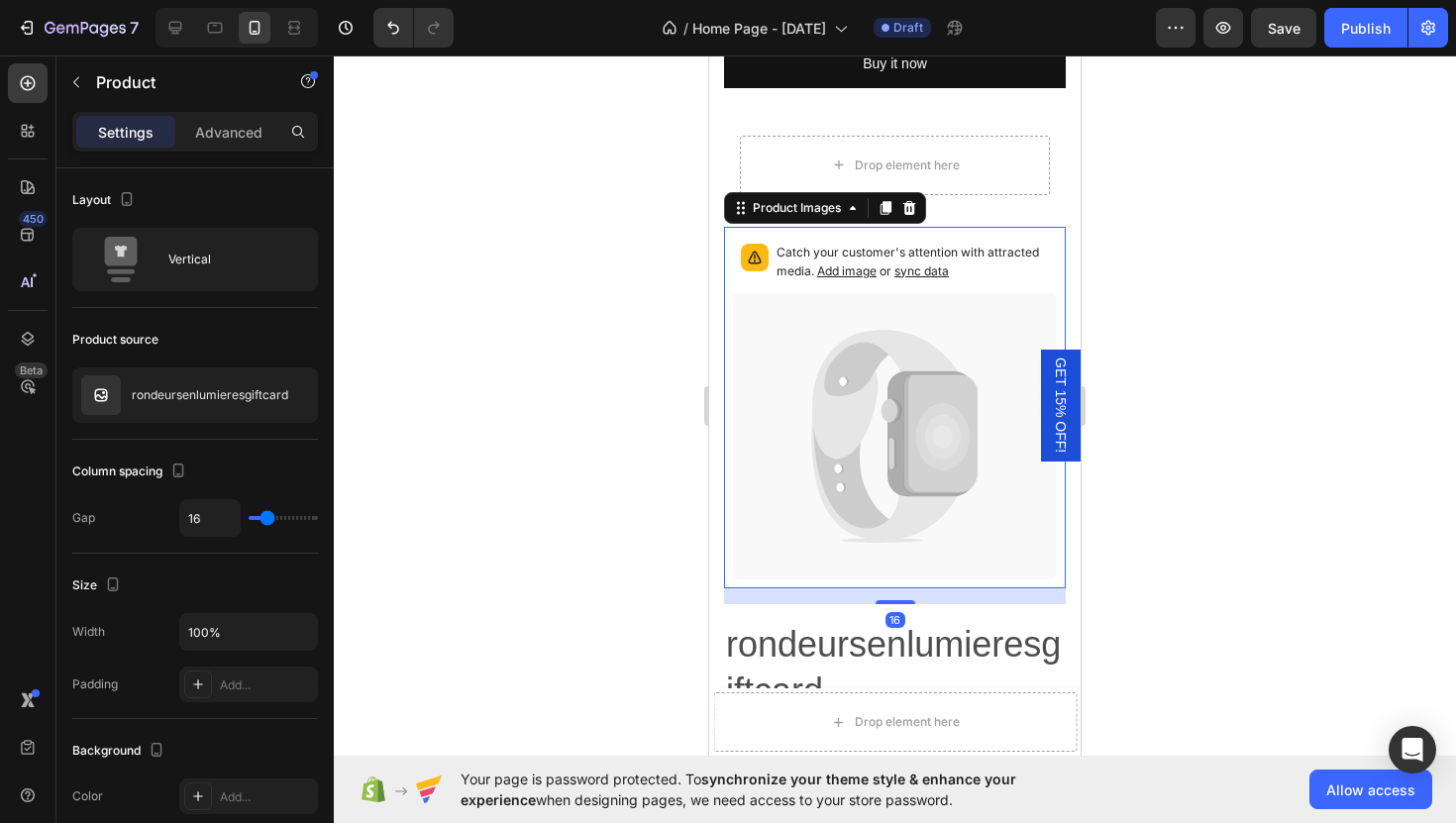 click 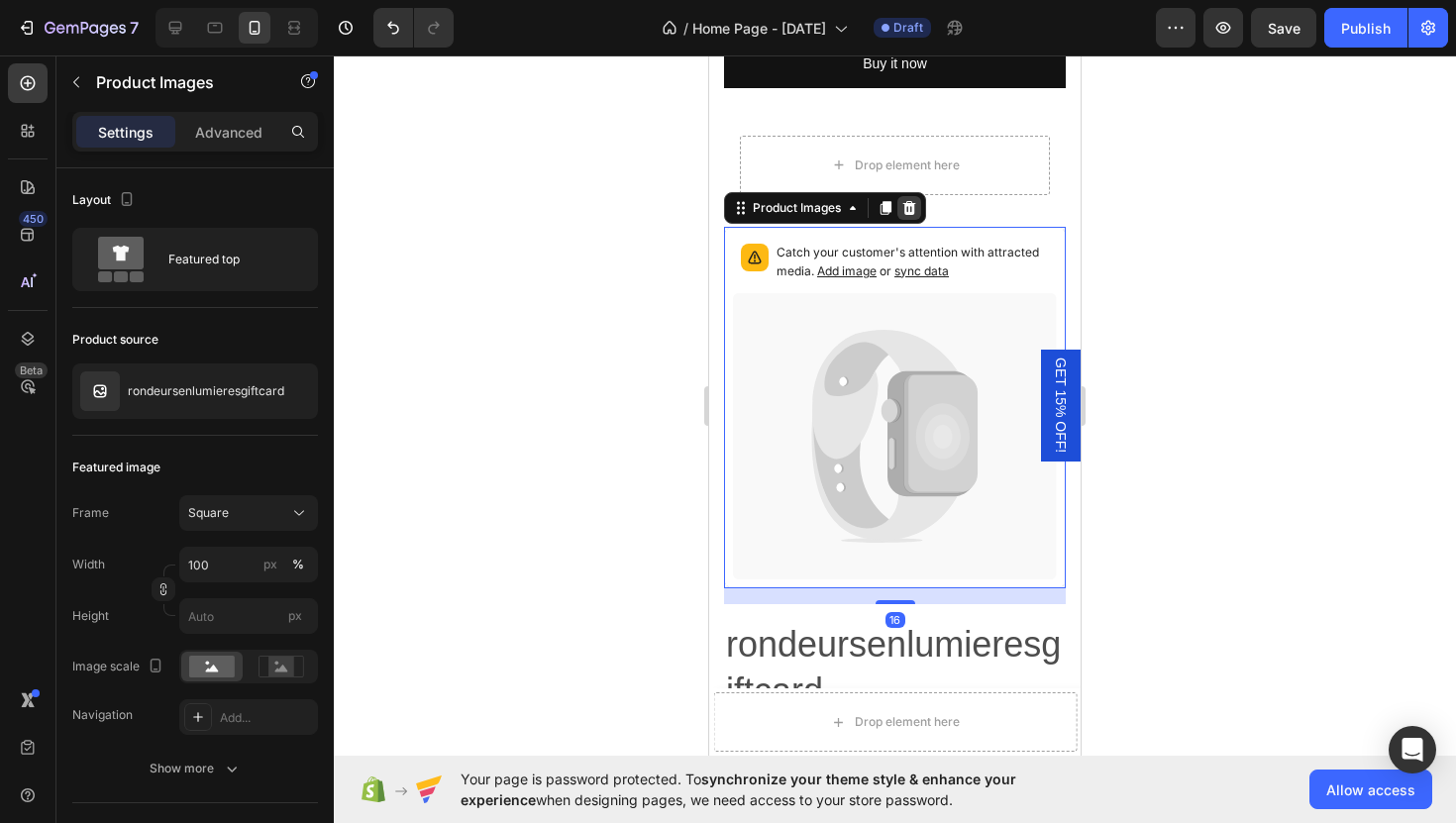 click 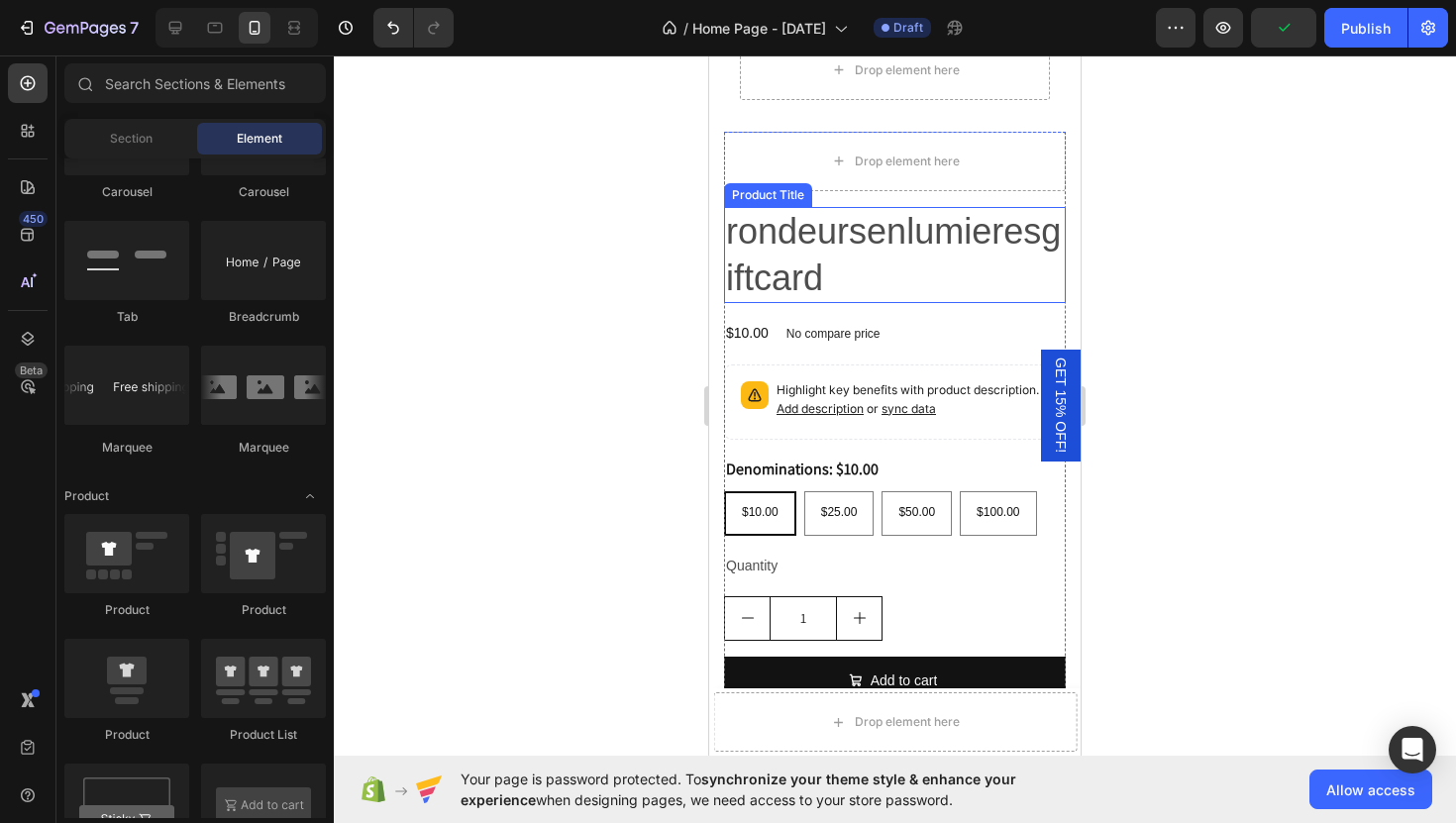 scroll, scrollTop: 3900, scrollLeft: 0, axis: vertical 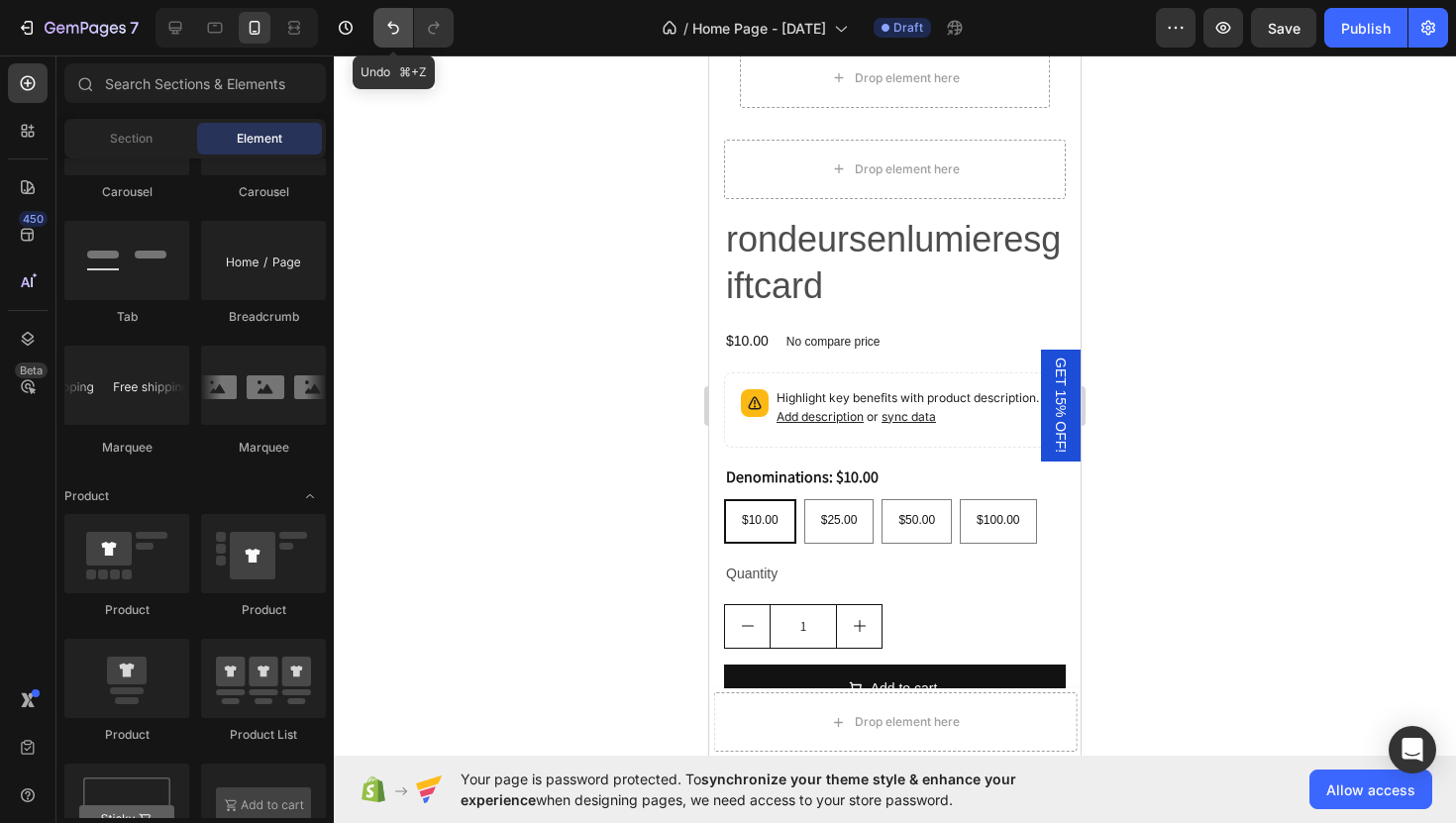 click 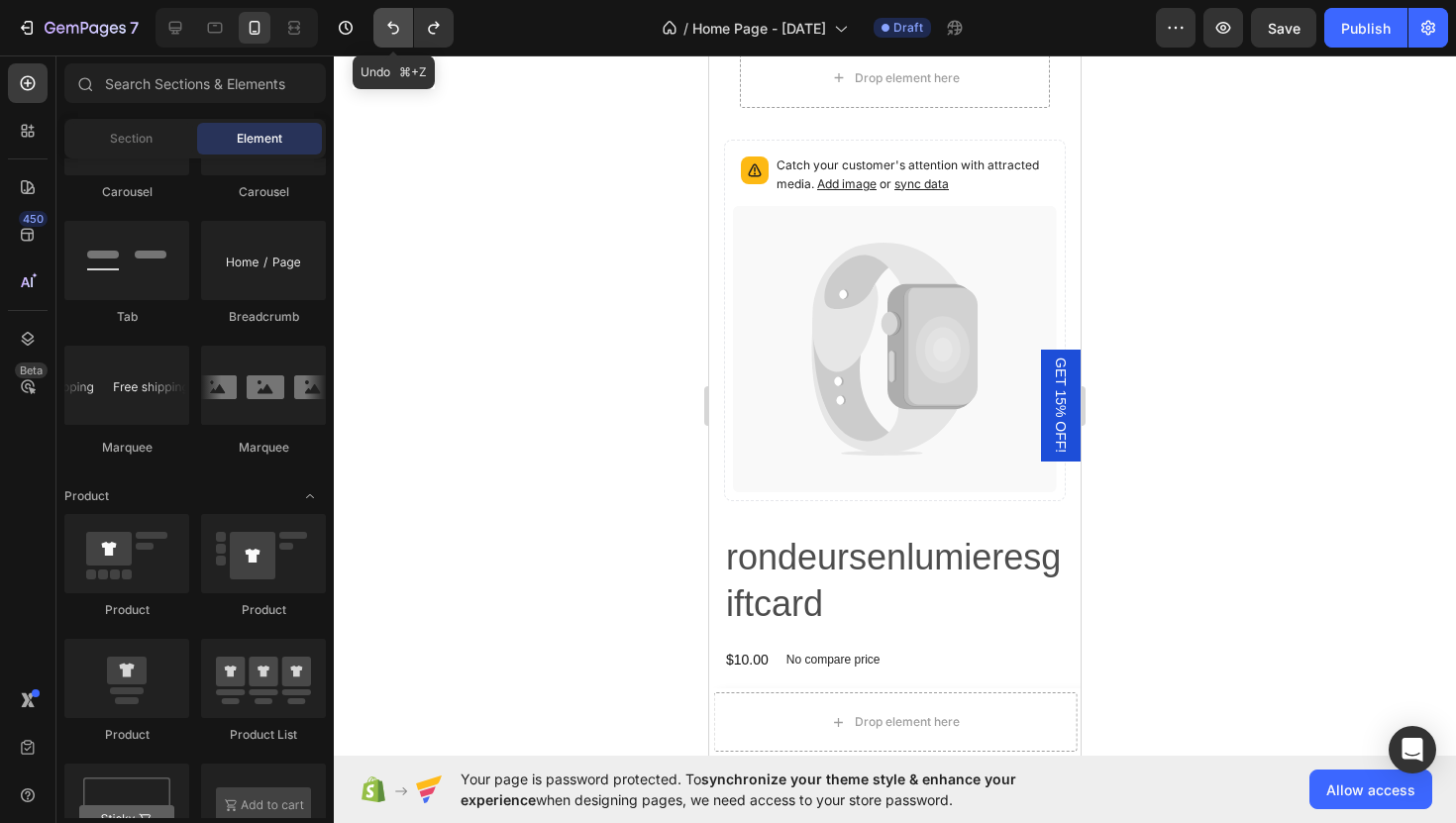 click 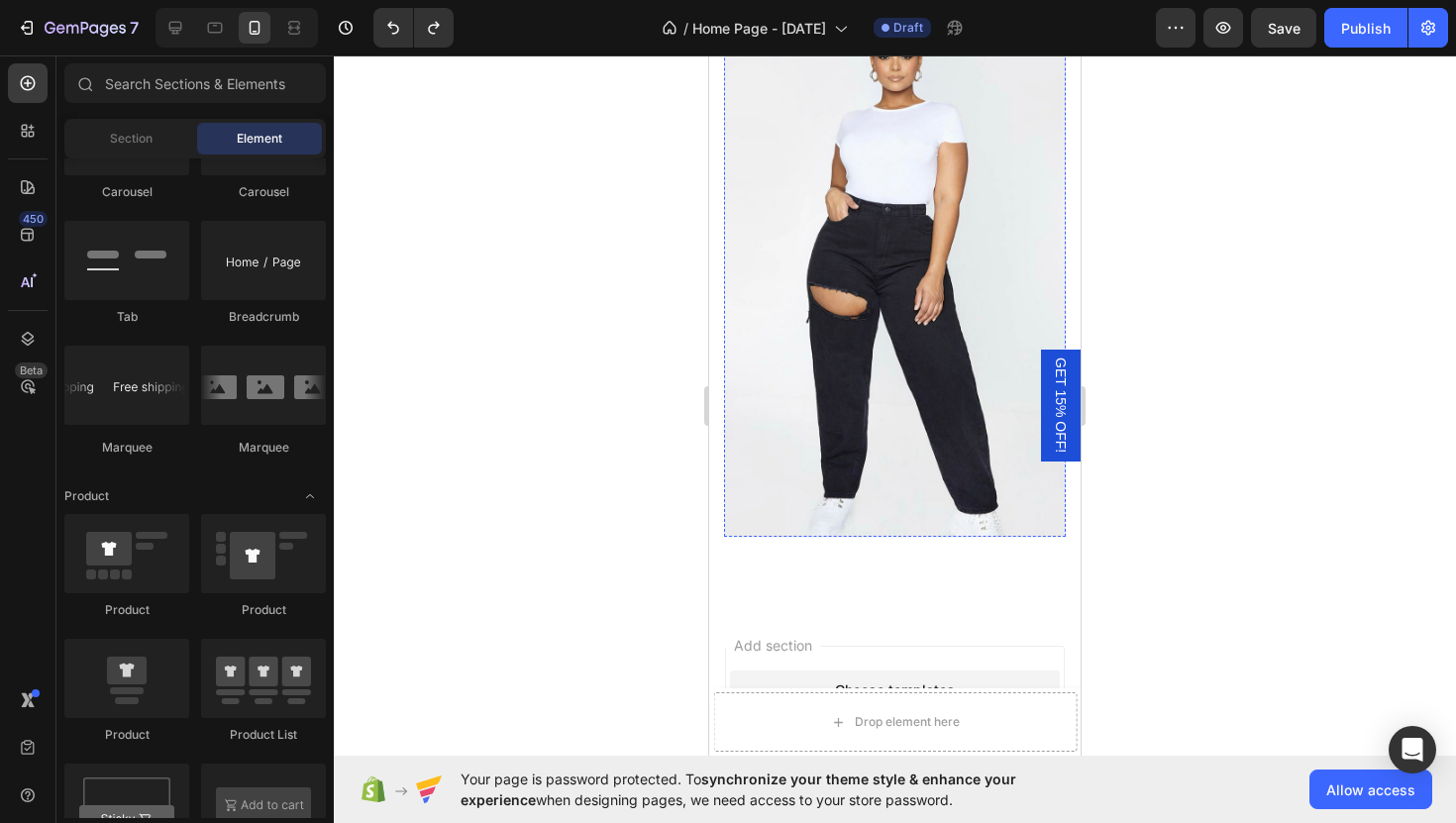 scroll, scrollTop: 4187, scrollLeft: 0, axis: vertical 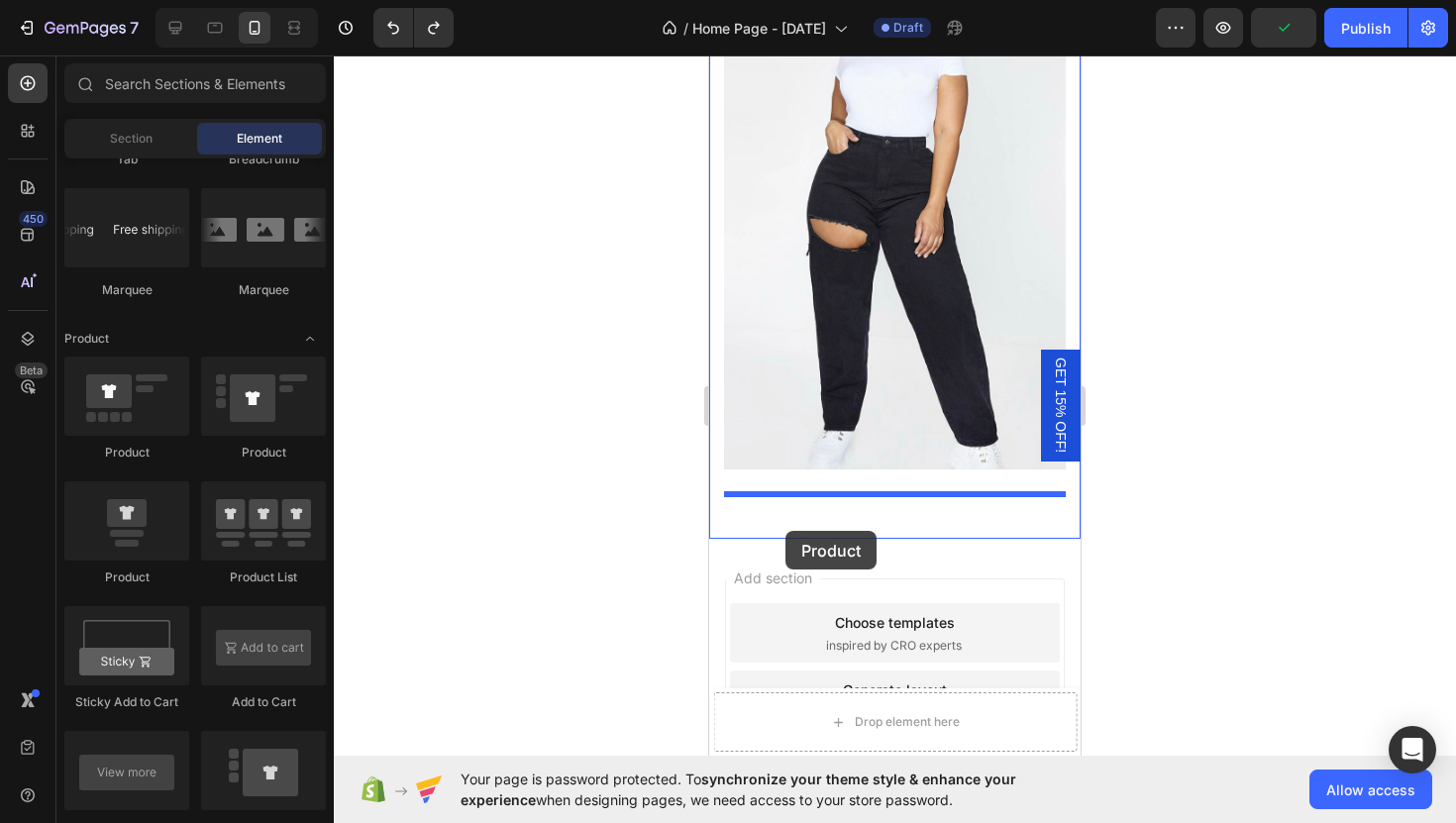 drag, startPoint x: 821, startPoint y: 589, endPoint x: 785, endPoint y: 531, distance: 68.264193 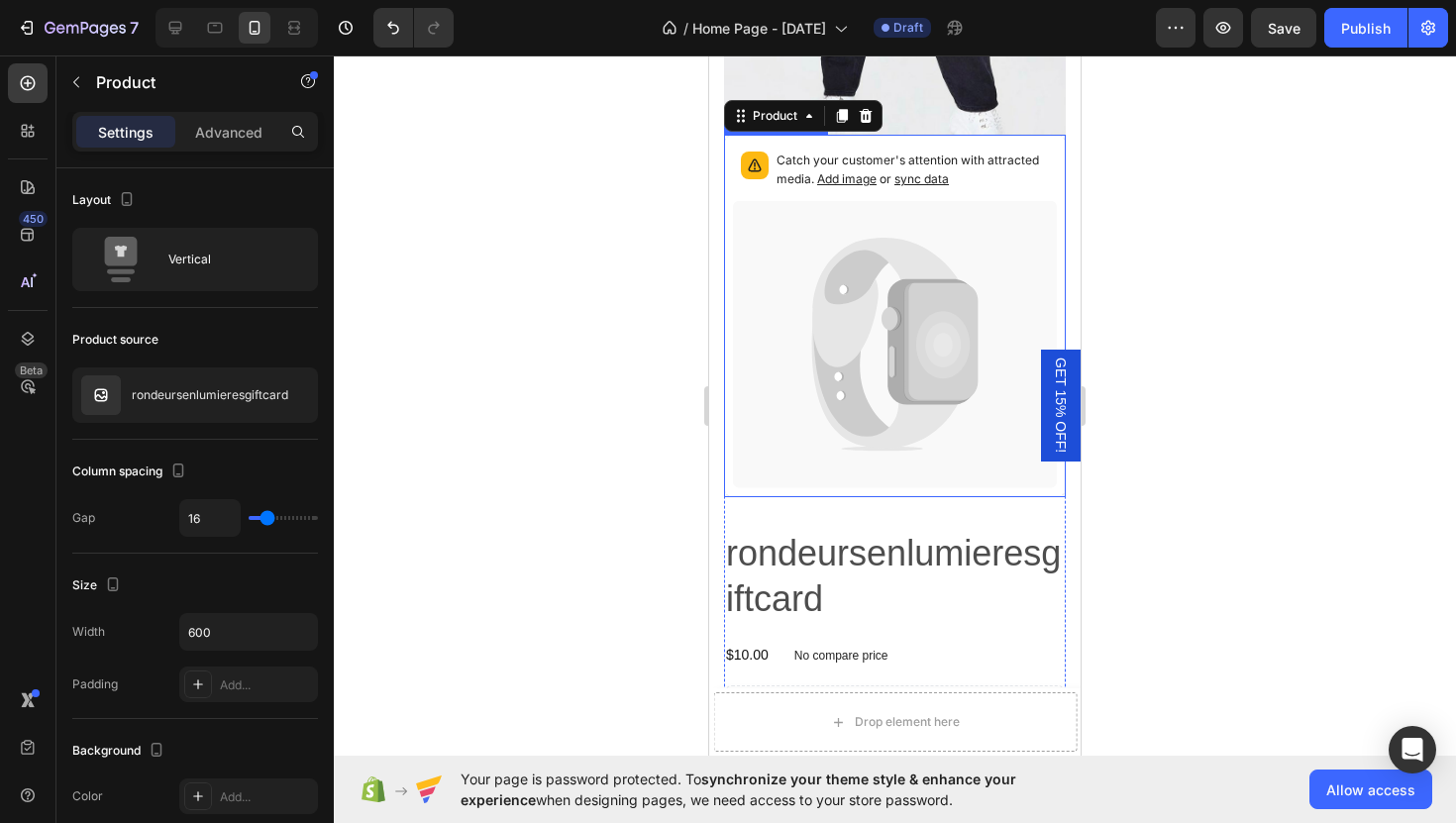 scroll, scrollTop: 4501, scrollLeft: 0, axis: vertical 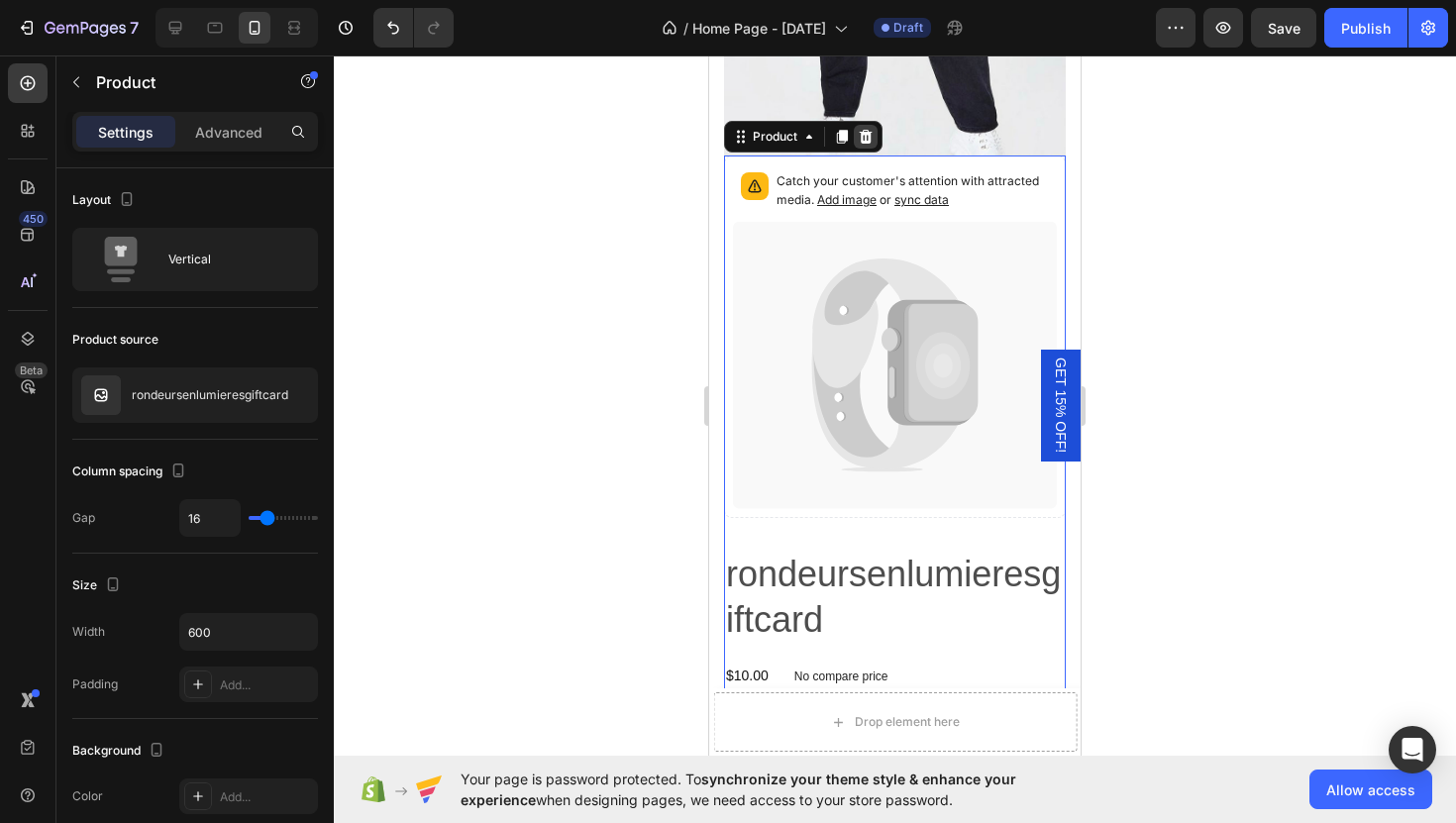 click 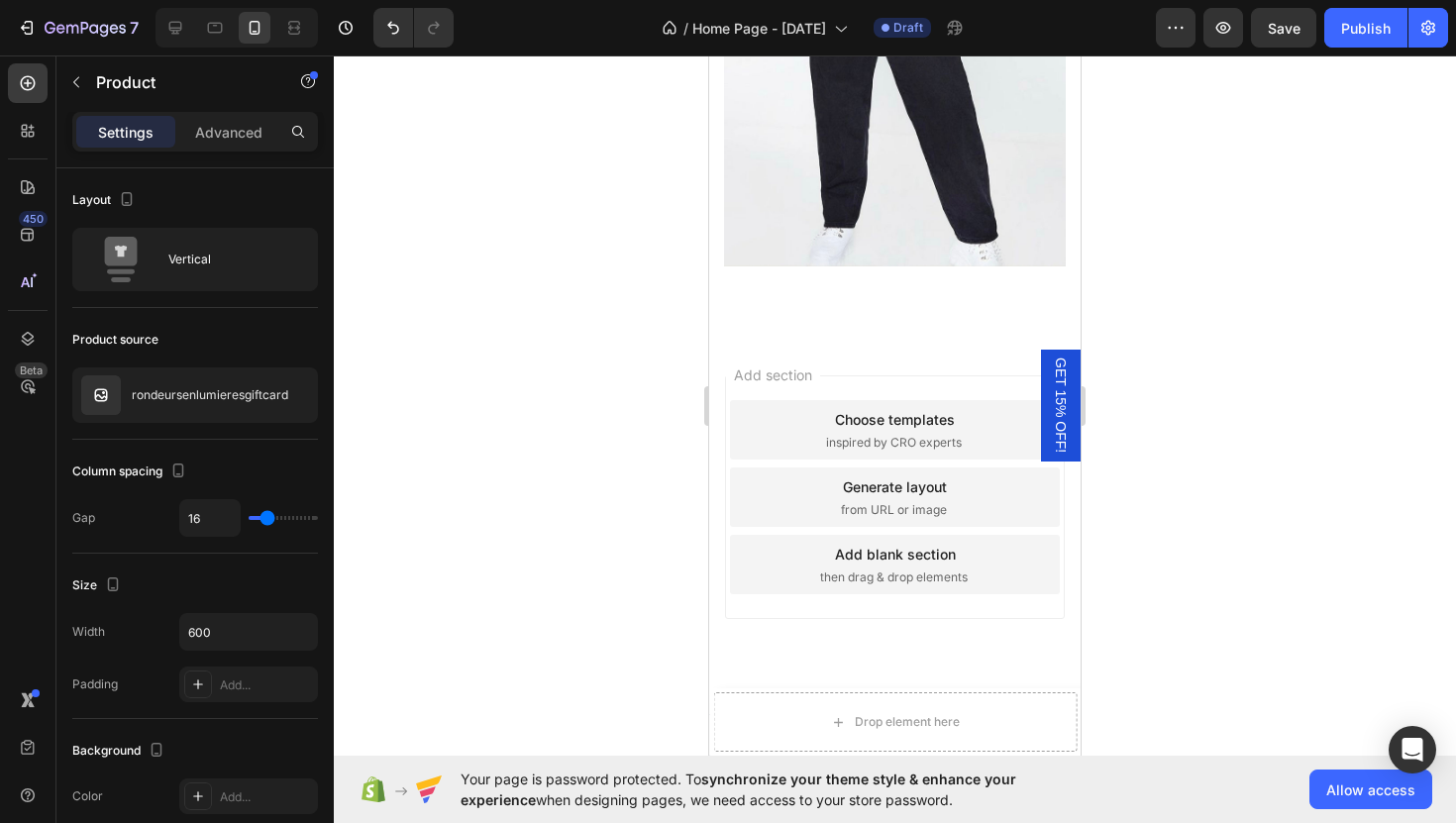 scroll, scrollTop: 4415, scrollLeft: 0, axis: vertical 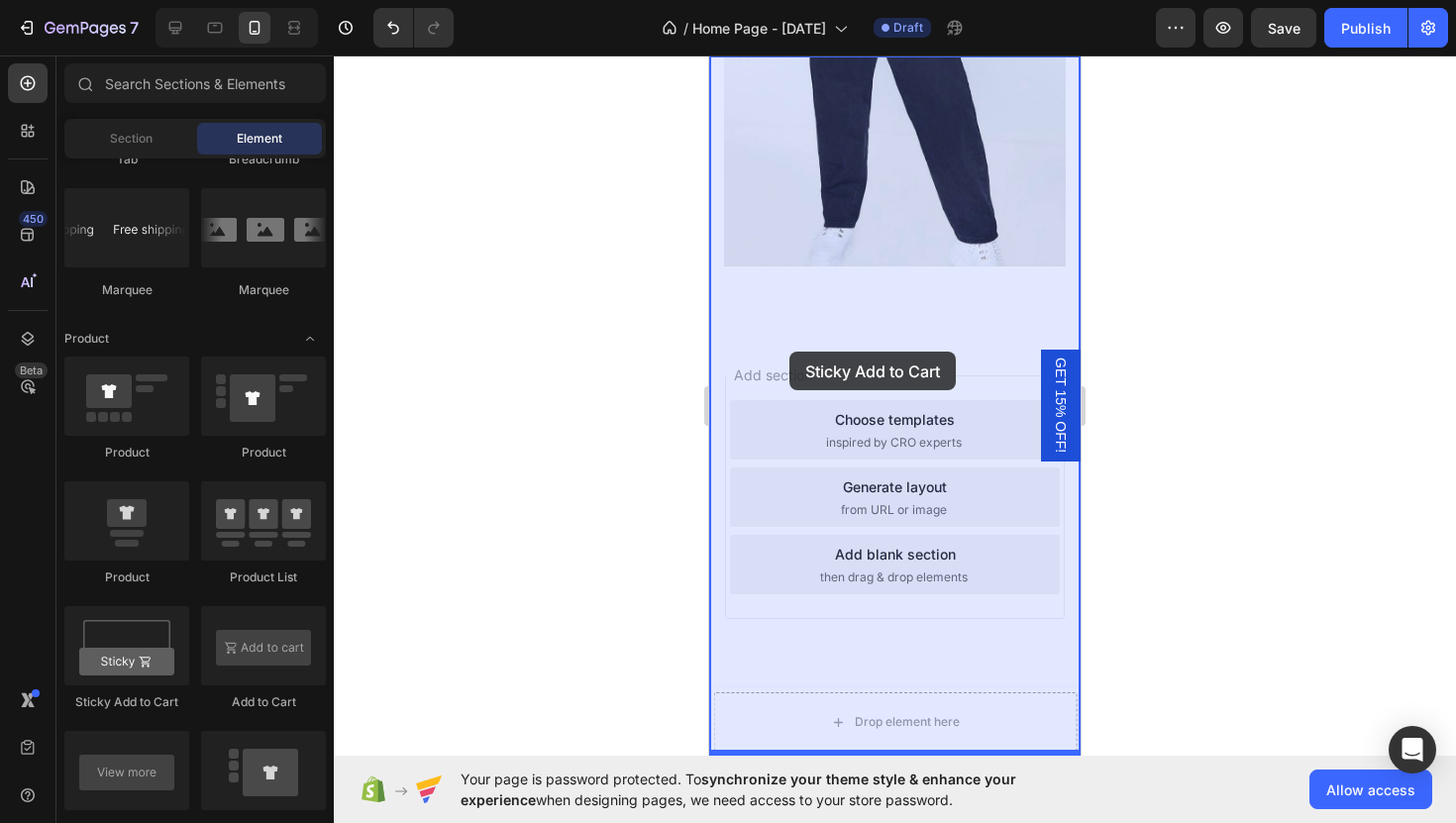 drag, startPoint x: 836, startPoint y: 708, endPoint x: 789, endPoint y: 352, distance: 359.08913 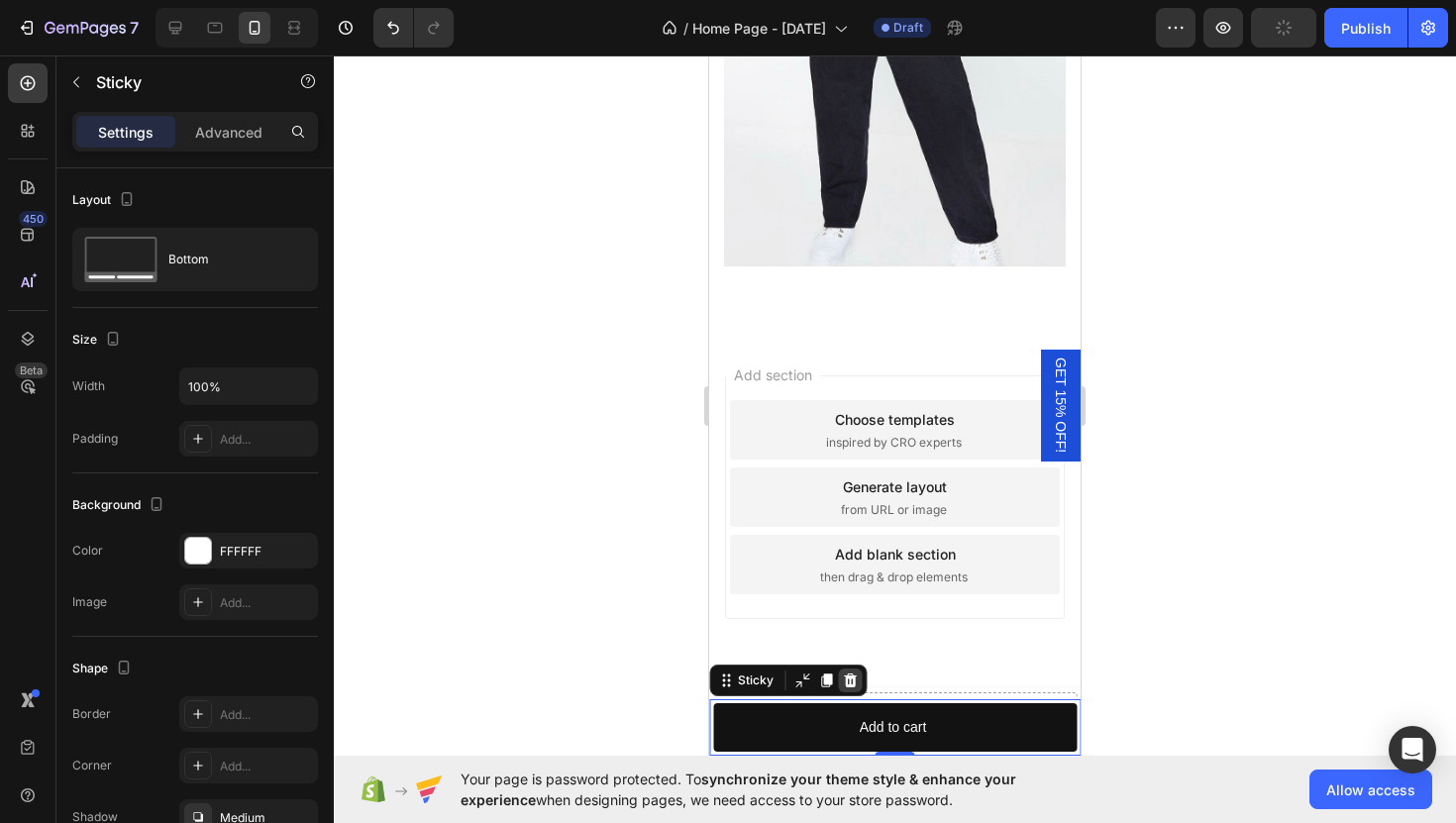 click 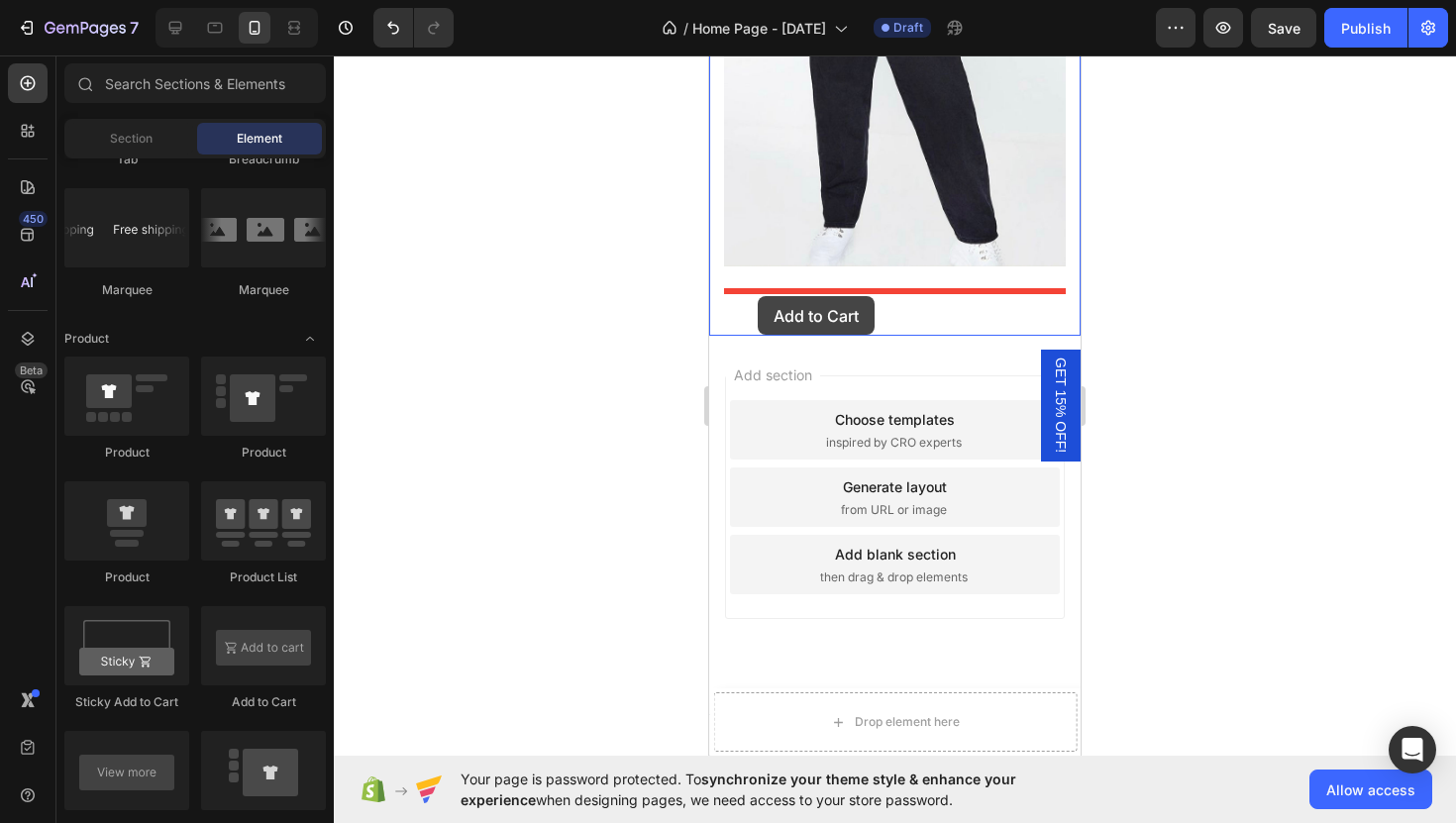 drag, startPoint x: 929, startPoint y: 706, endPoint x: 758, endPoint y: 296, distance: 444.2308 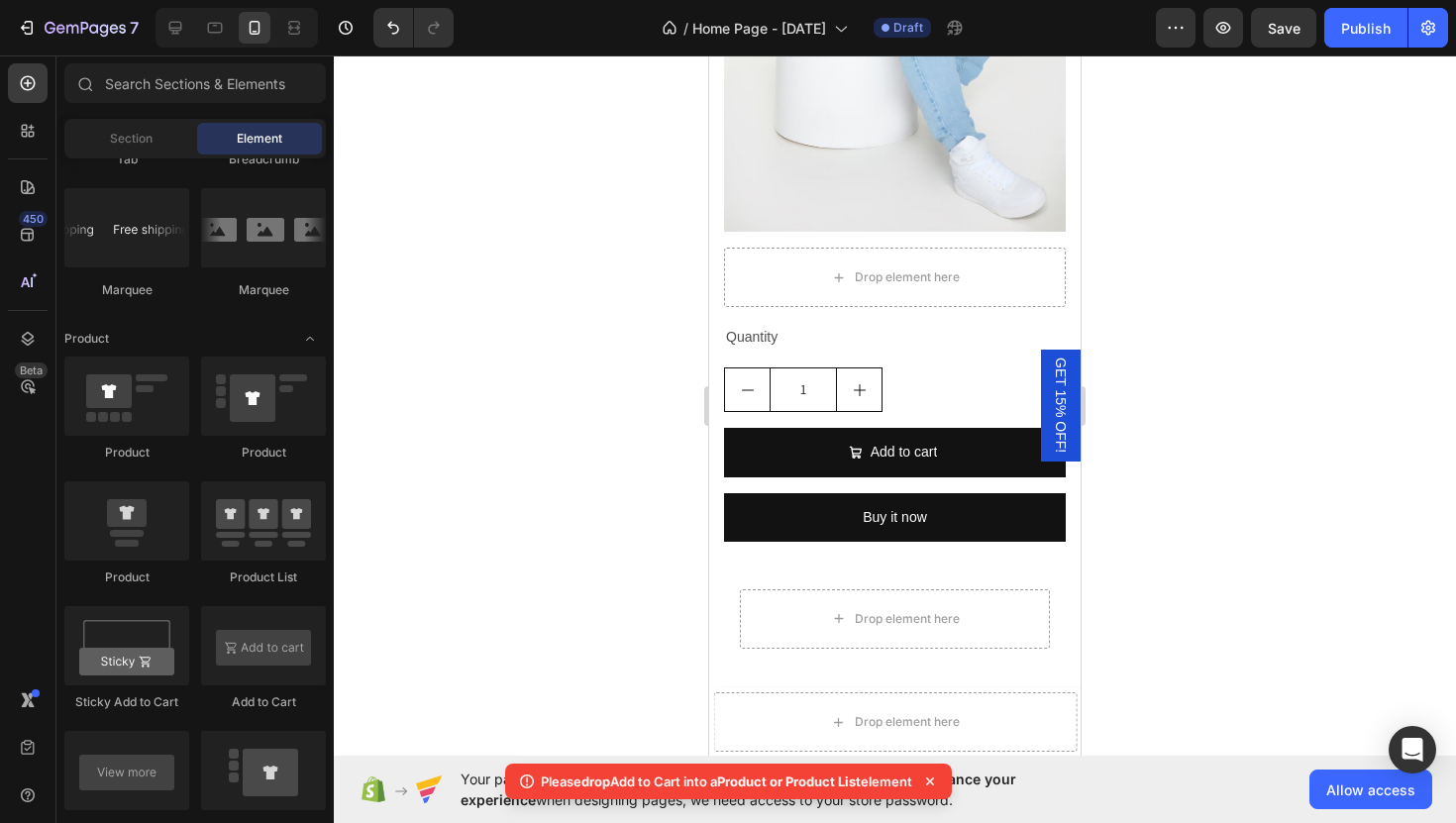 scroll, scrollTop: 3459, scrollLeft: 0, axis: vertical 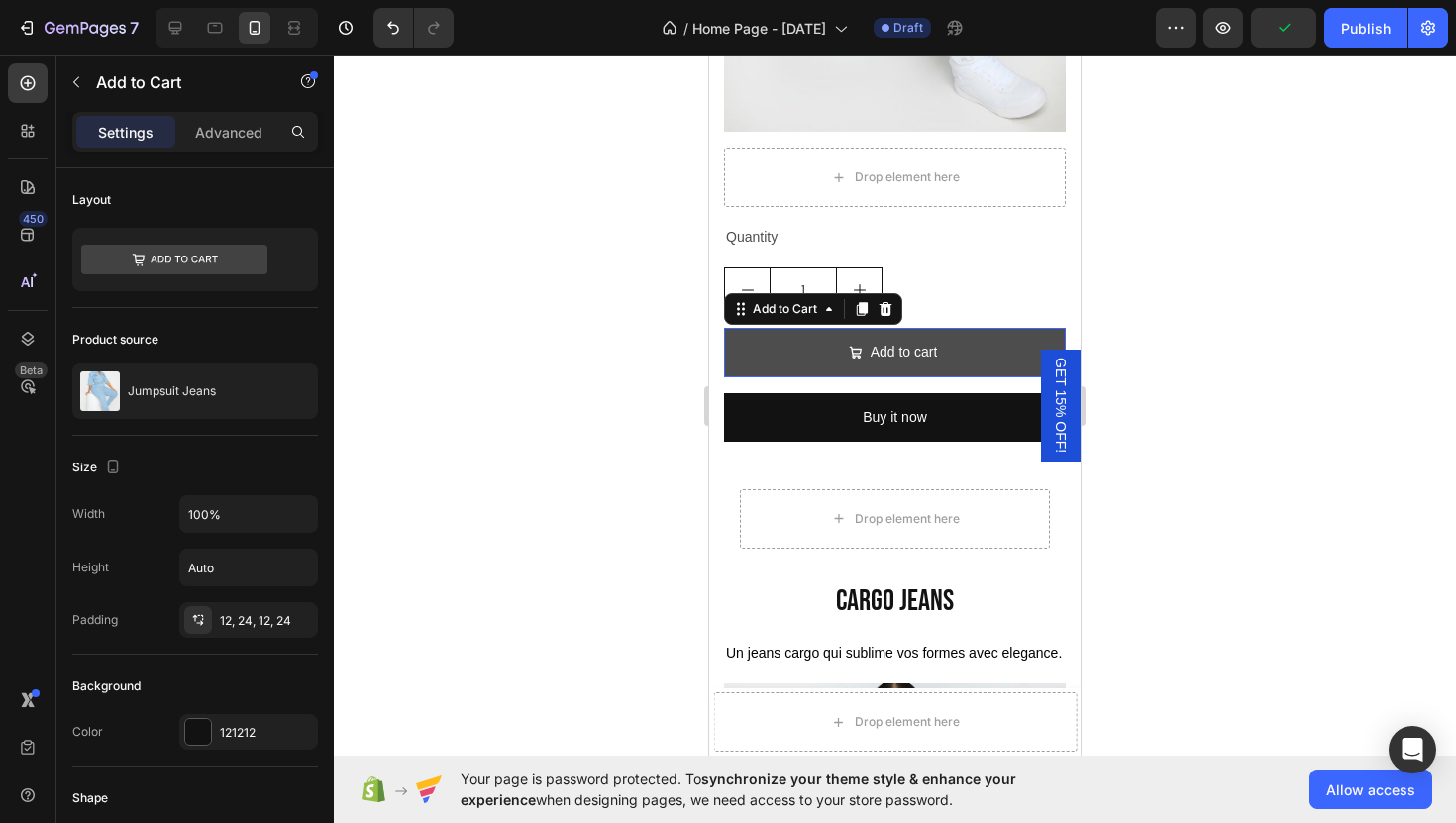 click on "Add to cart" at bounding box center (894, 352) 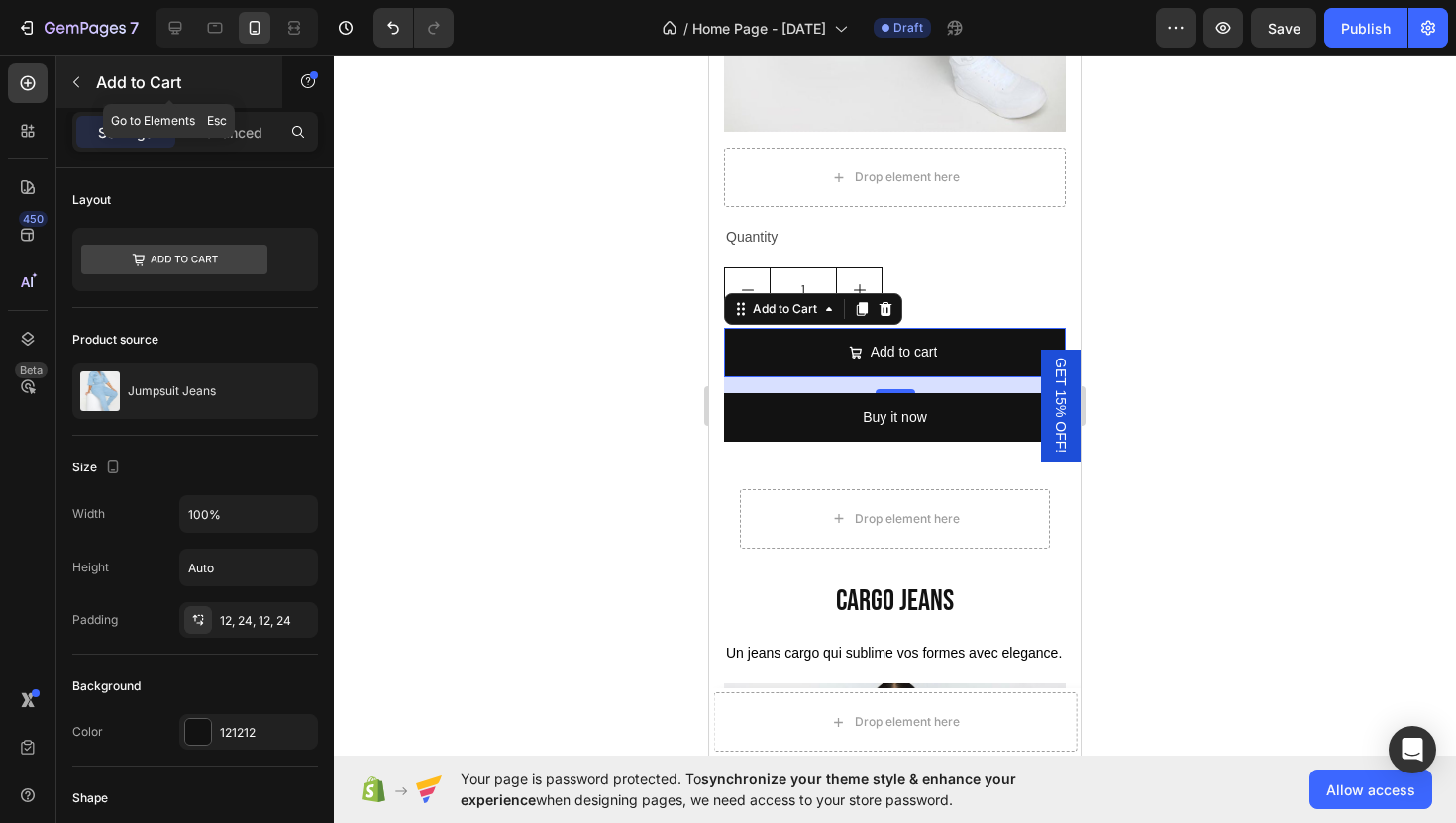 click at bounding box center (76, 82) 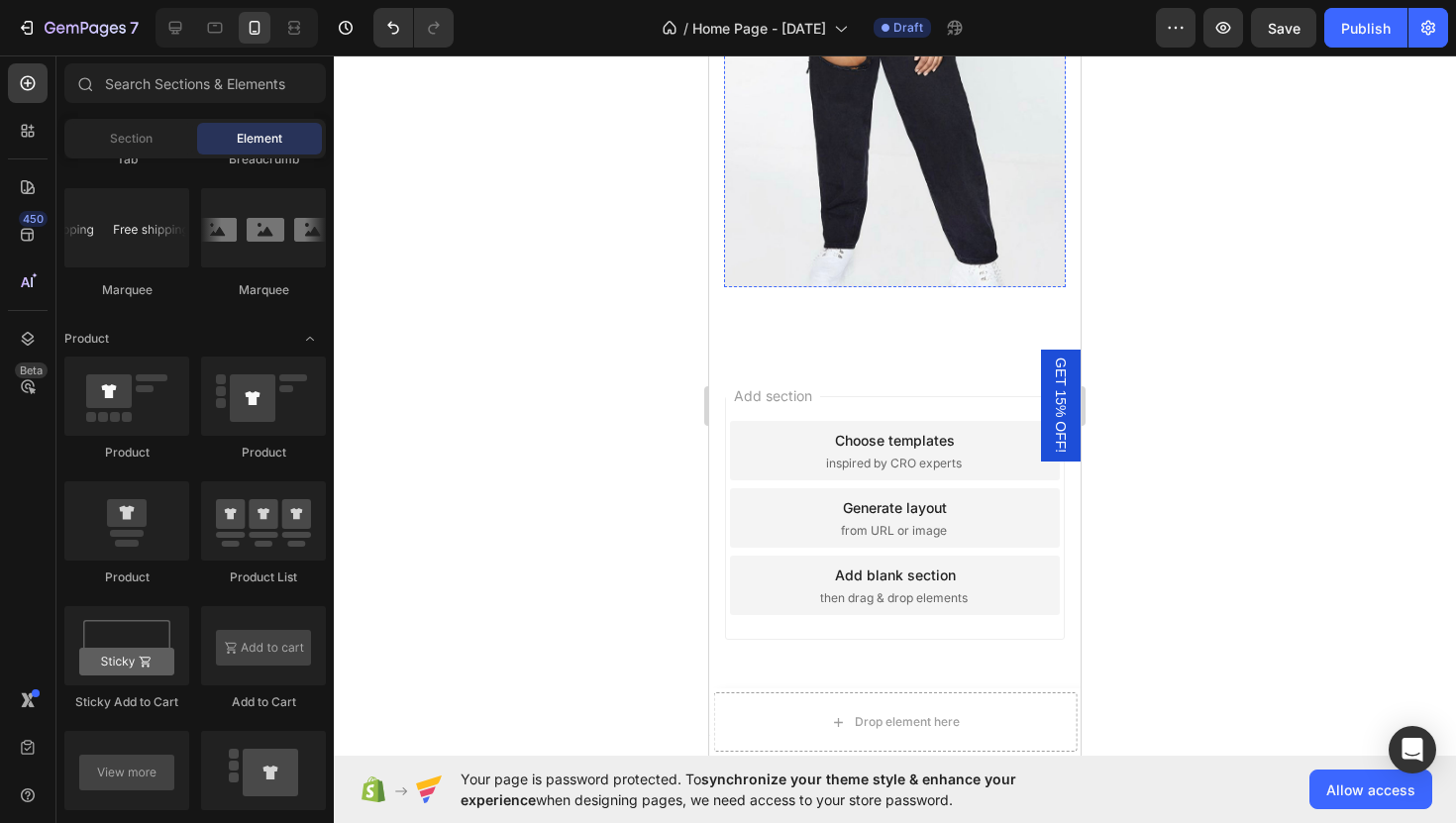 scroll, scrollTop: 4415, scrollLeft: 0, axis: vertical 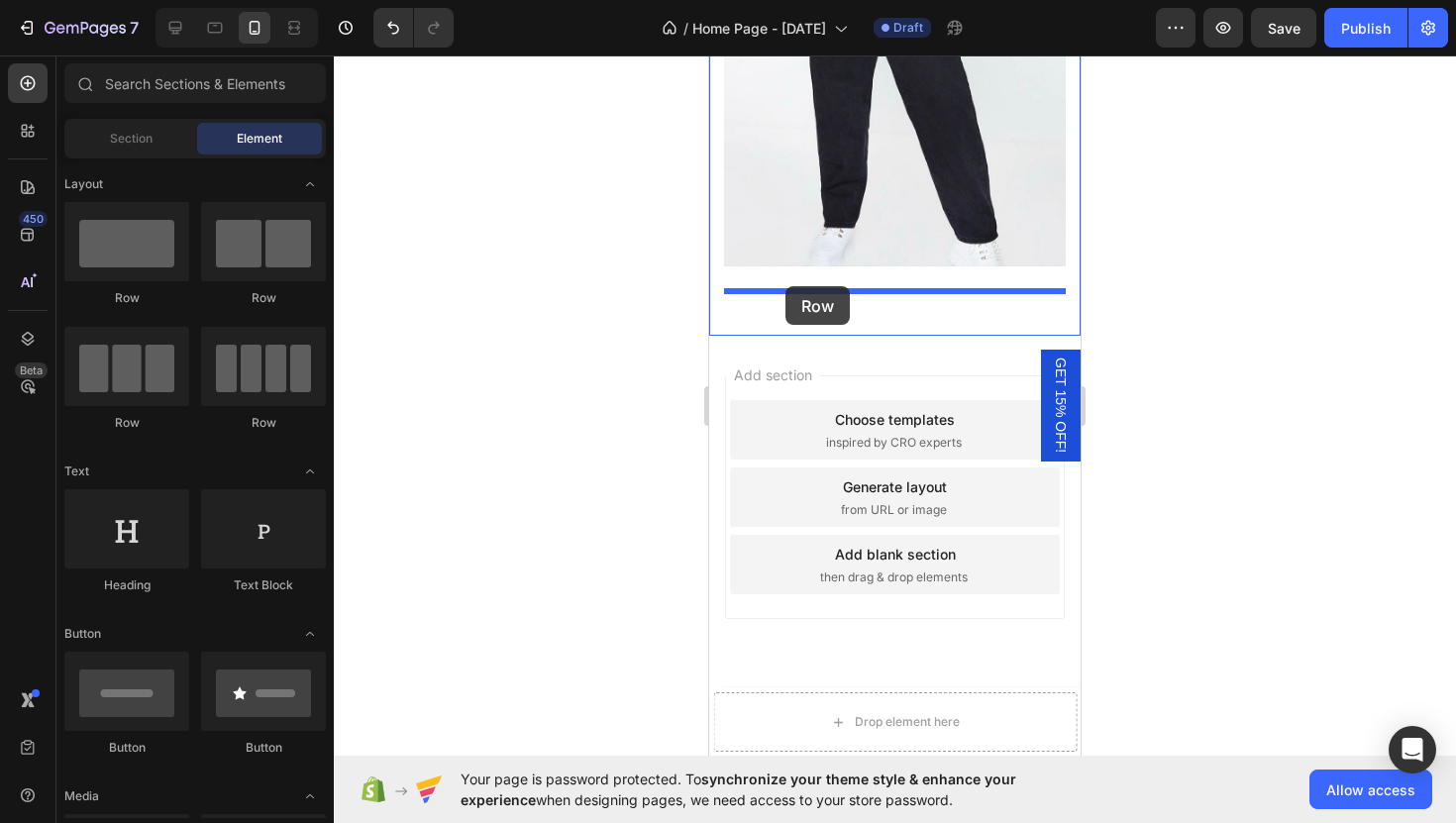 drag, startPoint x: 840, startPoint y: 298, endPoint x: 785, endPoint y: 286, distance: 56.293872 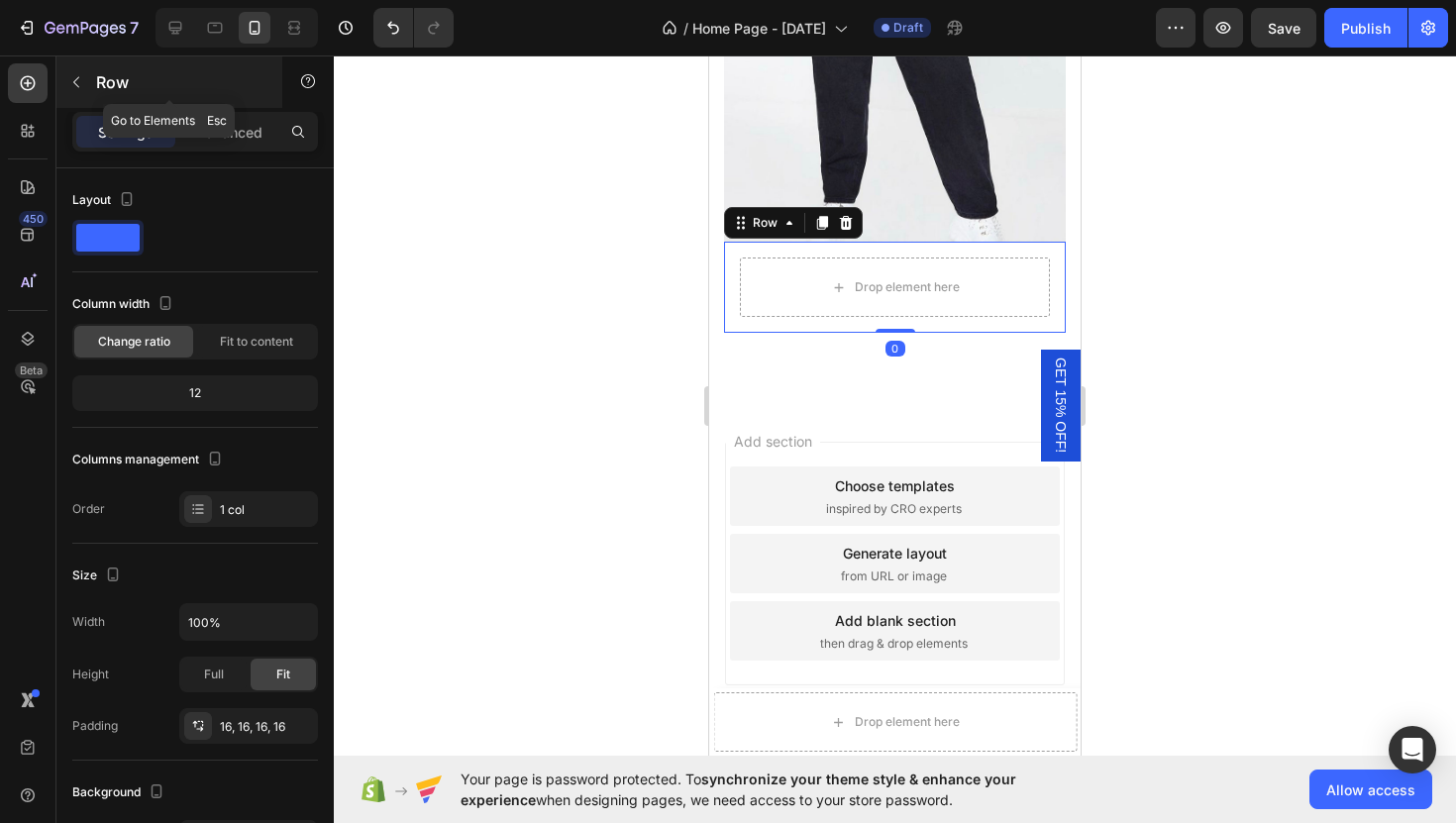 click at bounding box center [76, 82] 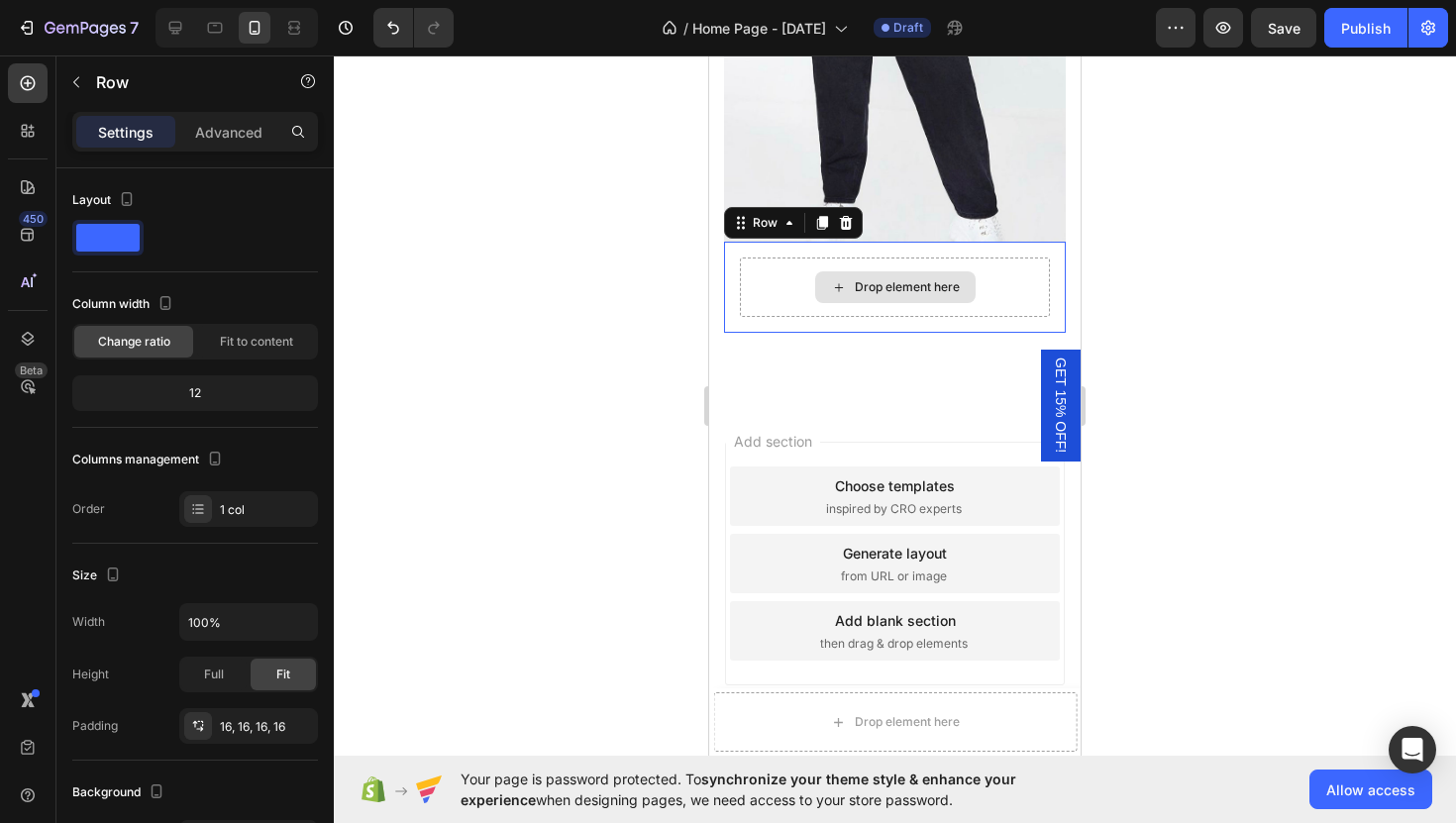 click on "Drop element here" at bounding box center [894, 287] 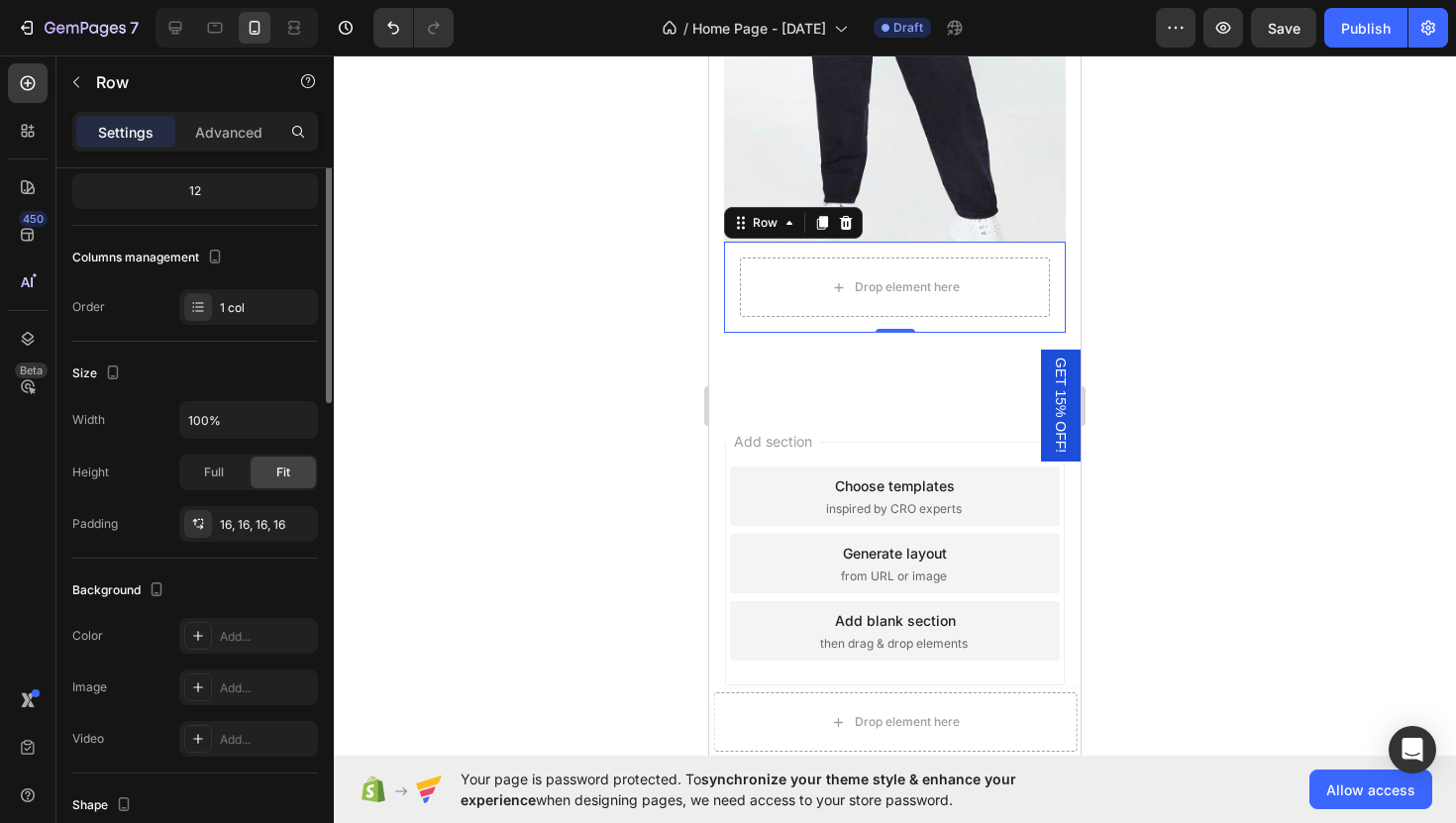 scroll, scrollTop: 0, scrollLeft: 0, axis: both 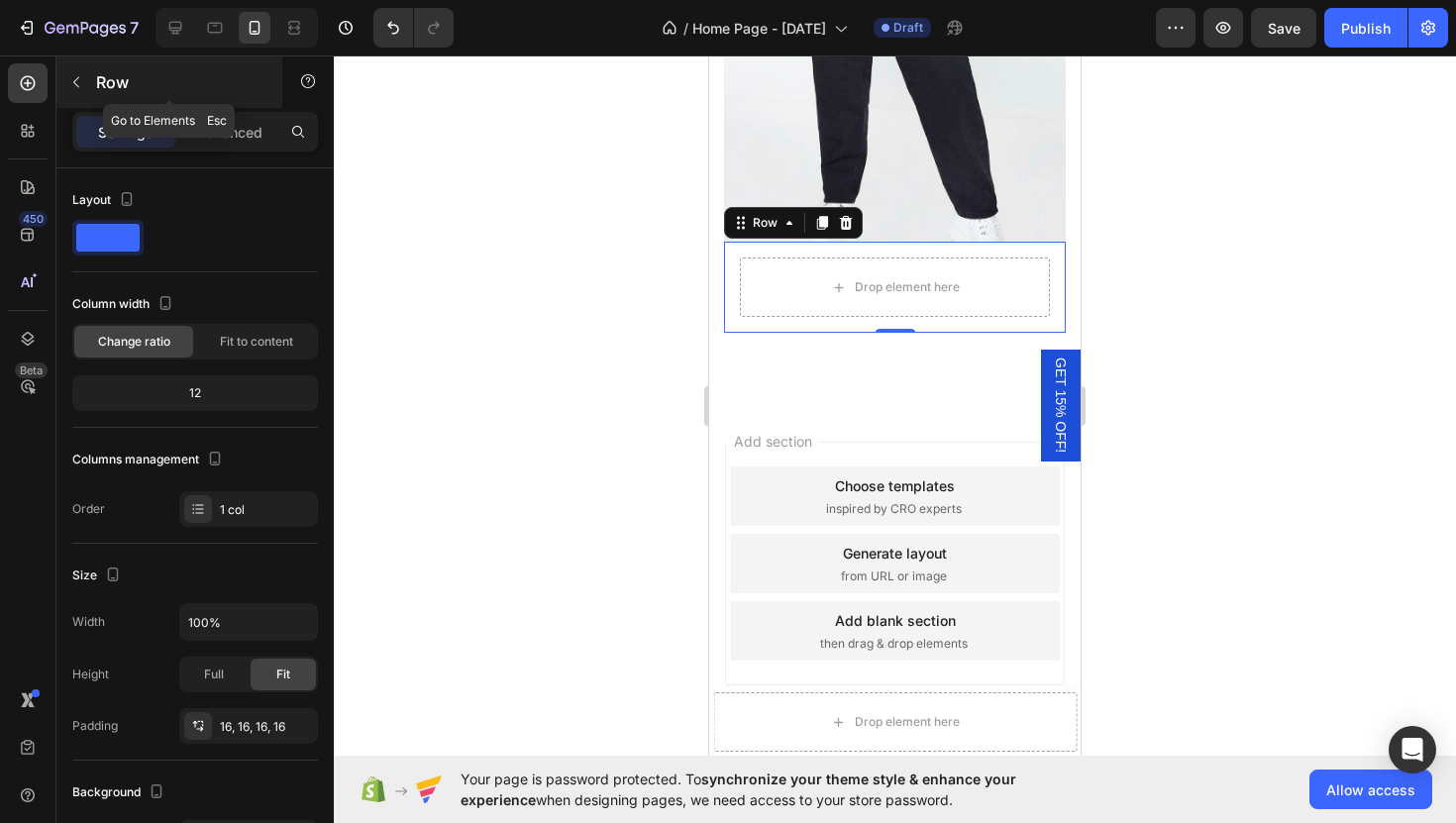 click 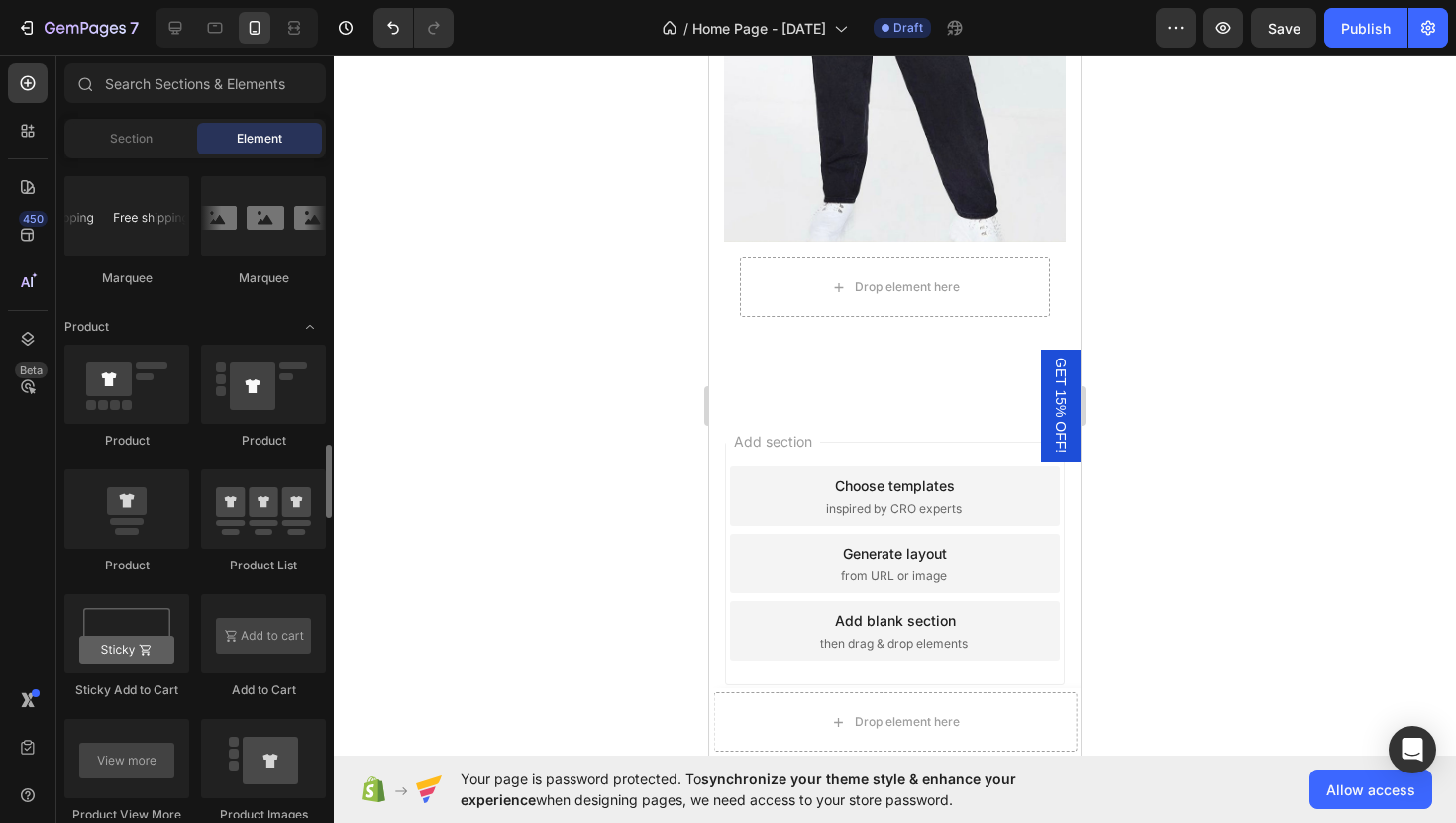 scroll, scrollTop: 2501, scrollLeft: 0, axis: vertical 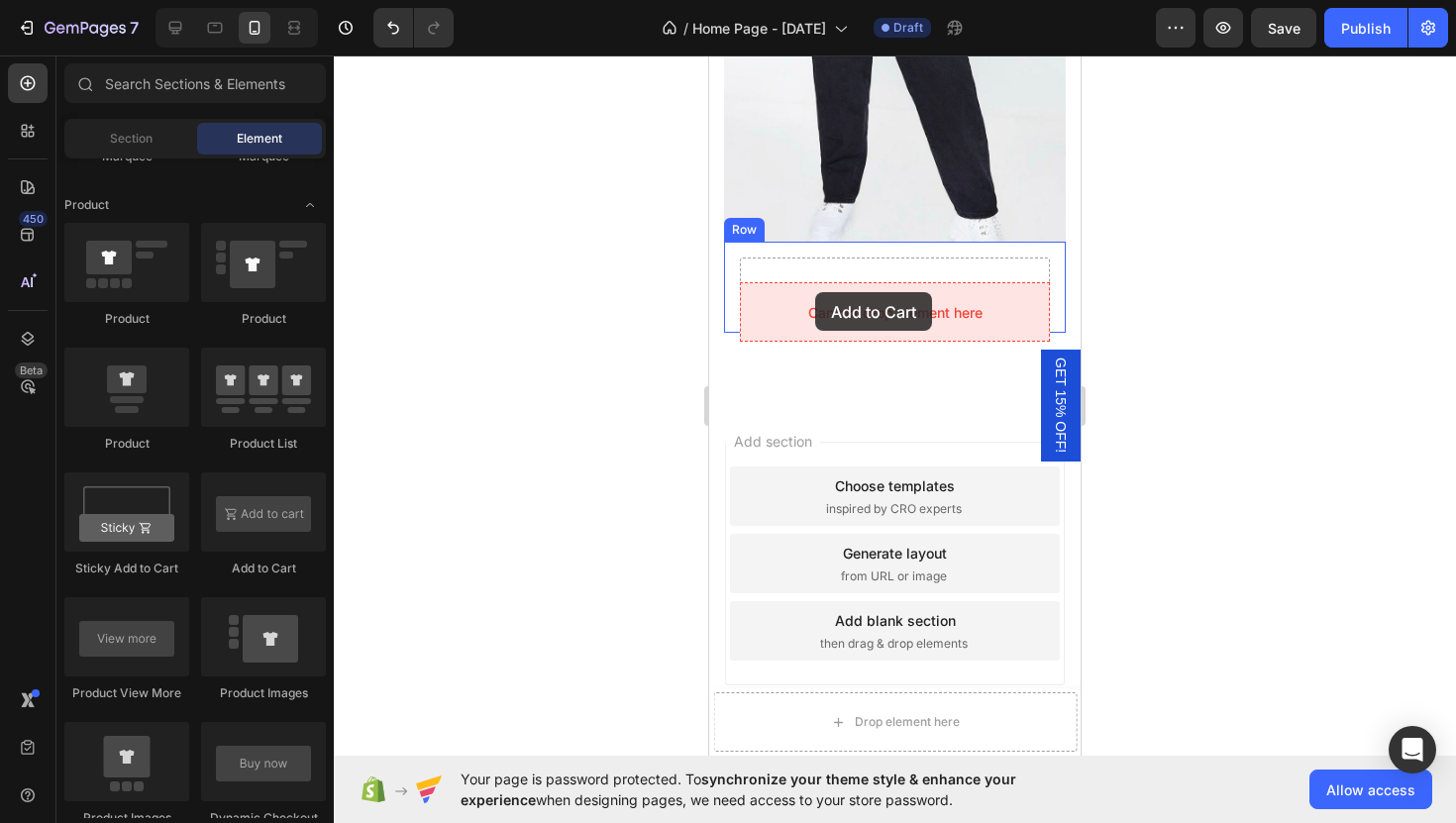 drag, startPoint x: 982, startPoint y: 561, endPoint x: 814, endPoint y: 293, distance: 316.30365 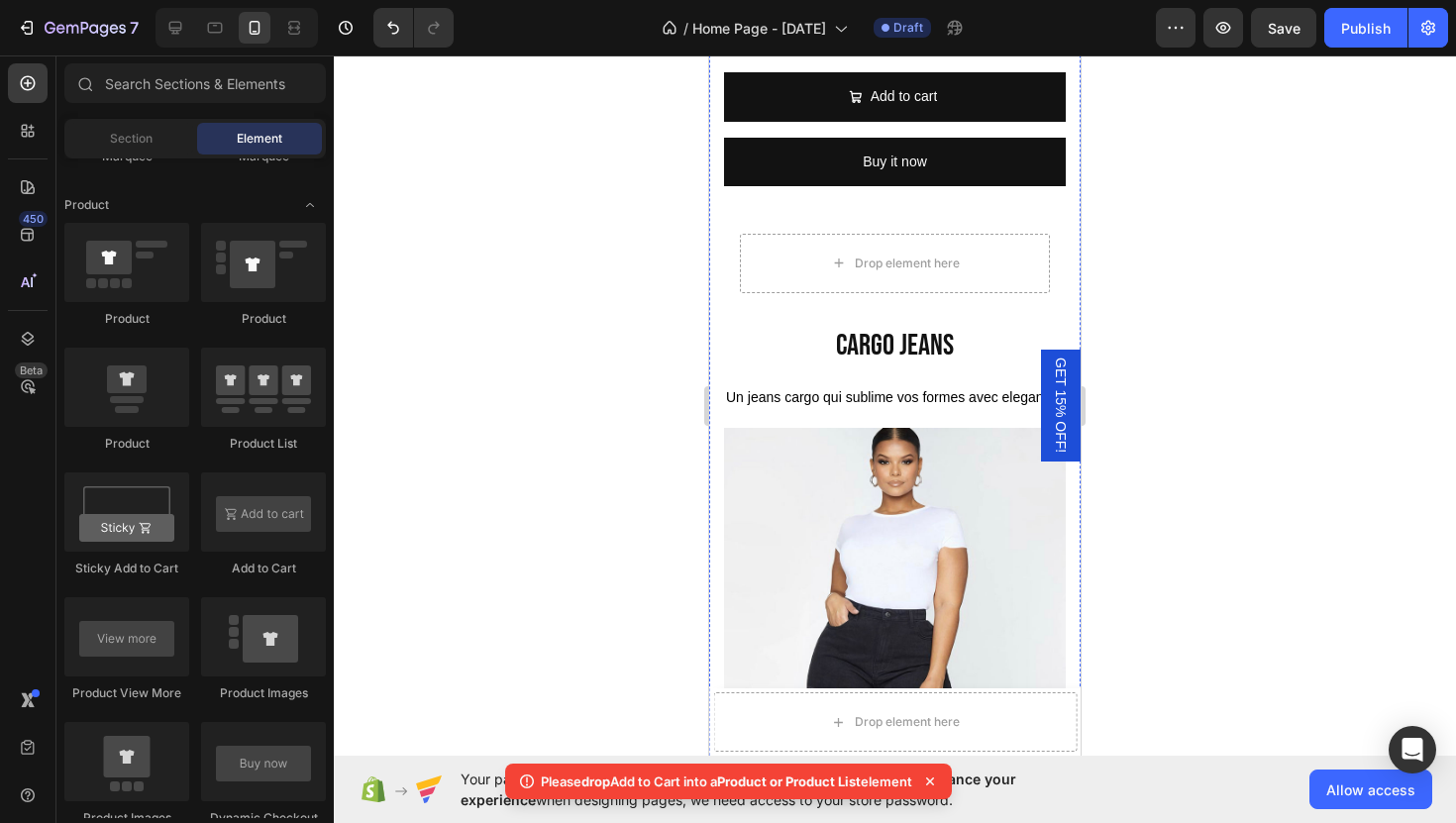 scroll, scrollTop: 3630, scrollLeft: 0, axis: vertical 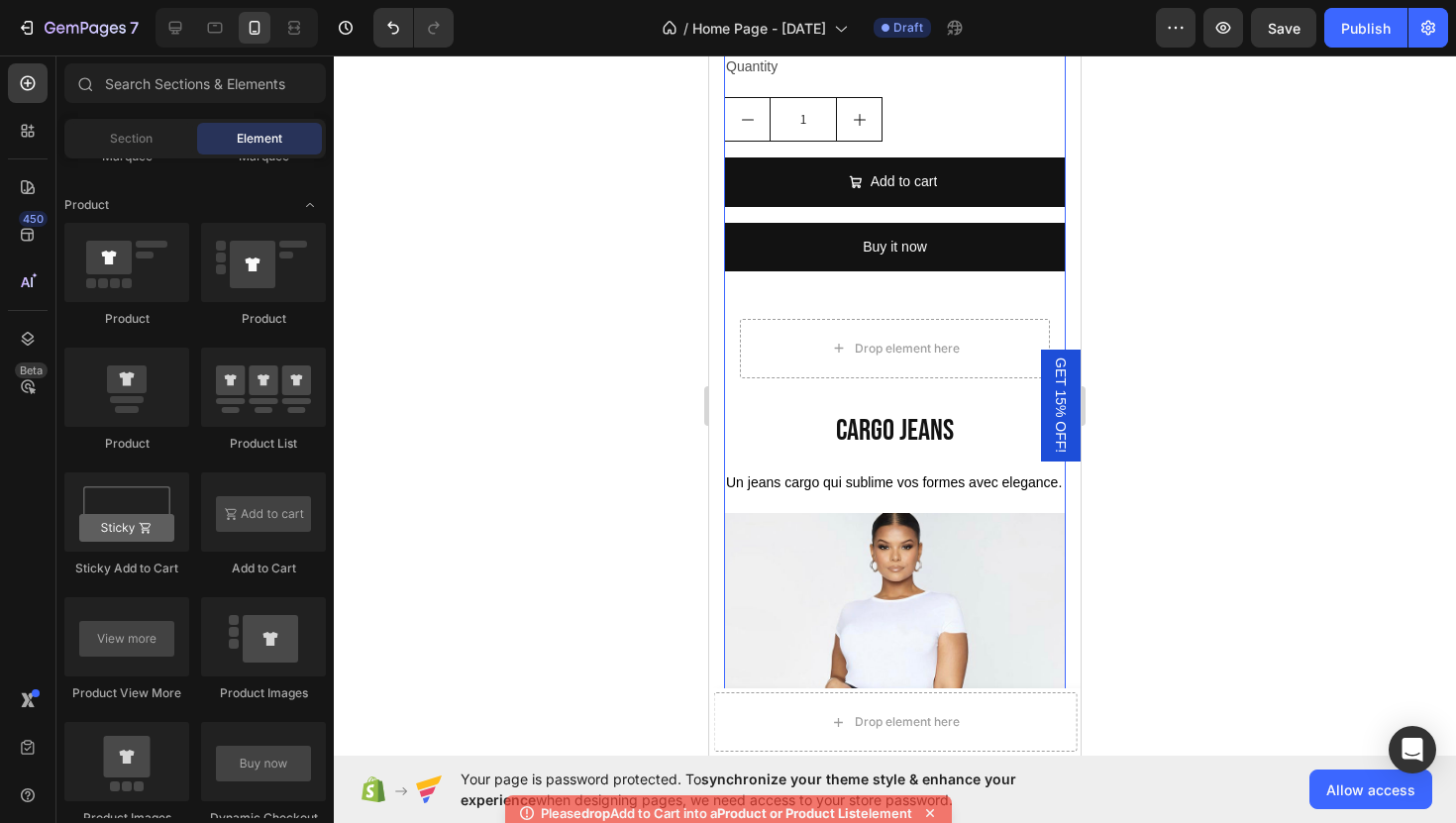 click on "jumpsuit jeans Heading Un jumpsuit jeans pour une allure ultra-stylee Text Block Image
Drop element here Quantity Text Block
1
Product Quantity
Add to cart Add to Cart Buy it now Dynamic Checkout Product
Drop element here Row  cargo jeans Heading Un jeans cargo qui sublime vos formes avec elegance.  Text Block Image Product List Image Product List Image Product List Image Product List Product List" at bounding box center [894, 170] 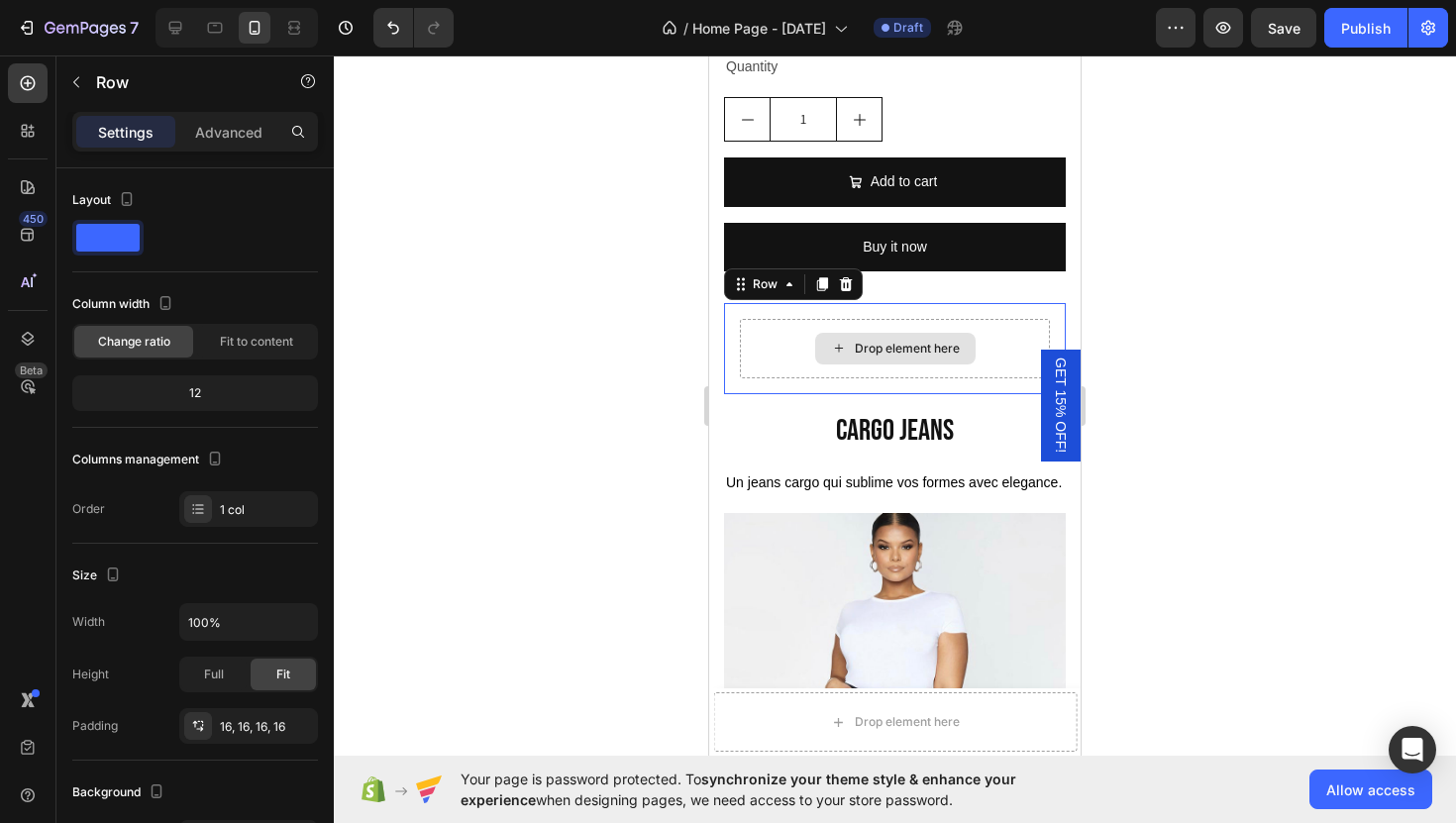 click on "Drop element here" at bounding box center (894, 349) 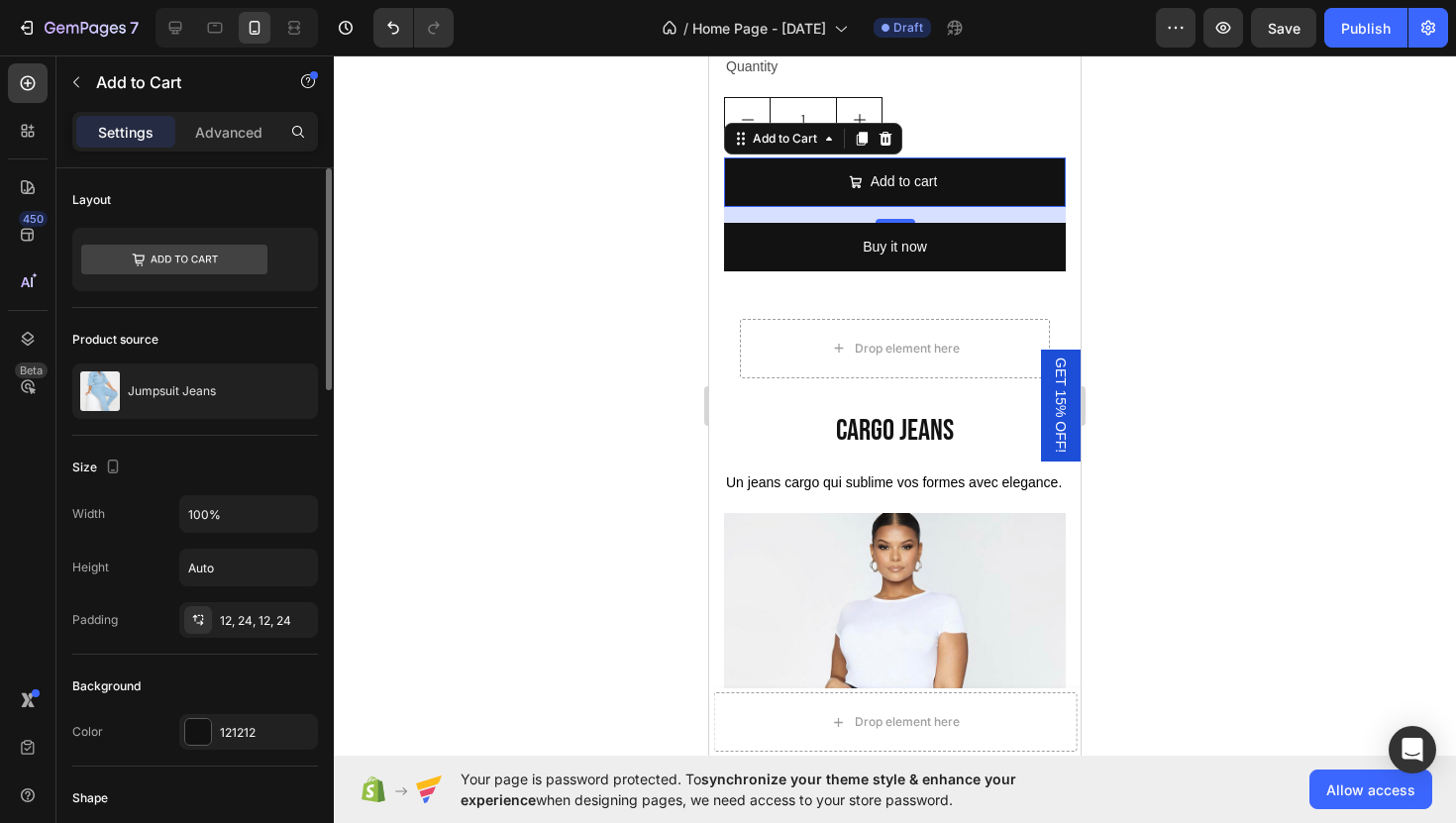 drag, startPoint x: 161, startPoint y: 257, endPoint x: 177, endPoint y: 213, distance: 46.8188 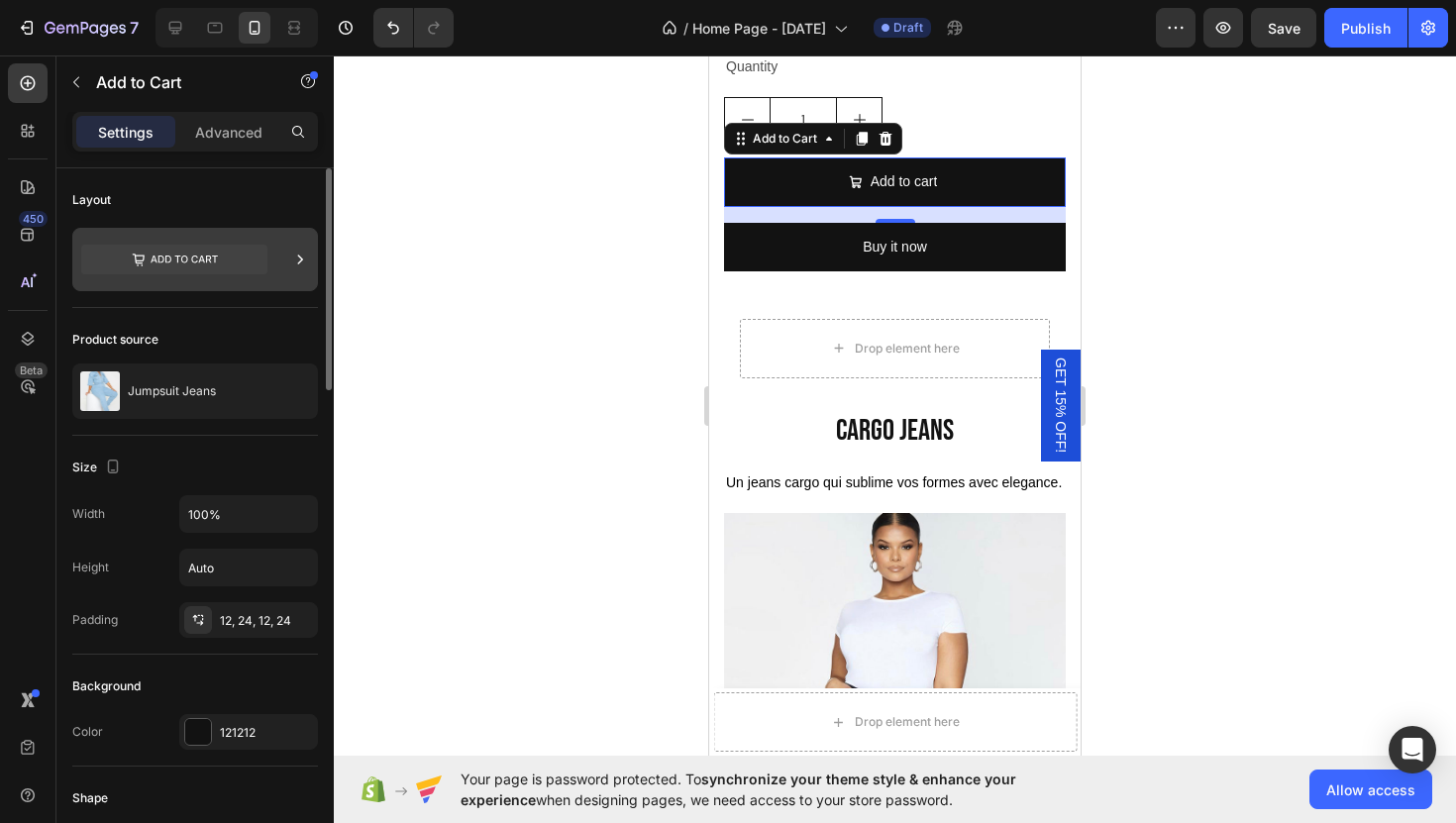 click 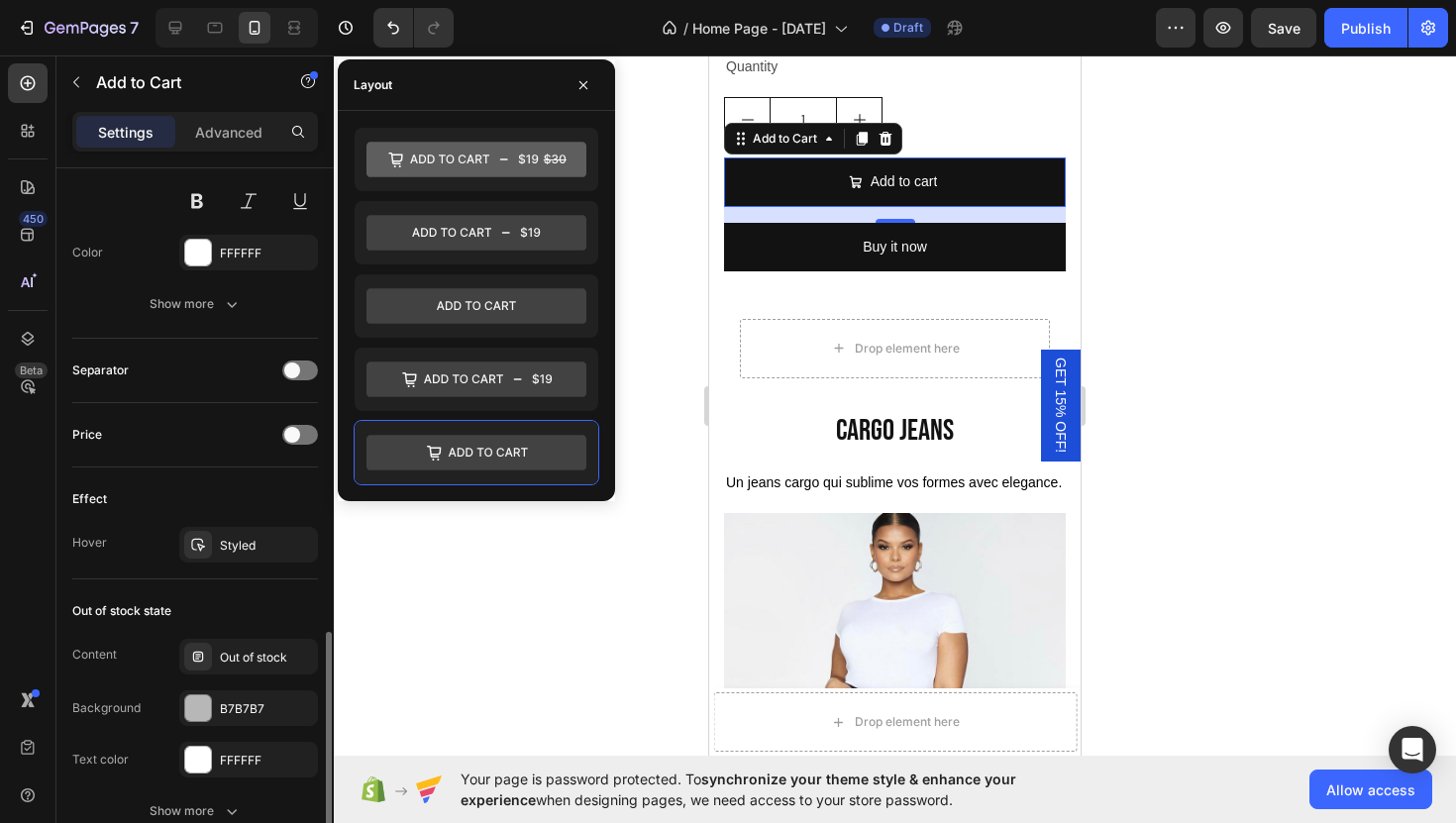 scroll, scrollTop: 1568, scrollLeft: 0, axis: vertical 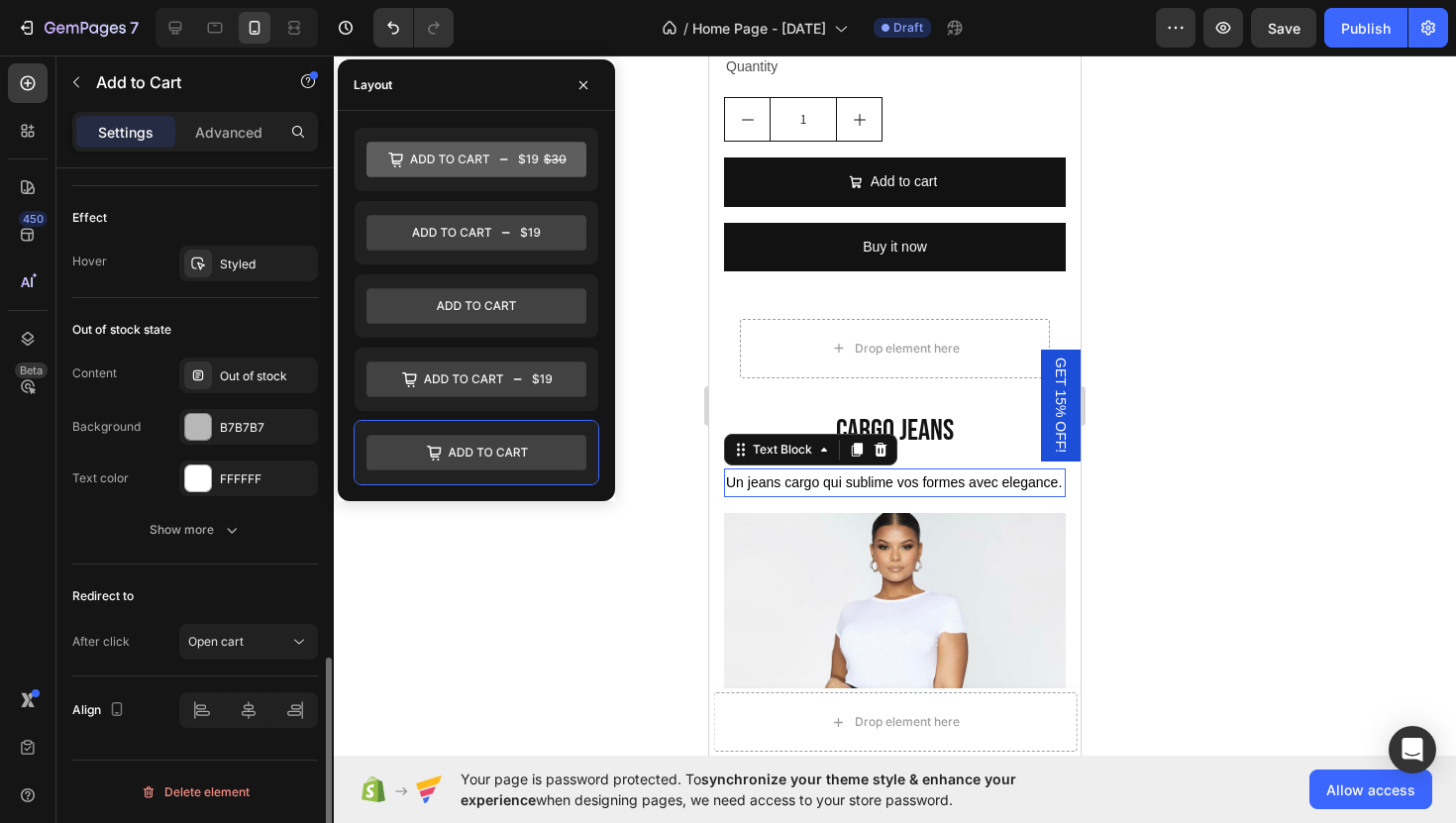 click on "Un jeans cargo qui sublime vos formes avec elegance." at bounding box center [894, 482] 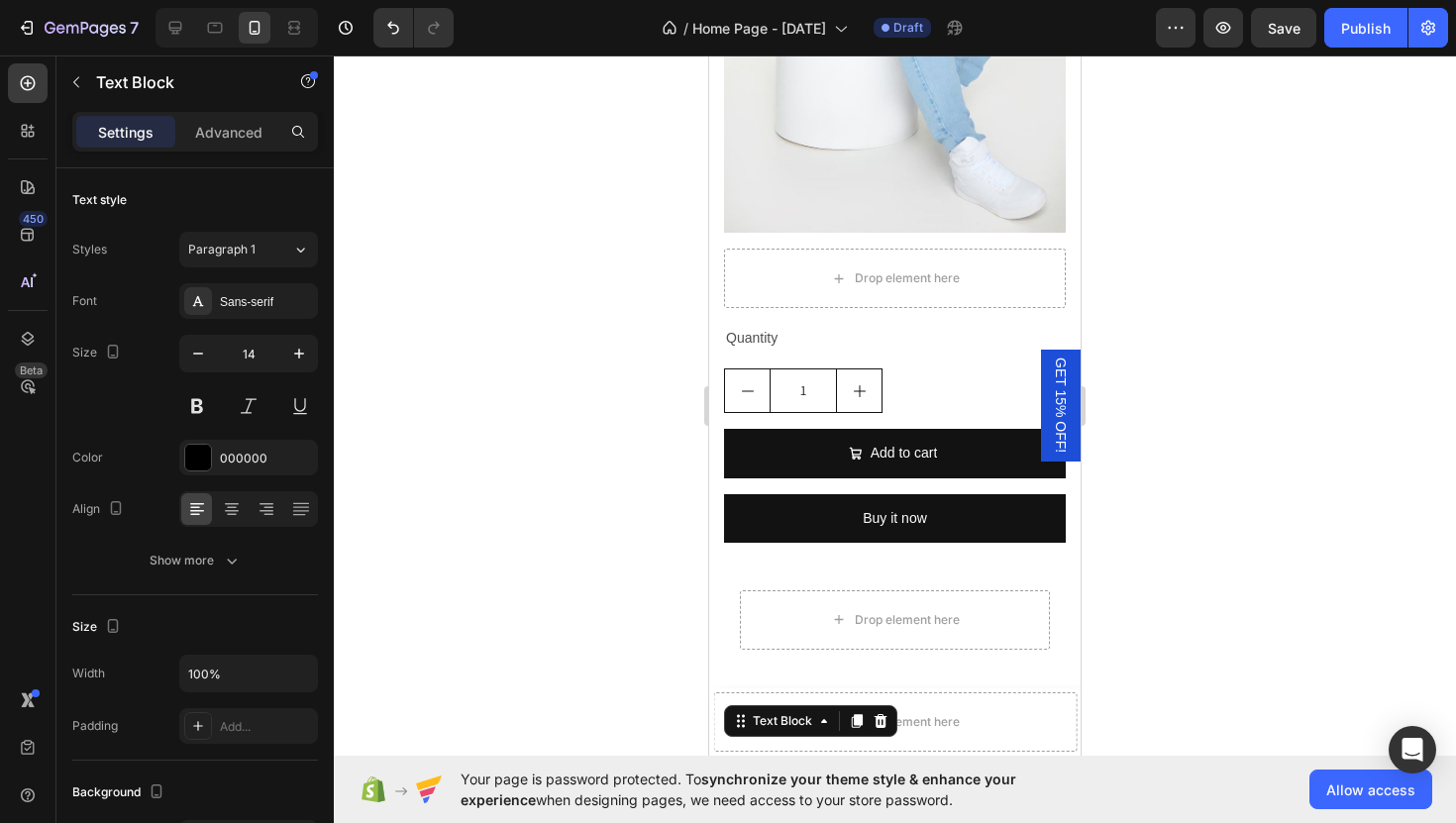 scroll, scrollTop: 3363, scrollLeft: 0, axis: vertical 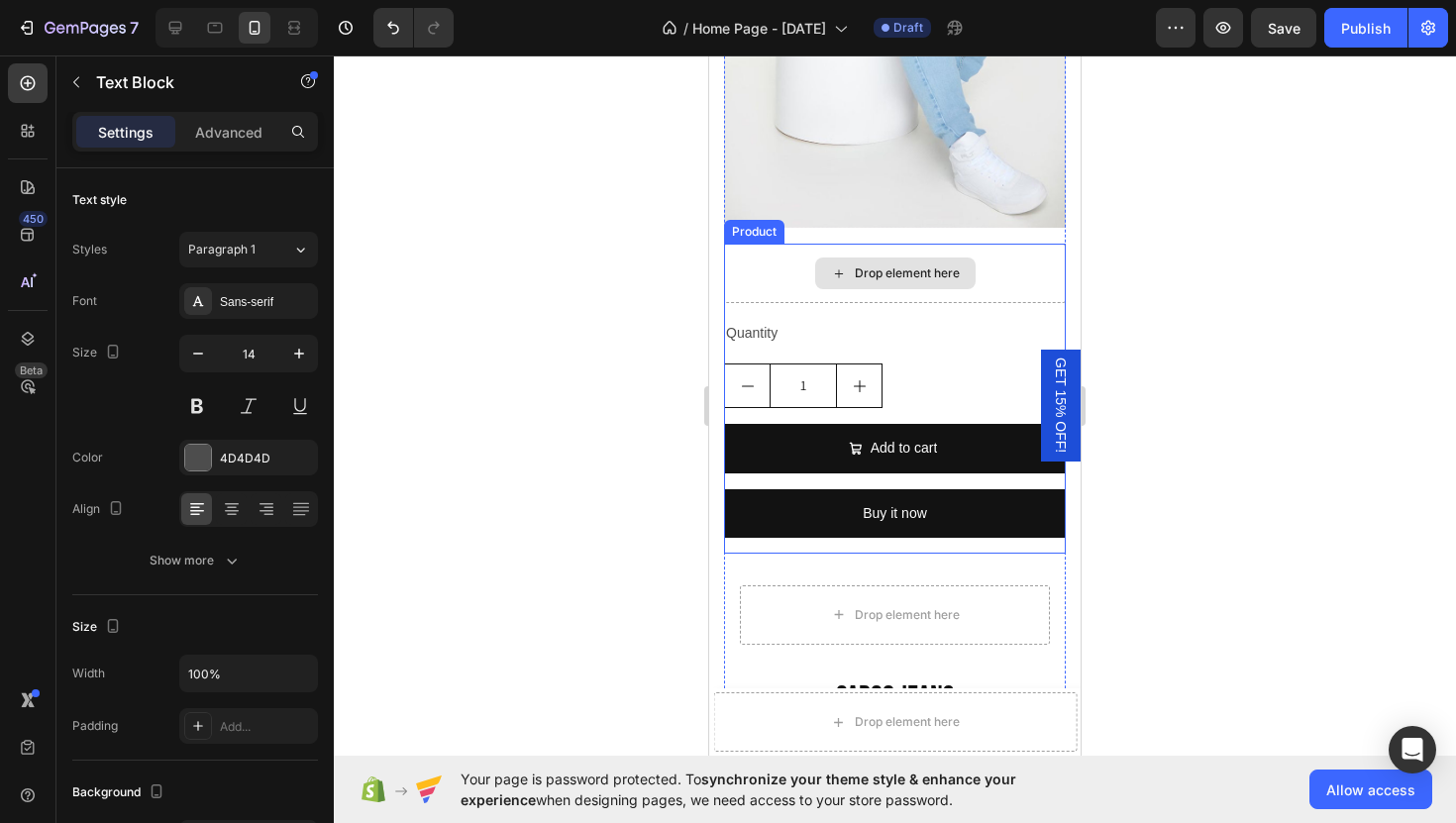 click on "Drop element here" at bounding box center (895, 273) 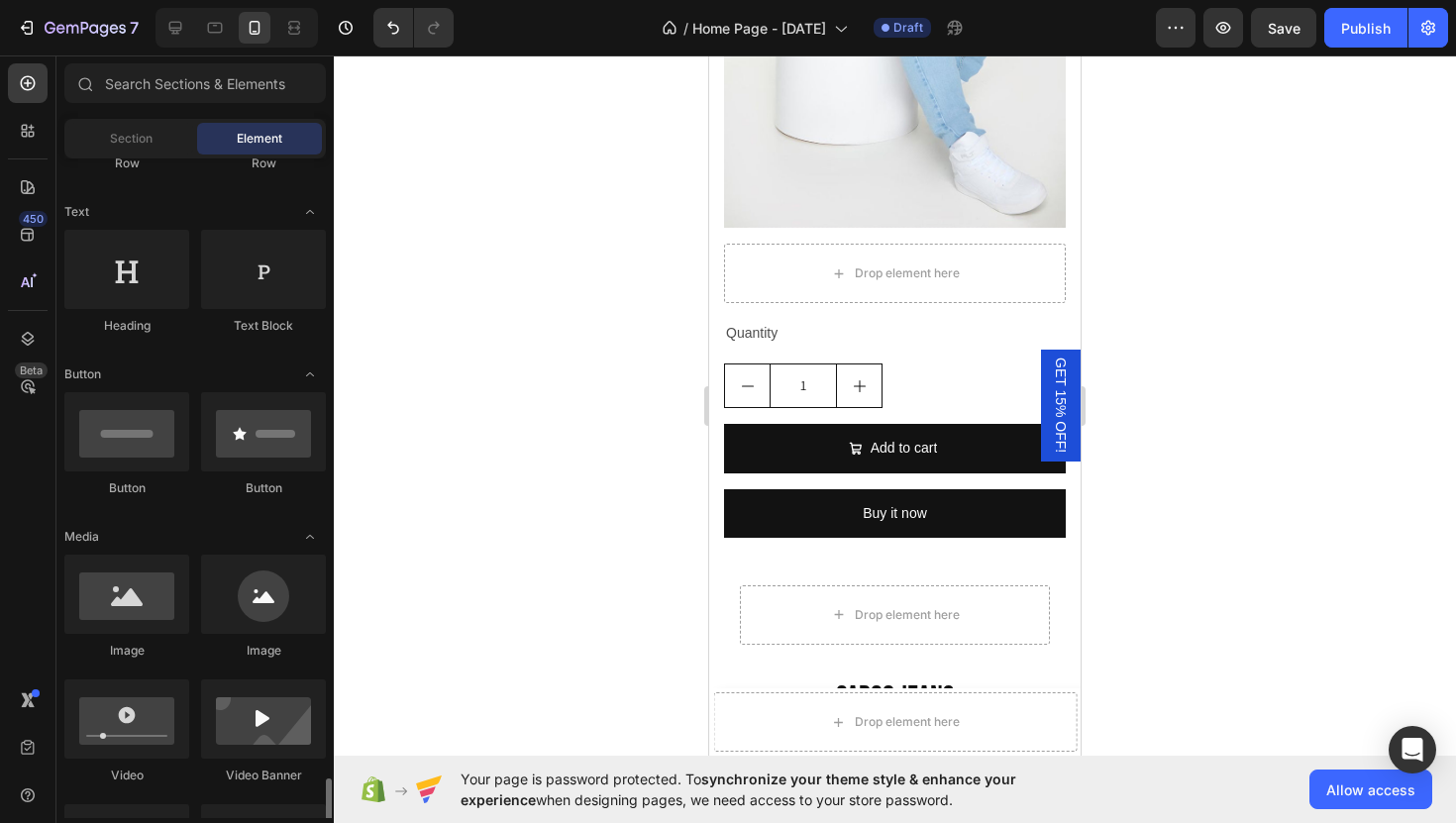 scroll, scrollTop: 0, scrollLeft: 0, axis: both 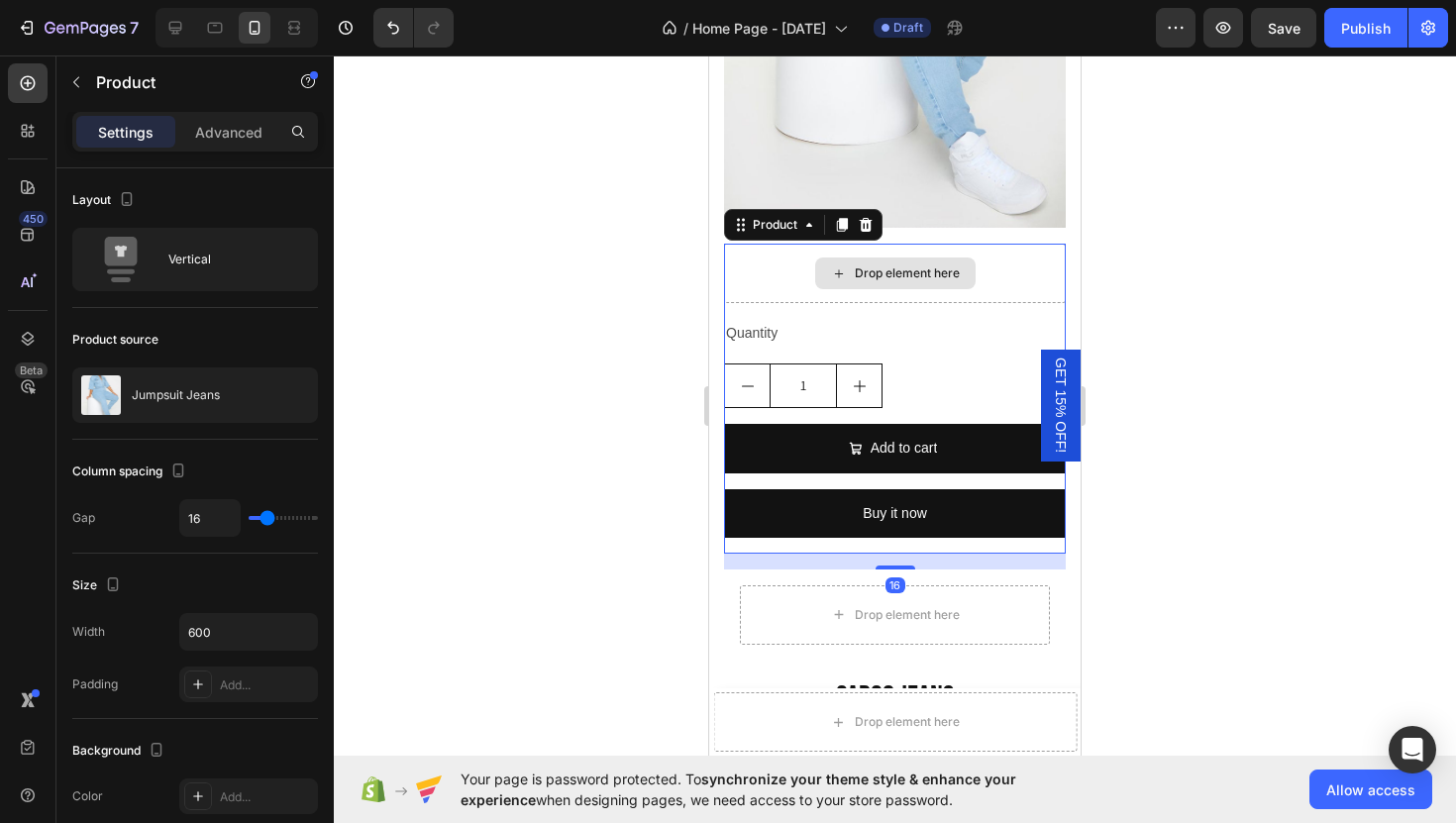 click on "Drop element here" at bounding box center [894, 273] 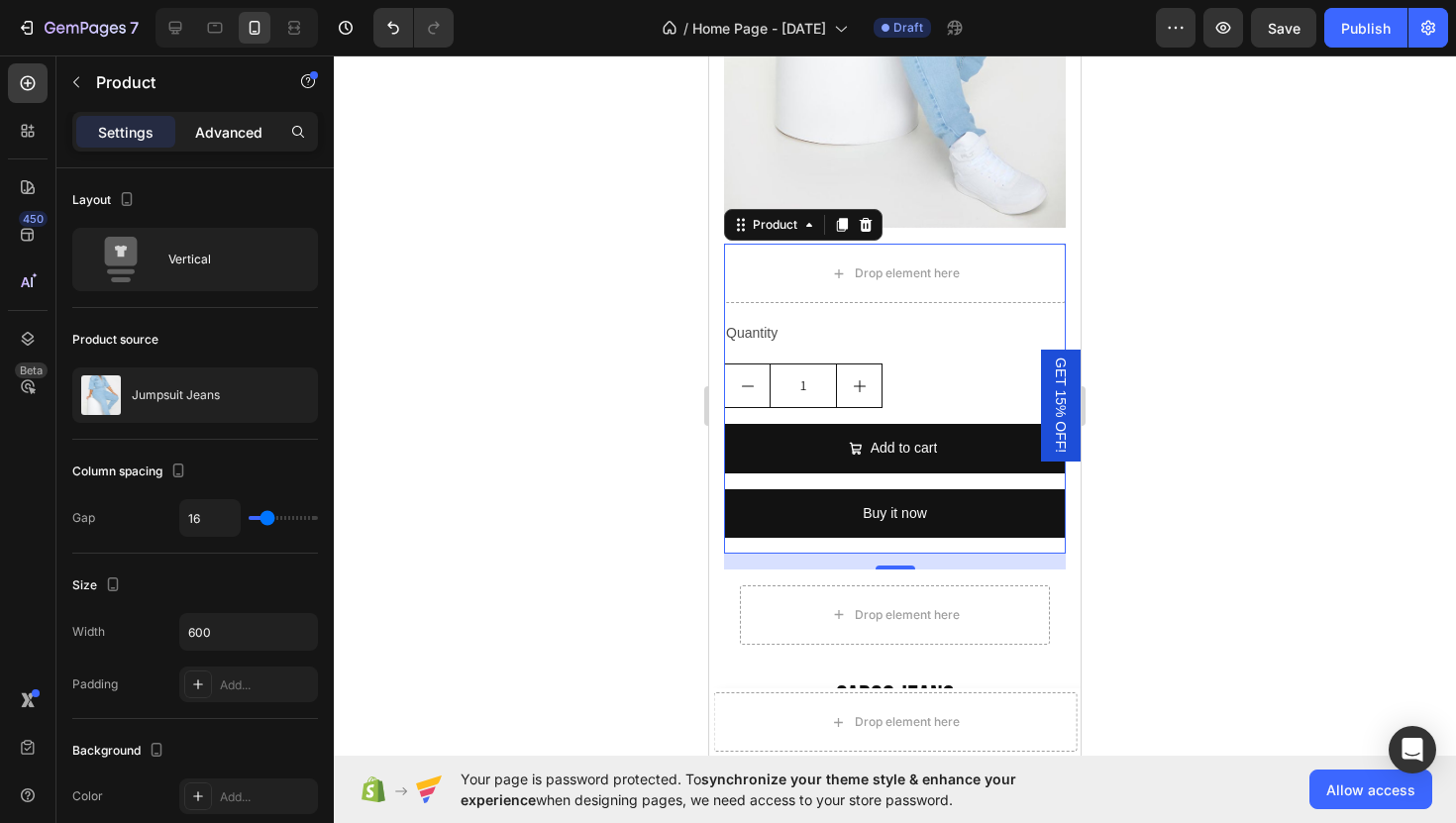 click on "Advanced" at bounding box center (229, 132) 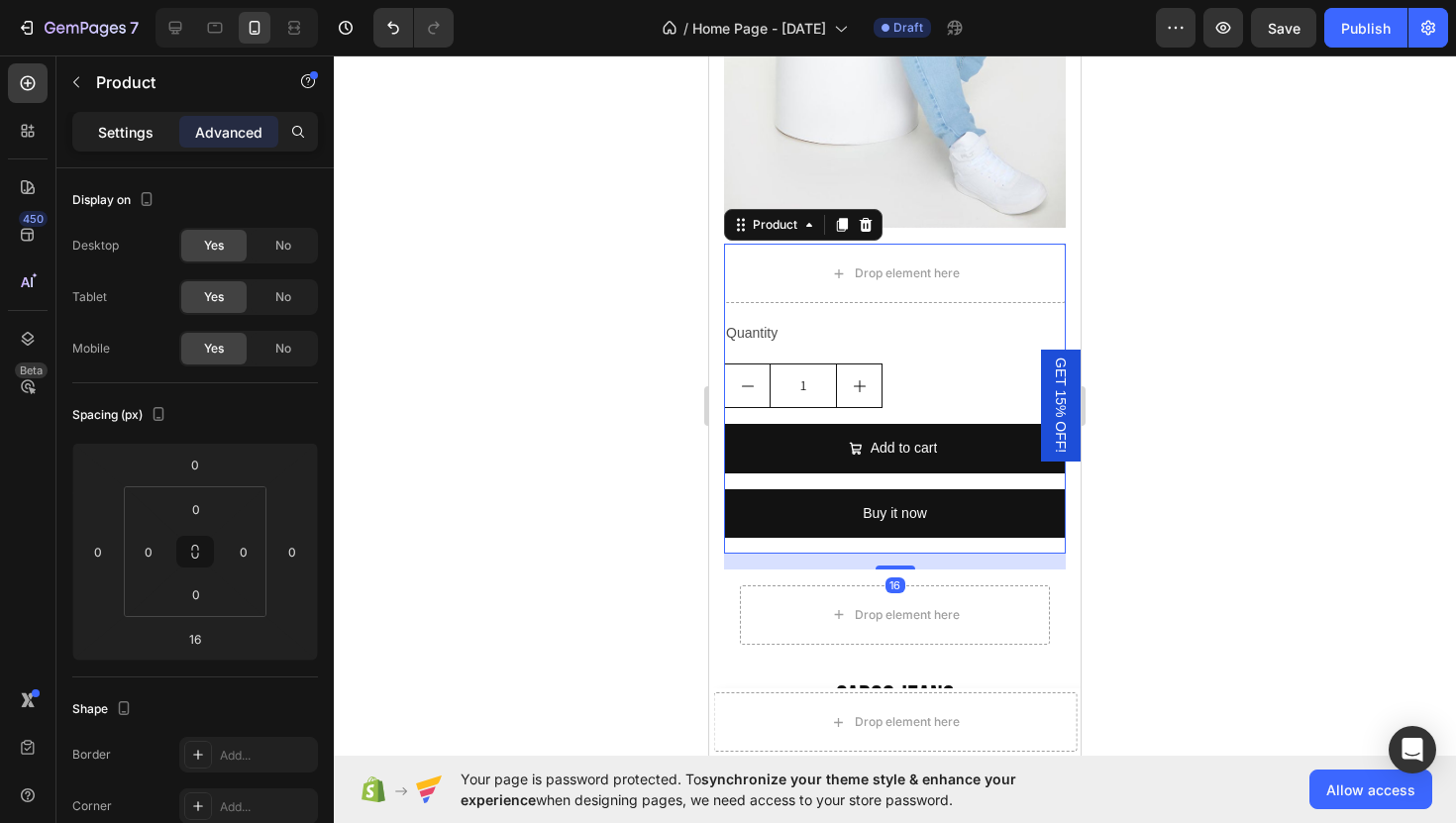 click on "Settings" 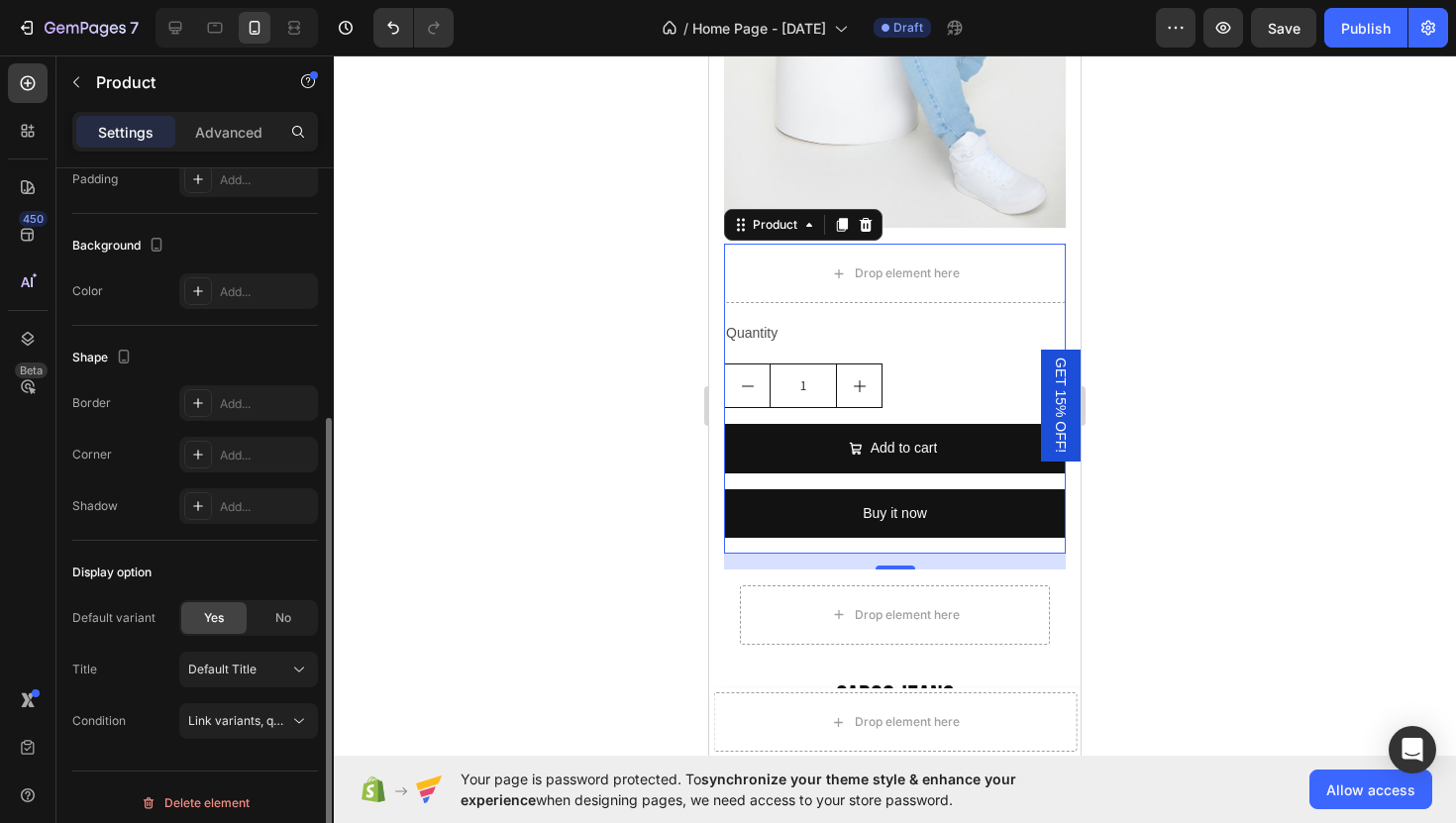 scroll, scrollTop: 516, scrollLeft: 0, axis: vertical 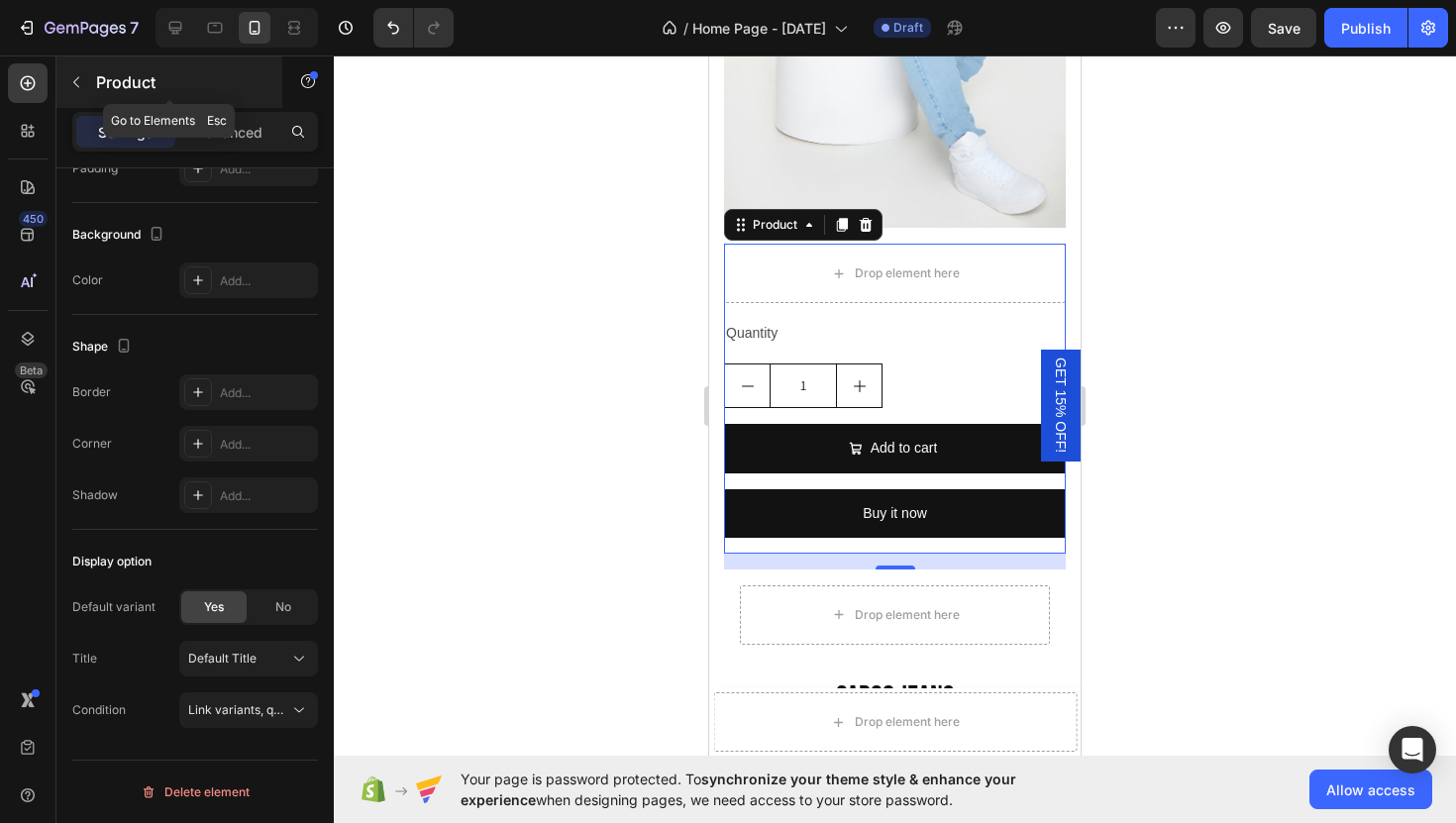 click 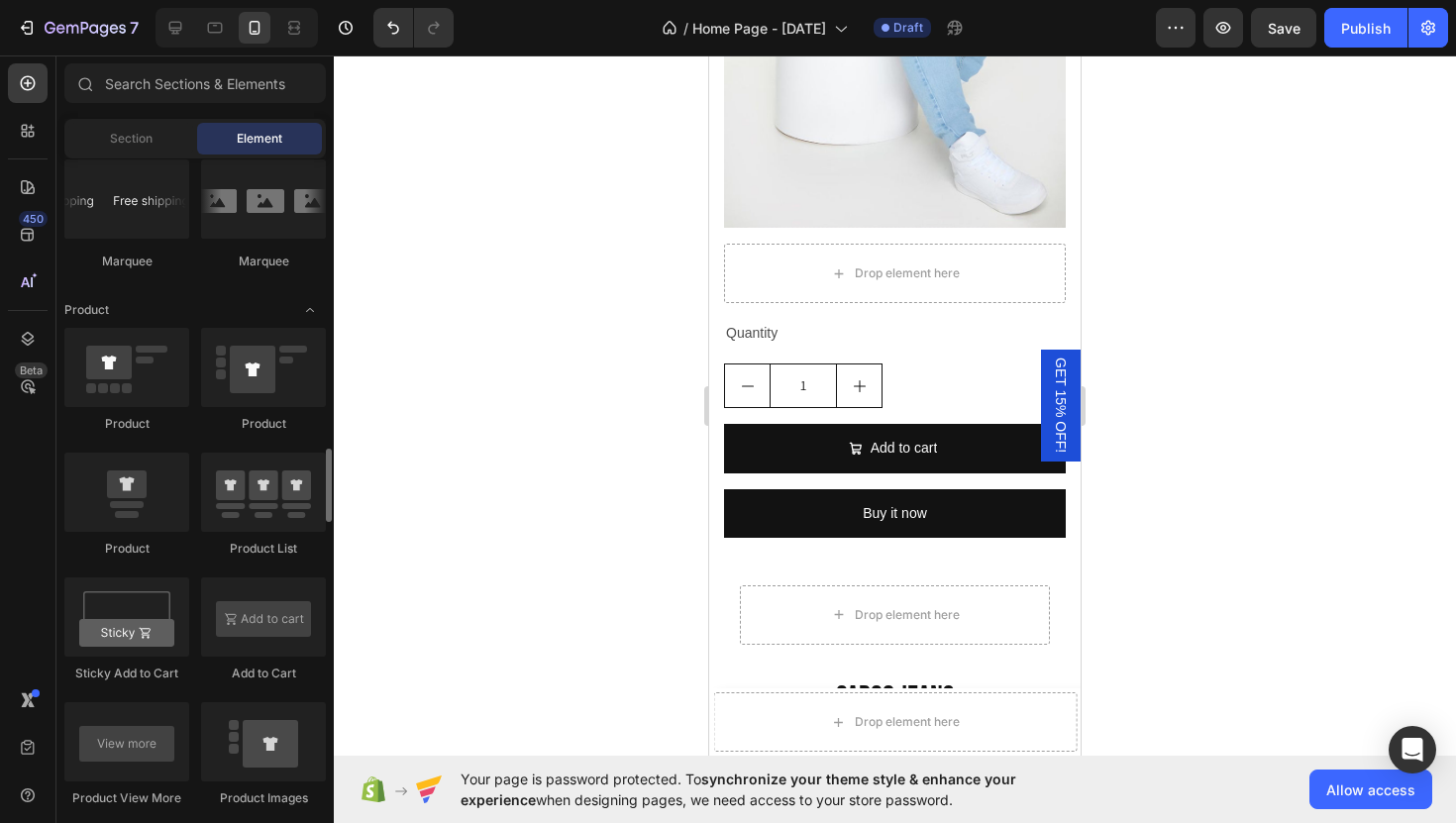 scroll, scrollTop: 2415, scrollLeft: 0, axis: vertical 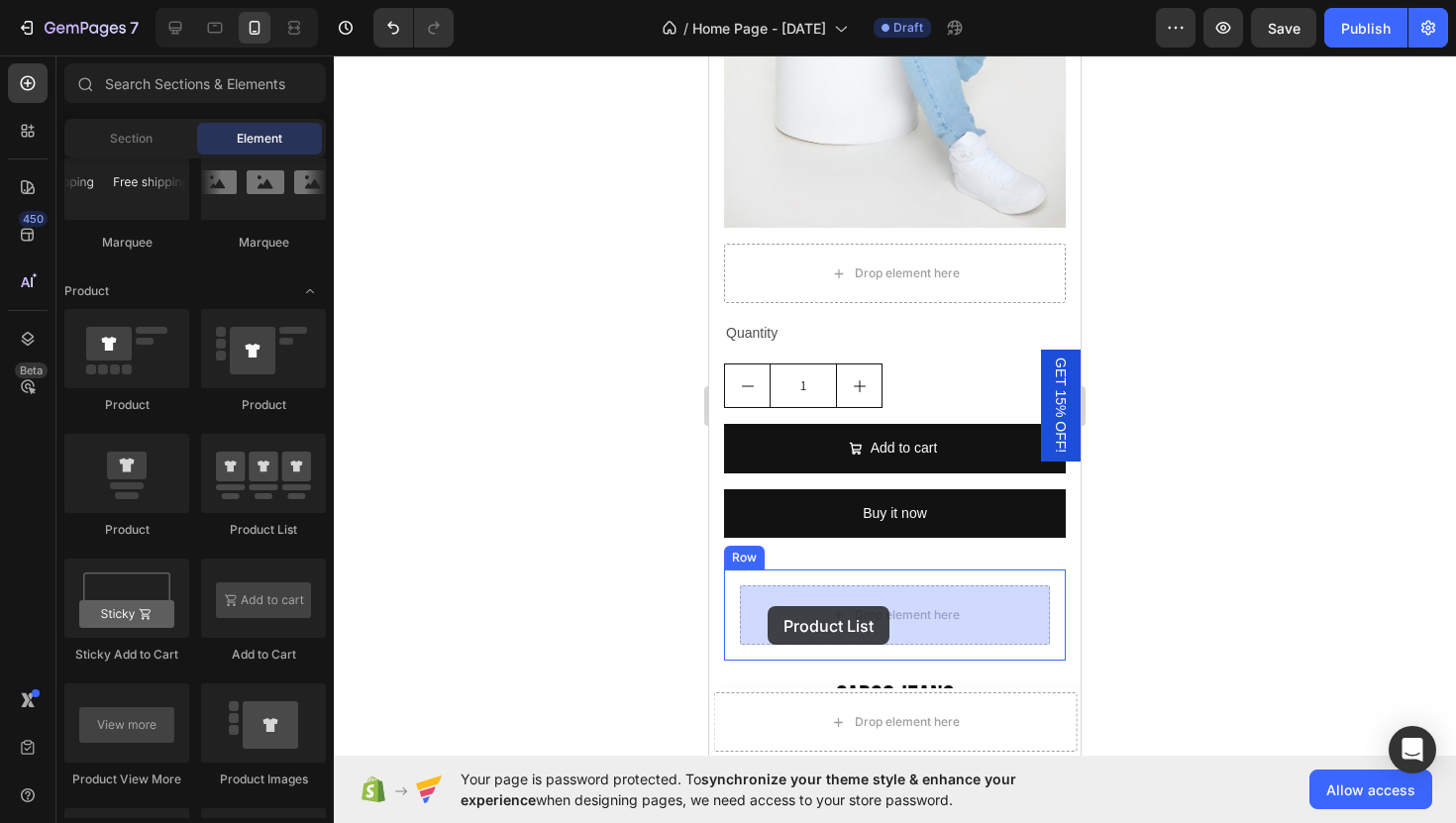 drag, startPoint x: 978, startPoint y: 539, endPoint x: 769, endPoint y: 606, distance: 219.47665 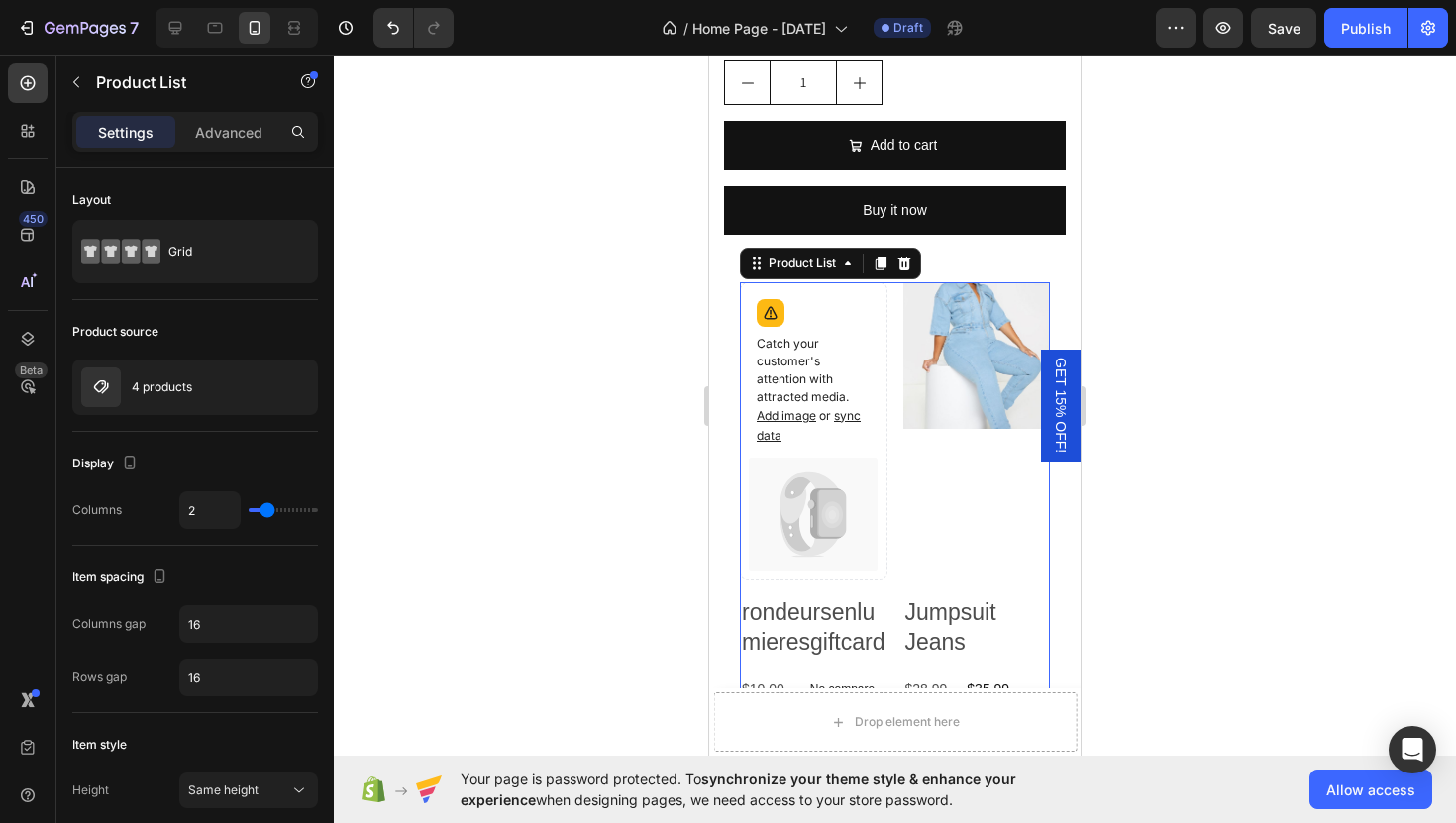 scroll, scrollTop: 3667, scrollLeft: 0, axis: vertical 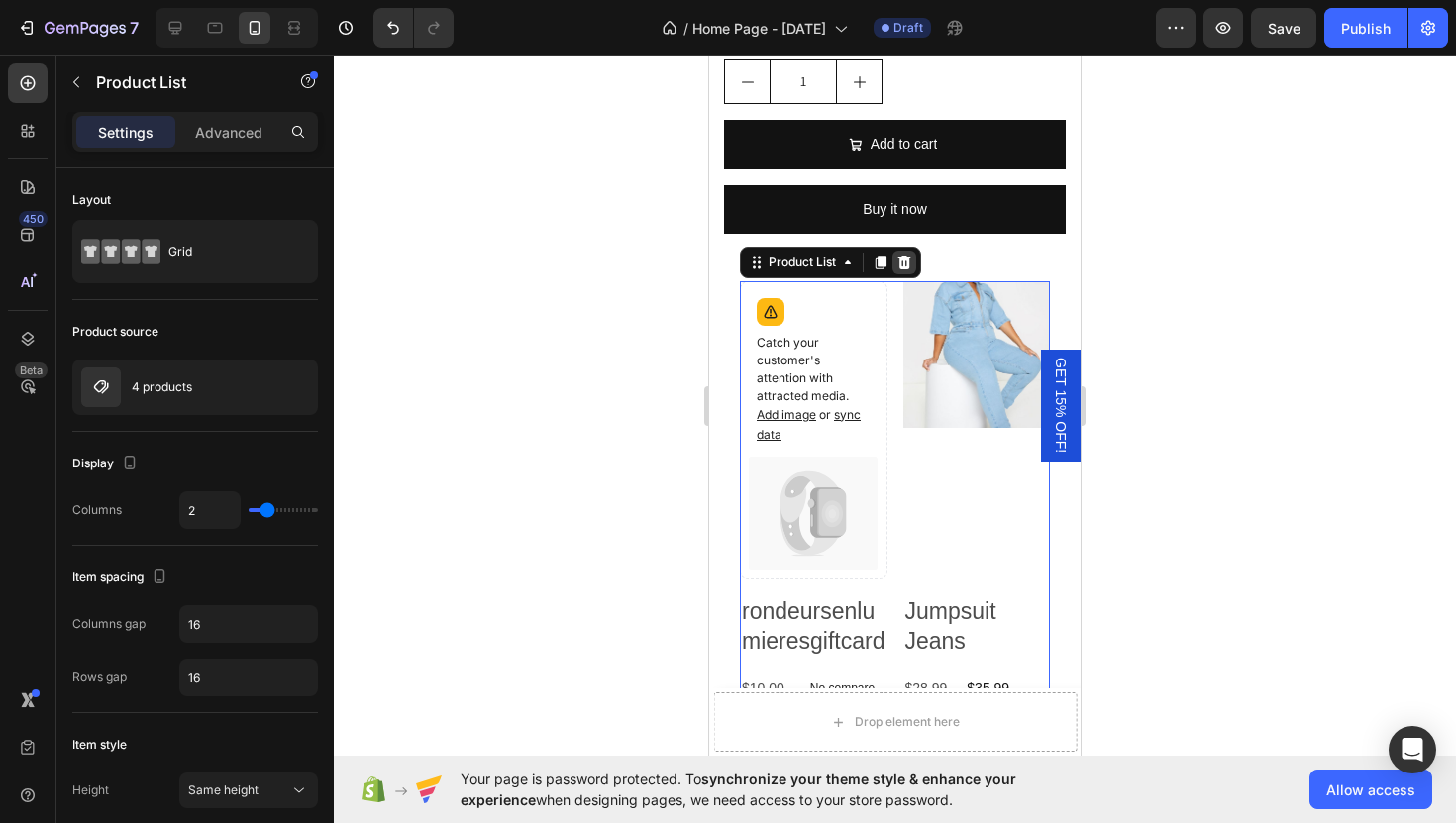 click 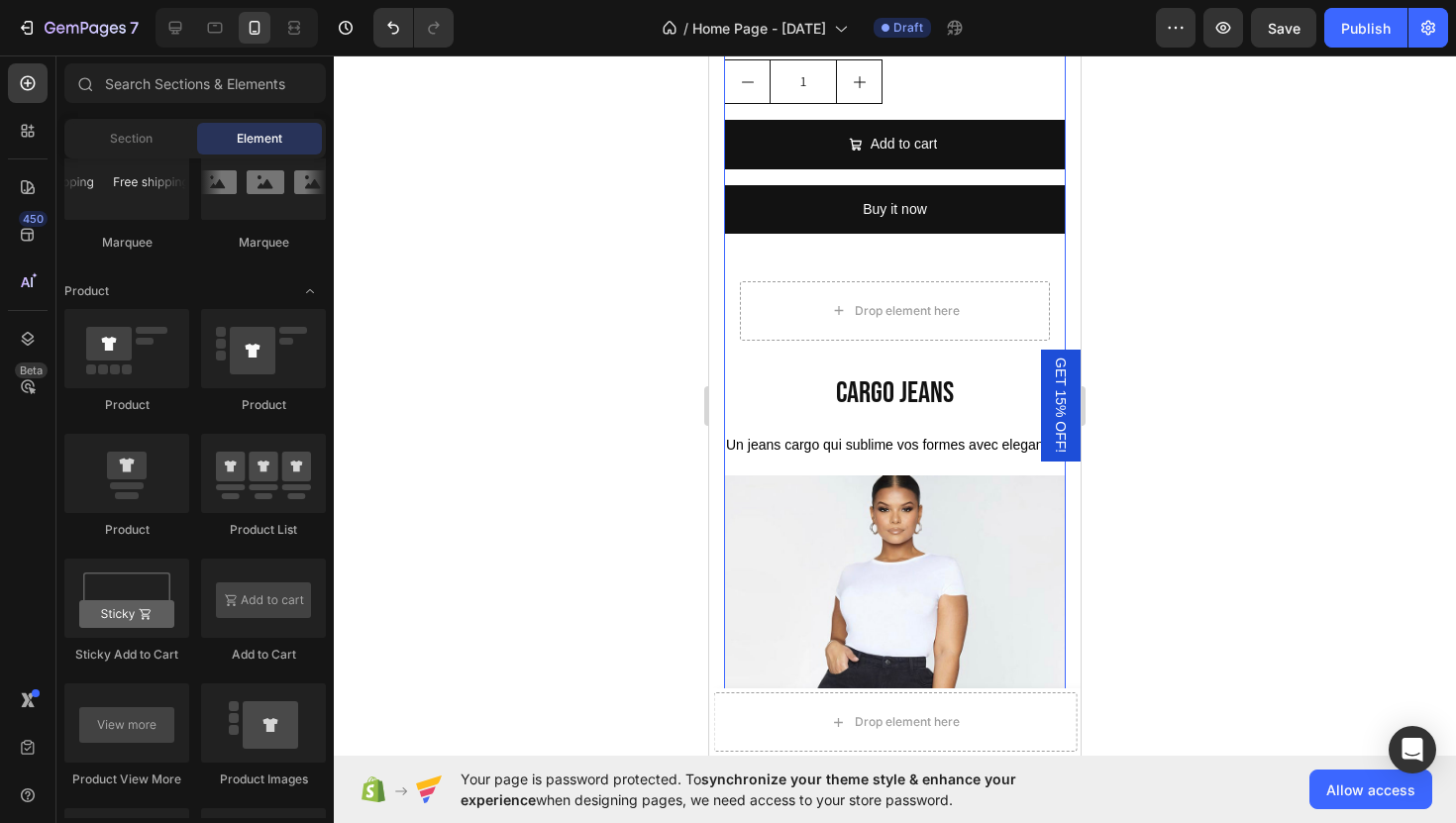 click on "jumpsuit jeans Heading Un jumpsuit jeans pour une allure ultra-stylee Text Block Image
Drop element here Quantity Text Block
1
Product Quantity
Add to cart Add to Cart Buy it now Dynamic Checkout Product
Drop element here Row  cargo jeans Heading Un jeans cargo qui sublime vos formes avec elegance.  Text Block Image Product List Image Product List Image Product List Image Product List Product List" at bounding box center (894, 133) 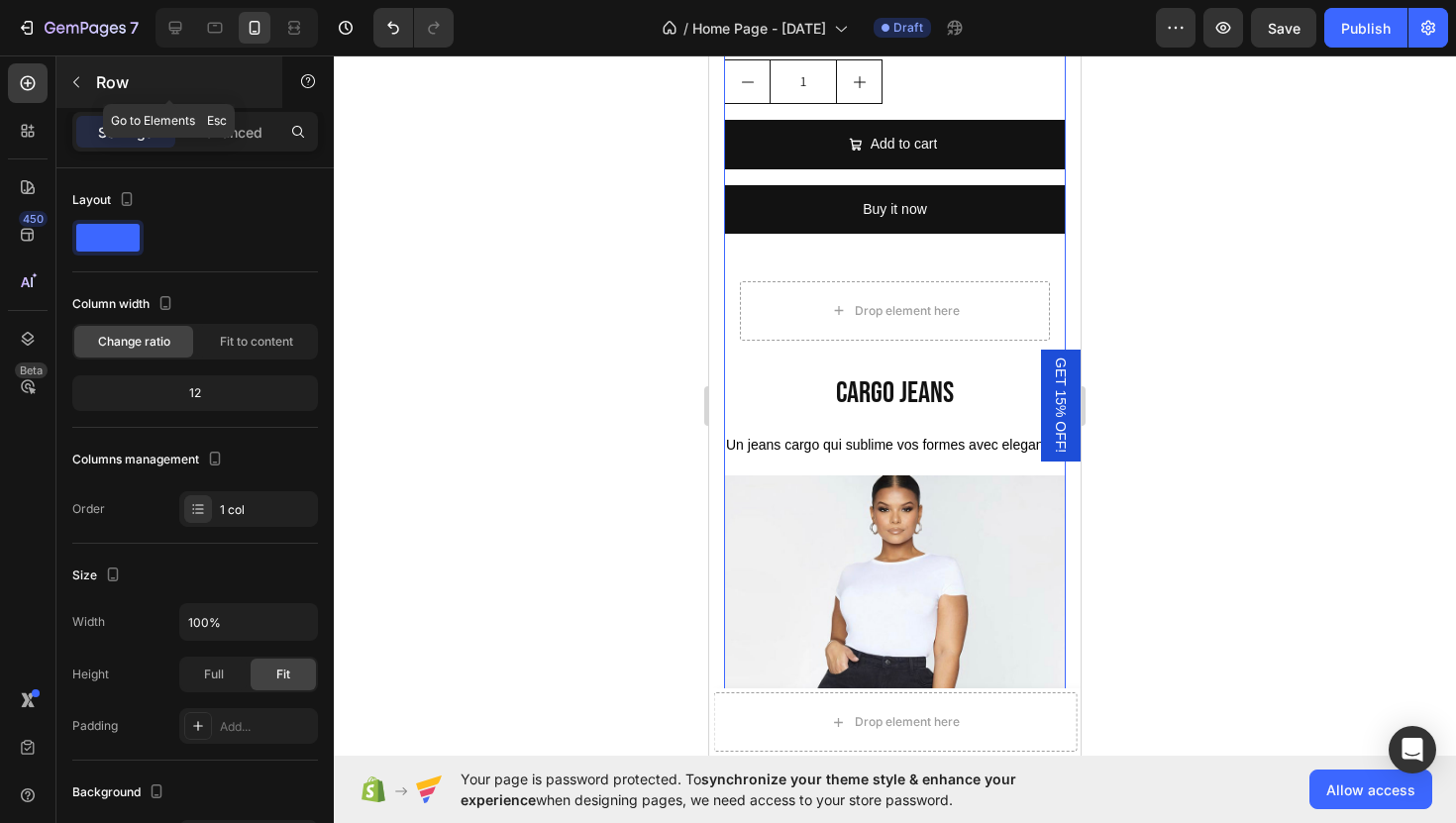 click 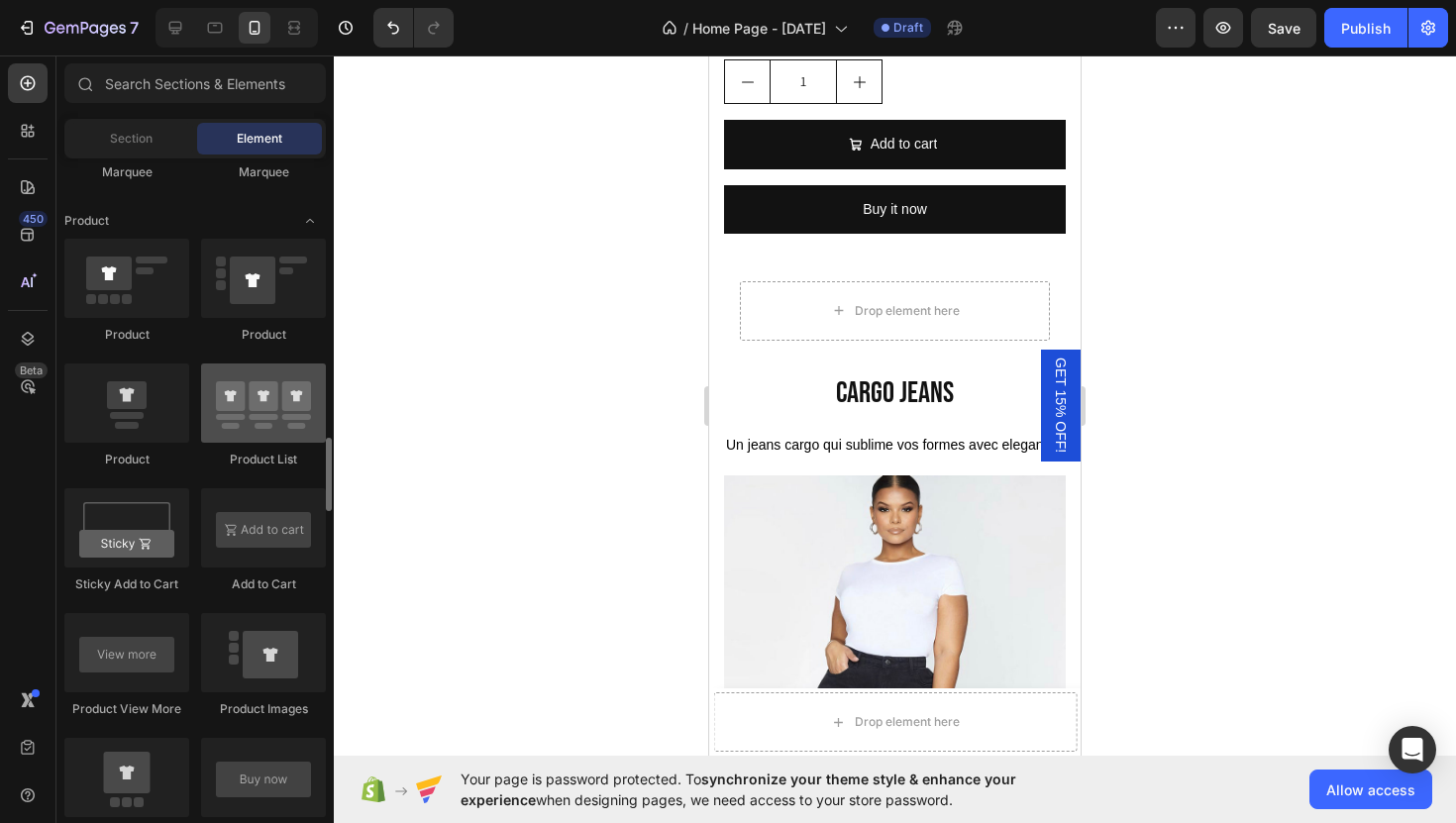 scroll, scrollTop: 2486, scrollLeft: 0, axis: vertical 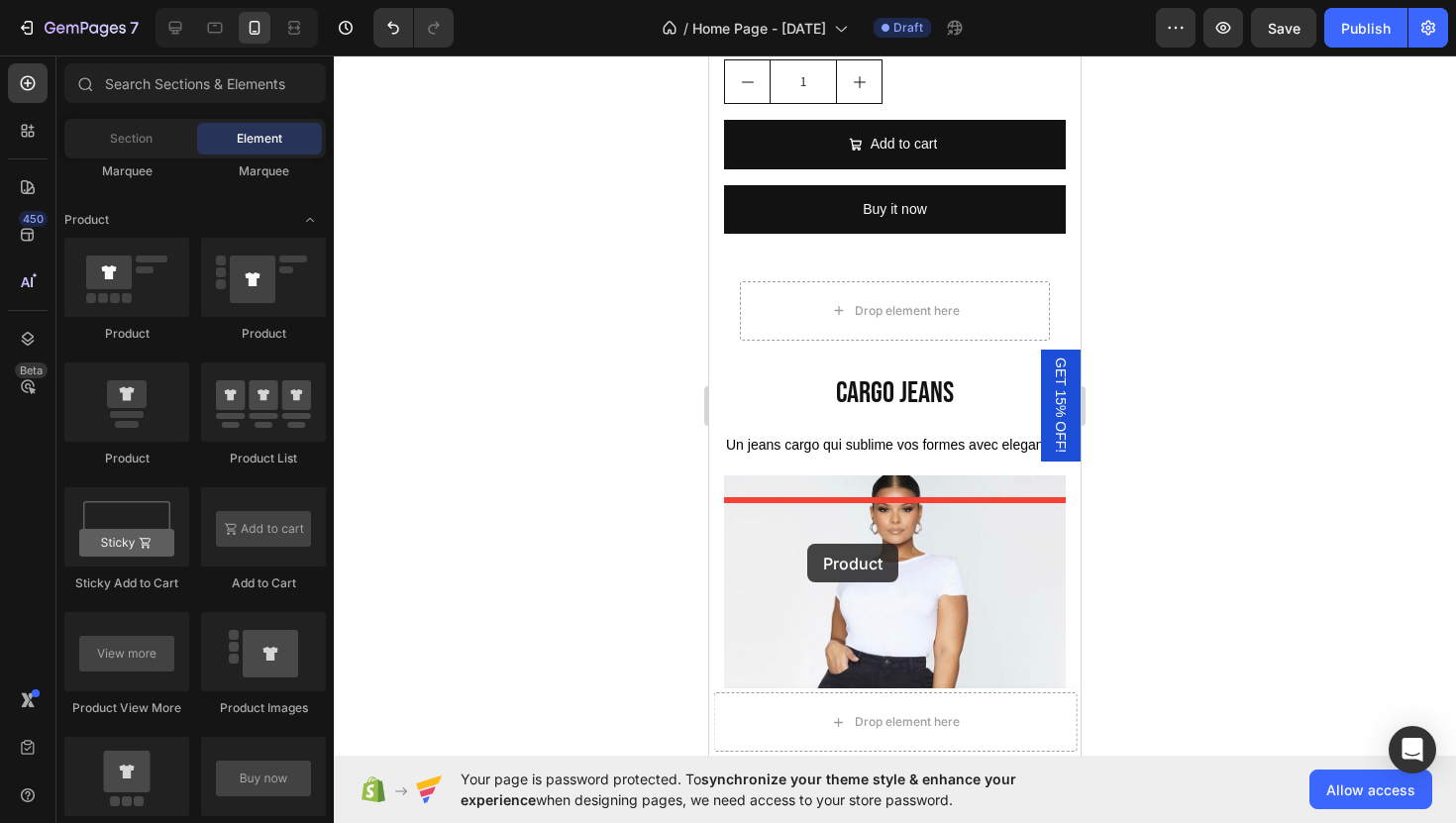drag, startPoint x: 844, startPoint y: 350, endPoint x: 807, endPoint y: 544, distance: 197.49684 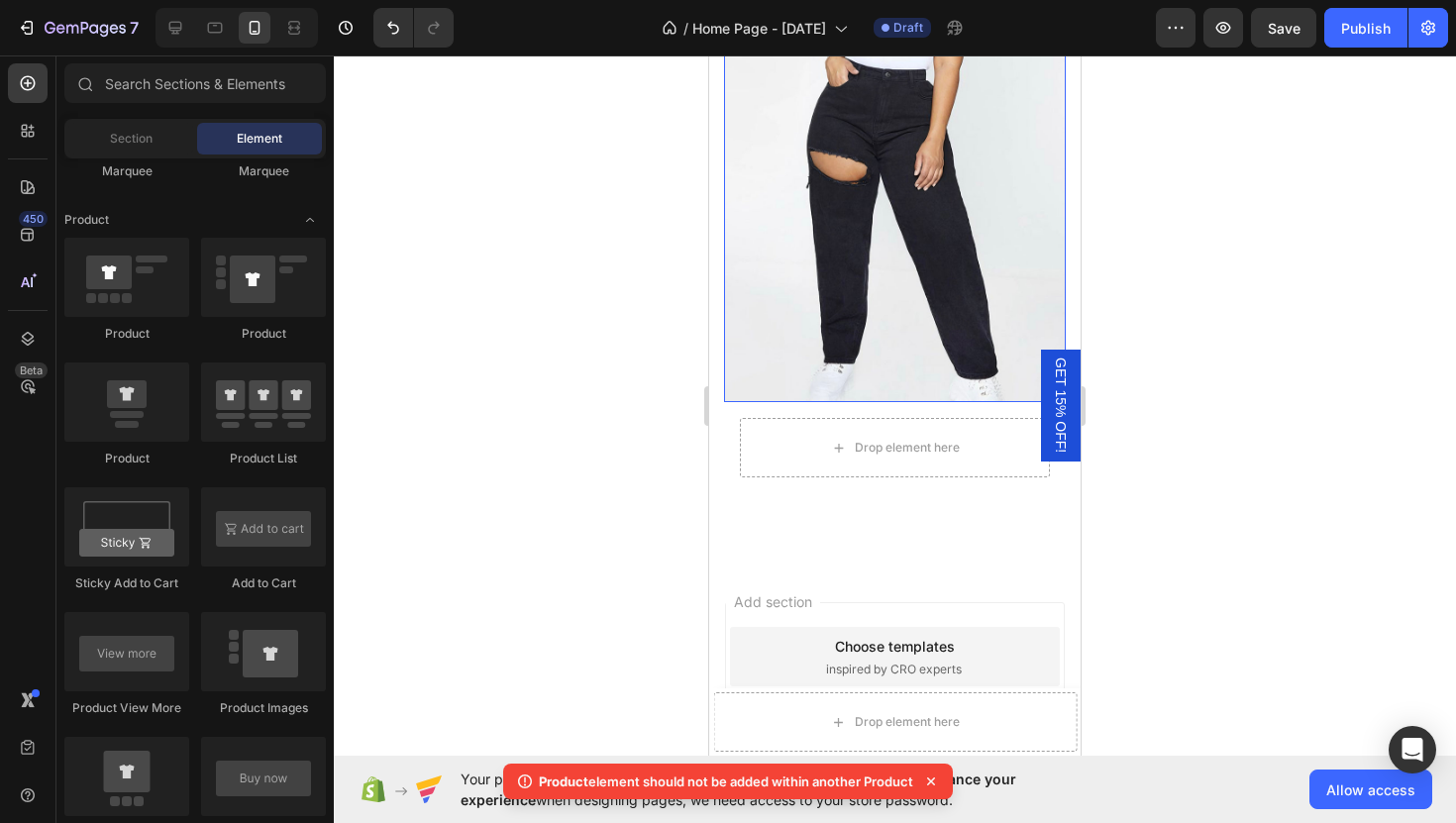 scroll, scrollTop: 4324, scrollLeft: 0, axis: vertical 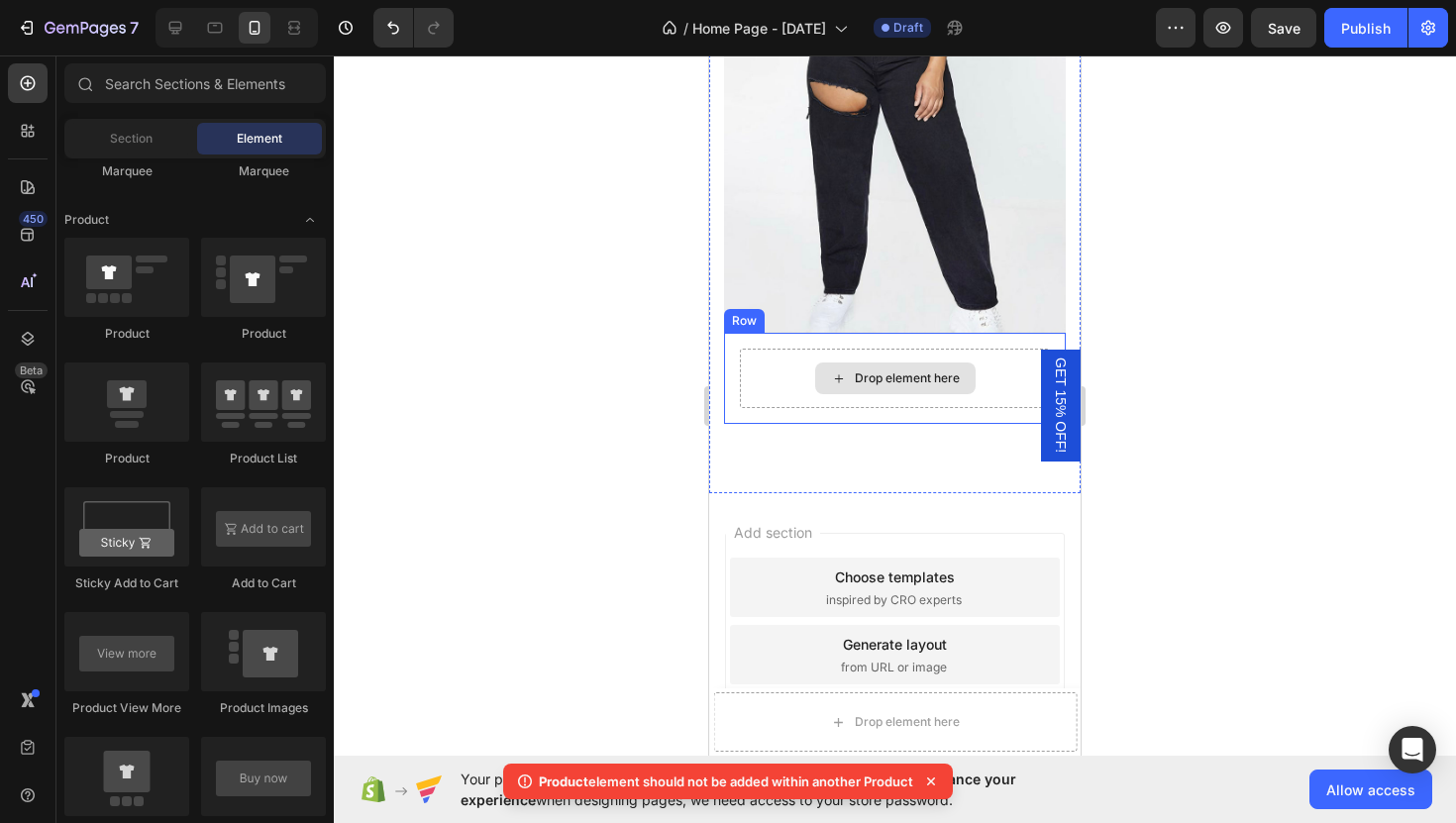 click on "Drop element here" at bounding box center (895, 378) 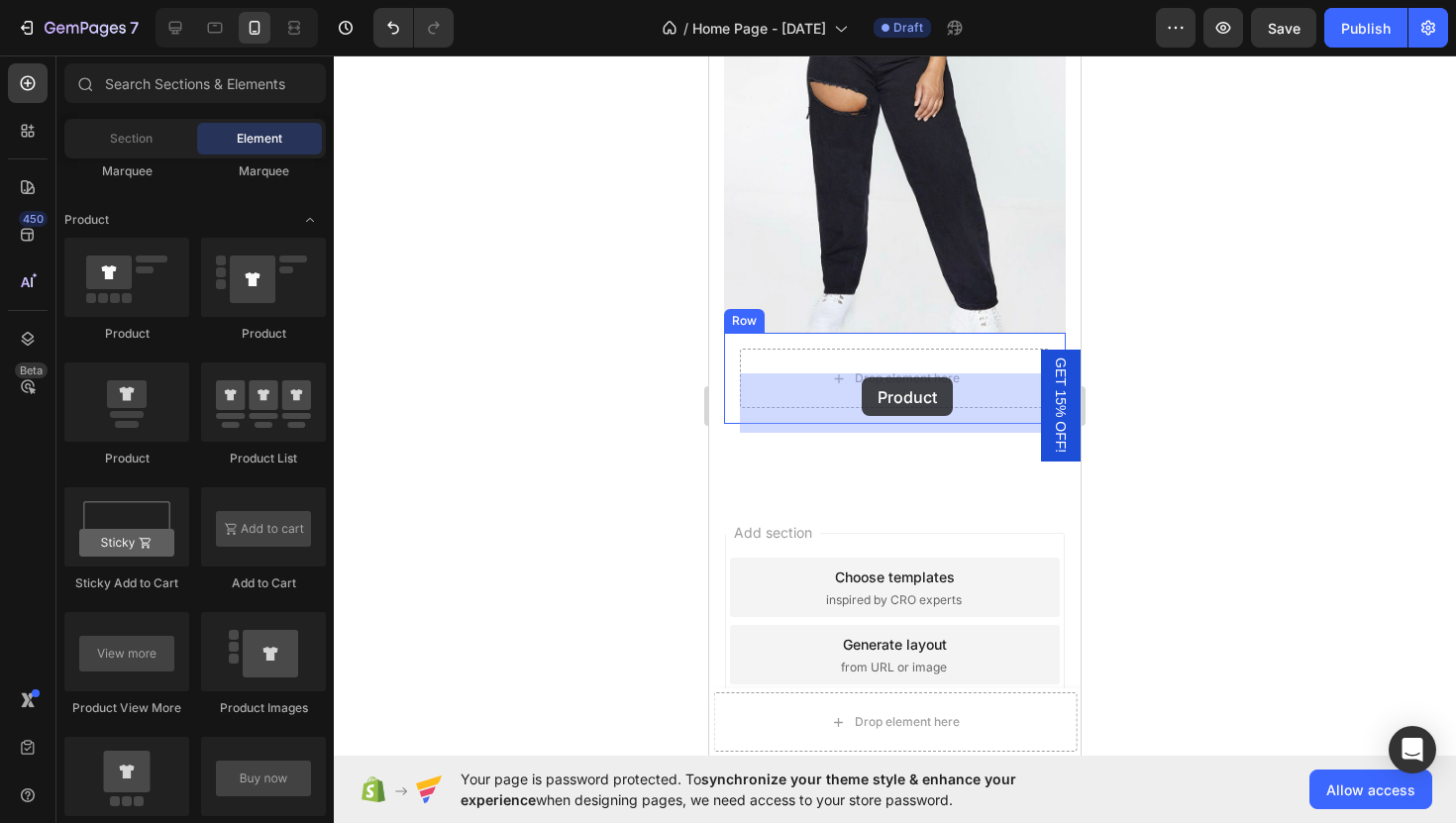 drag, startPoint x: 826, startPoint y: 339, endPoint x: 862, endPoint y: 377, distance: 52.345009 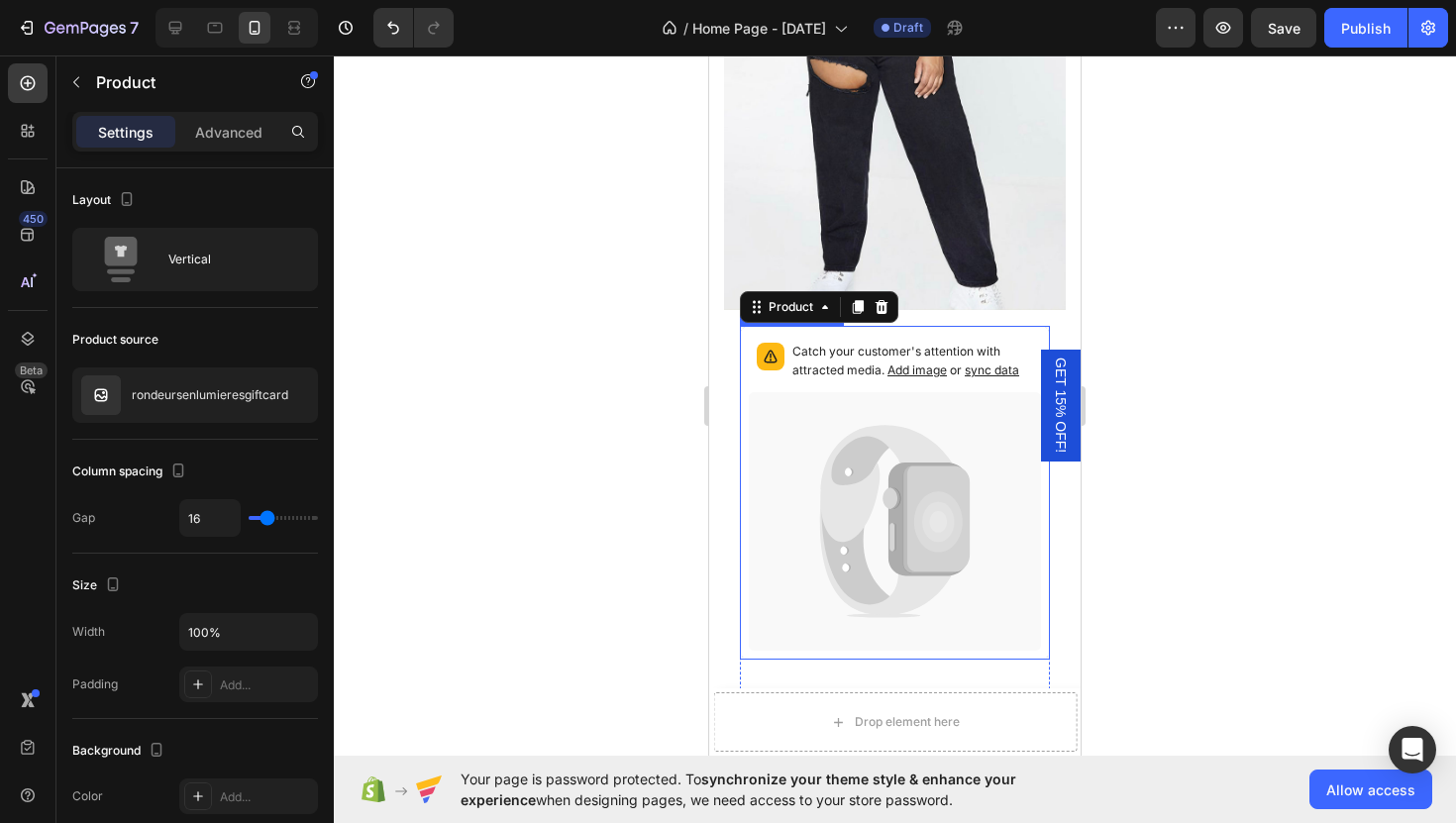 scroll, scrollTop: 4341, scrollLeft: 0, axis: vertical 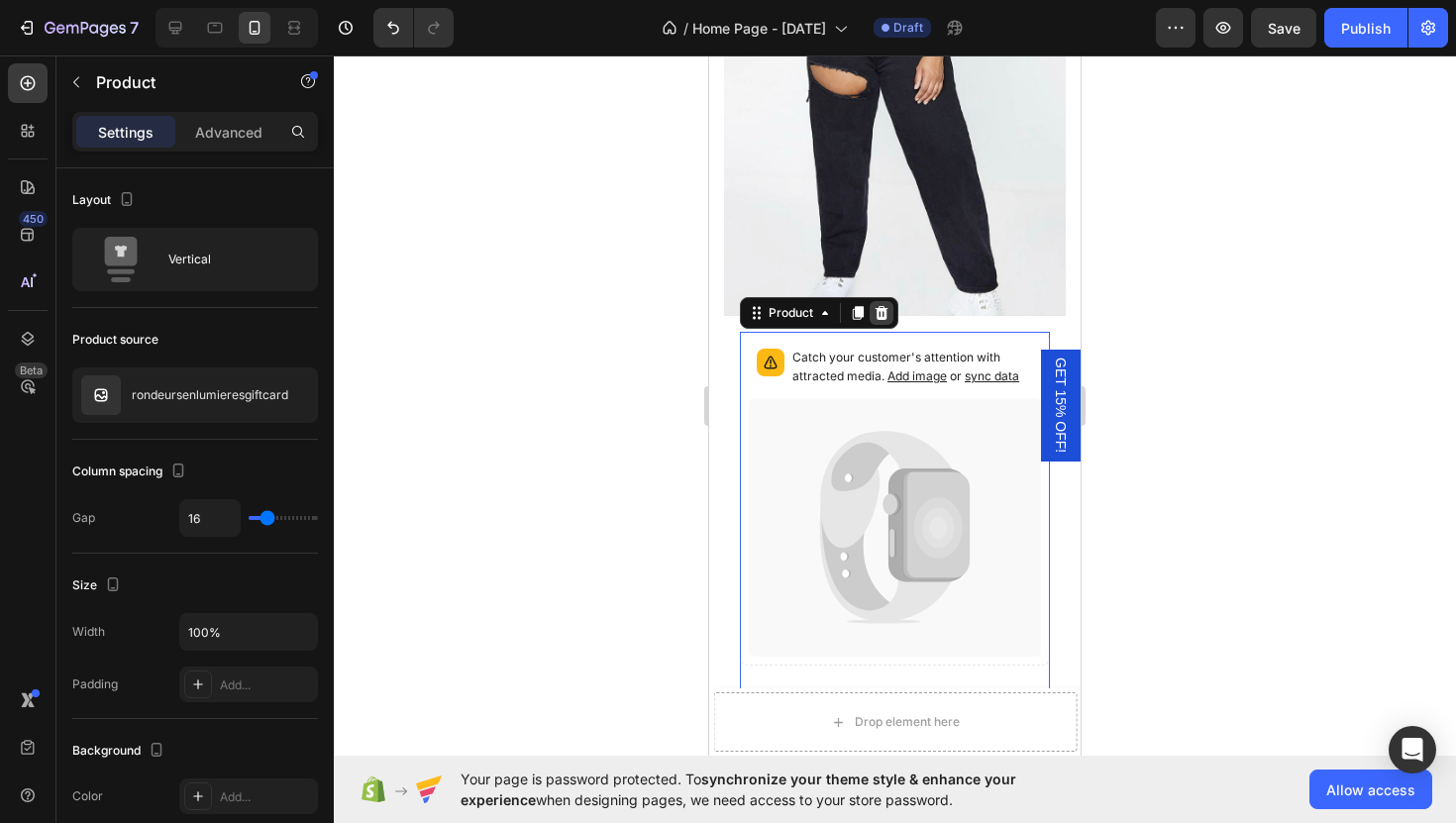 click 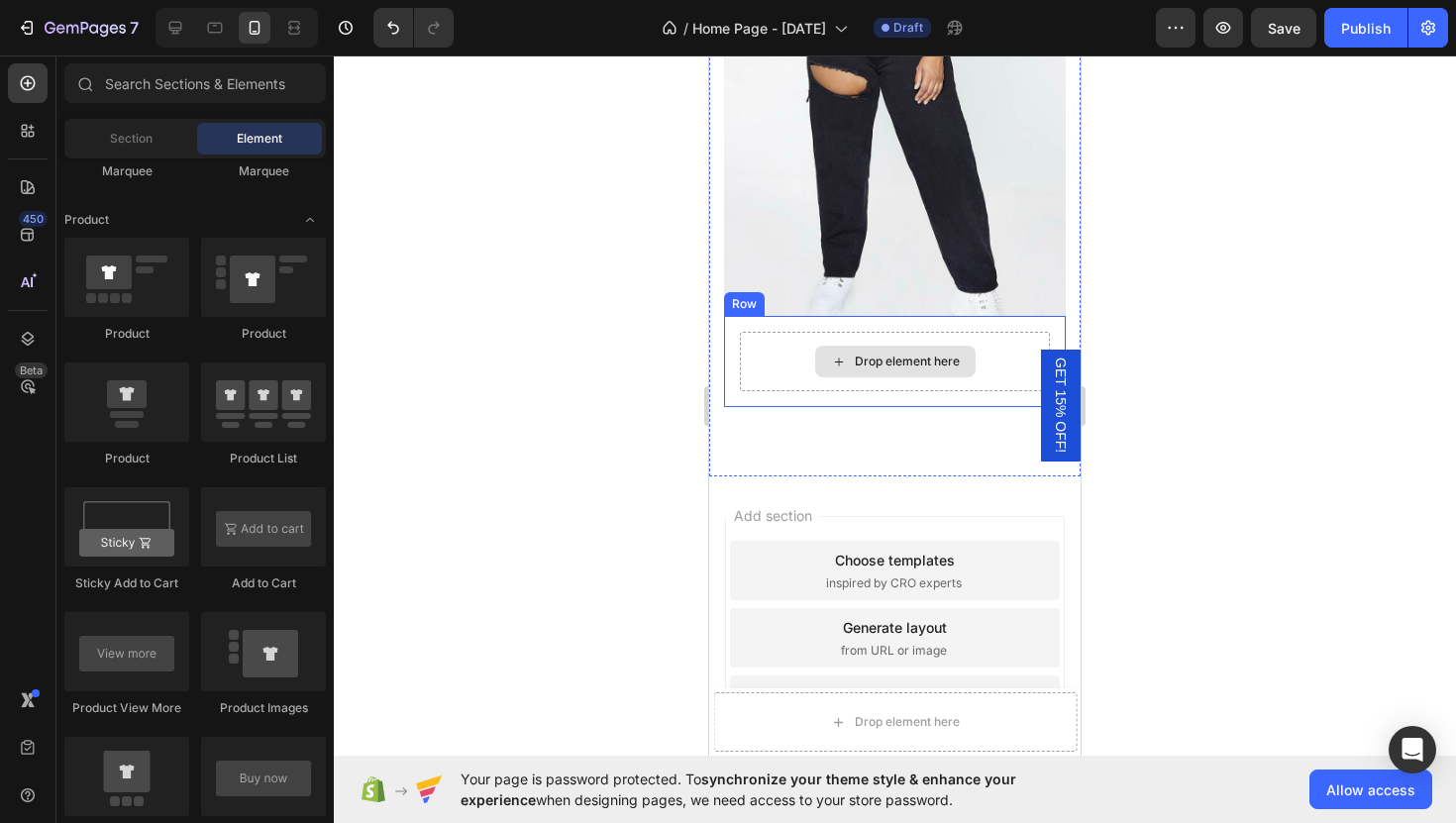 click on "Drop element here" at bounding box center (895, 361) 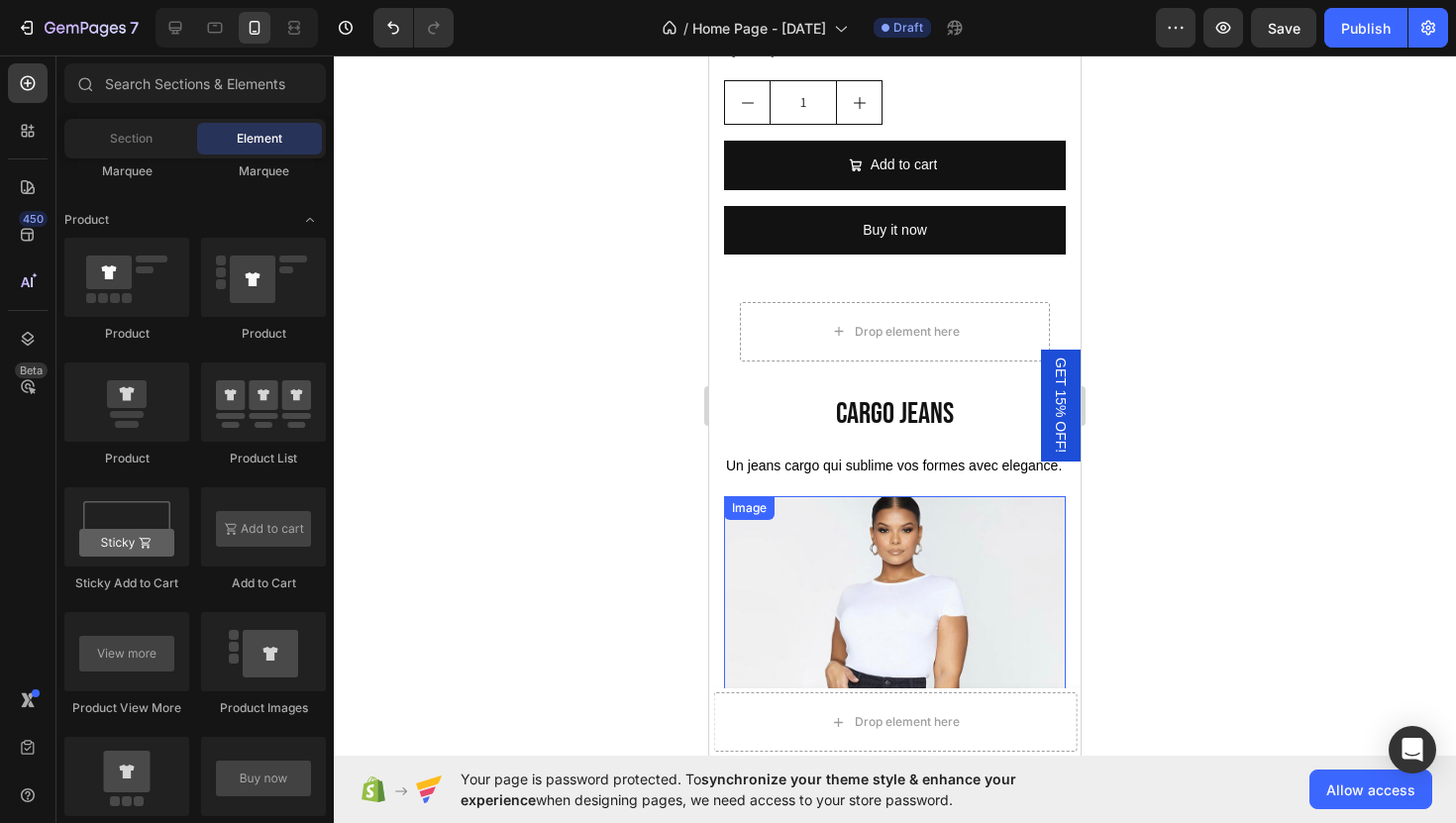 scroll, scrollTop: 3650, scrollLeft: 0, axis: vertical 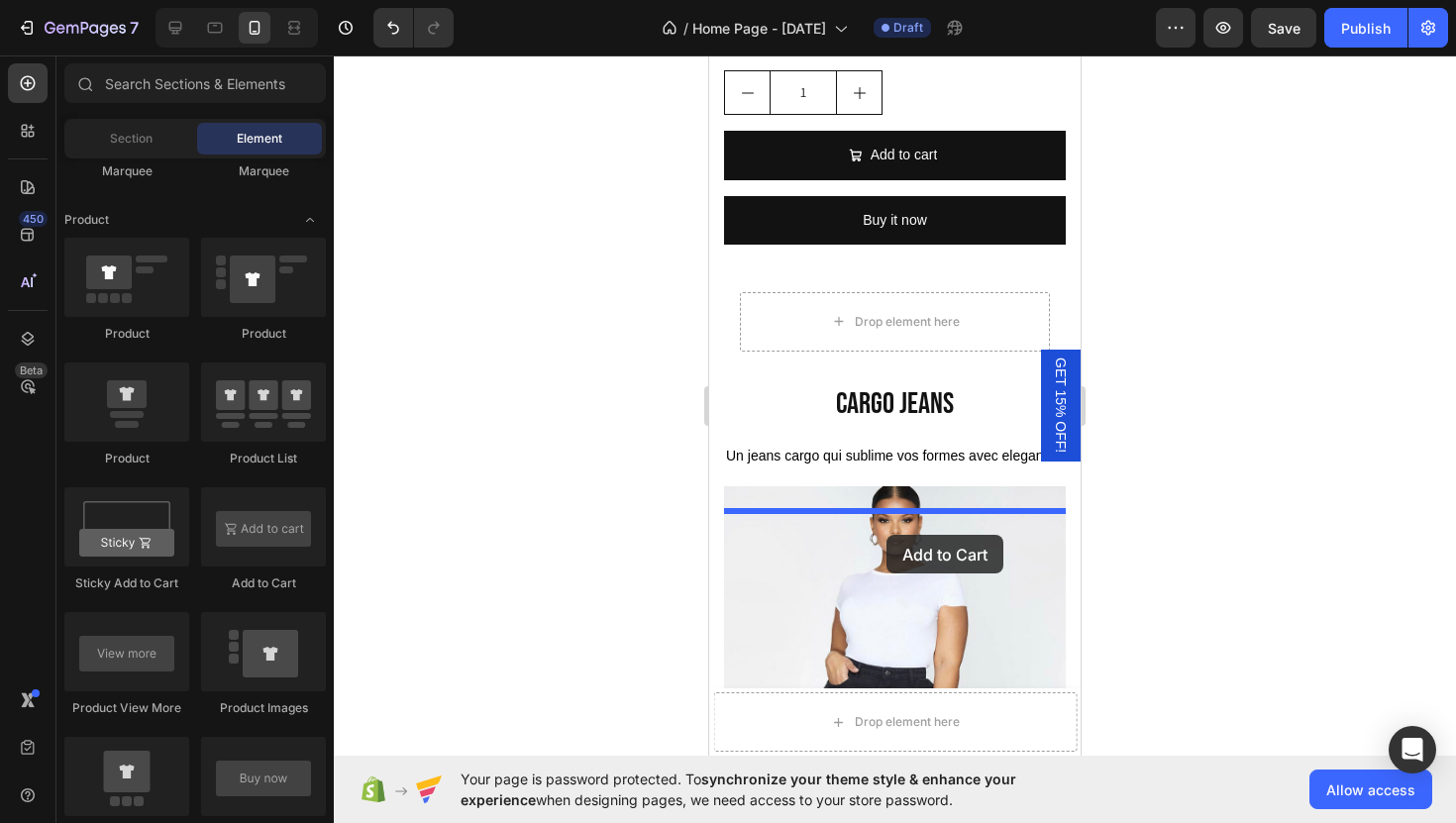 drag, startPoint x: 951, startPoint y: 610, endPoint x: 886, endPoint y: 535, distance: 99.247 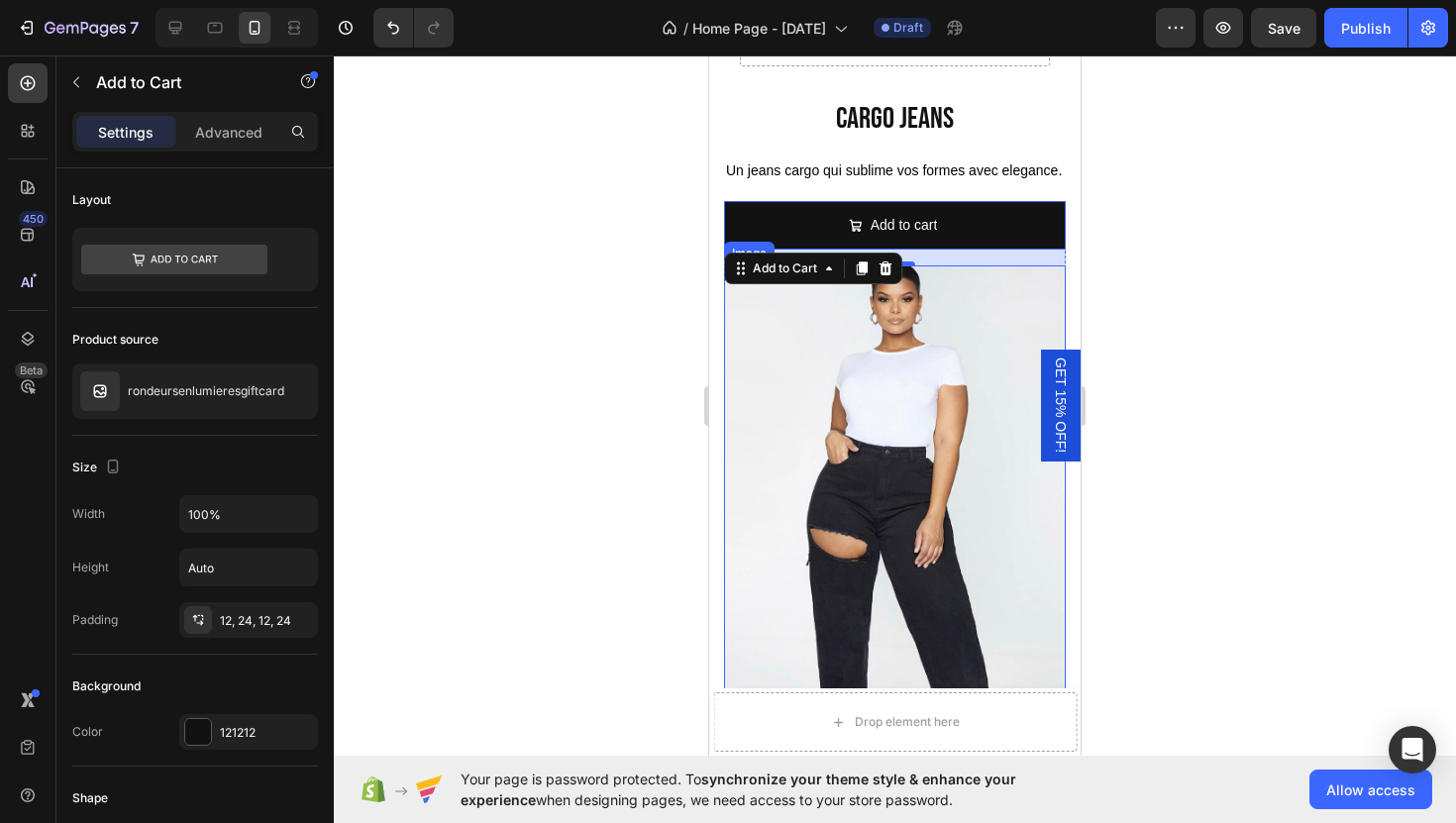 scroll, scrollTop: 3950, scrollLeft: 0, axis: vertical 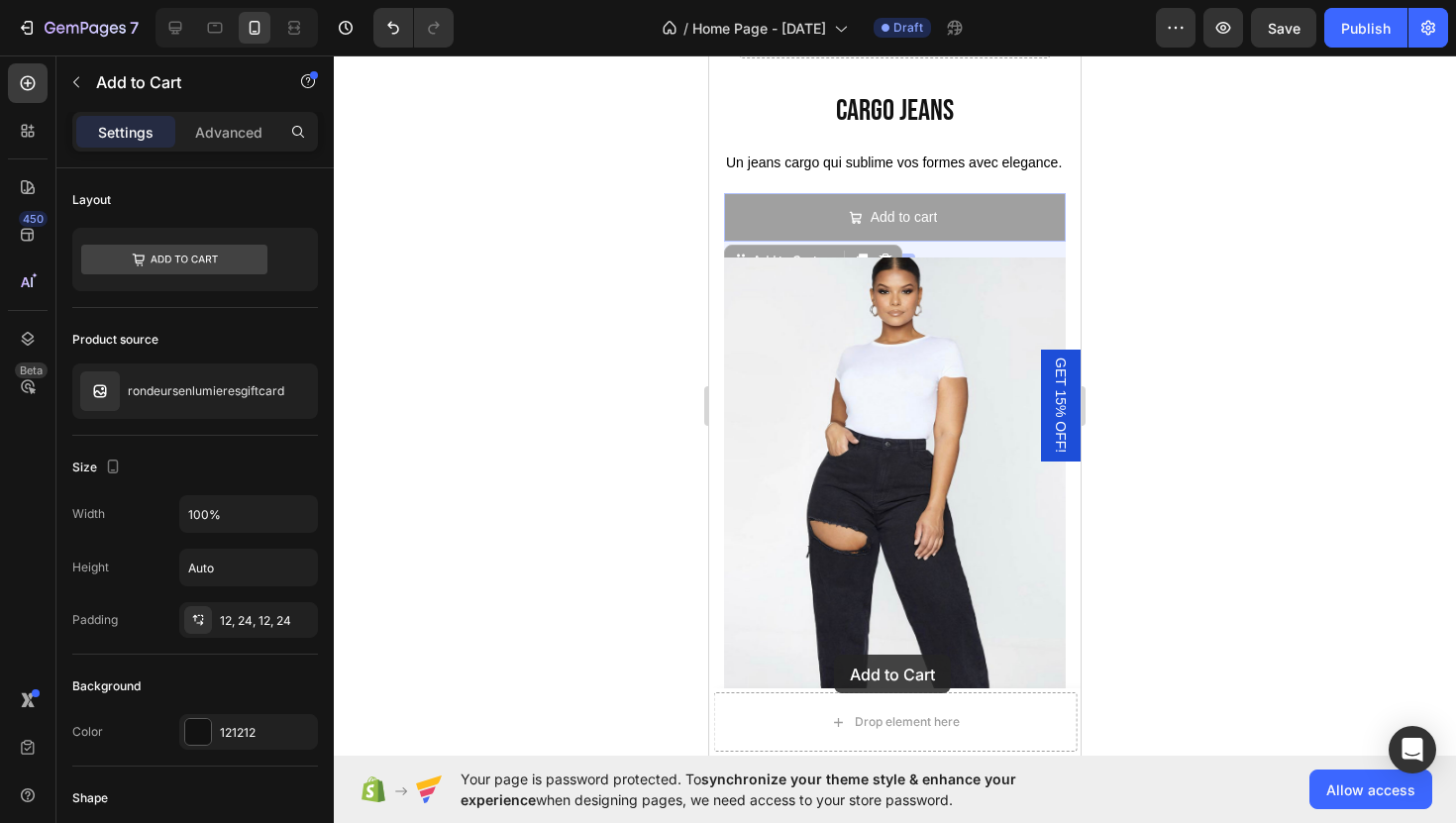 drag, startPoint x: 971, startPoint y: 226, endPoint x: 834, endPoint y: 655, distance: 450.344 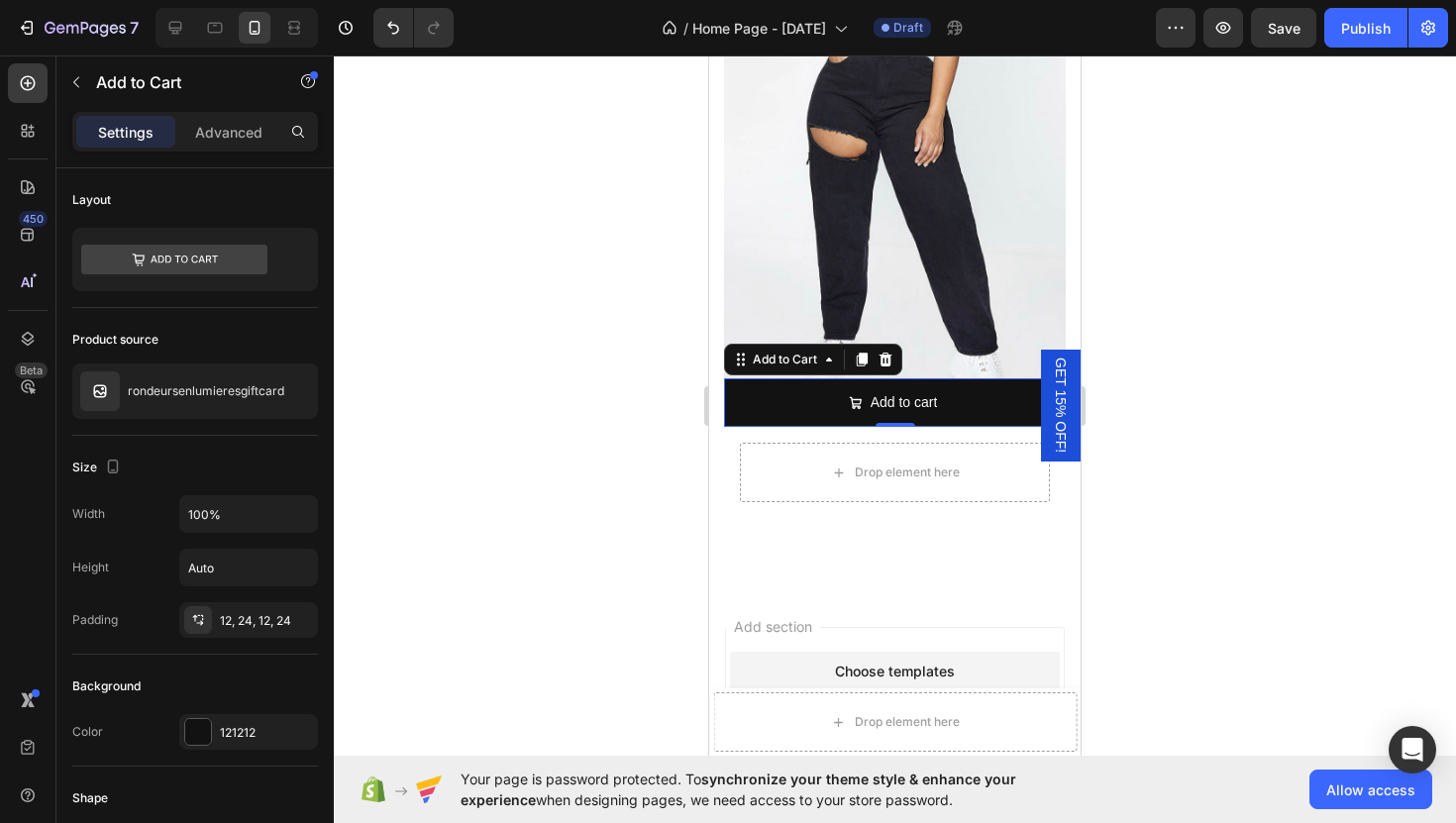 scroll, scrollTop: 4277, scrollLeft: 0, axis: vertical 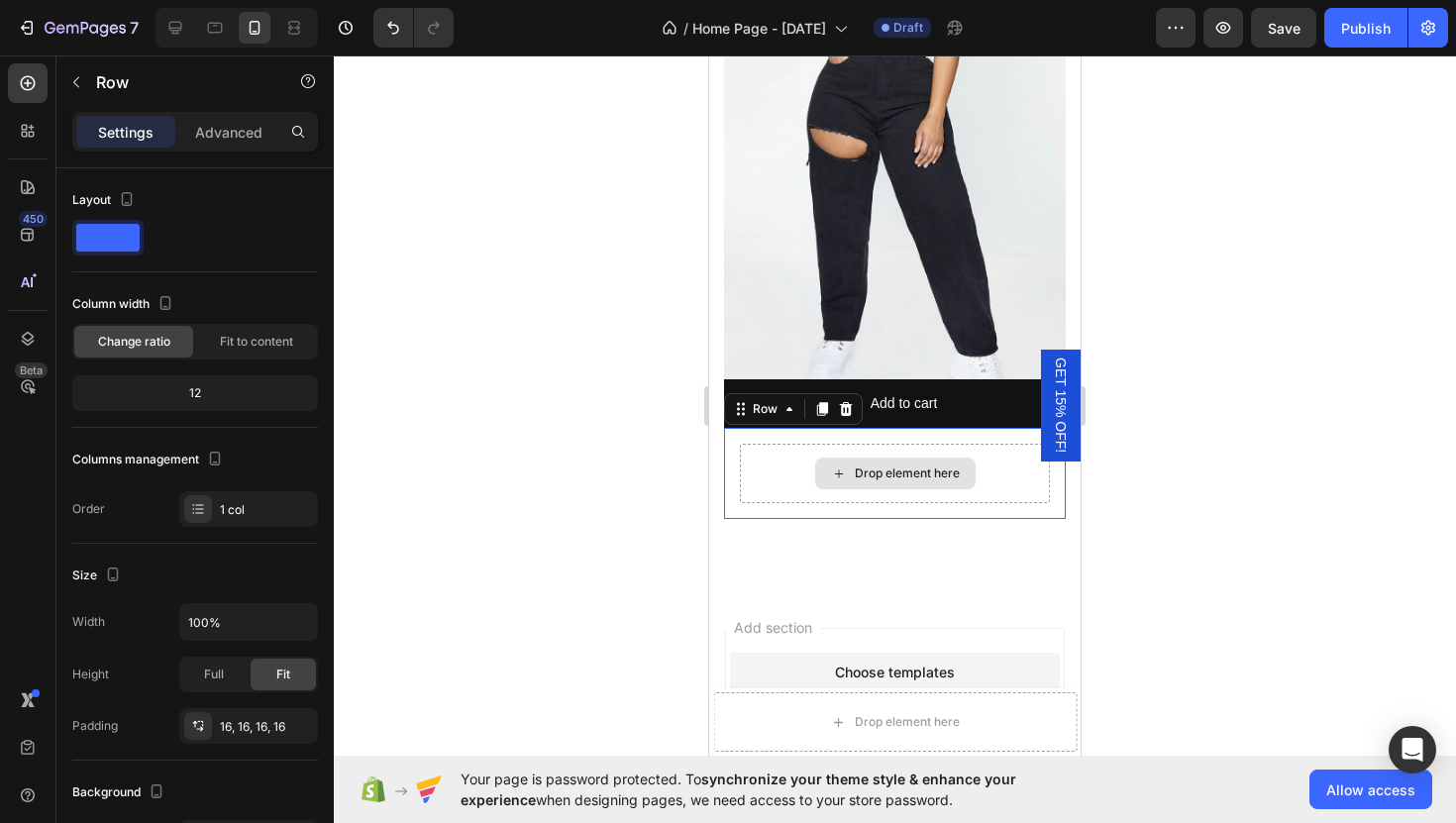 click on "Drop element here" at bounding box center (894, 473) 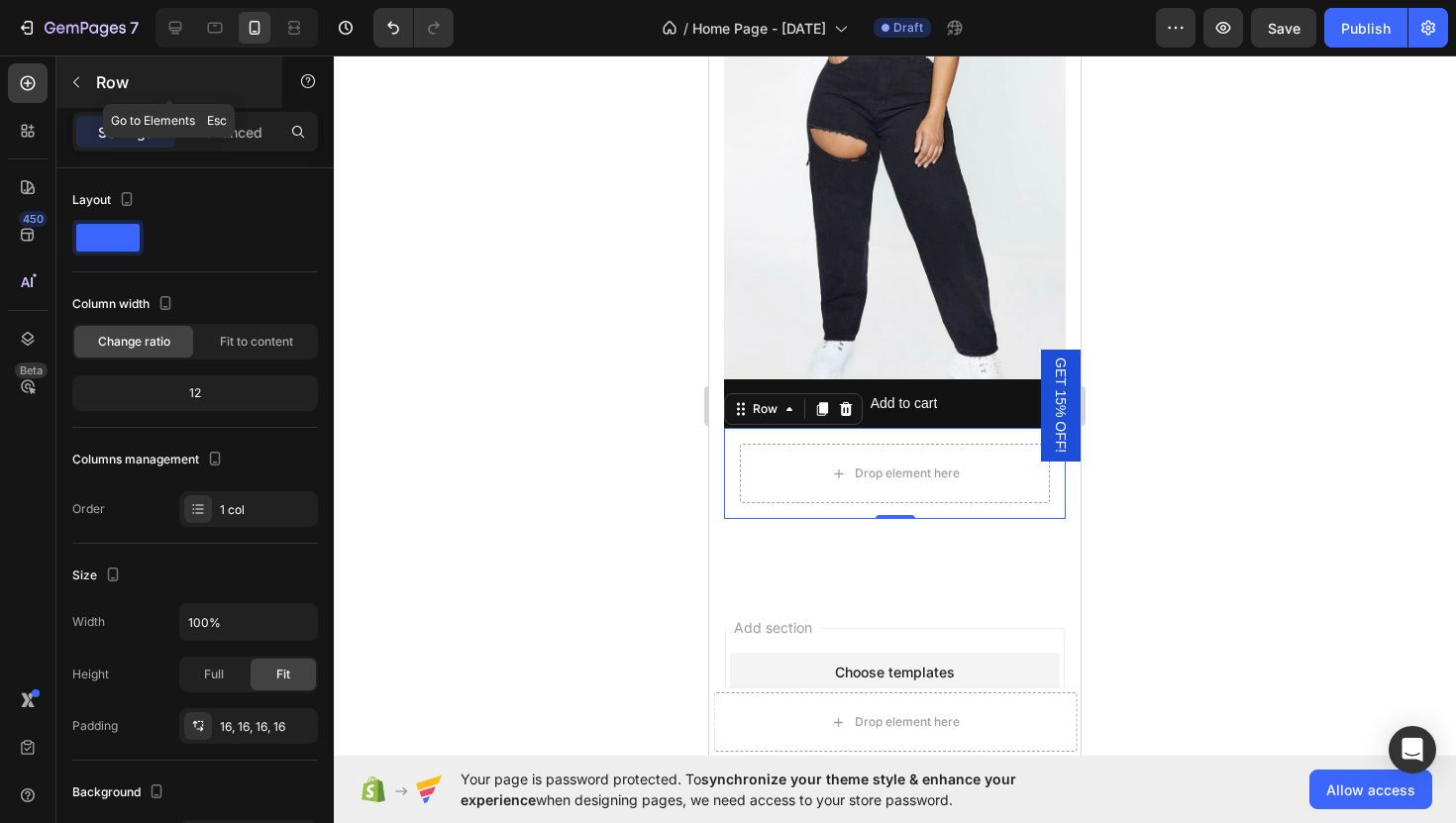 click 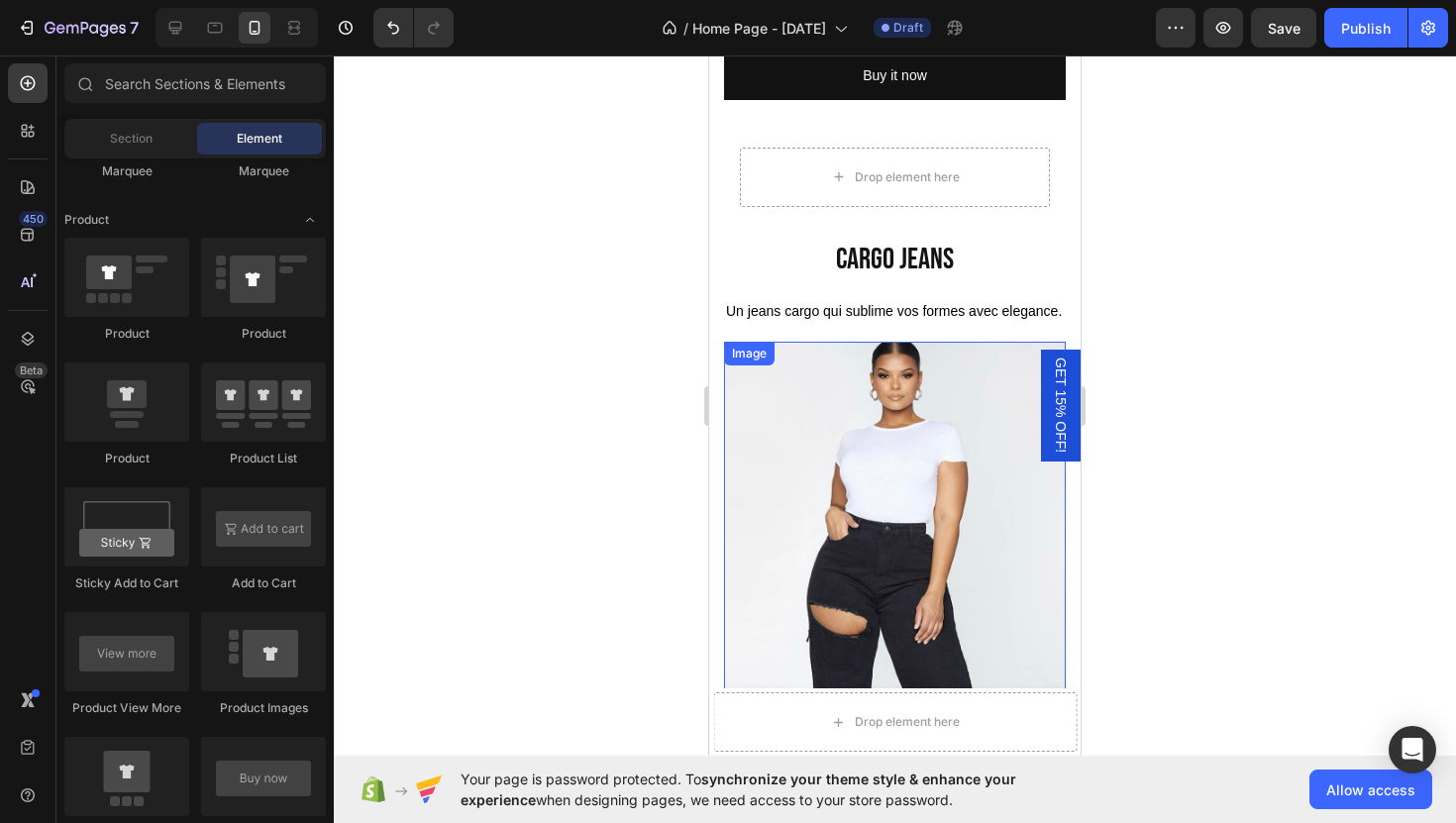scroll, scrollTop: 3794, scrollLeft: 0, axis: vertical 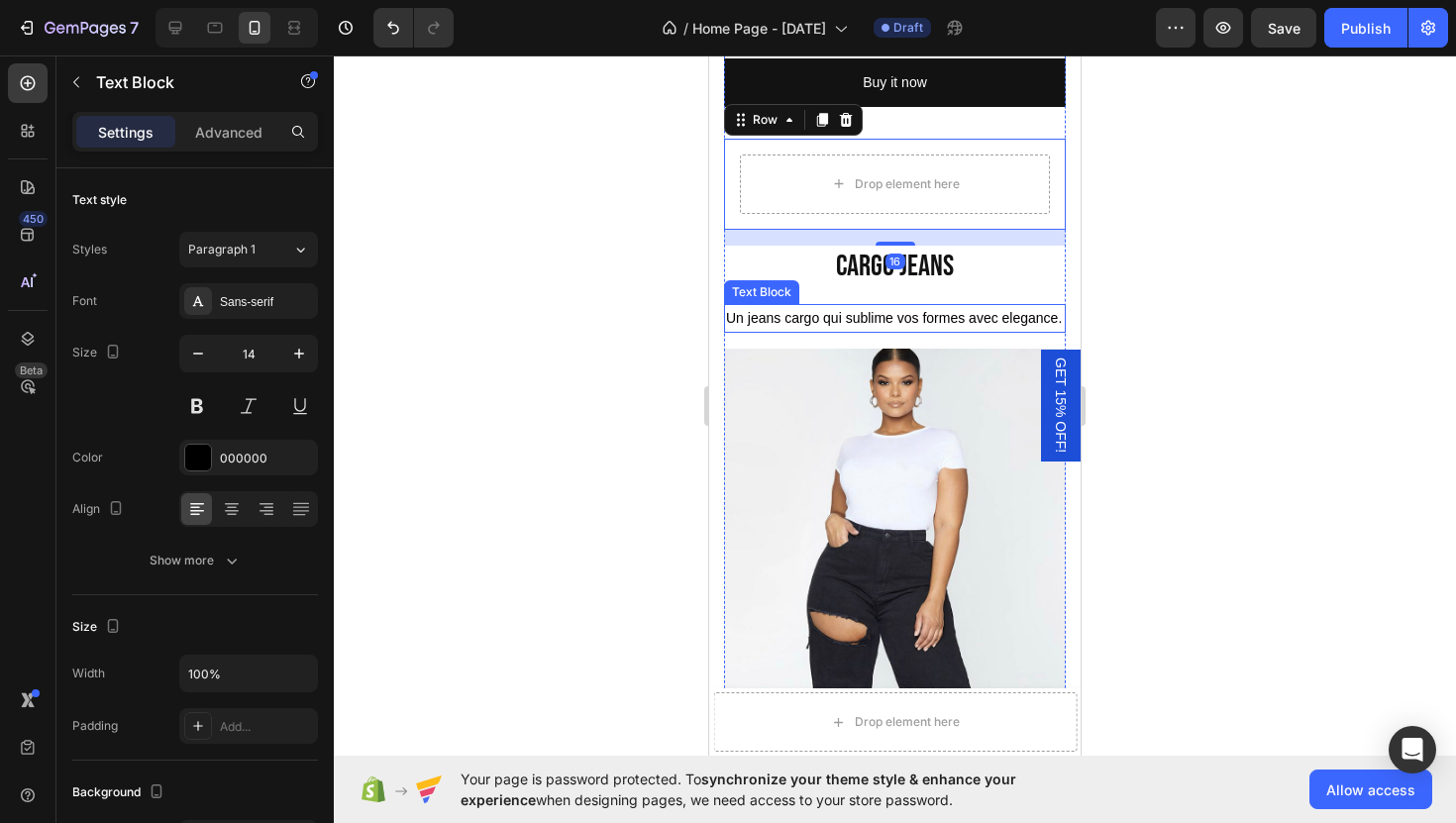 click on "Un jeans cargo qui sublime vos formes avec elegance." at bounding box center (894, 318) 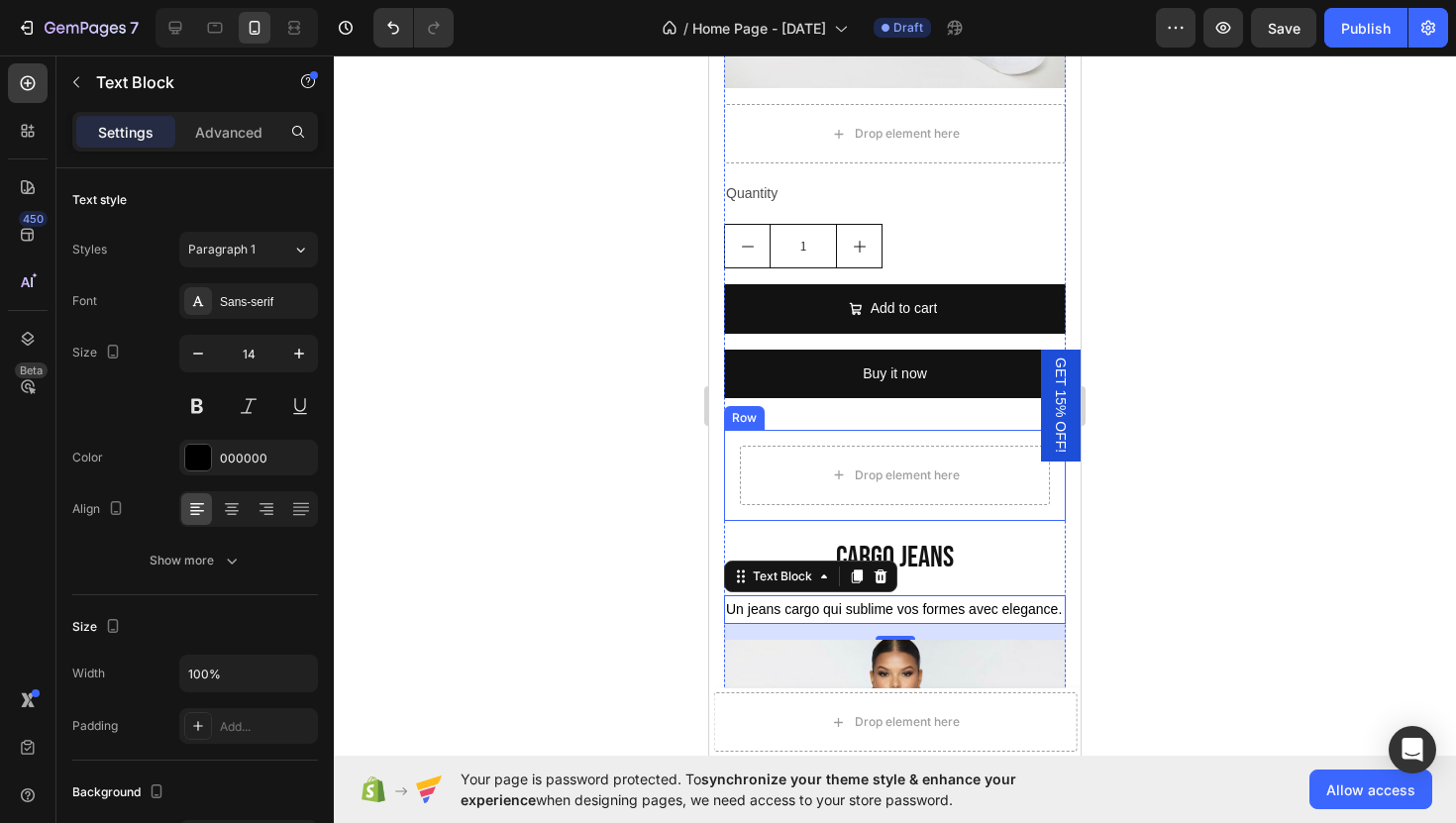 scroll, scrollTop: 3502, scrollLeft: 0, axis: vertical 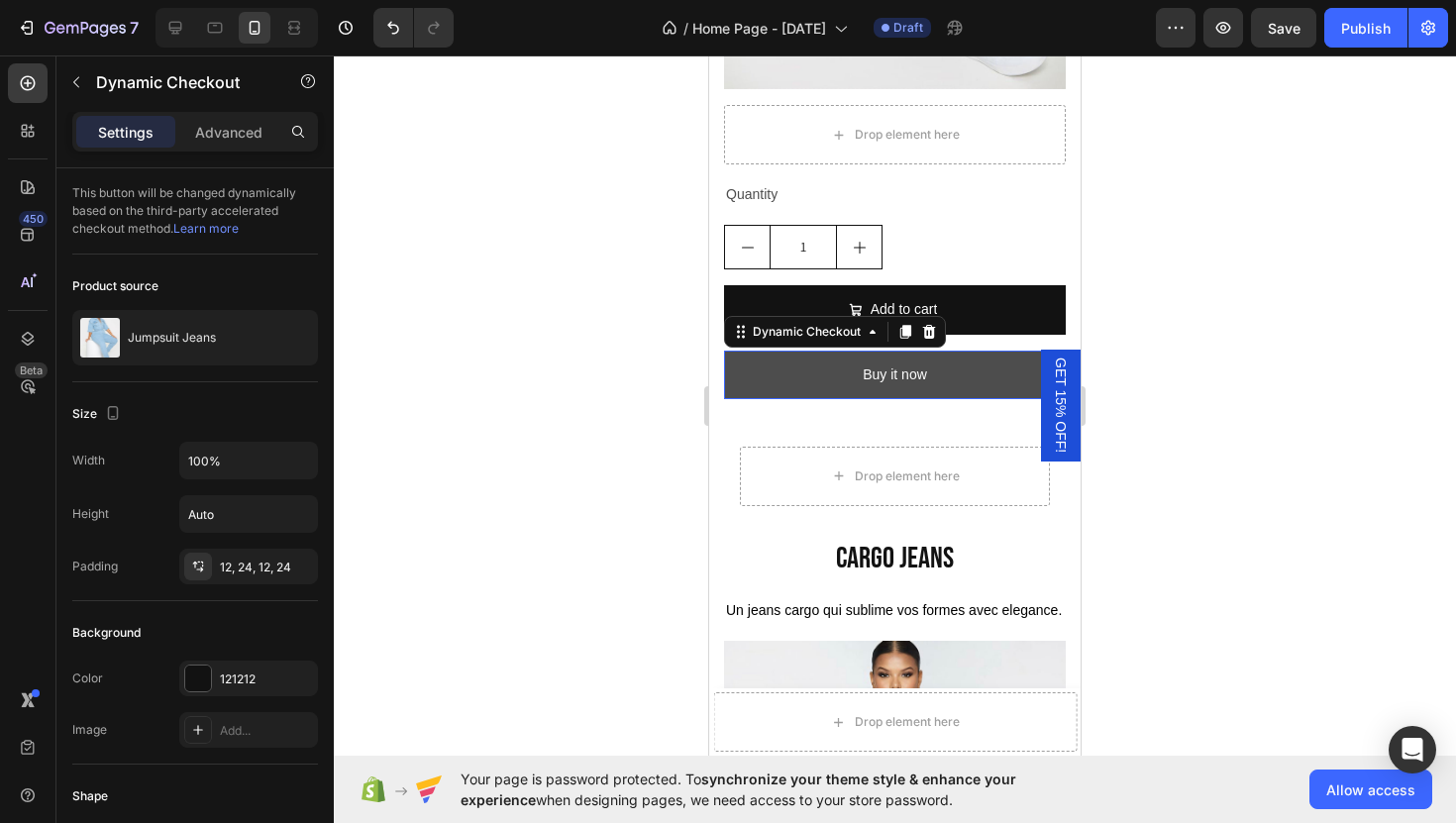 click on "Buy it now" at bounding box center [894, 374] 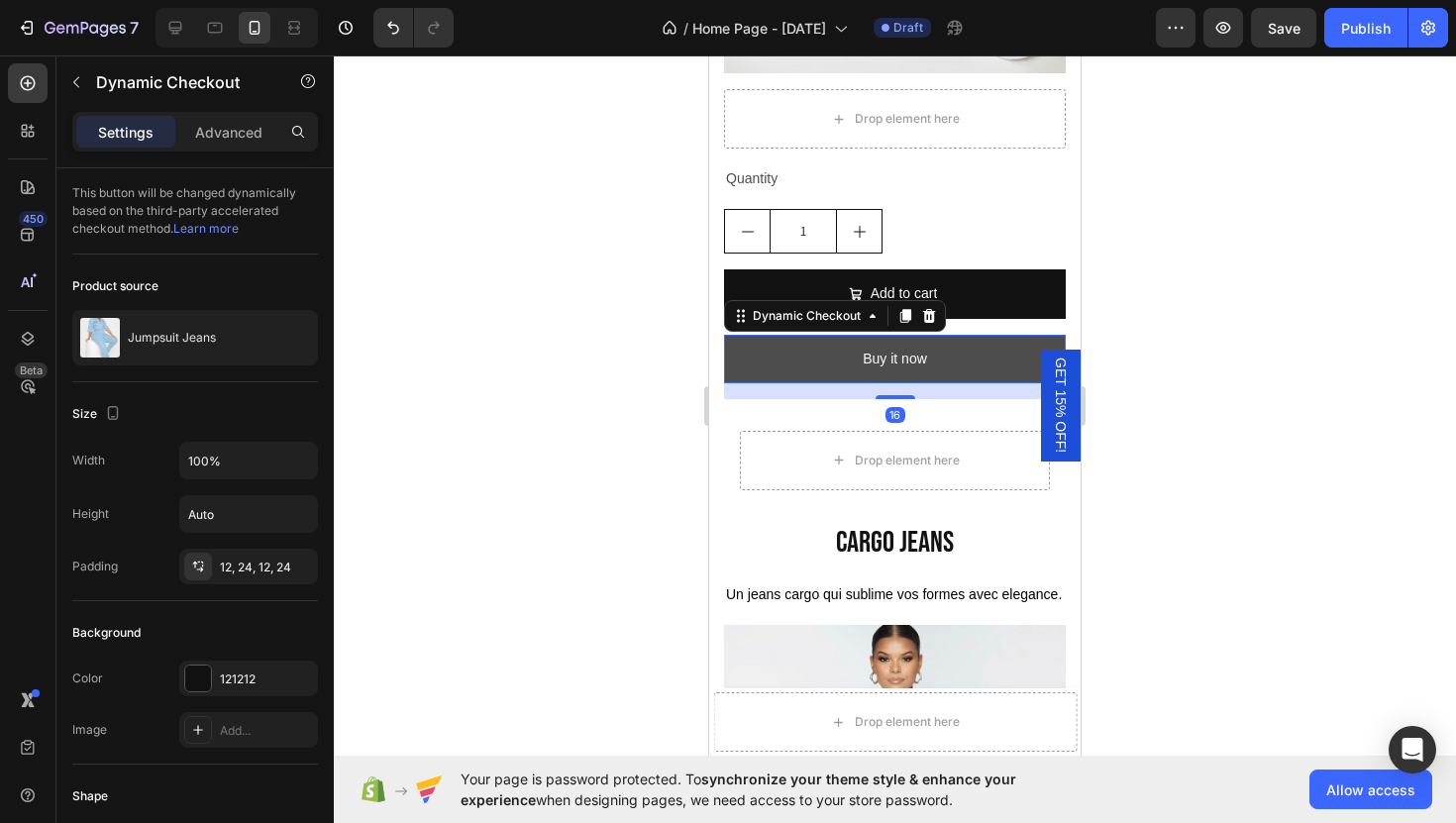 scroll, scrollTop: 3519, scrollLeft: 0, axis: vertical 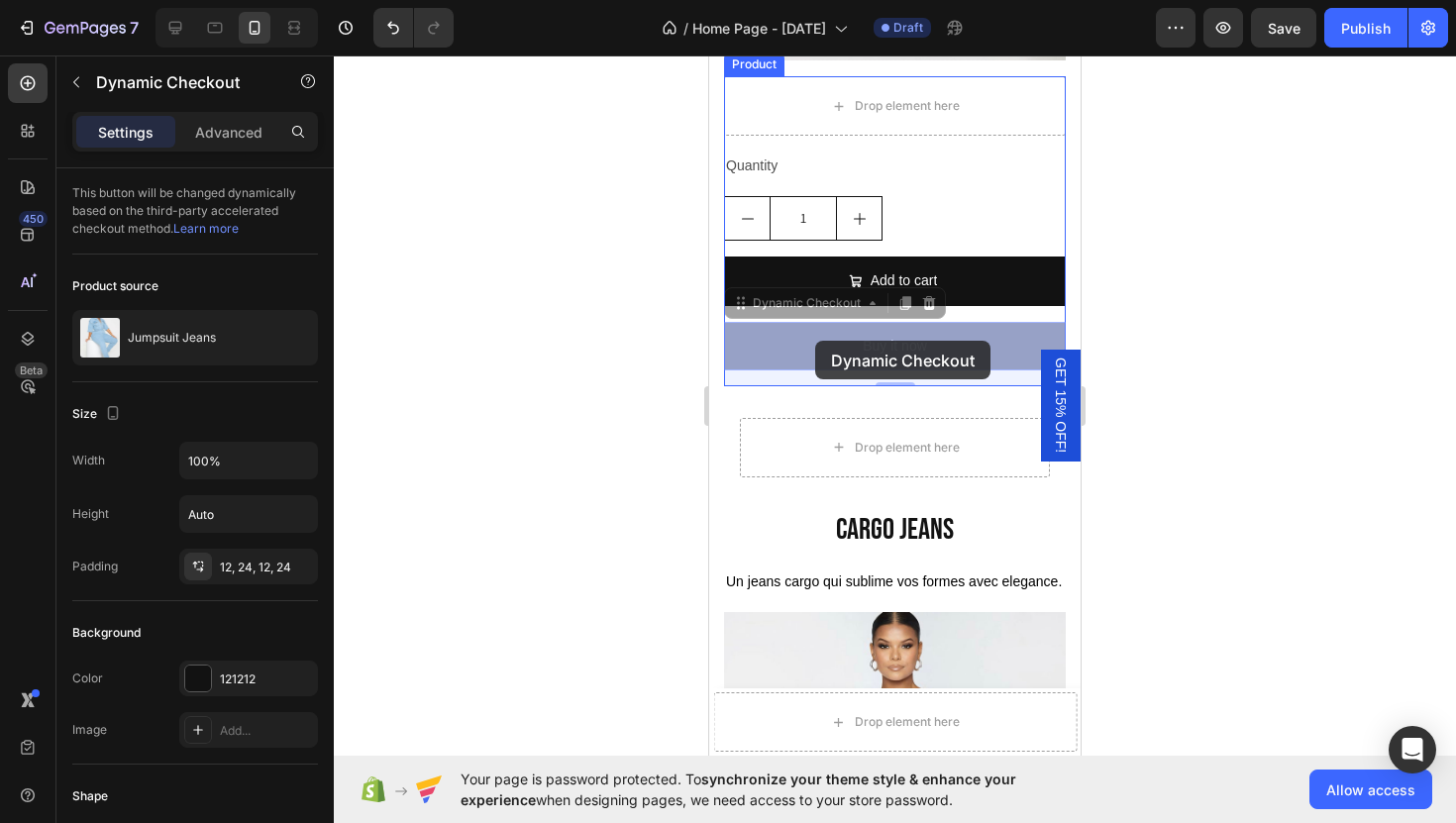 drag, startPoint x: 805, startPoint y: 362, endPoint x: 814, endPoint y: 331, distance: 32.28002 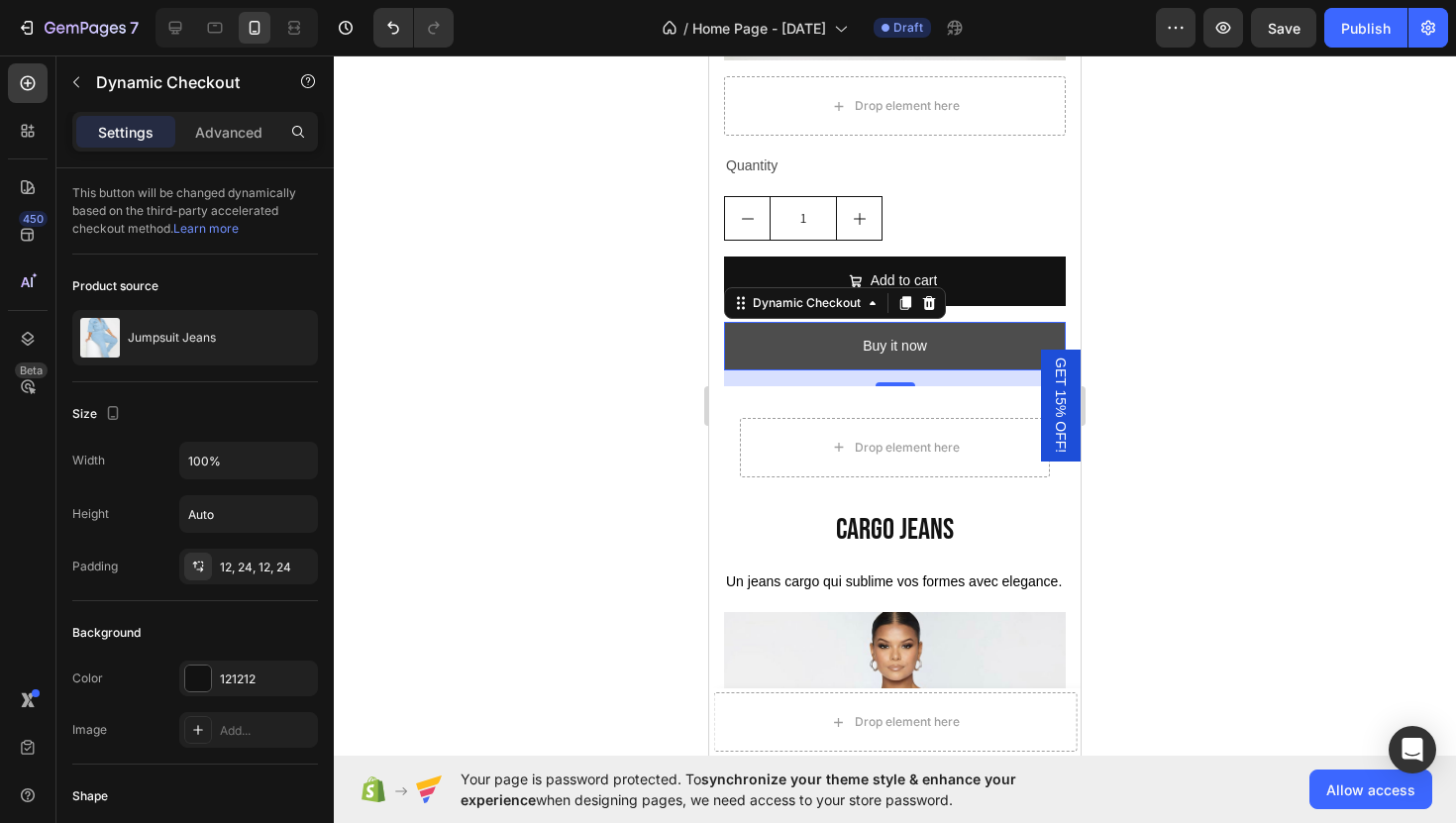 click on "Buy it now" at bounding box center [894, 346] 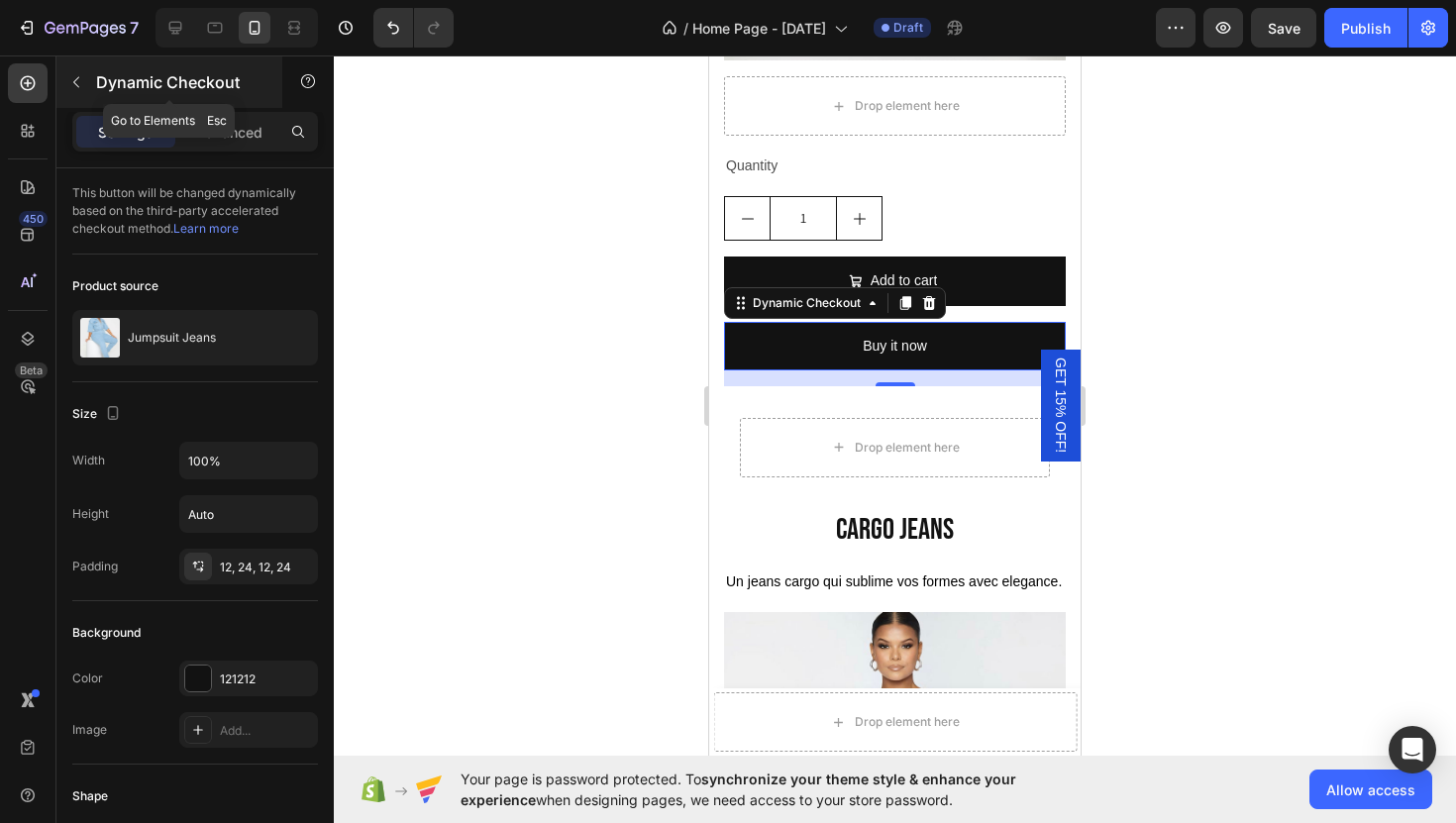 click 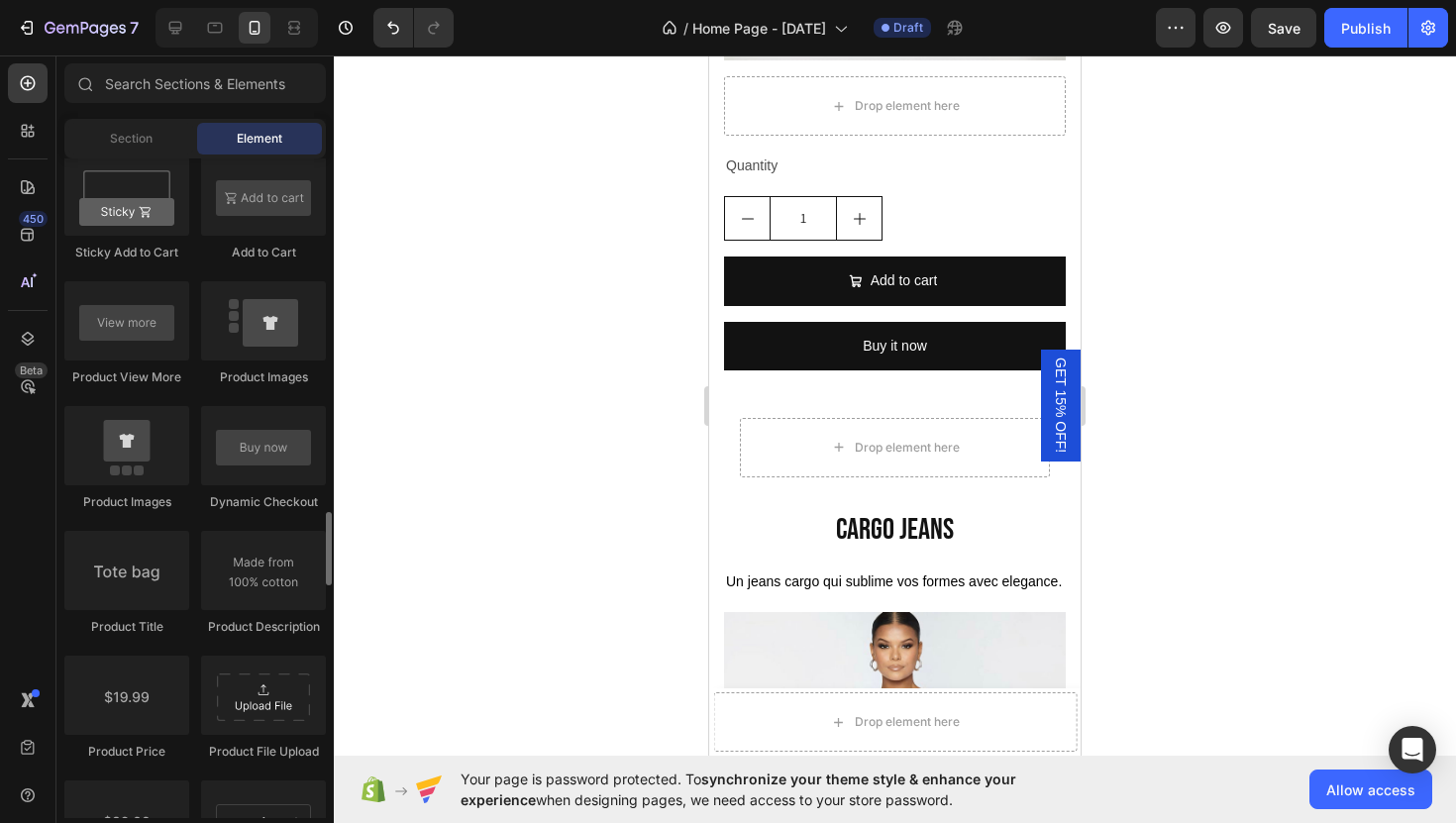 scroll, scrollTop: 2909, scrollLeft: 0, axis: vertical 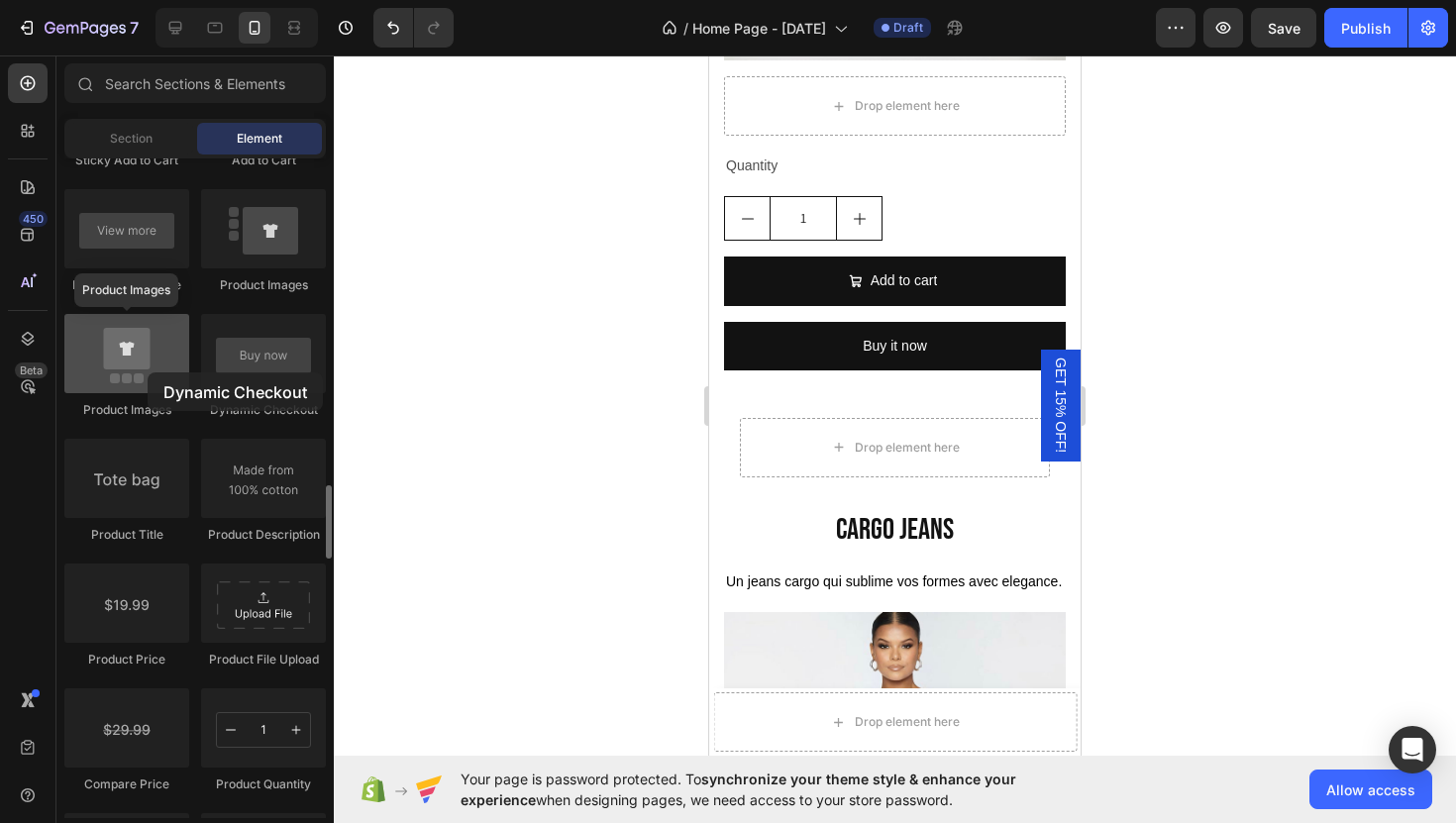 drag, startPoint x: 261, startPoint y: 375, endPoint x: 148, endPoint y: 373, distance: 113.0177 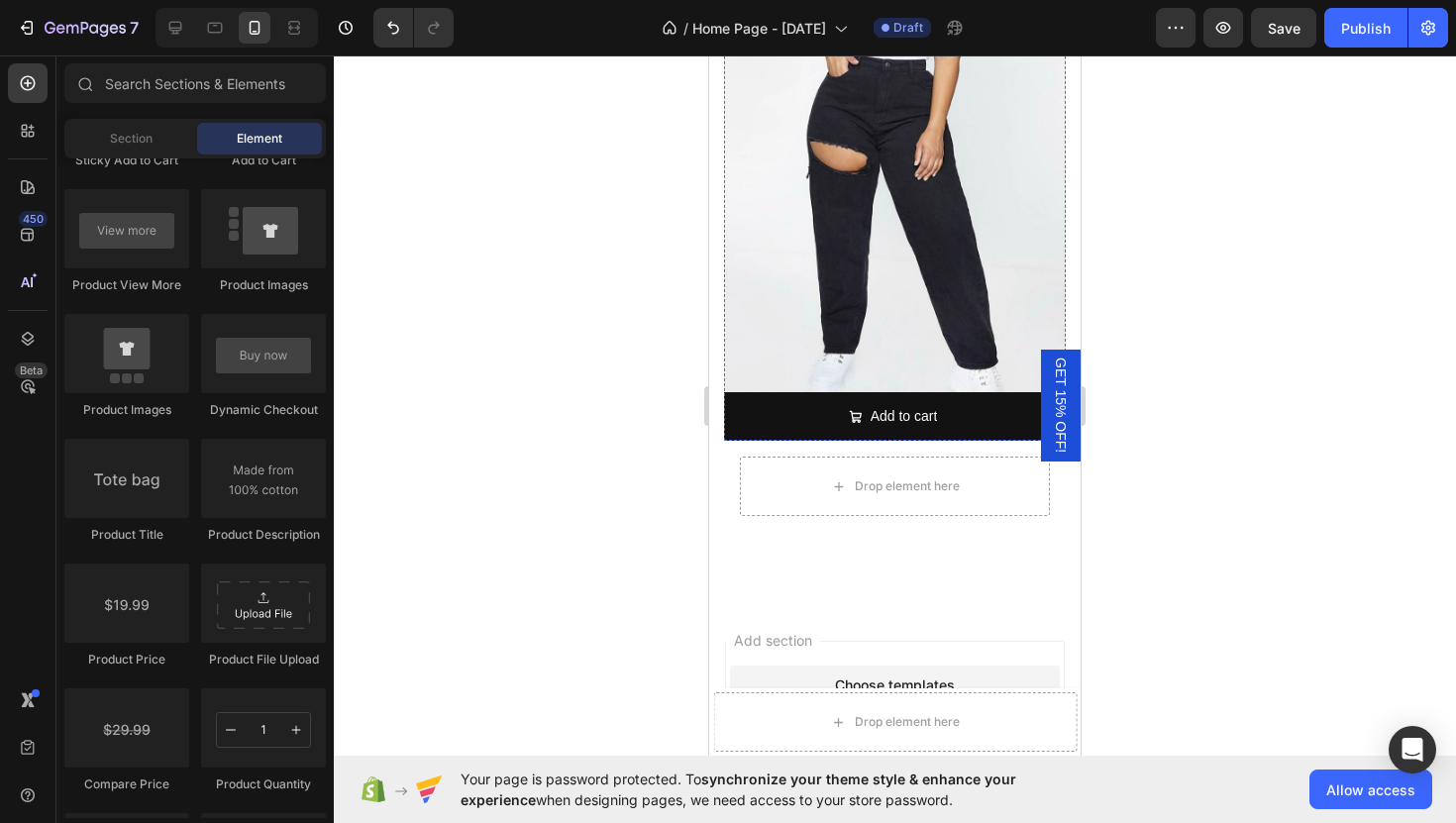 scroll, scrollTop: 4267, scrollLeft: 0, axis: vertical 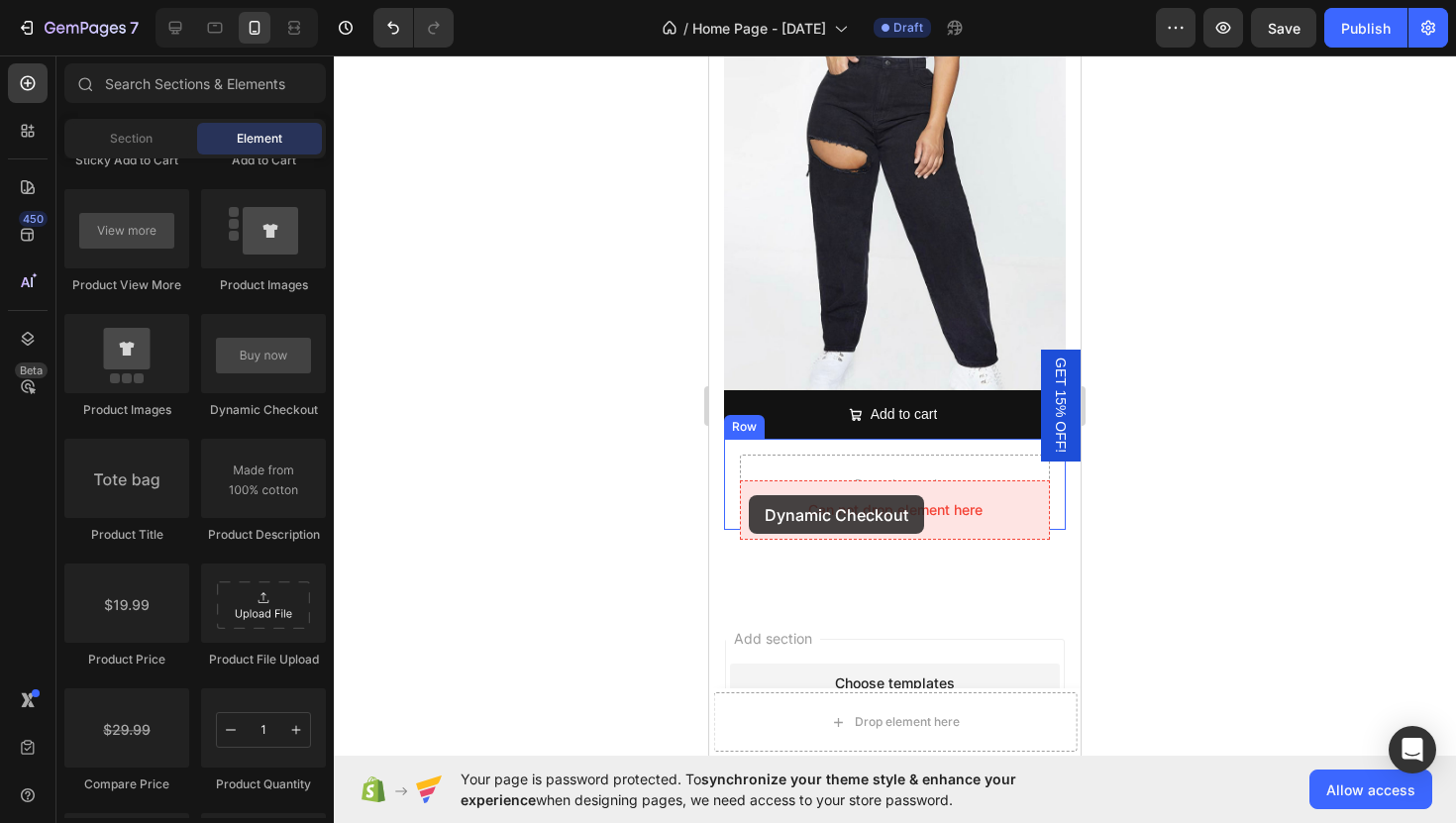 drag, startPoint x: 950, startPoint y: 426, endPoint x: 749, endPoint y: 495, distance: 212.51353 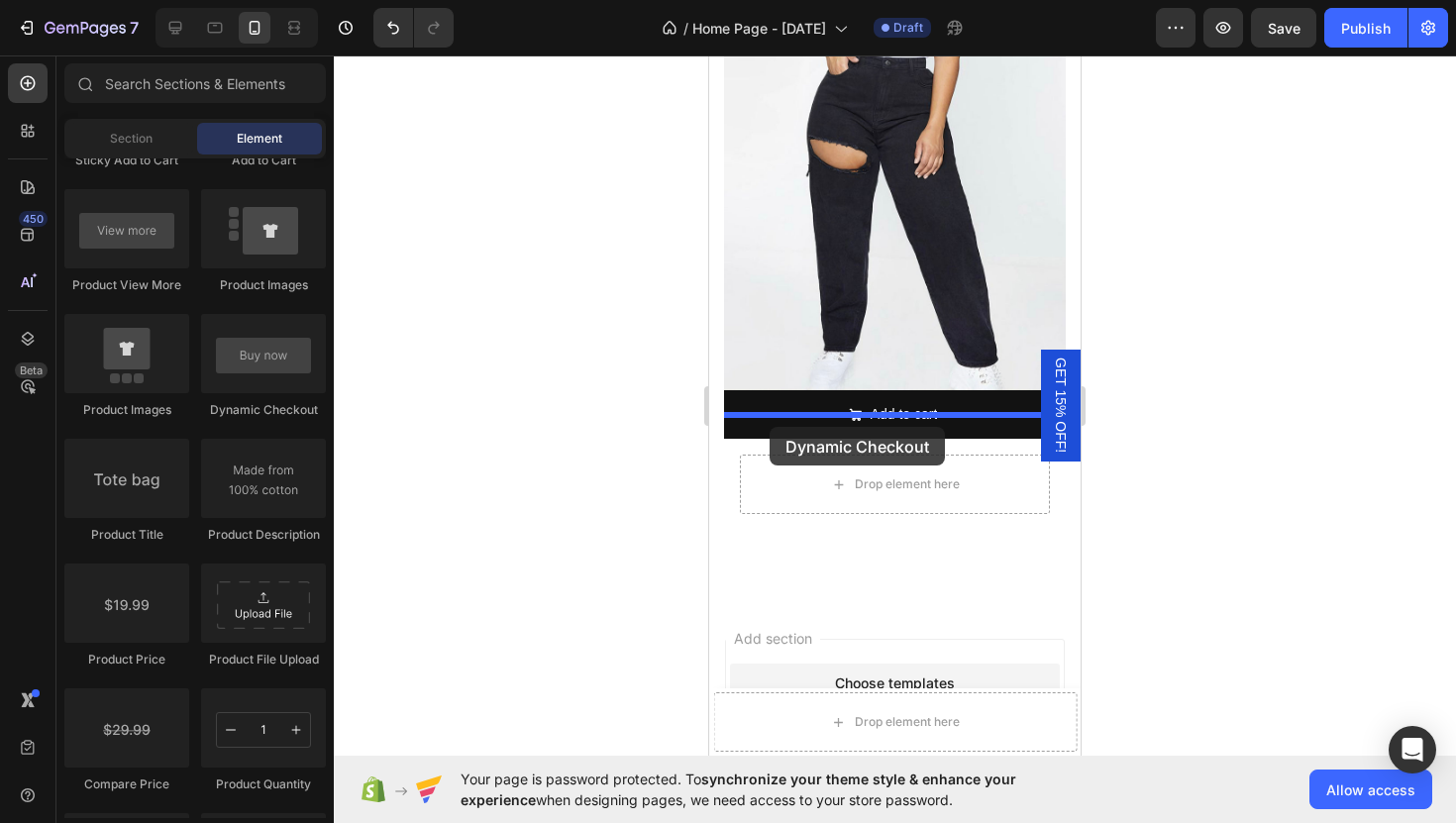 drag, startPoint x: 984, startPoint y: 441, endPoint x: 770, endPoint y: 427, distance: 214.45745 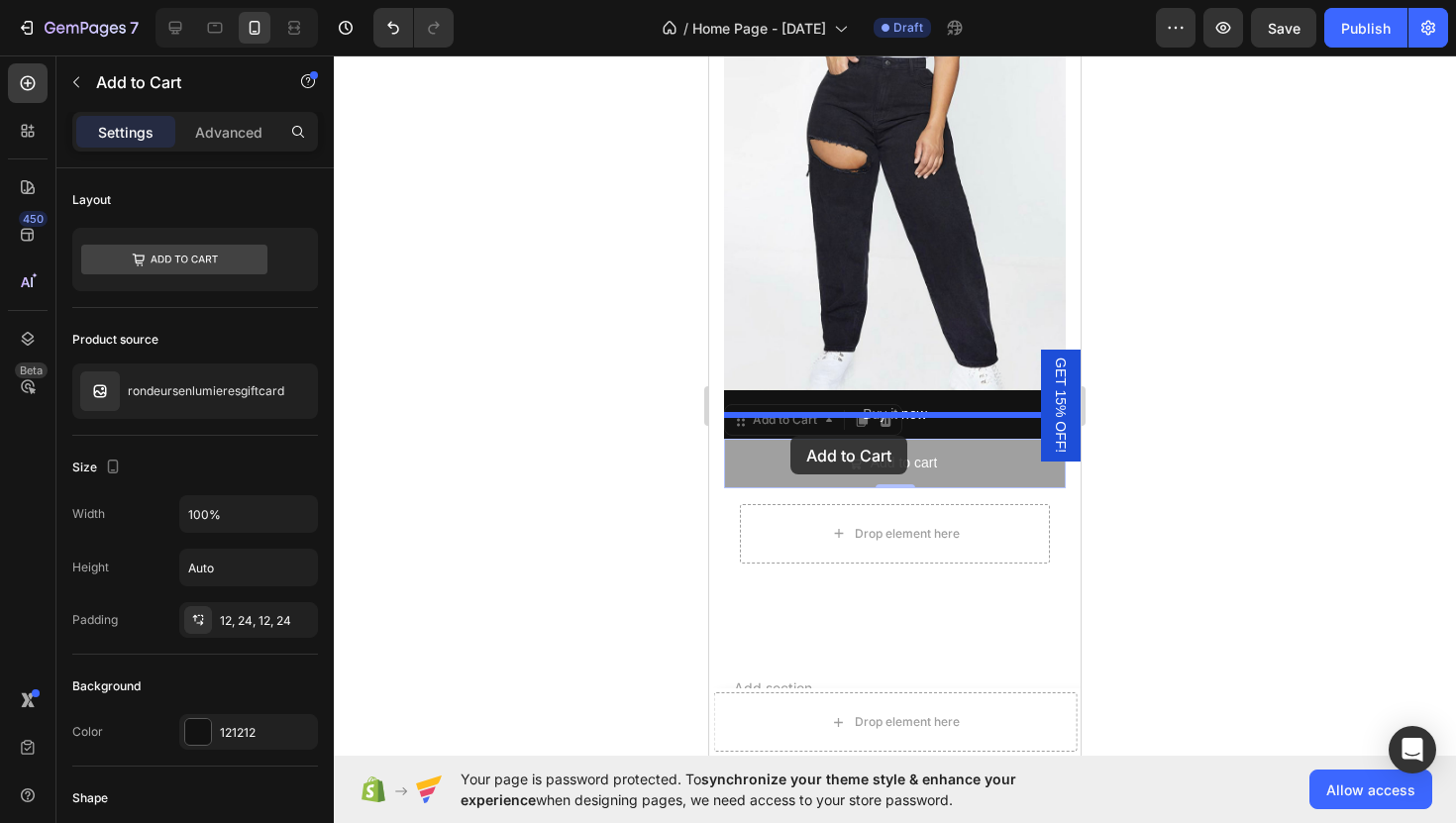 click on "iPhone 13 Mini  ( 375 px) iPhone 13 Mini iPhone 13 Pro iPhone 11 Pro Max iPhone 15 Pro Max Pixel 7 Galaxy S8+ Galaxy S20 Ultra iPad Mini iPad Air iPad Pro Header Catch your customer's attention with attracted media.       Add image   or   sync data
Product Images rondeursenlumieresgiftcard Product Title $10.00 Product Price Product Price Row   $10.00 - $10.00  $25.00 - $25.00  $50.00 - $50.00  $100.00 - $100.00  Product Variants & Swatches
1
Product Quantity
Drop element here Row Product Sticky
Row Icon Icon Icon Icon Icon Icon List Rated 5/5 Based on 300+ Reviews Text Block Row Chaque femme, une œuvre d’art. Chaque courbe, une lumière. CHAQUE PIECE, UNE CELEBRATION DE SOI. Heading Row   Text Block Row Button" at bounding box center (894, -1572) 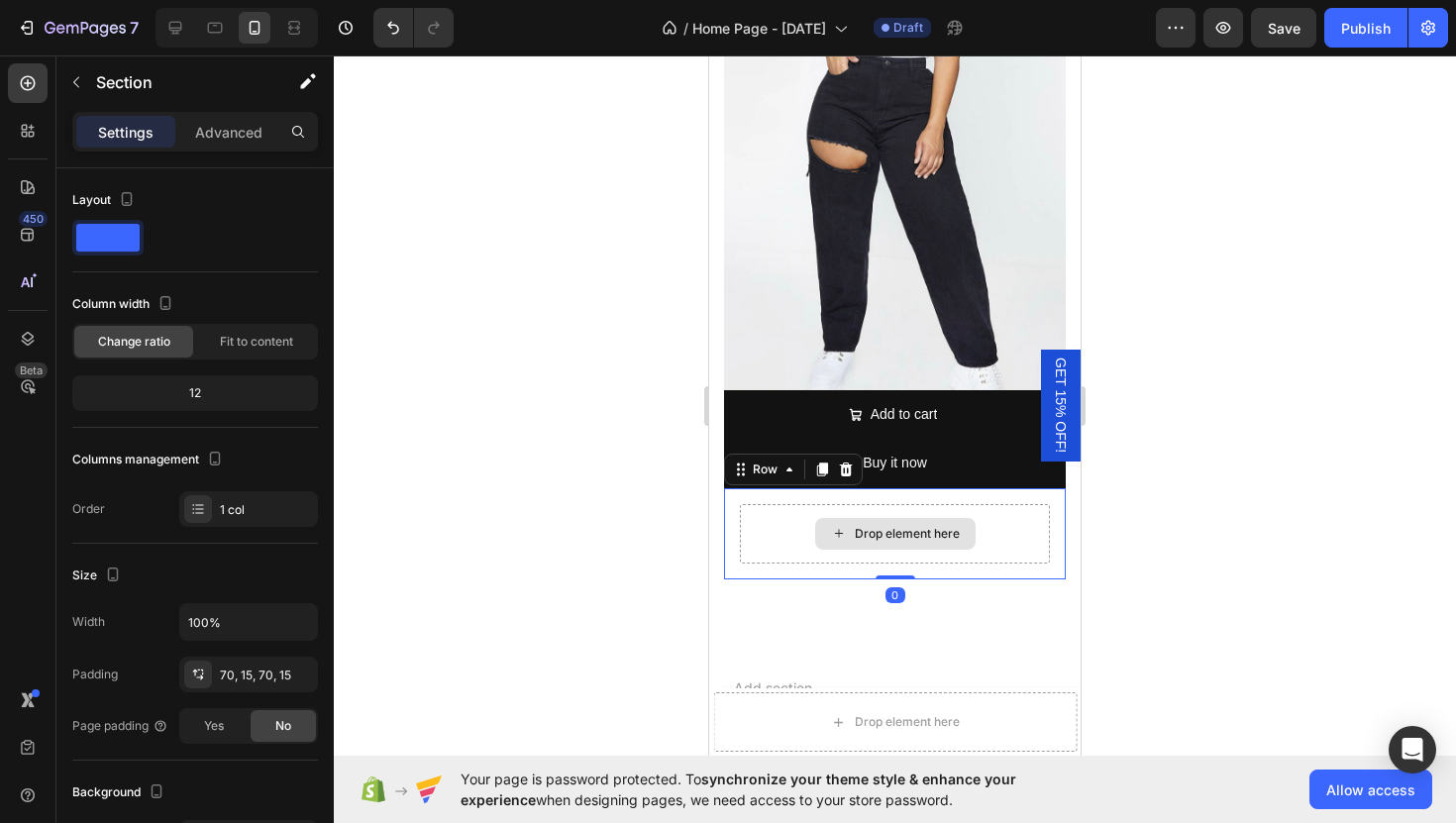 click on "Drop element here" at bounding box center [894, 534] 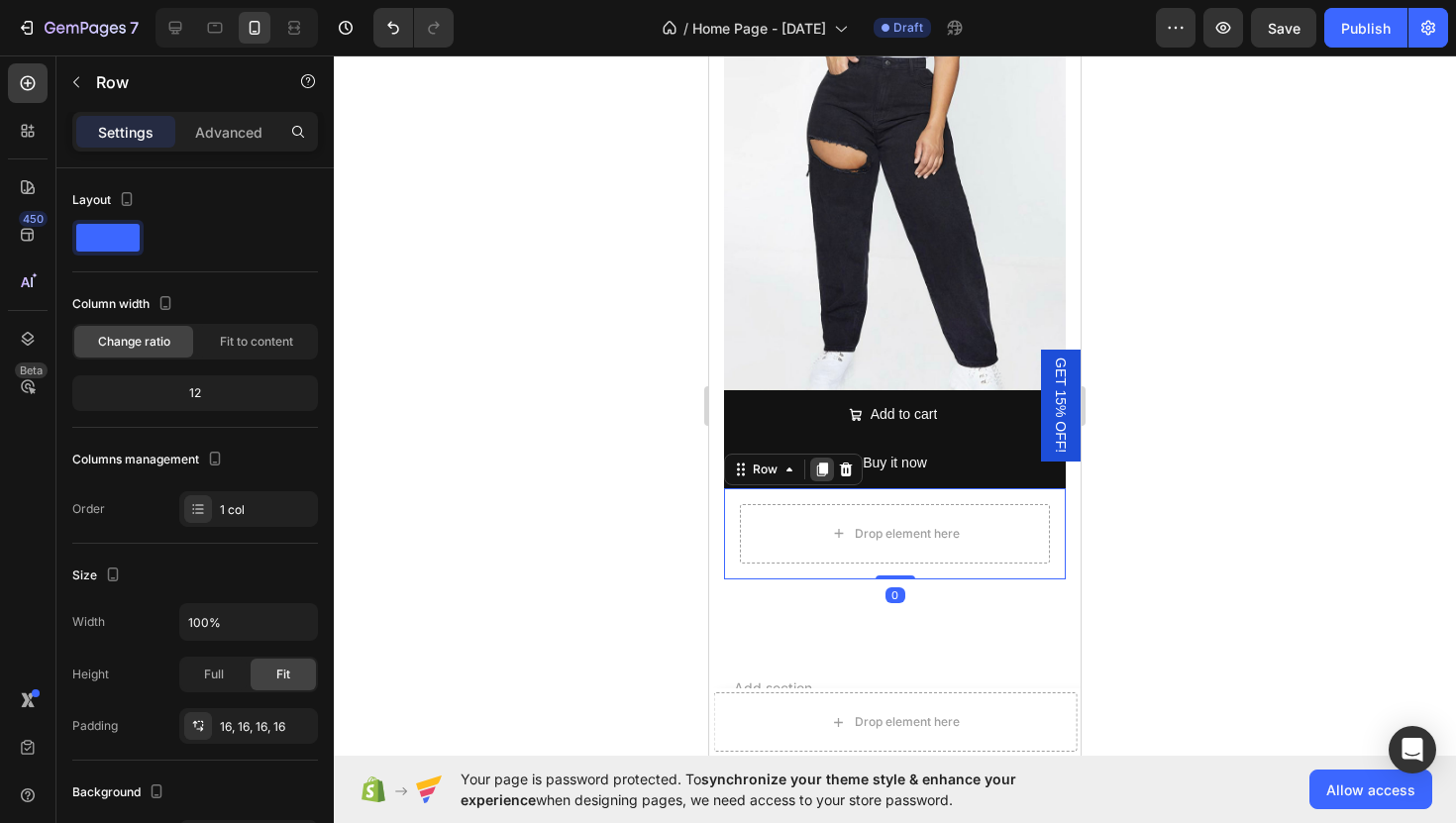 click 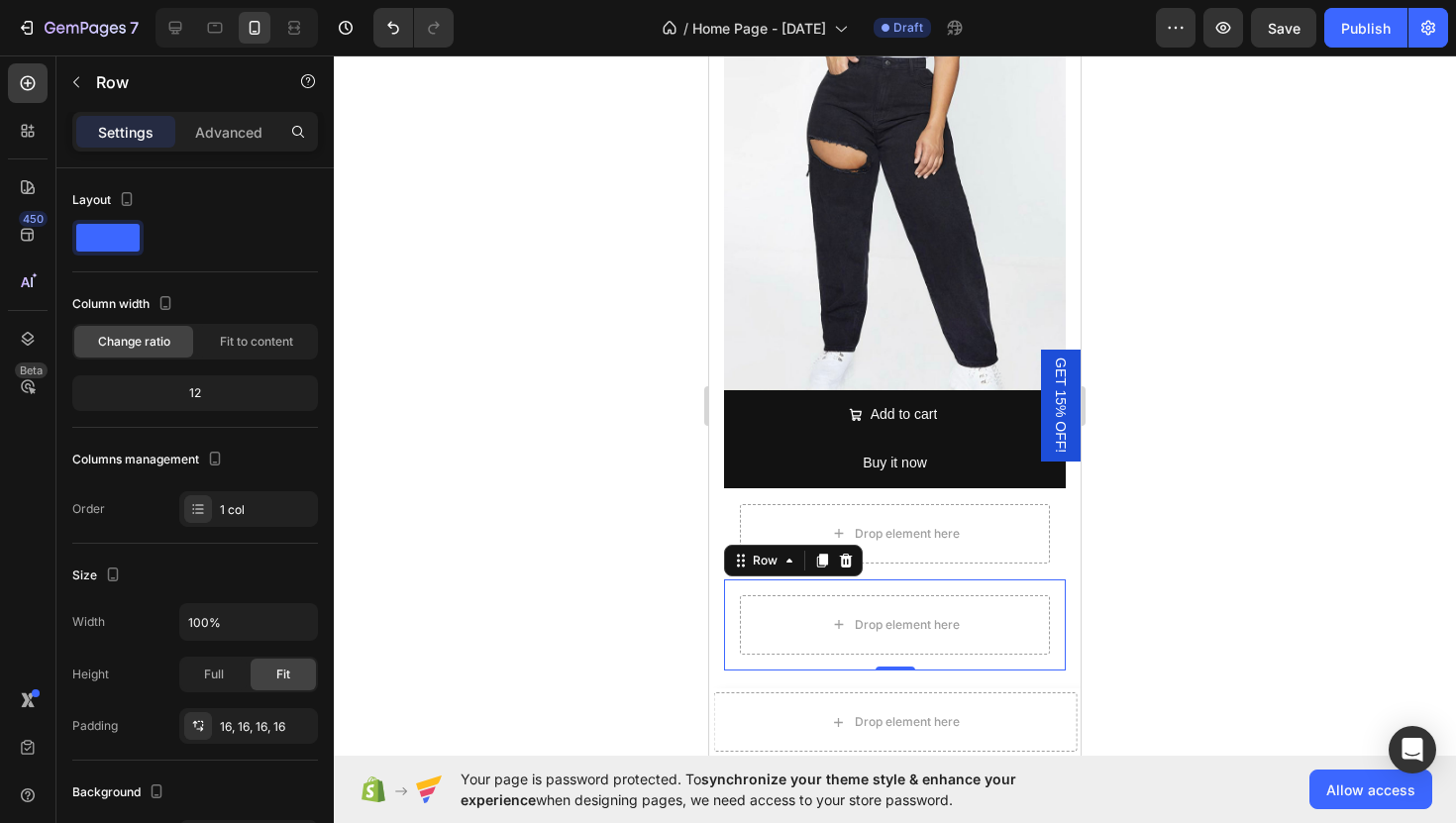 scroll, scrollTop: 446, scrollLeft: 0, axis: vertical 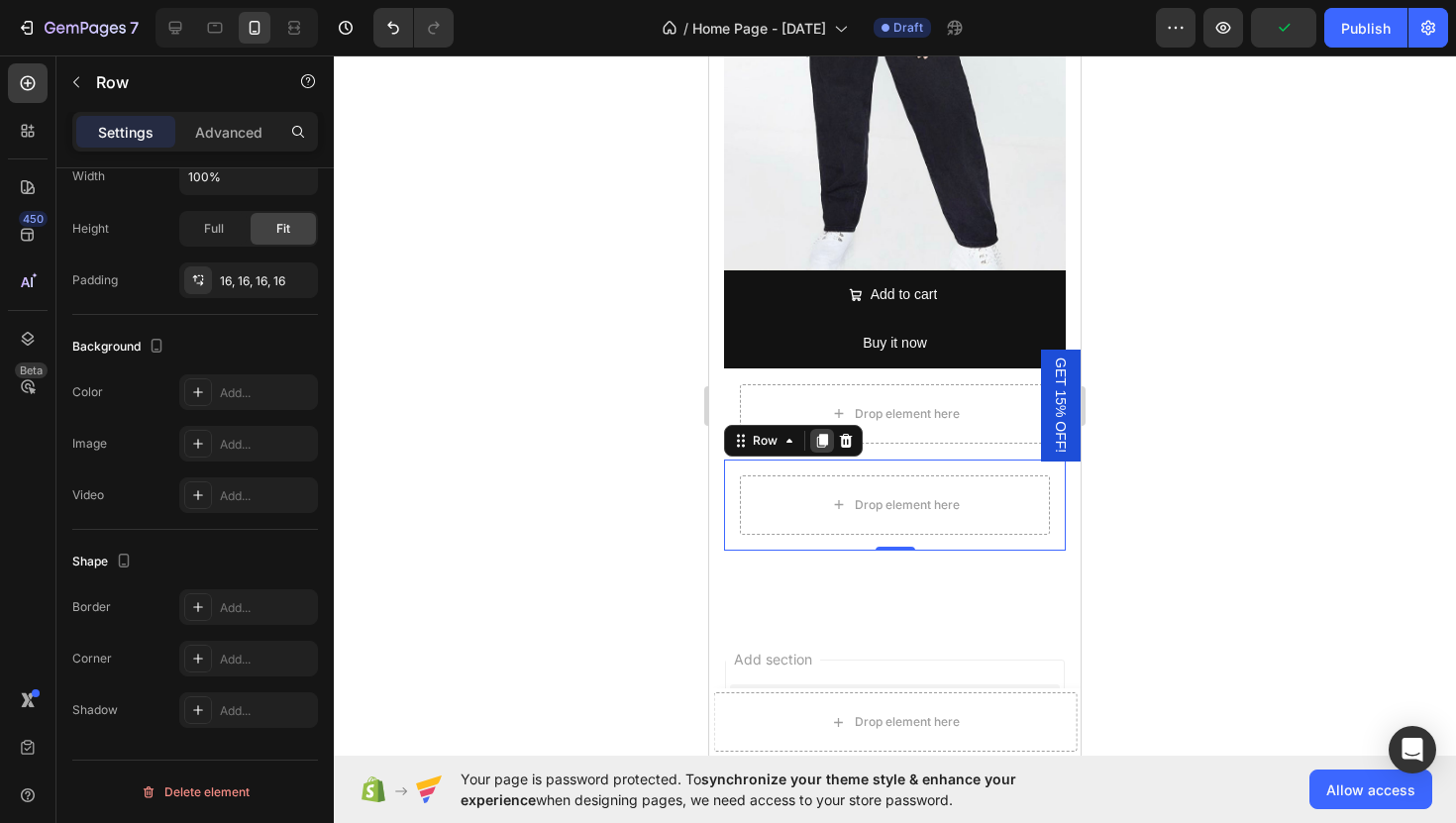 click 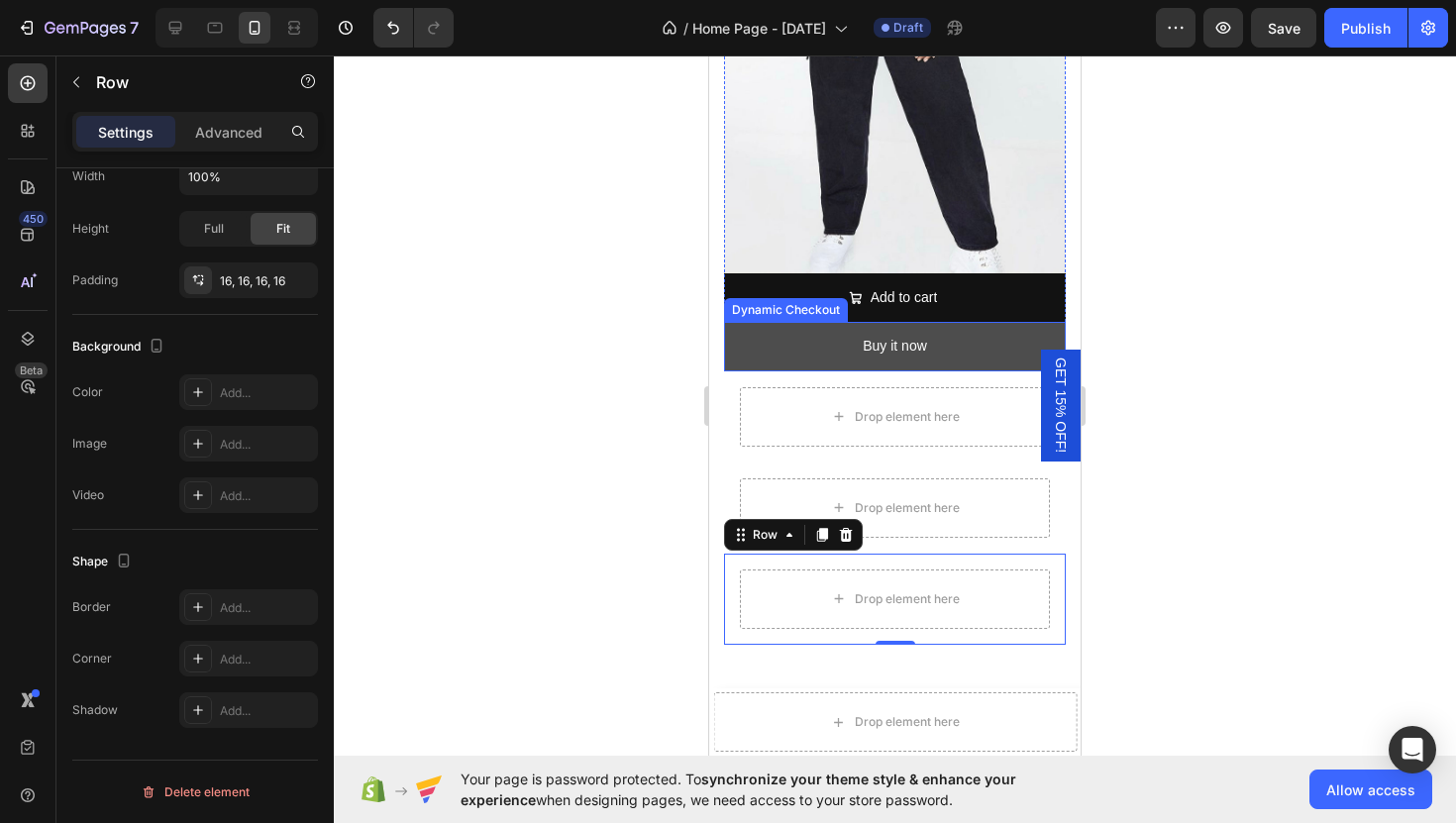 scroll, scrollTop: 4385, scrollLeft: 0, axis: vertical 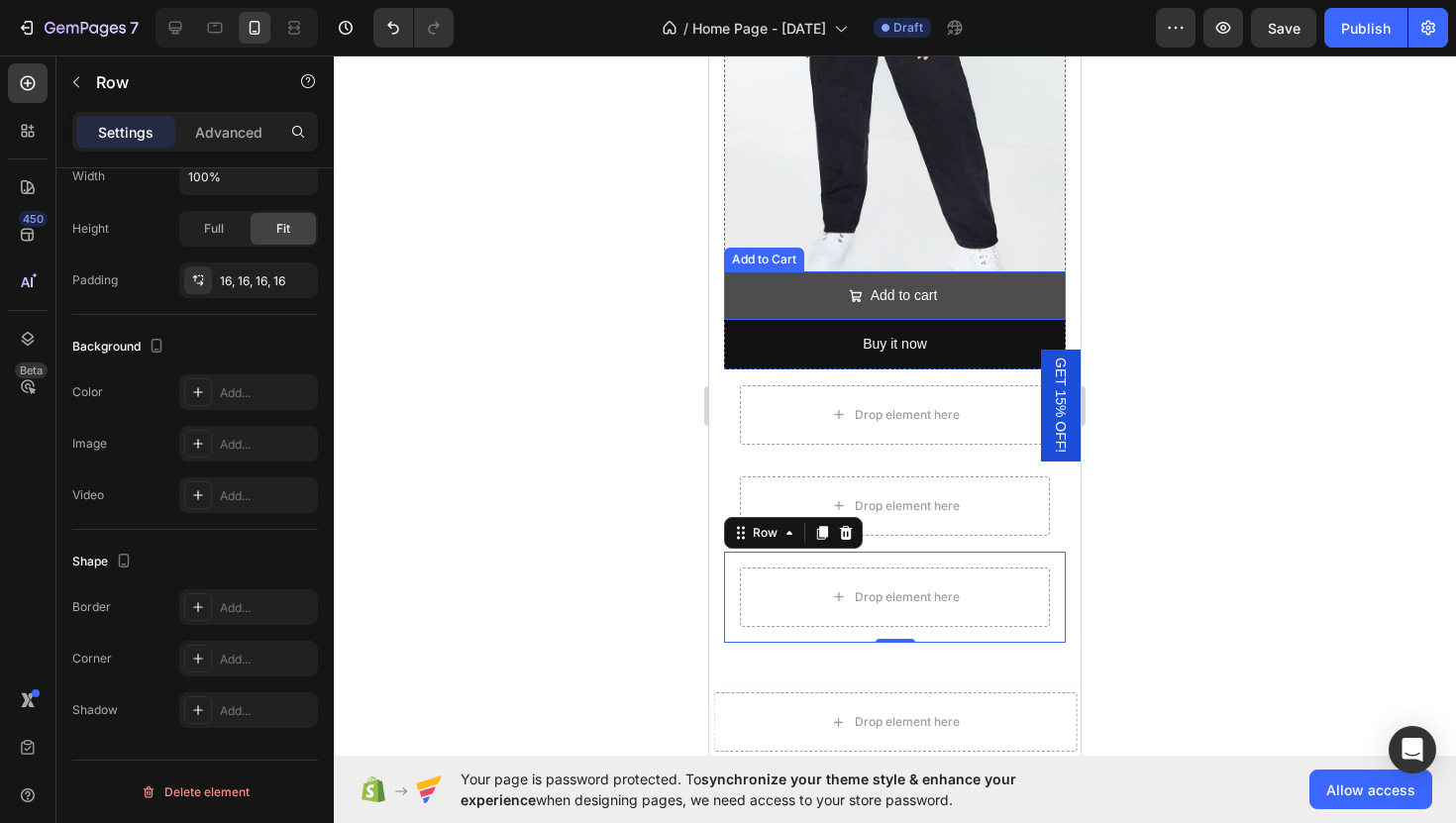 click on "Add to cart" at bounding box center [894, 295] 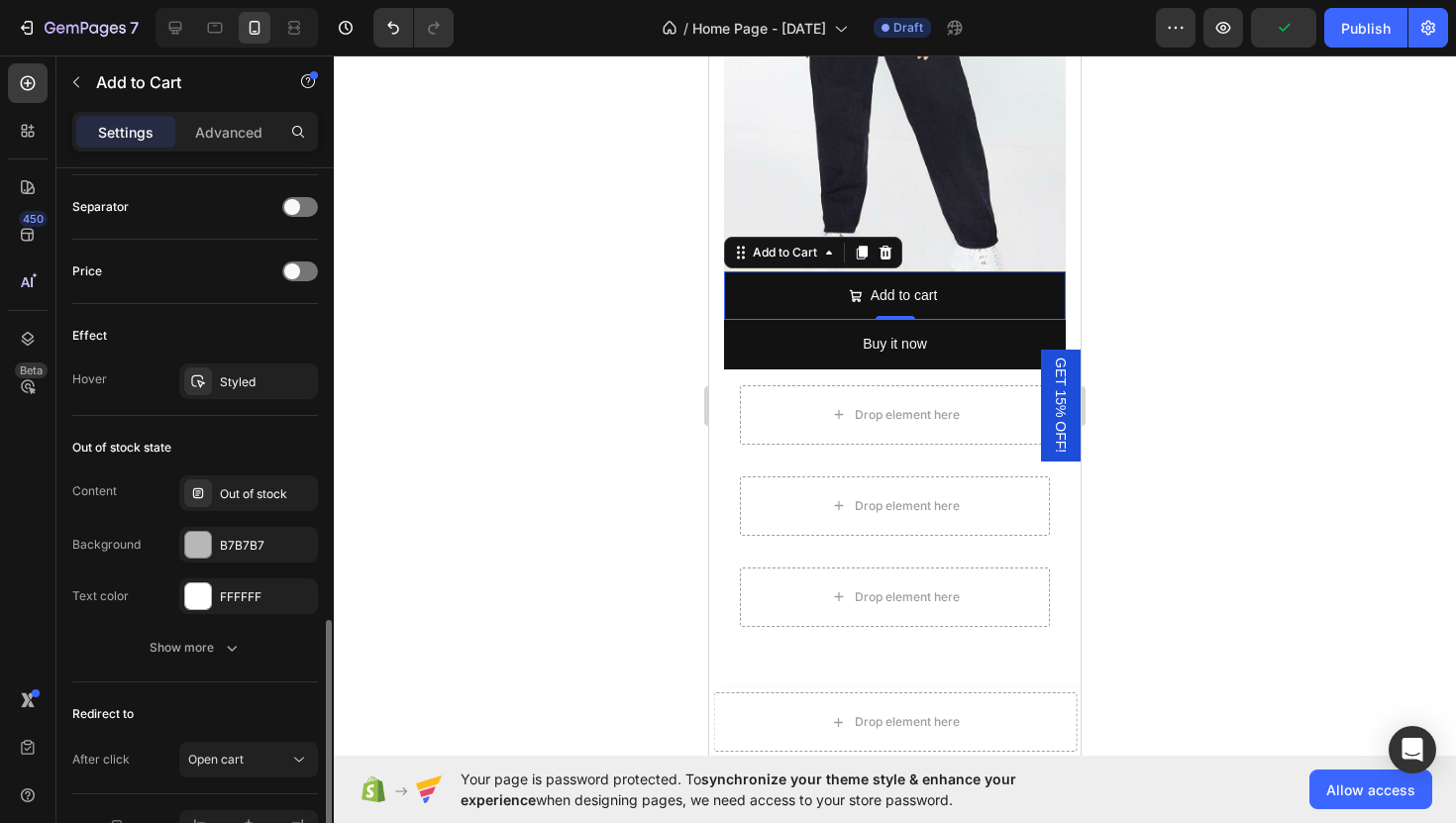 scroll, scrollTop: 1428, scrollLeft: 0, axis: vertical 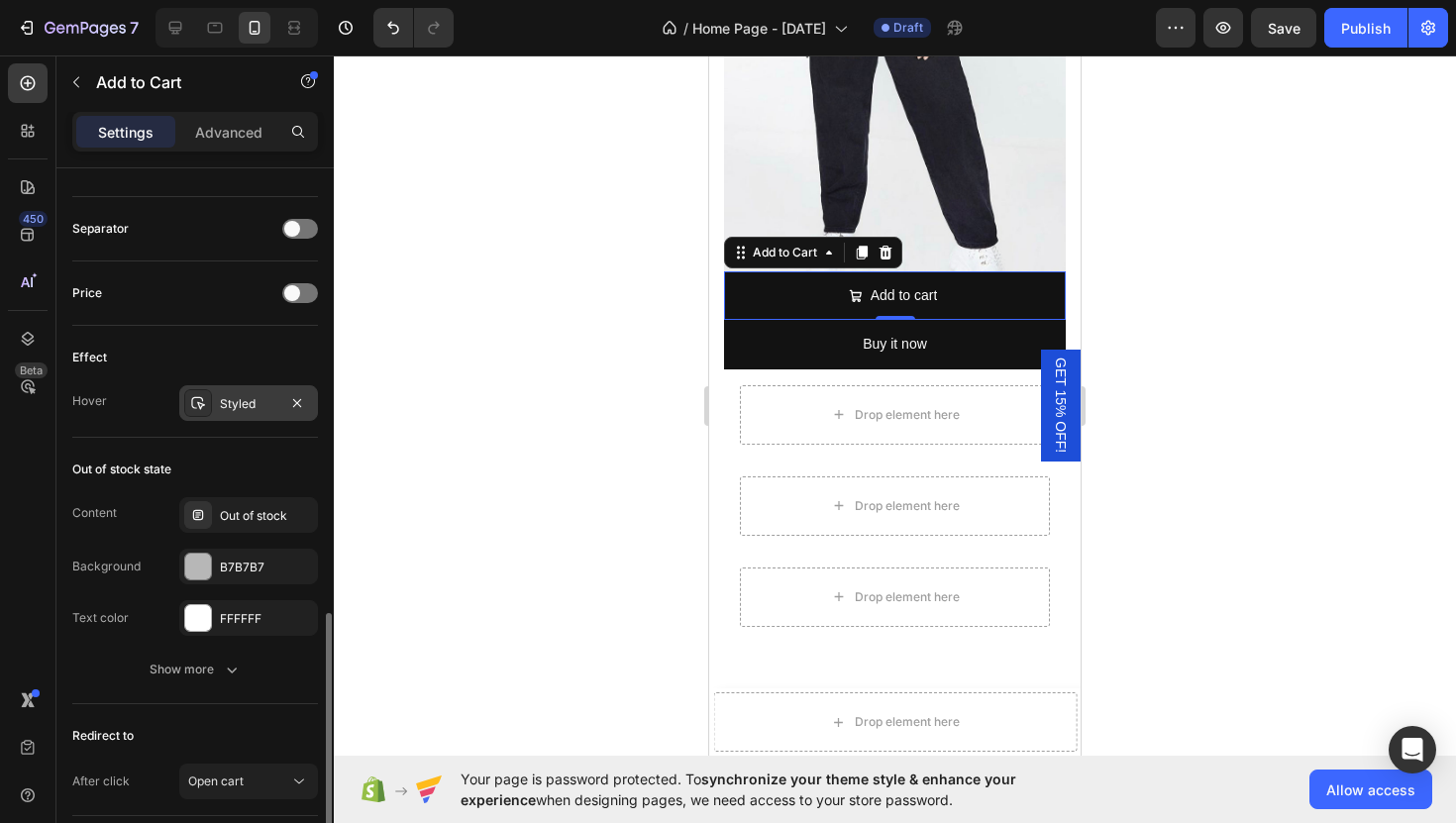 click on "Styled" at bounding box center [249, 404] 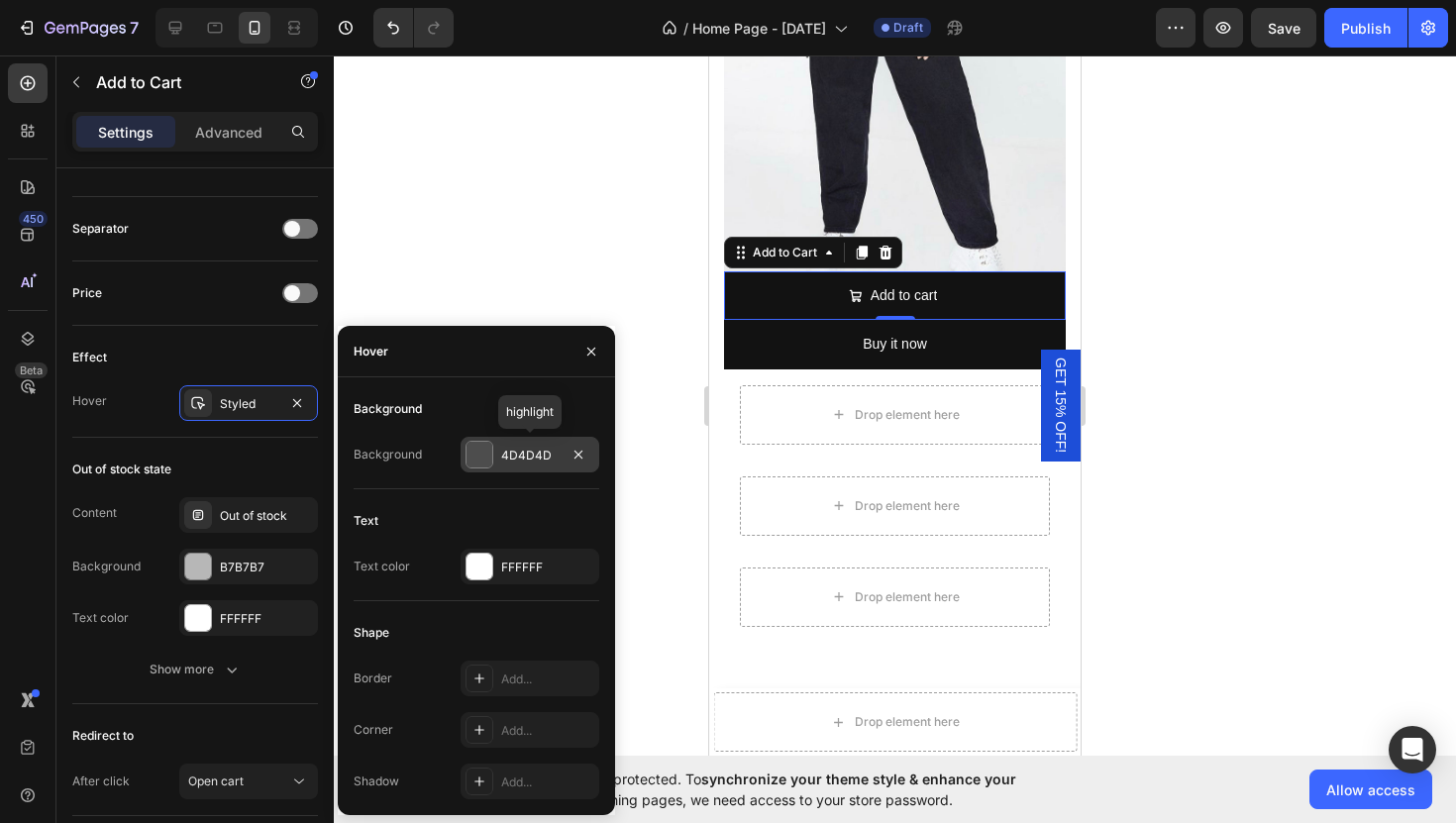 click at bounding box center [479, 455] 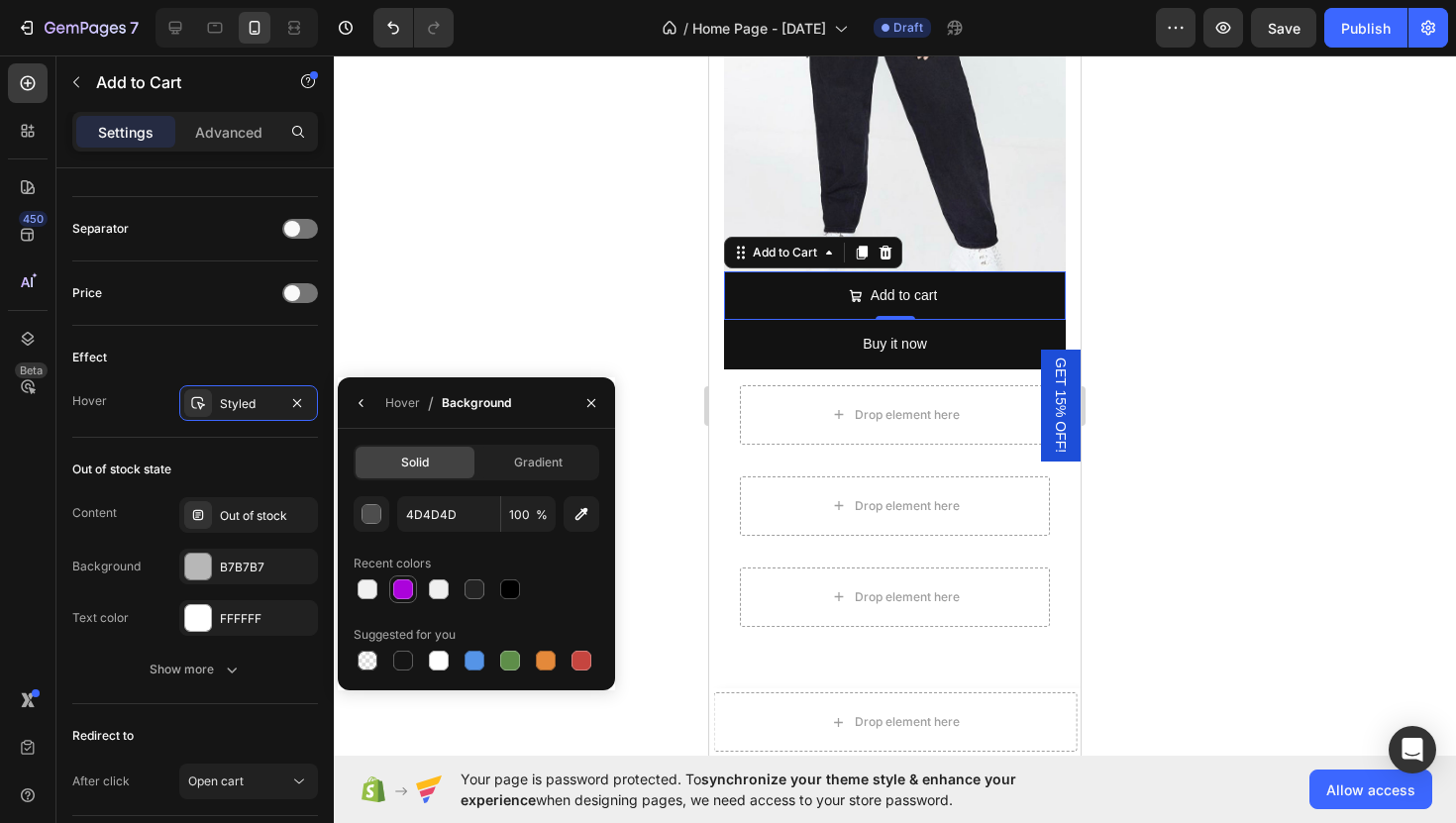 click at bounding box center [403, 589] 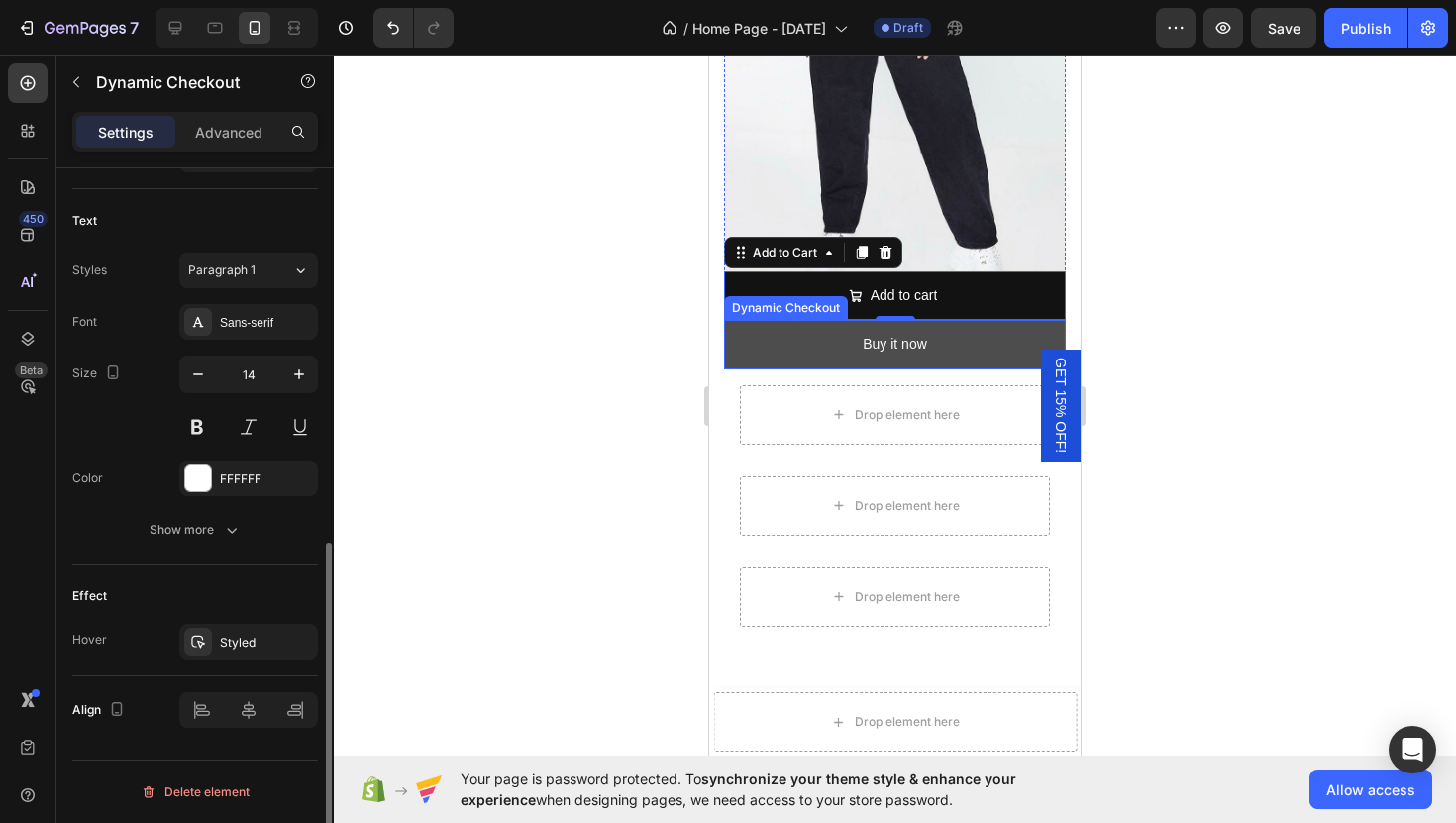 scroll, scrollTop: 0, scrollLeft: 0, axis: both 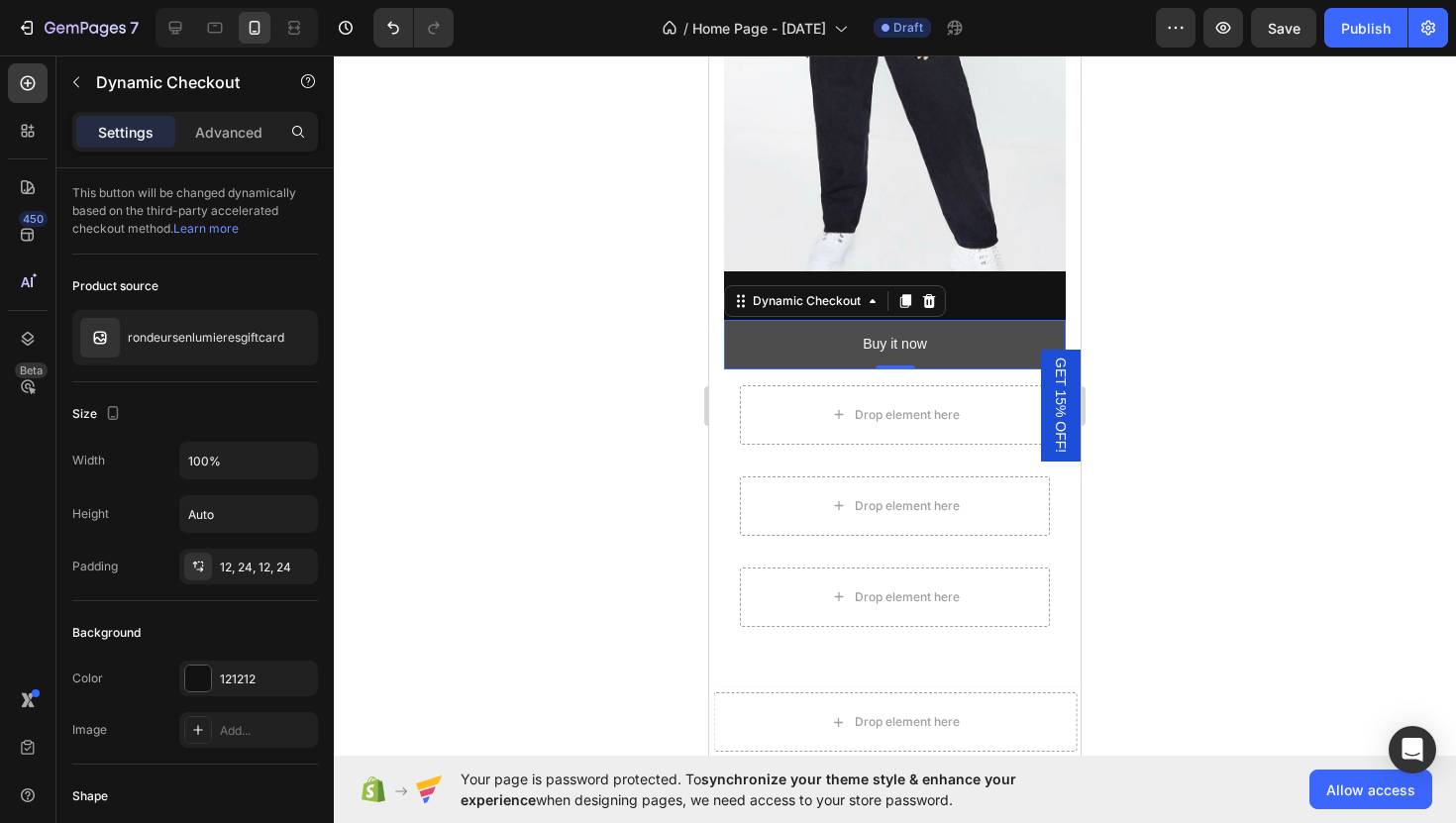 click on "Buy it now" at bounding box center [894, 344] 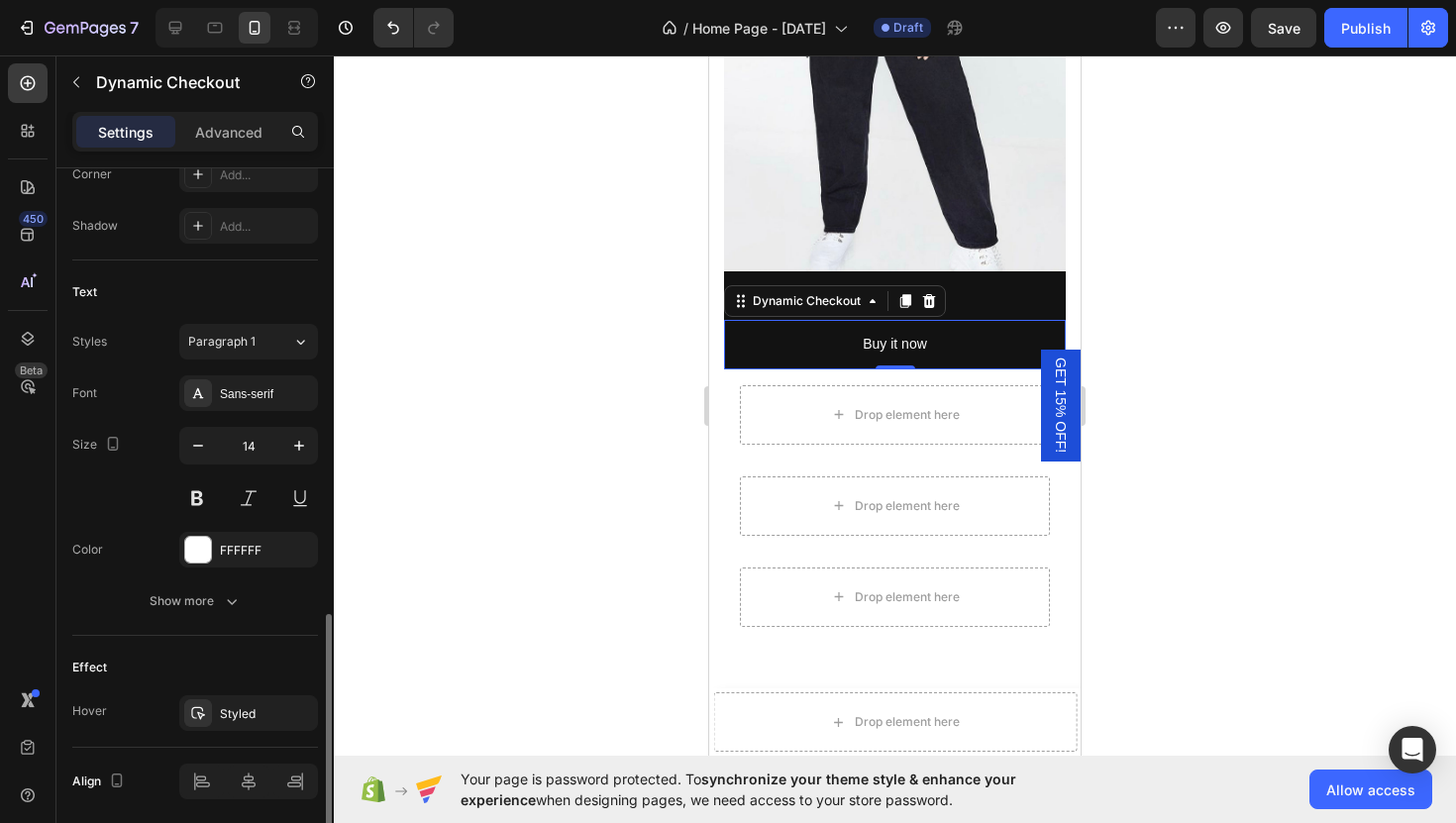 scroll, scrollTop: 790, scrollLeft: 0, axis: vertical 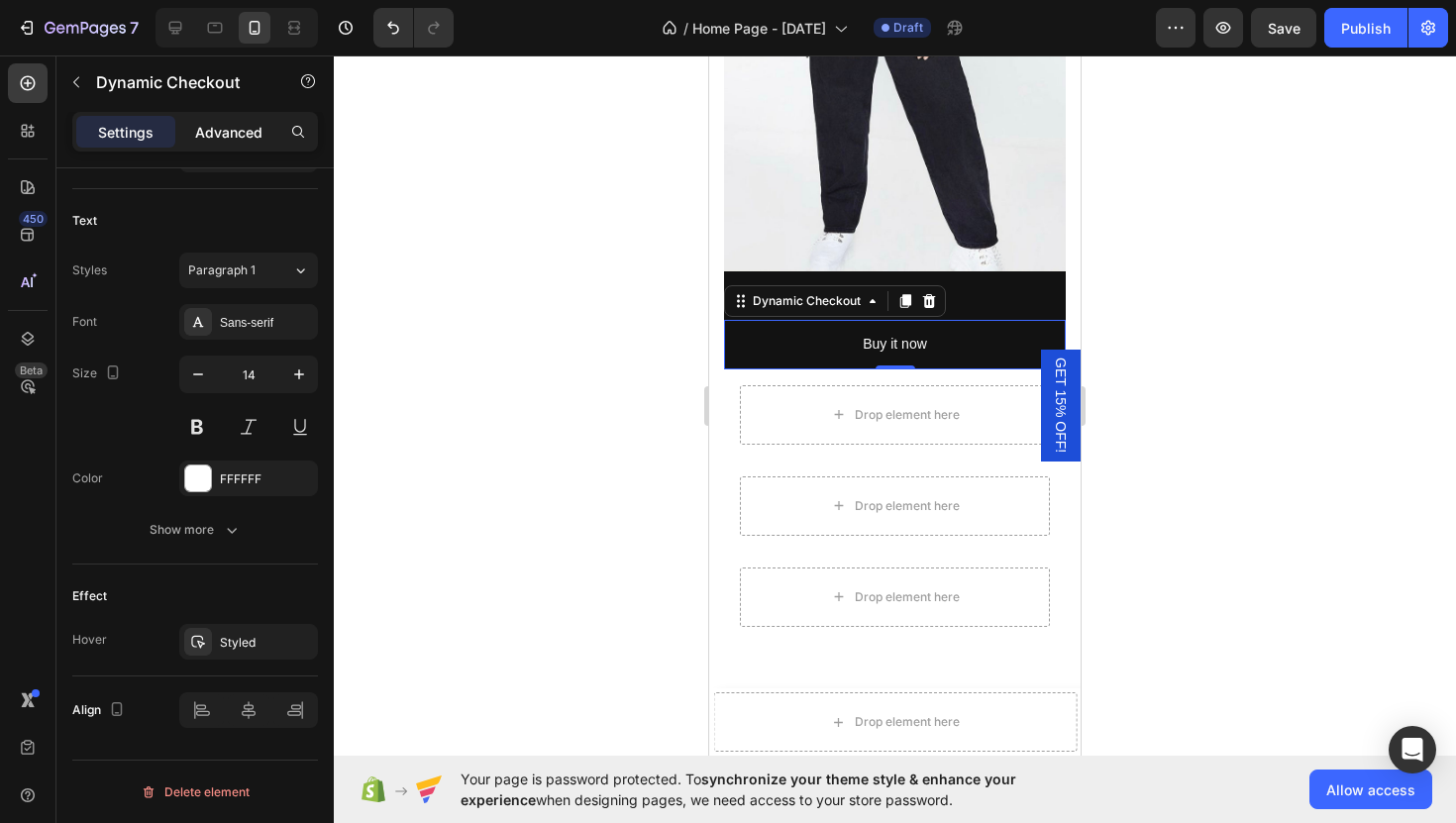 click on "Advanced" at bounding box center (229, 132) 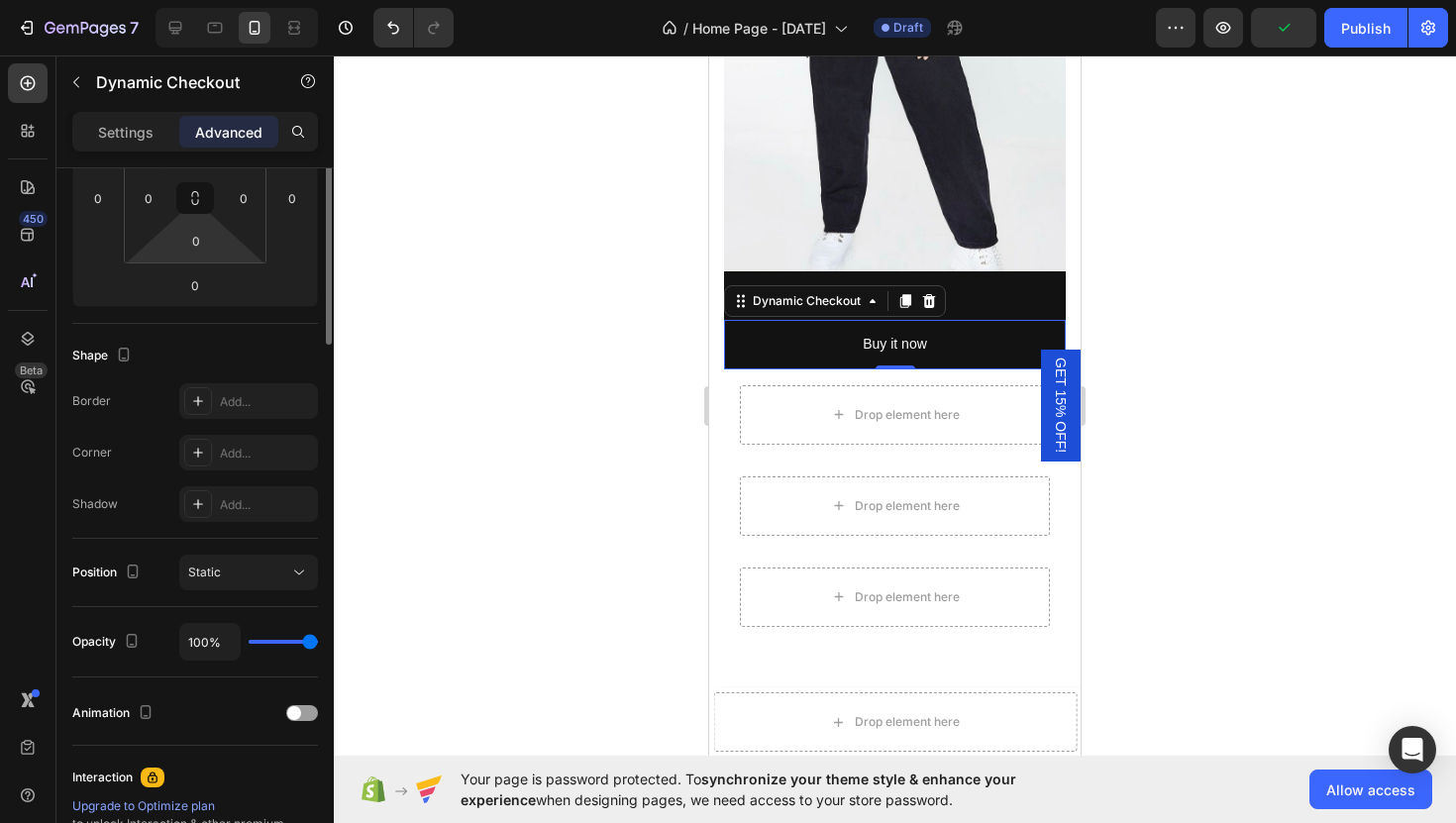 scroll, scrollTop: 0, scrollLeft: 0, axis: both 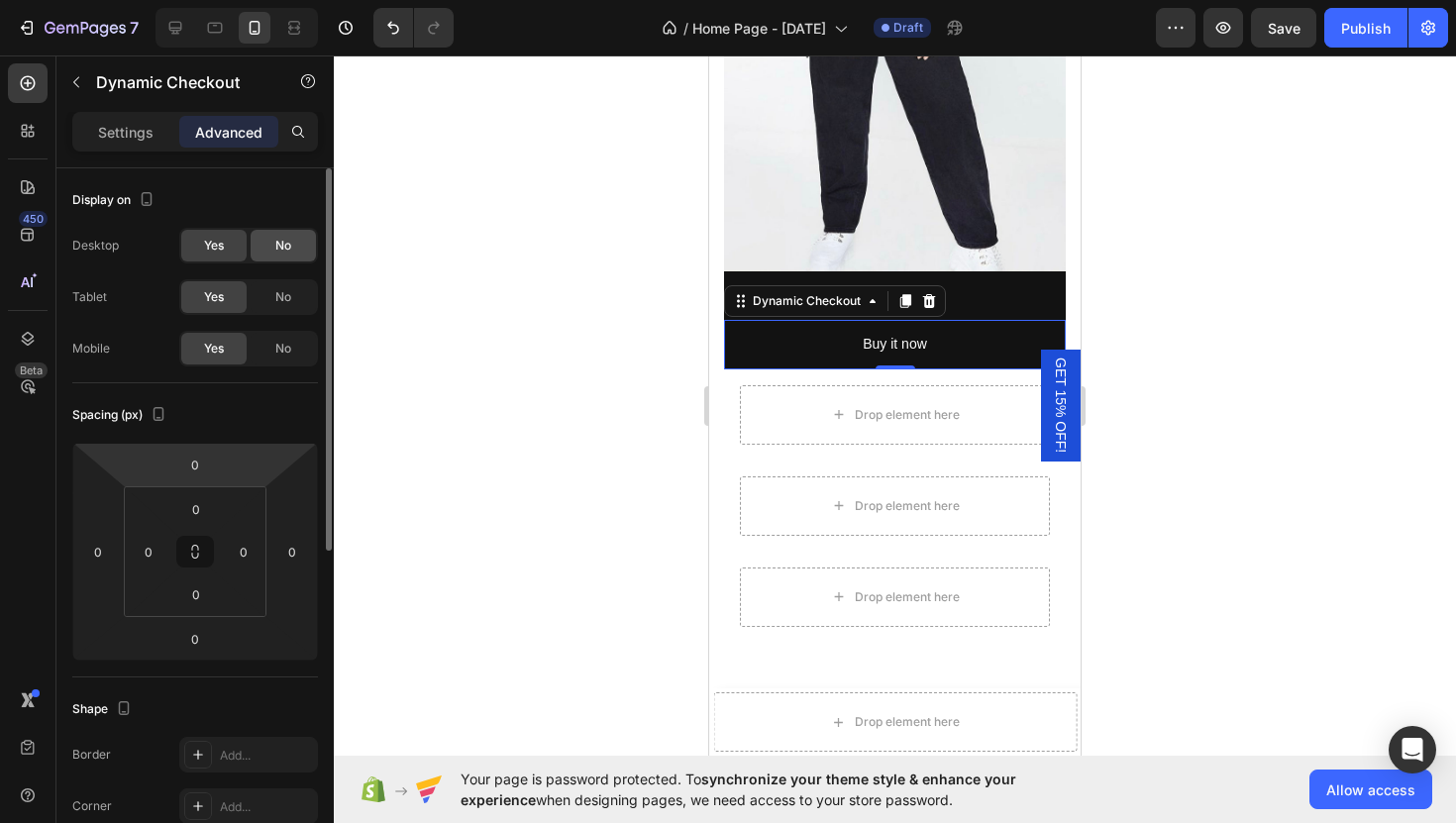 click on "No" 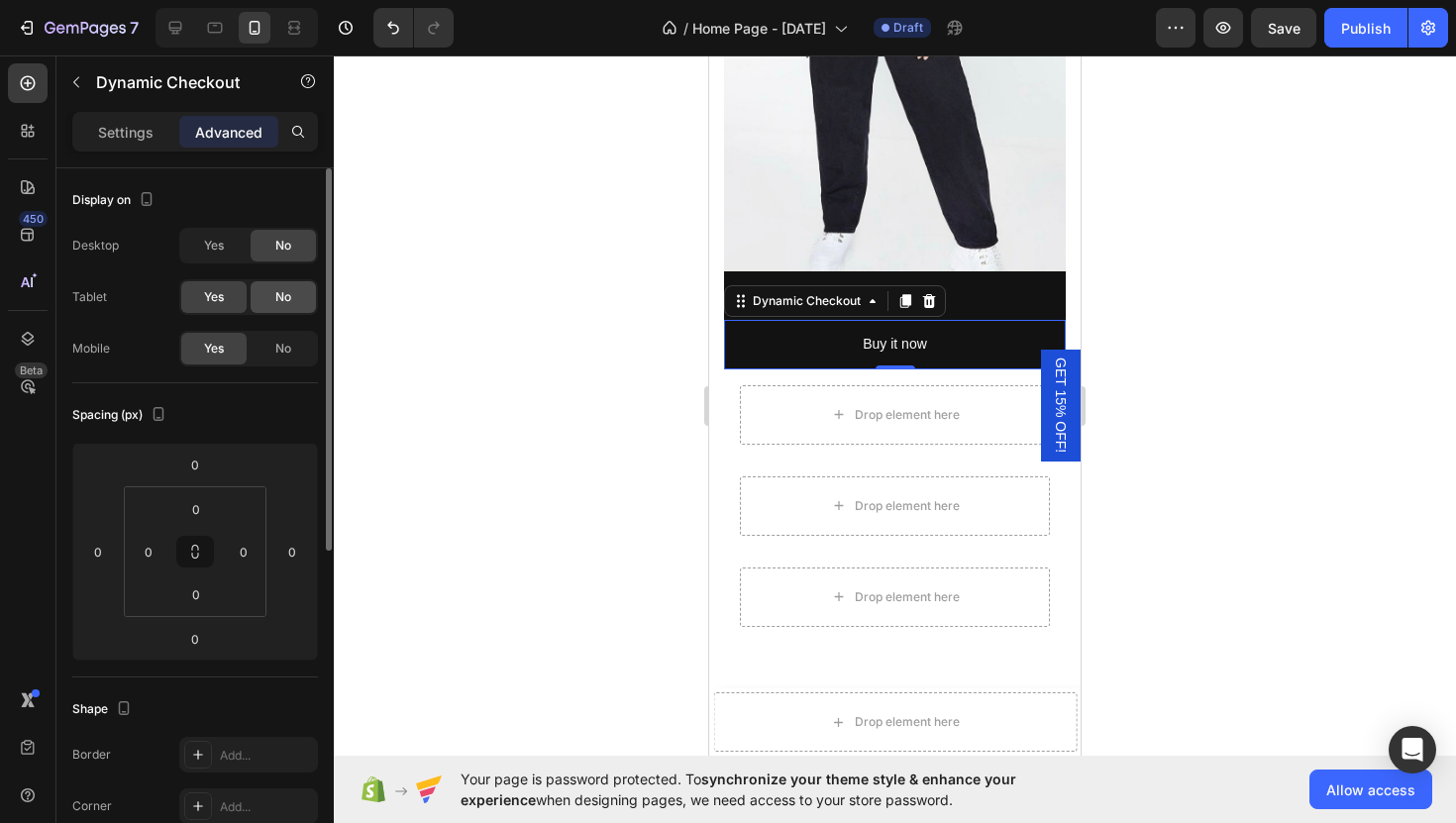 click on "No" 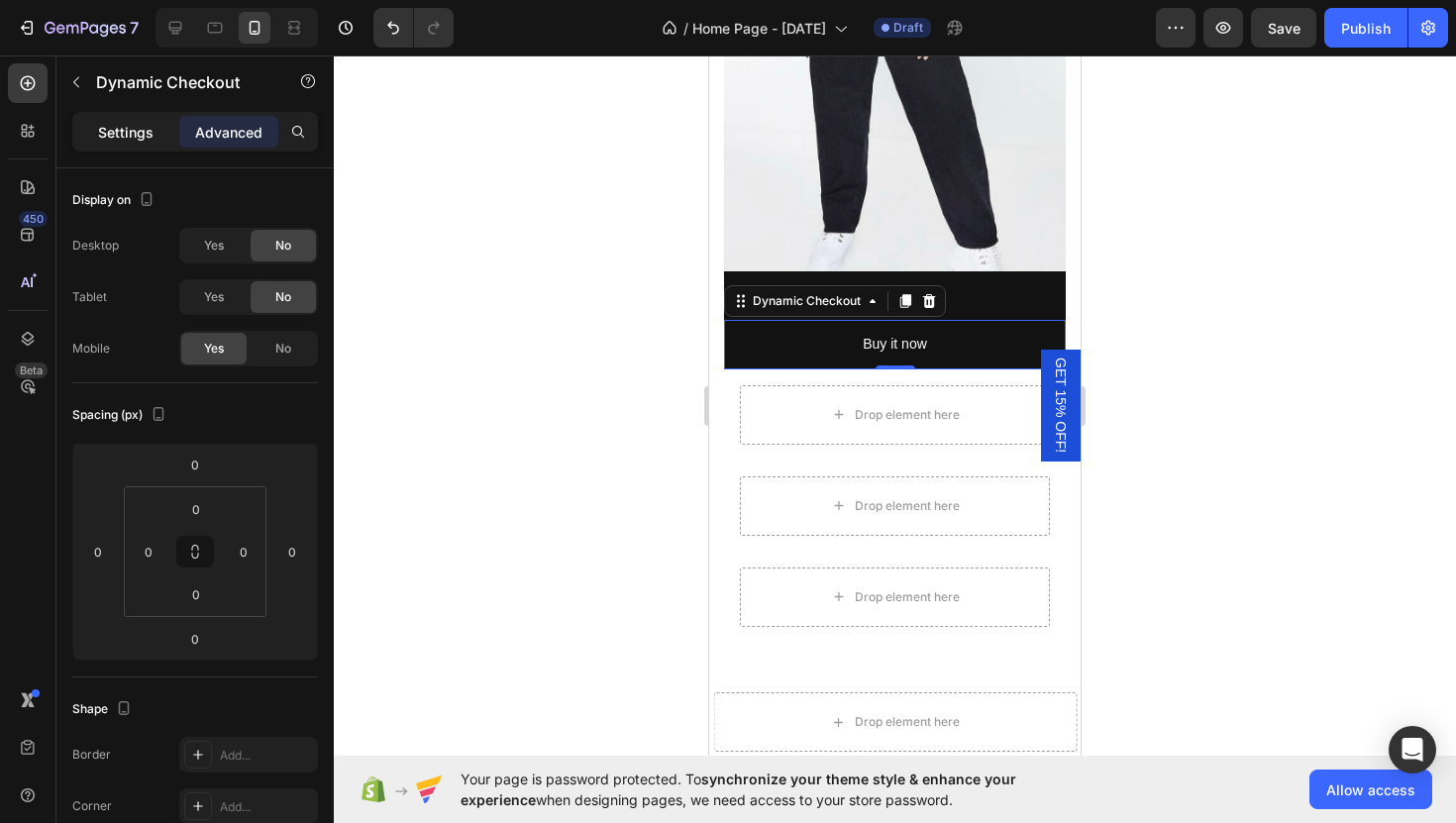 click on "Settings" at bounding box center [126, 132] 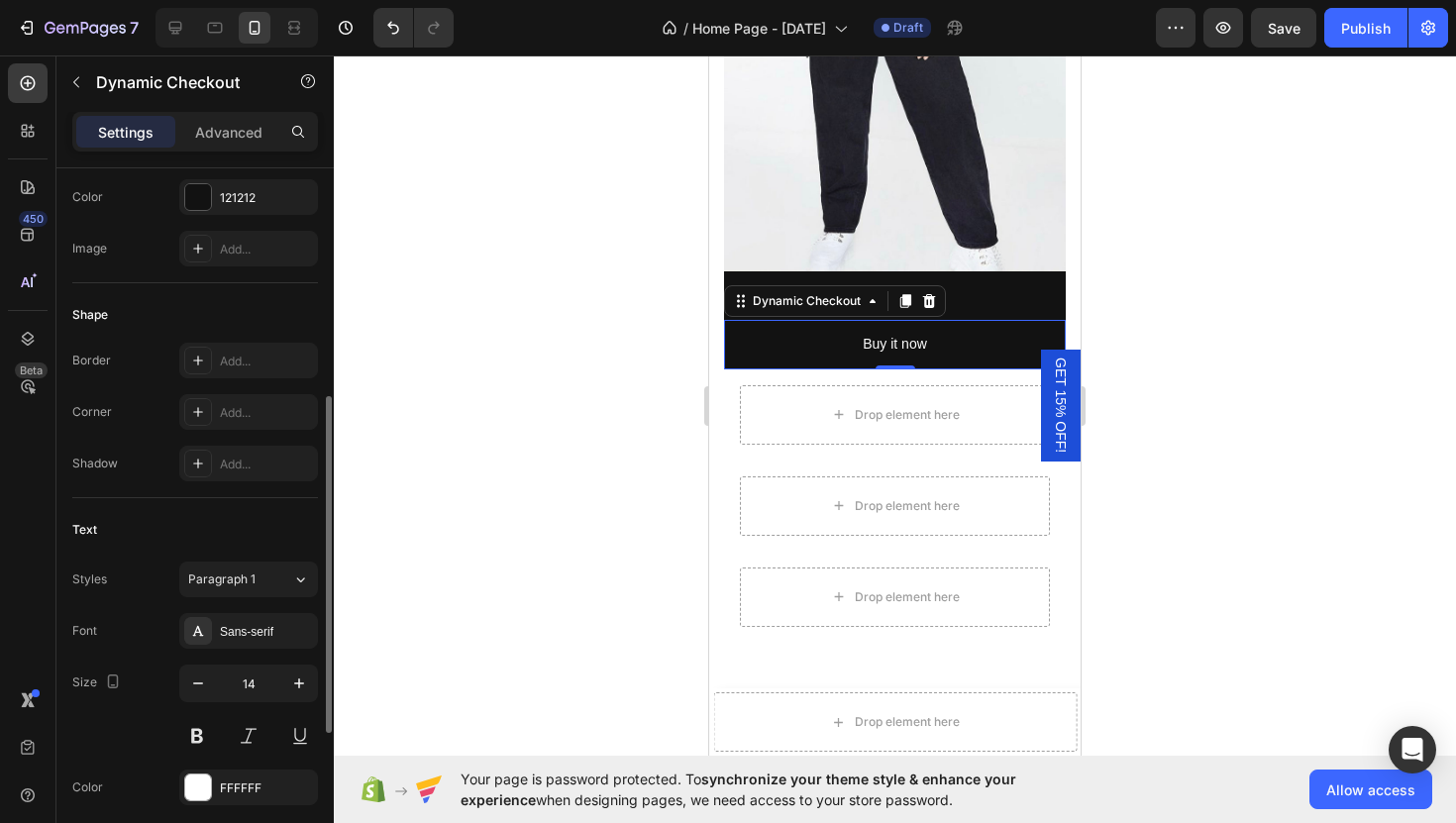 scroll, scrollTop: 790, scrollLeft: 0, axis: vertical 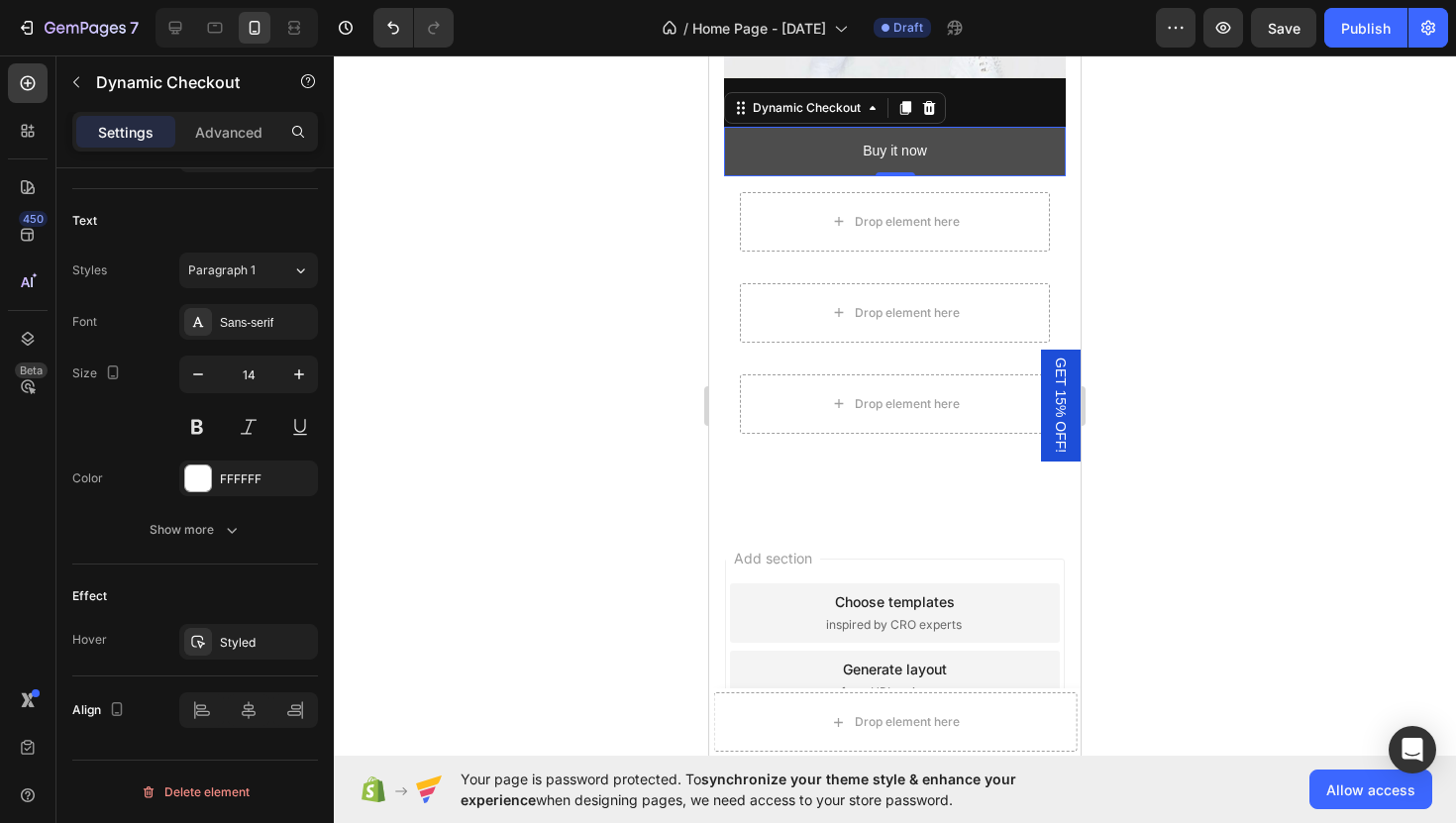 click on "Buy it now" at bounding box center (894, 151) 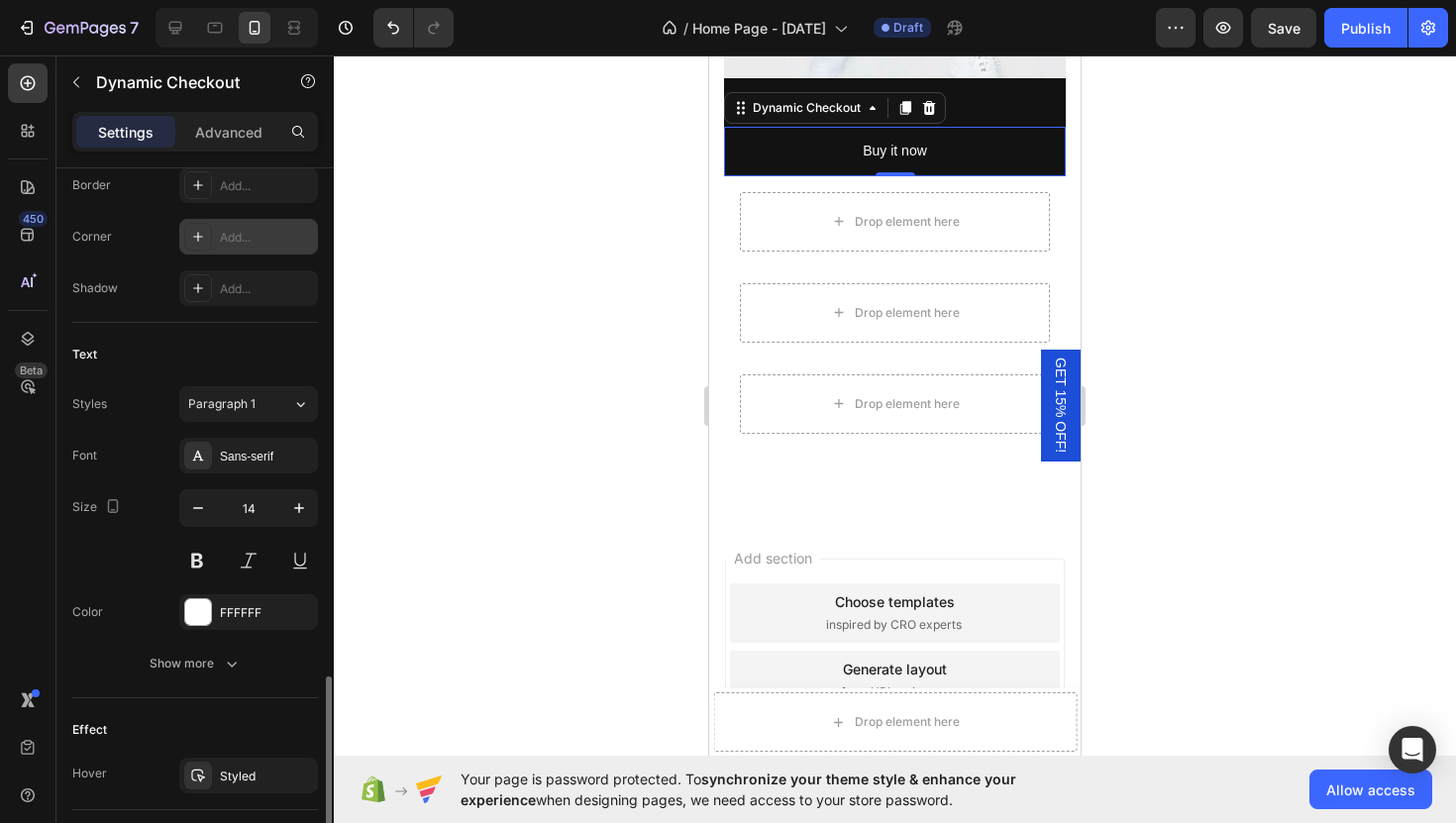 scroll, scrollTop: 790, scrollLeft: 0, axis: vertical 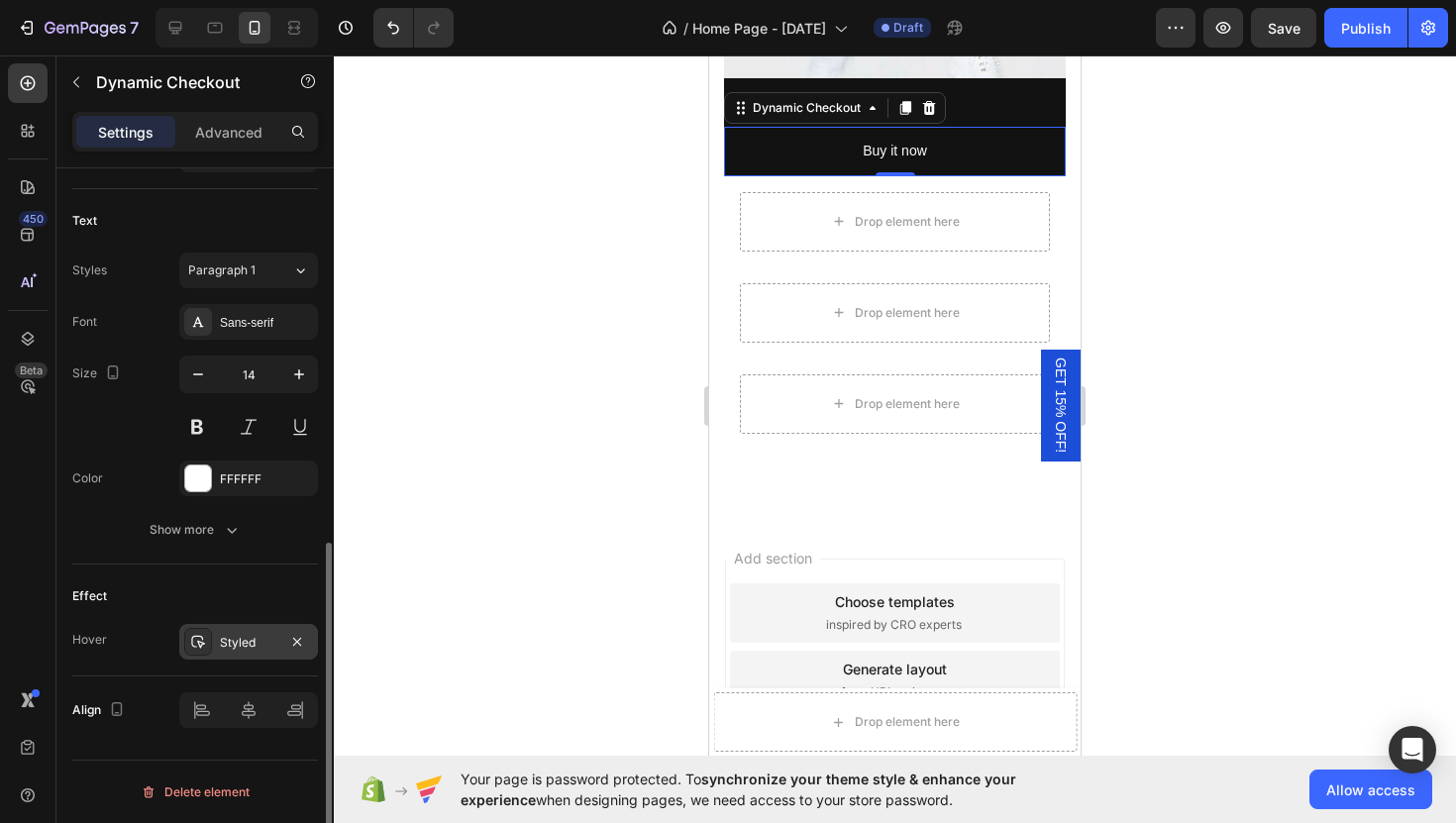 click on "Styled" at bounding box center (249, 643) 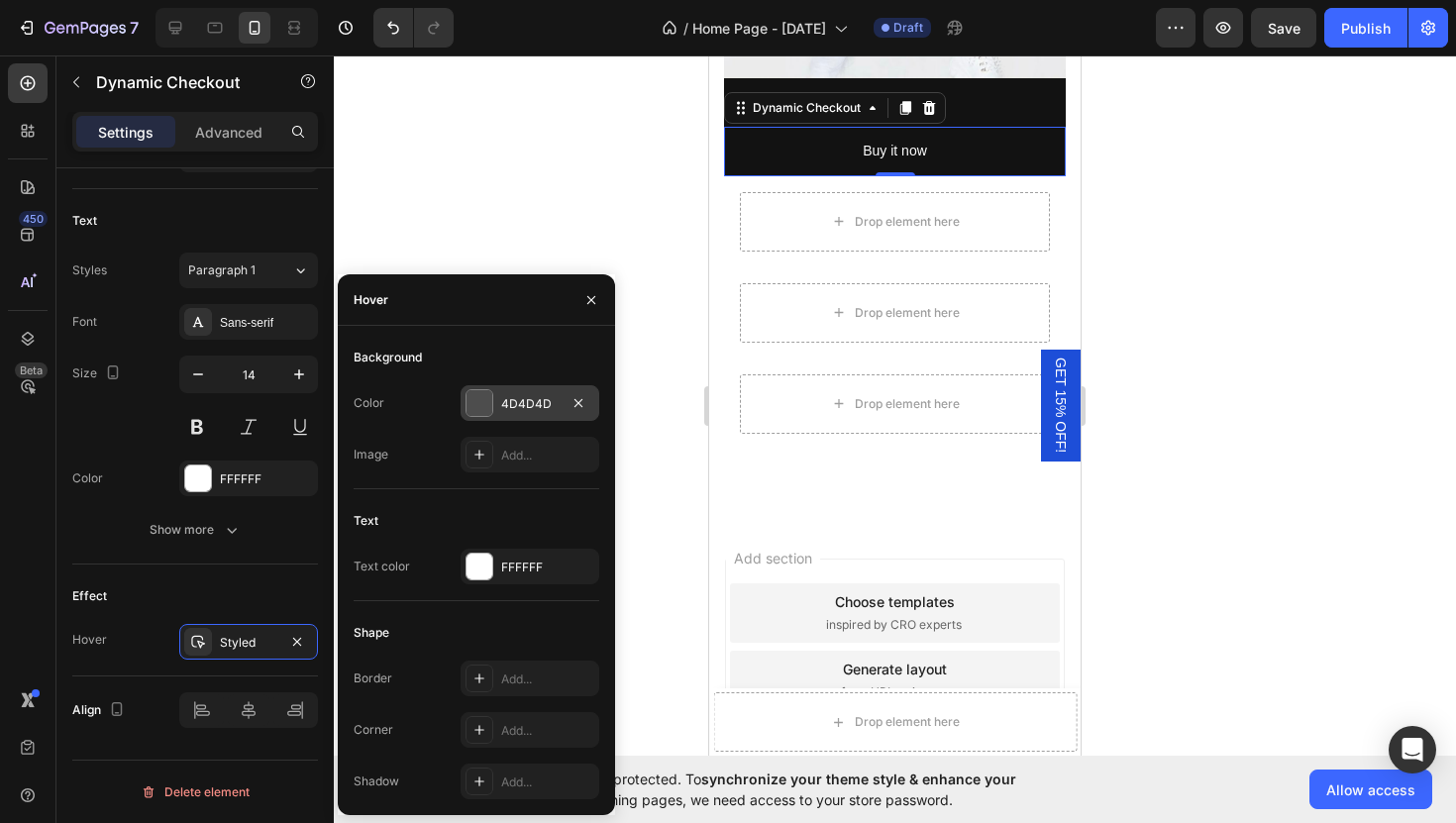 click at bounding box center [479, 403] 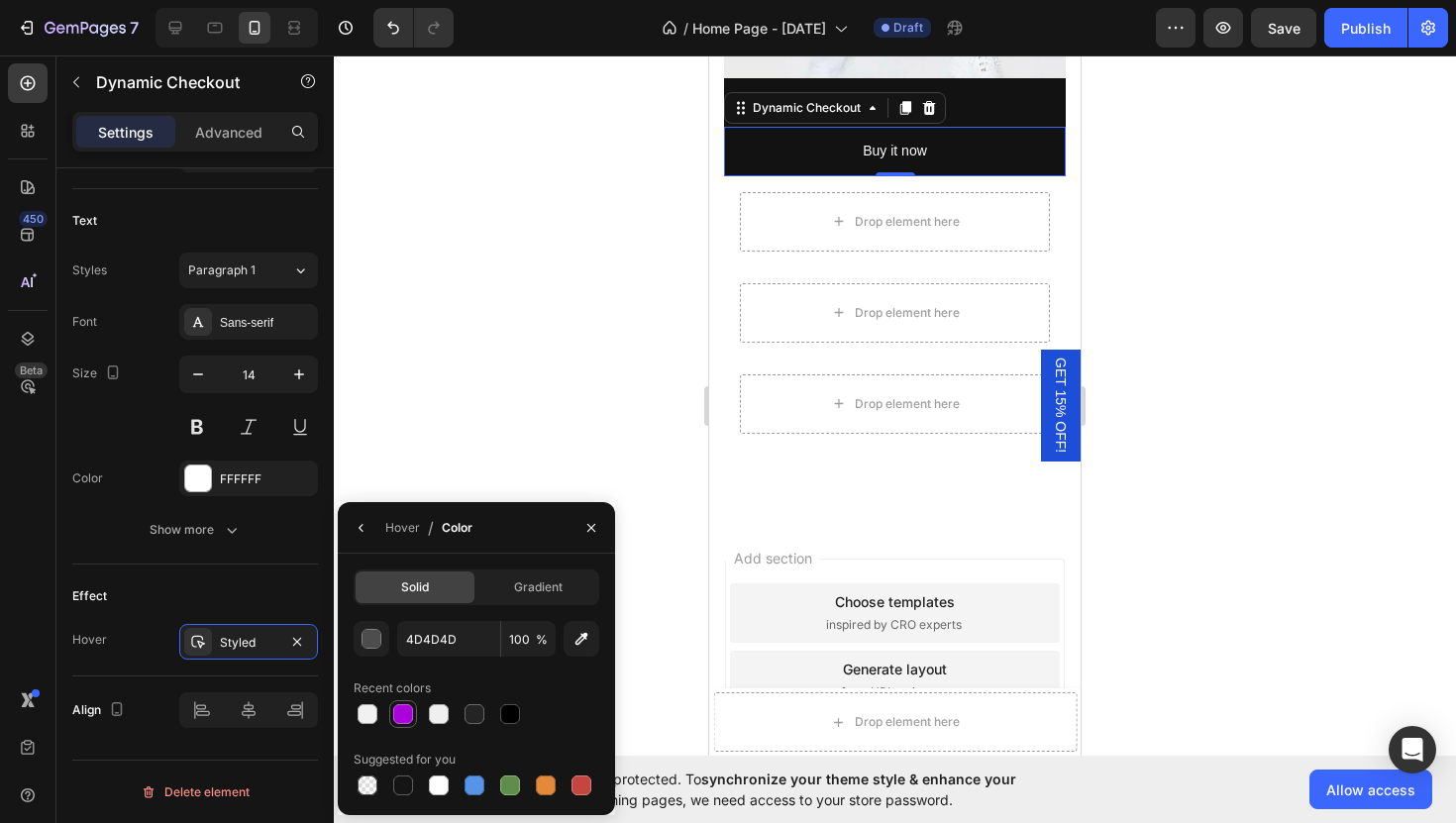 click at bounding box center (403, 714) 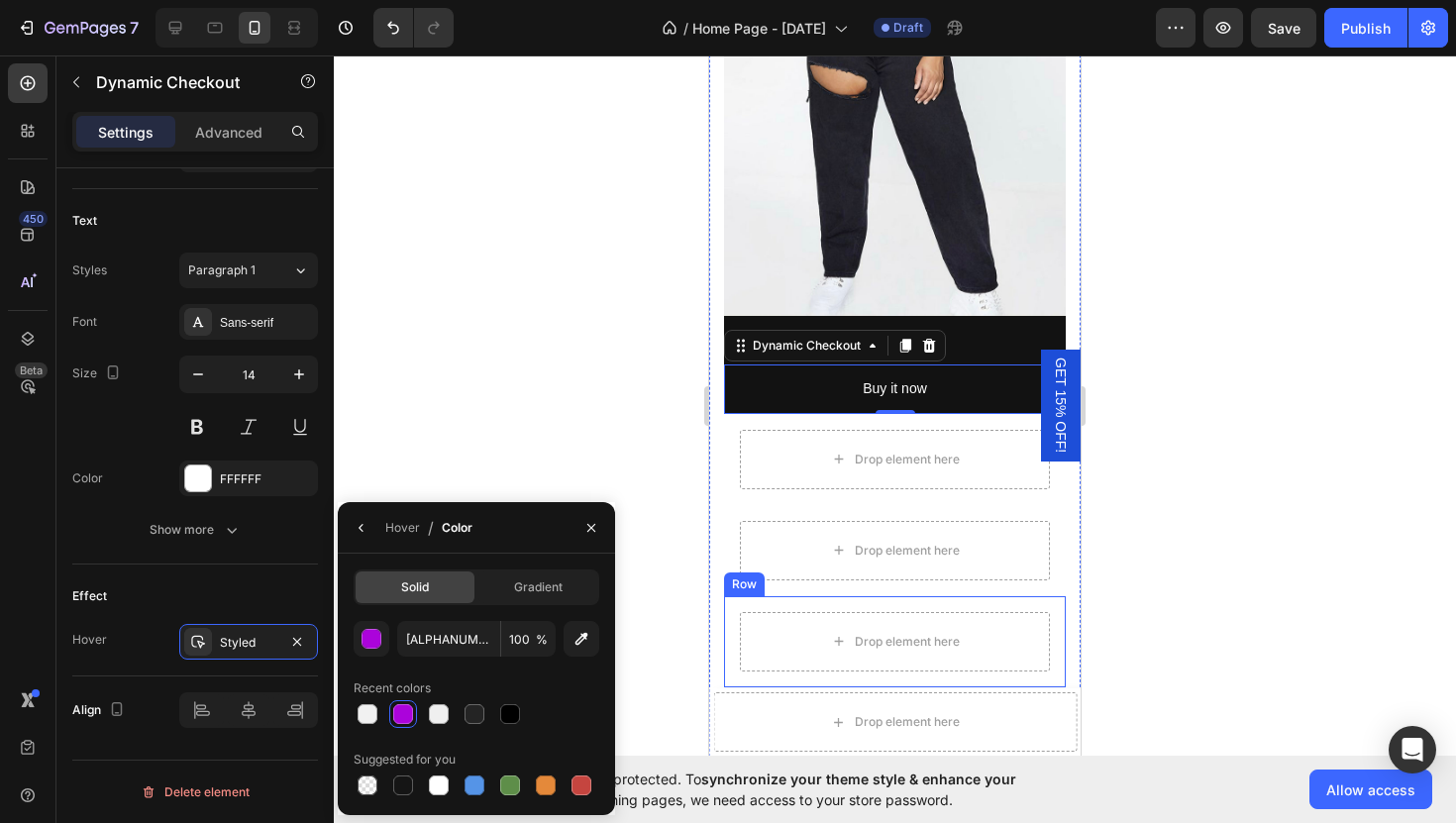 scroll, scrollTop: 4337, scrollLeft: 0, axis: vertical 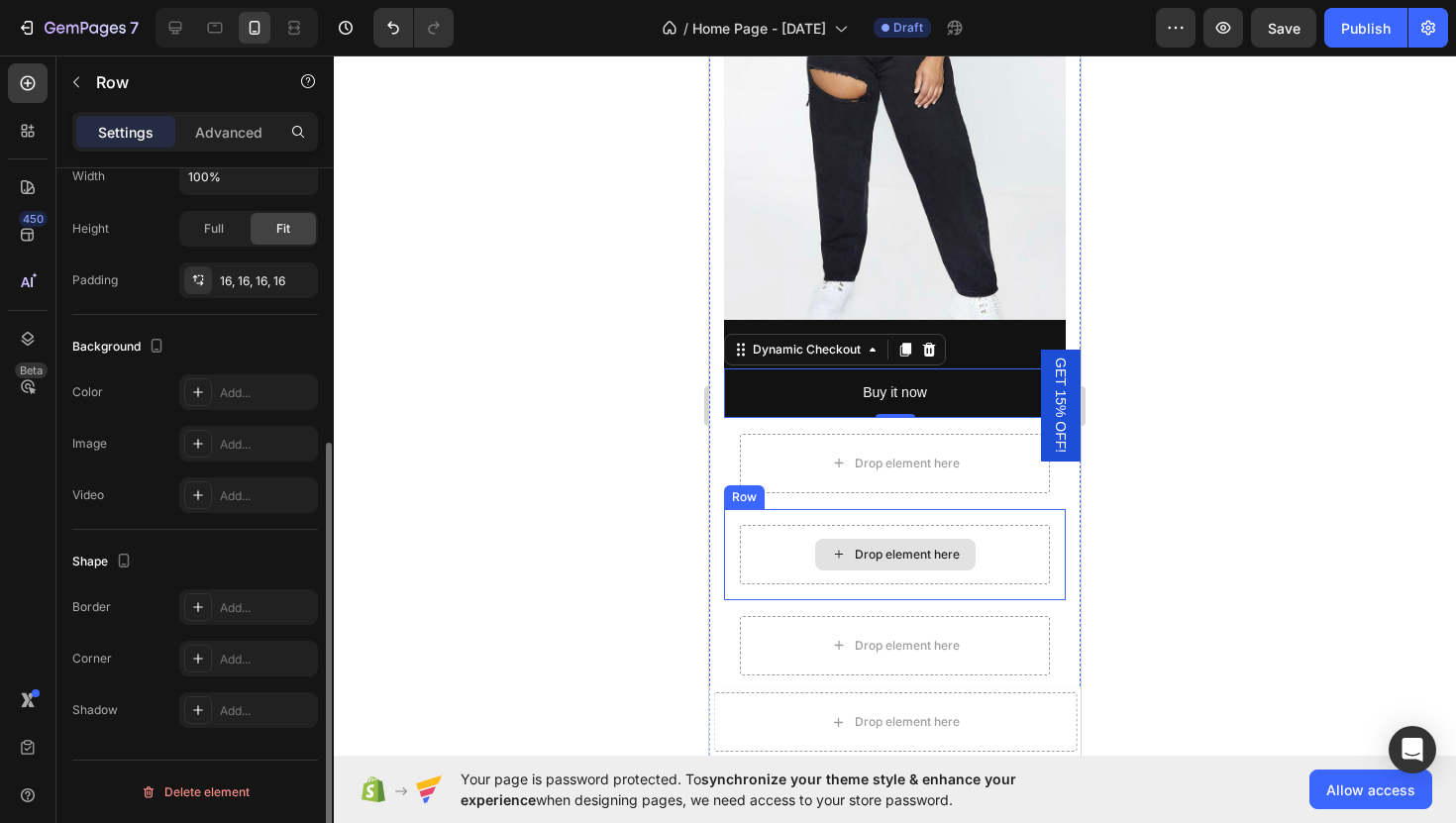 click on "Drop element here" at bounding box center (894, 555) 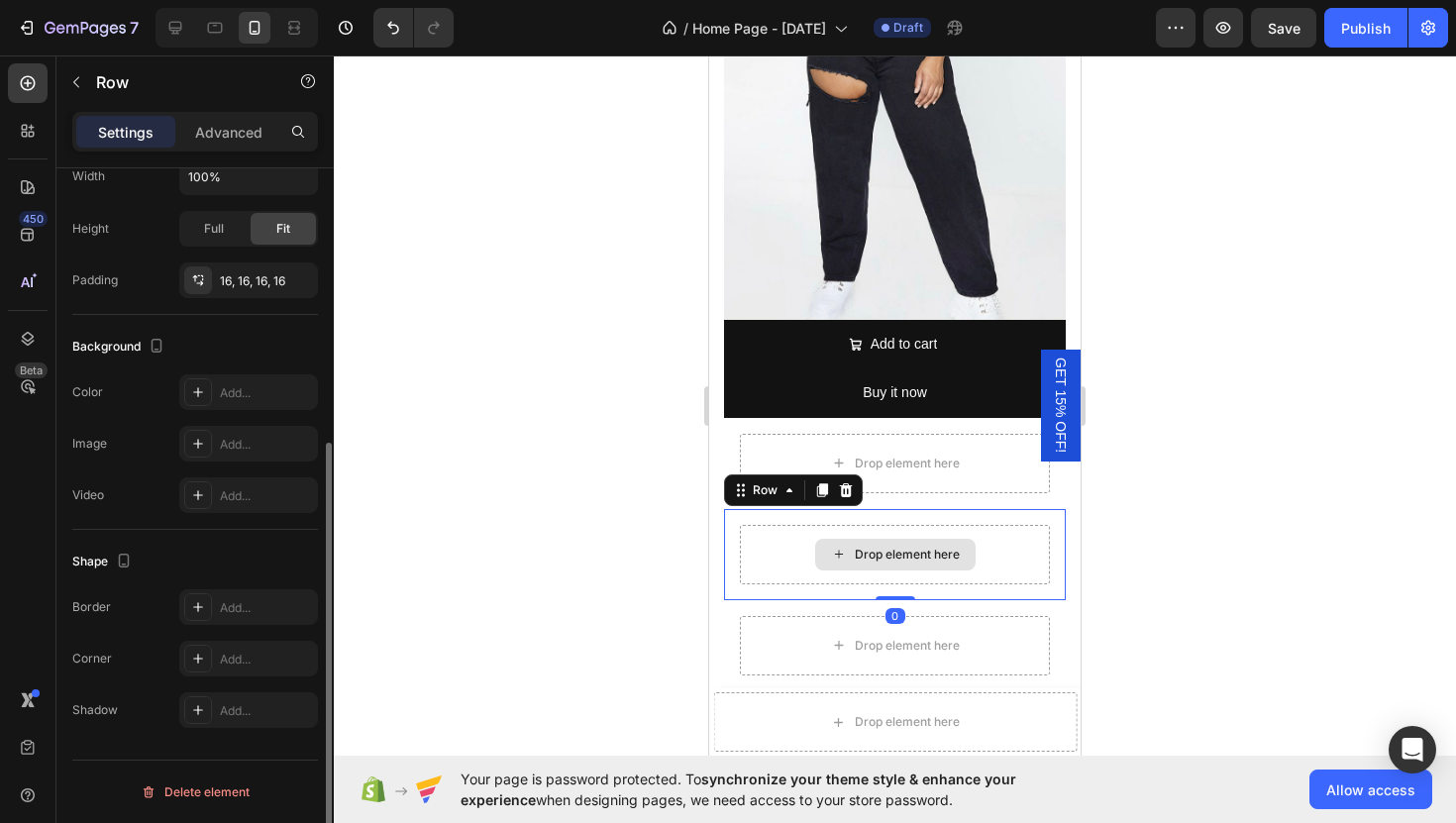scroll, scrollTop: 0, scrollLeft: 0, axis: both 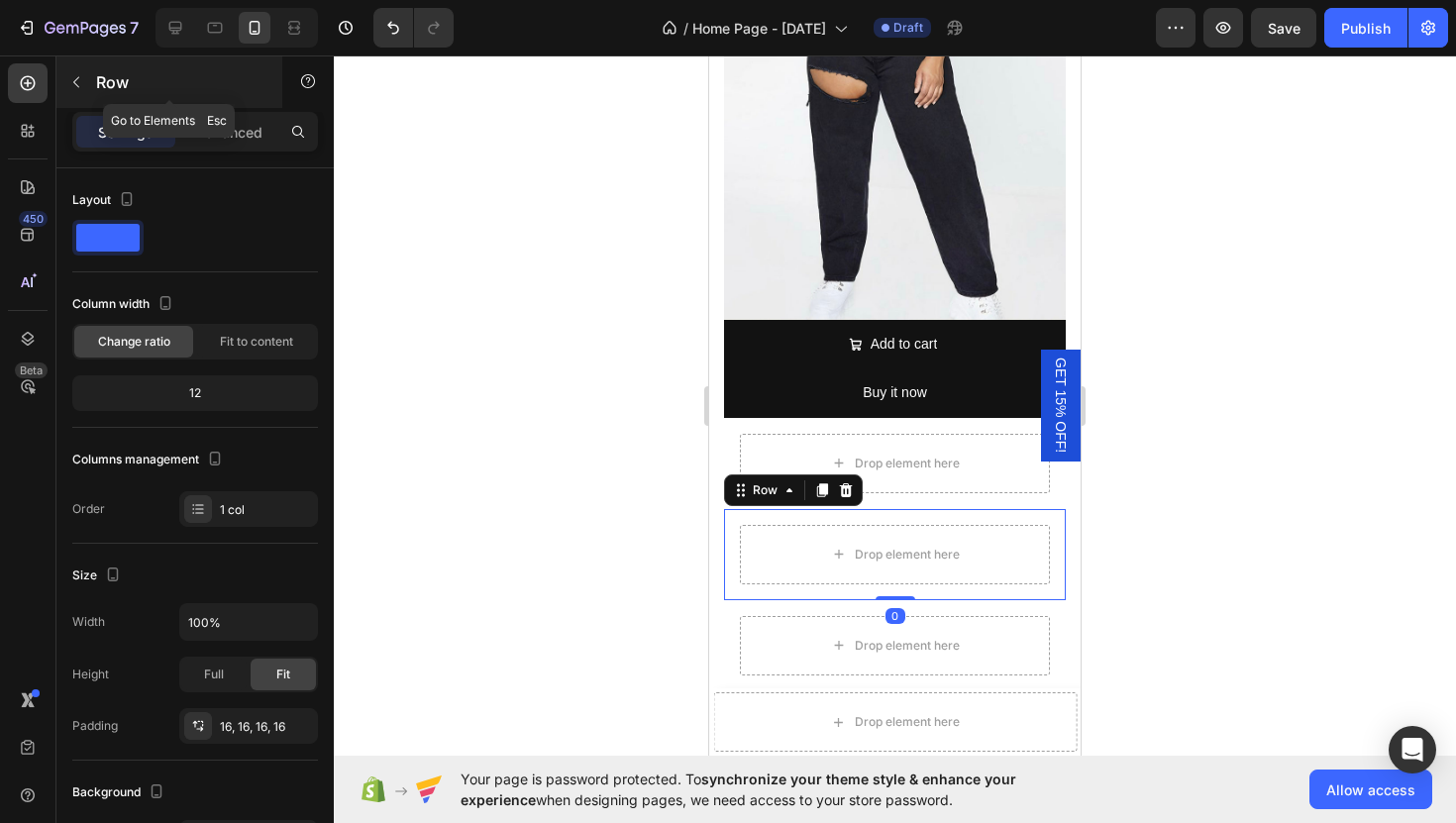click at bounding box center (76, 82) 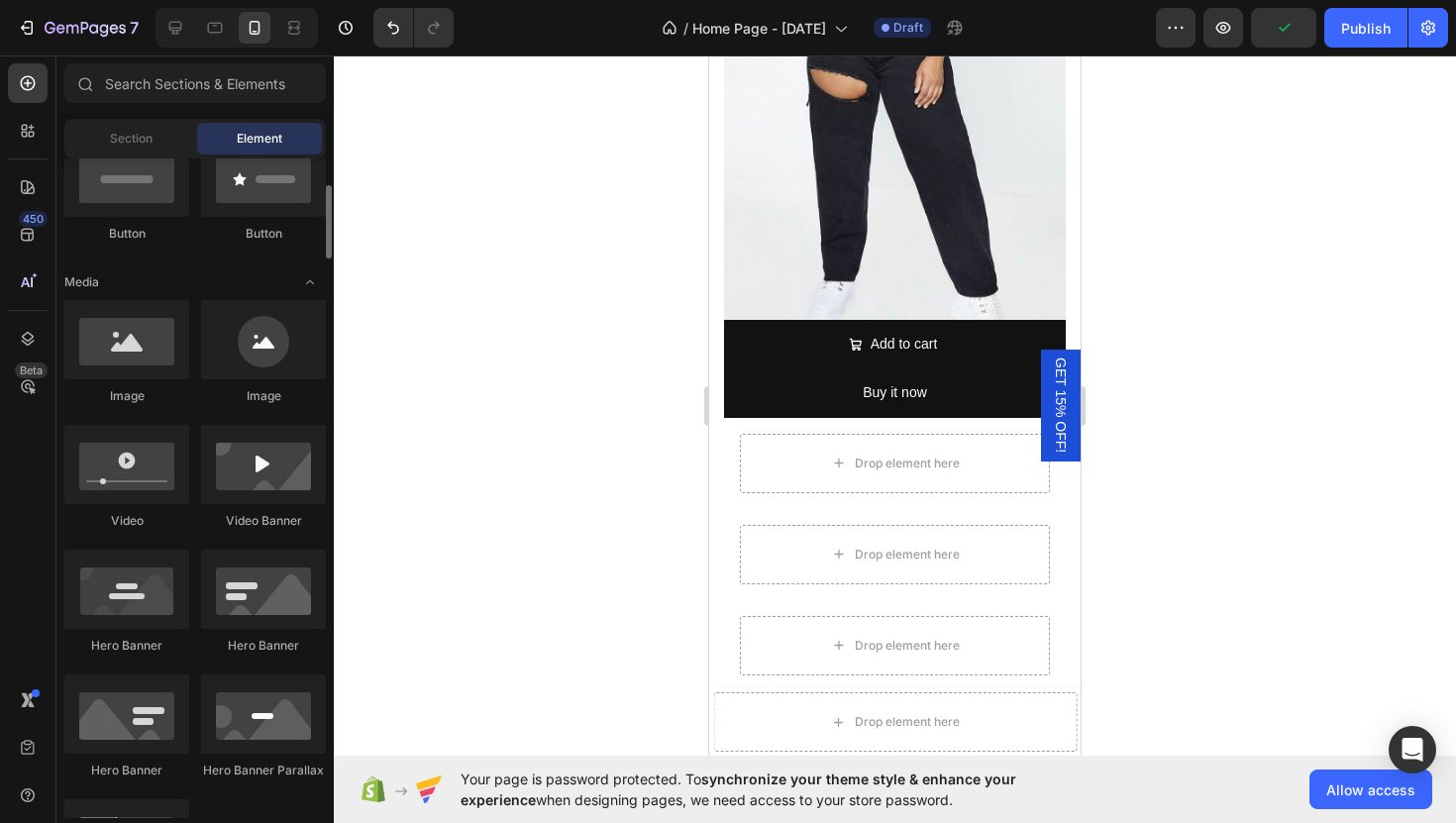 scroll, scrollTop: 479, scrollLeft: 0, axis: vertical 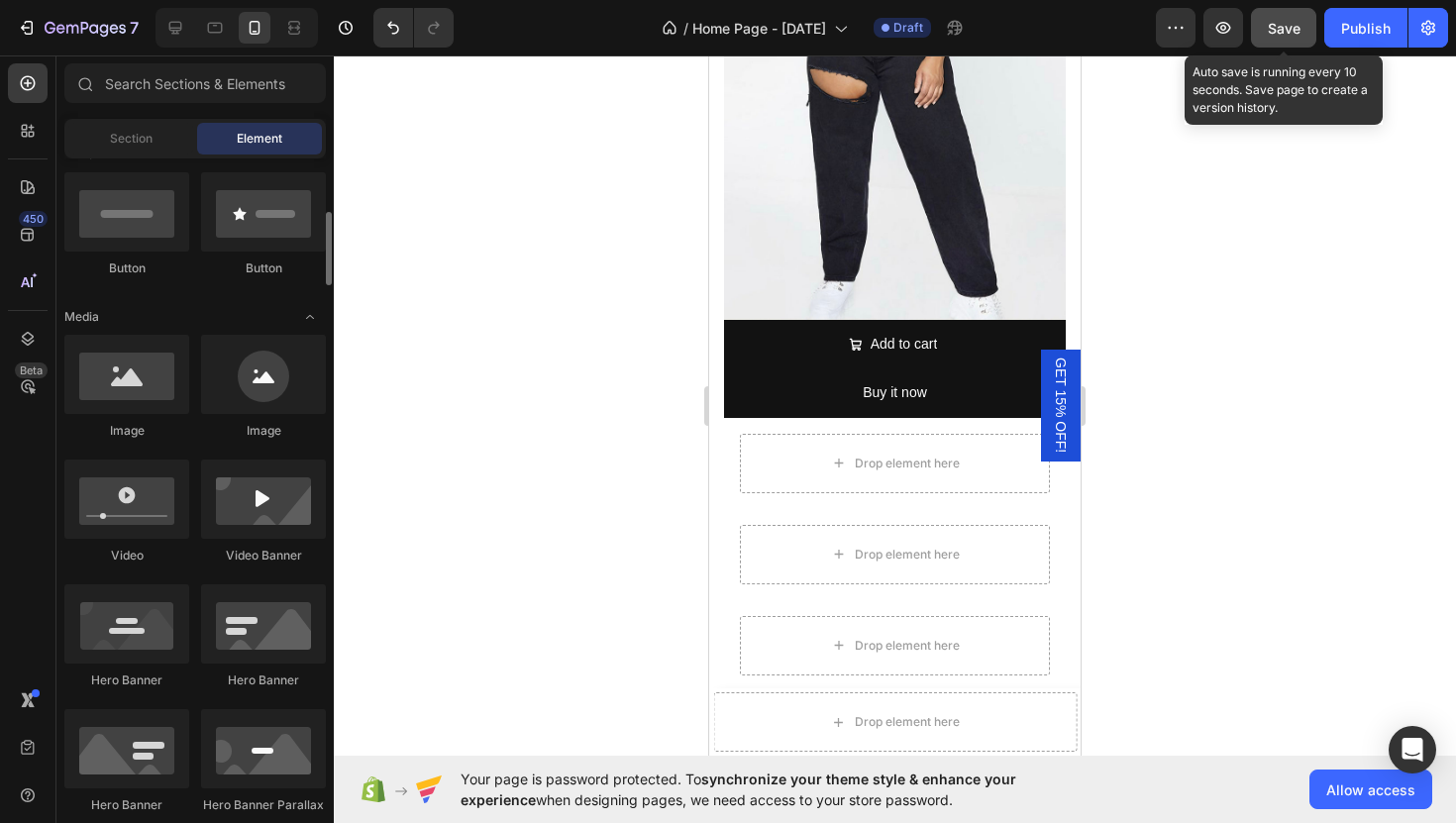 click on "Save" at bounding box center (1284, 28) 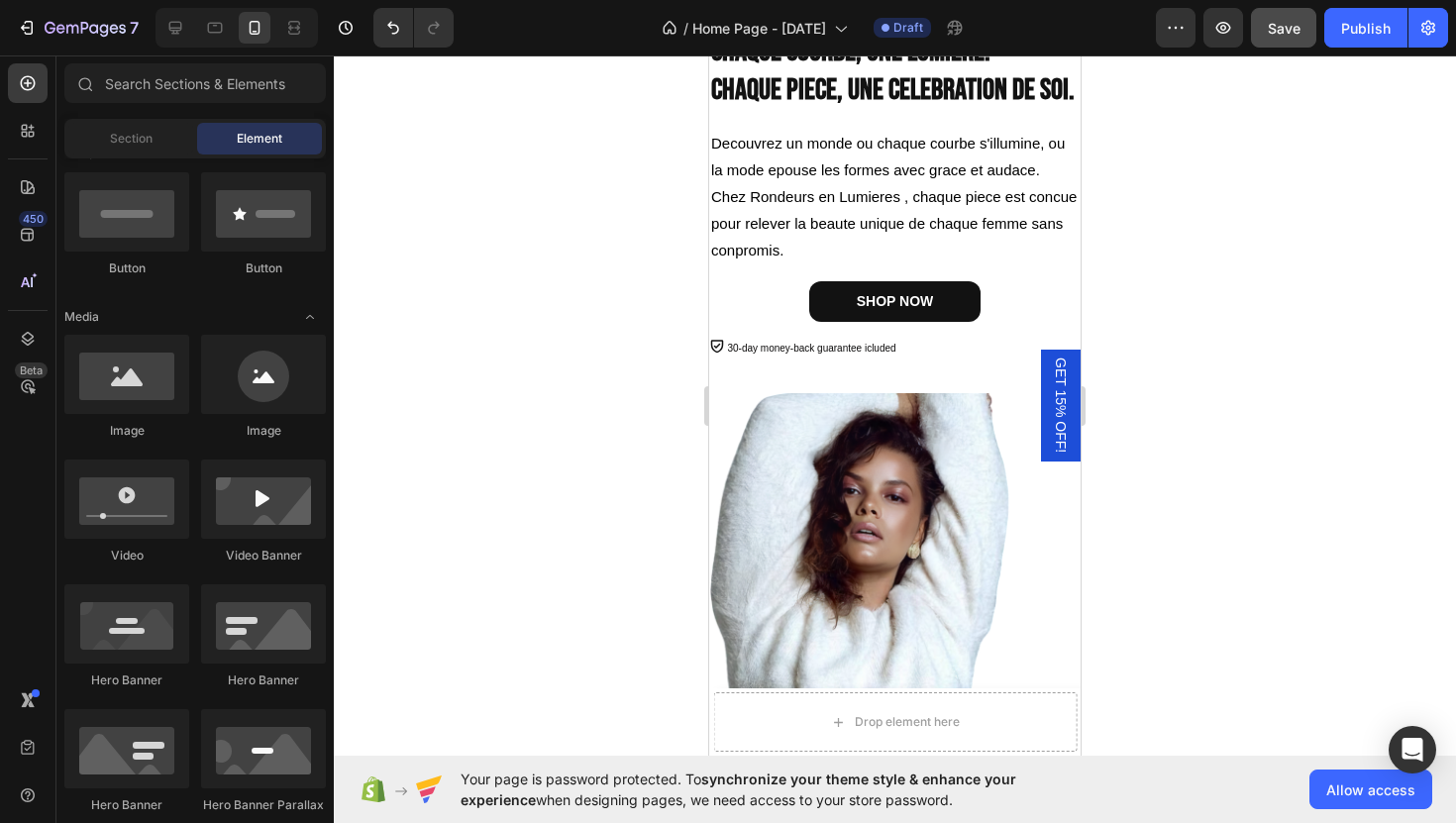 scroll, scrollTop: 0, scrollLeft: 0, axis: both 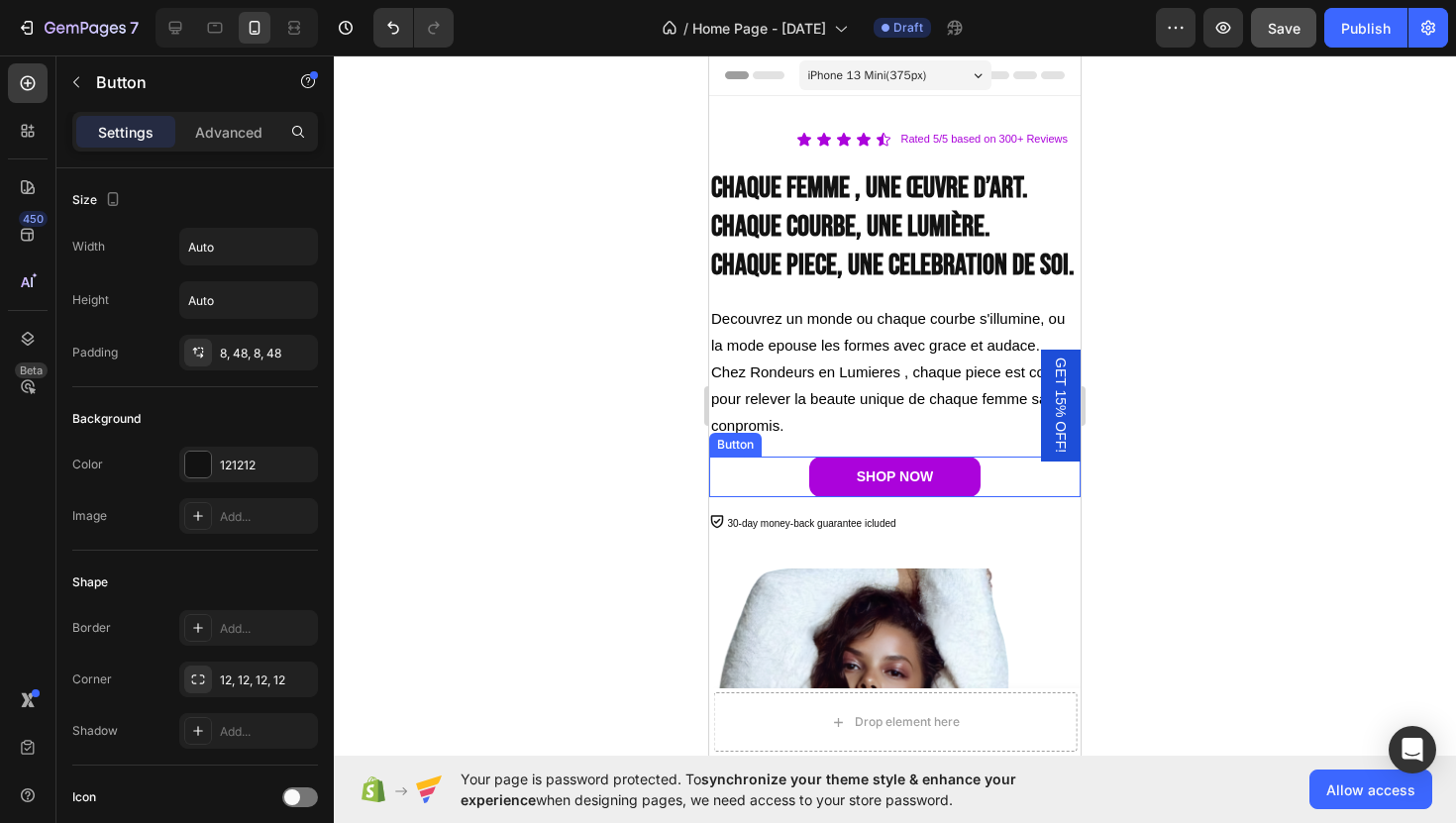 click on "SHOP NOW" at bounding box center [895, 476] 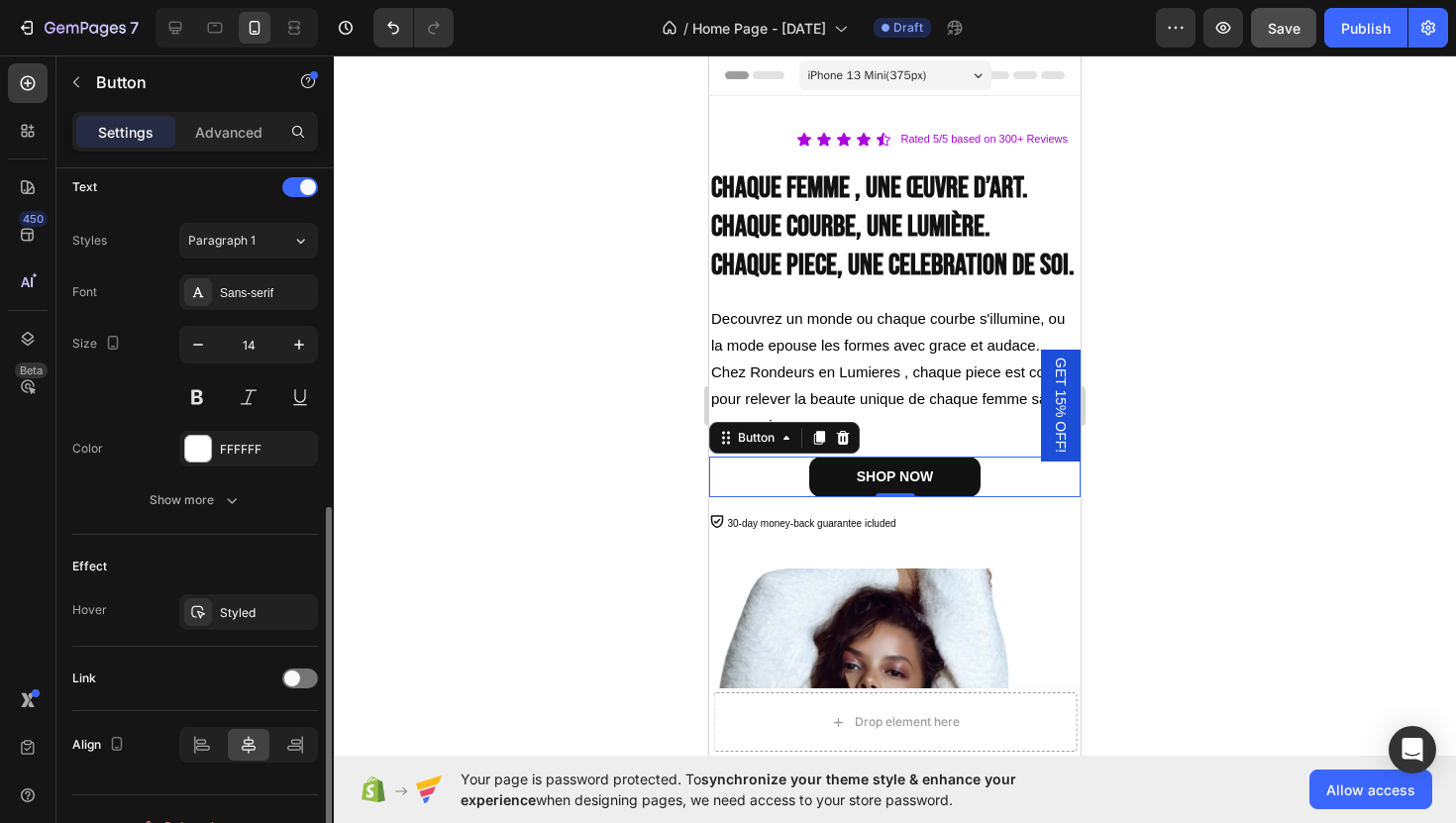 scroll, scrollTop: 709, scrollLeft: 0, axis: vertical 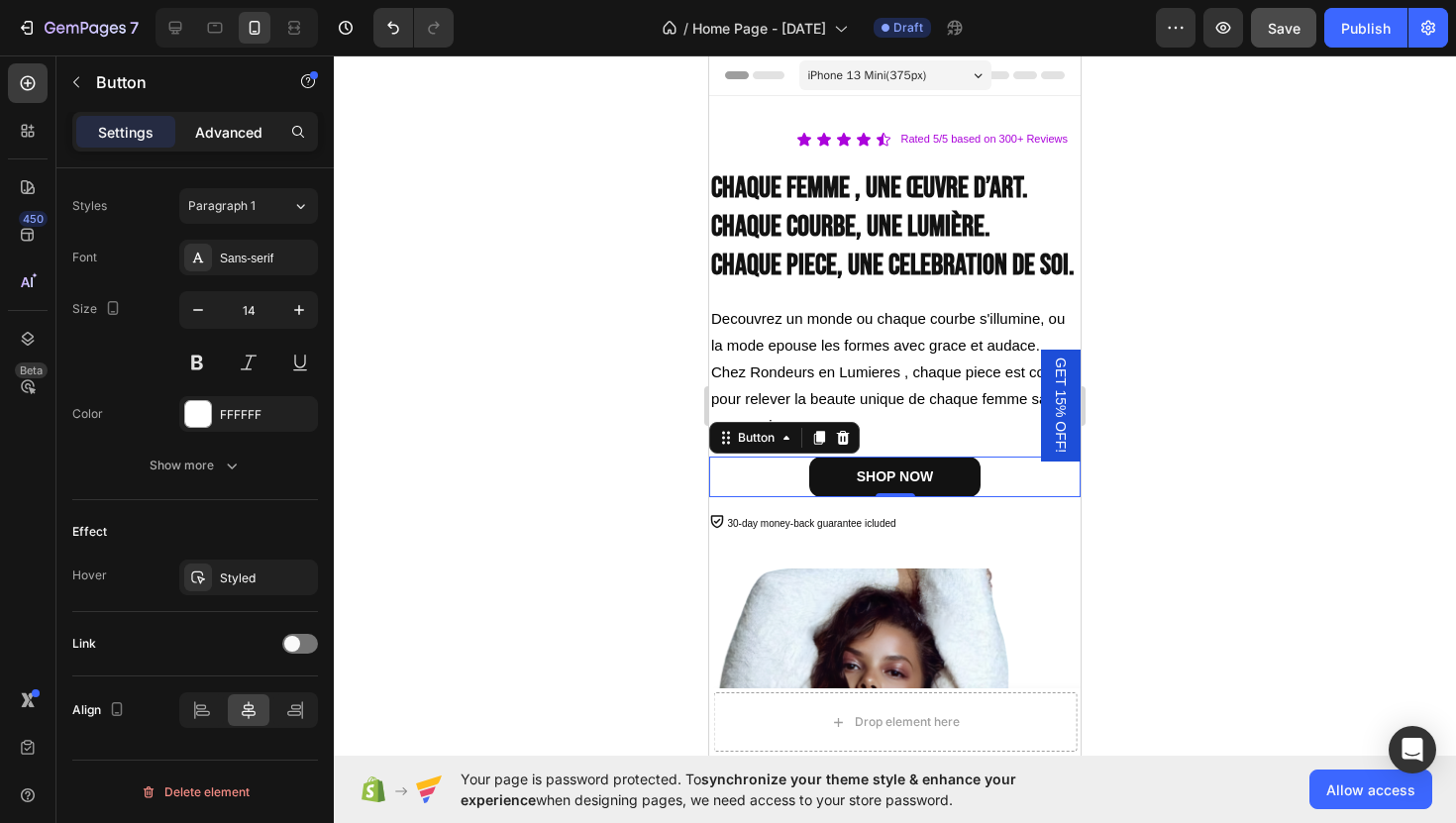click on "Advanced" at bounding box center [229, 132] 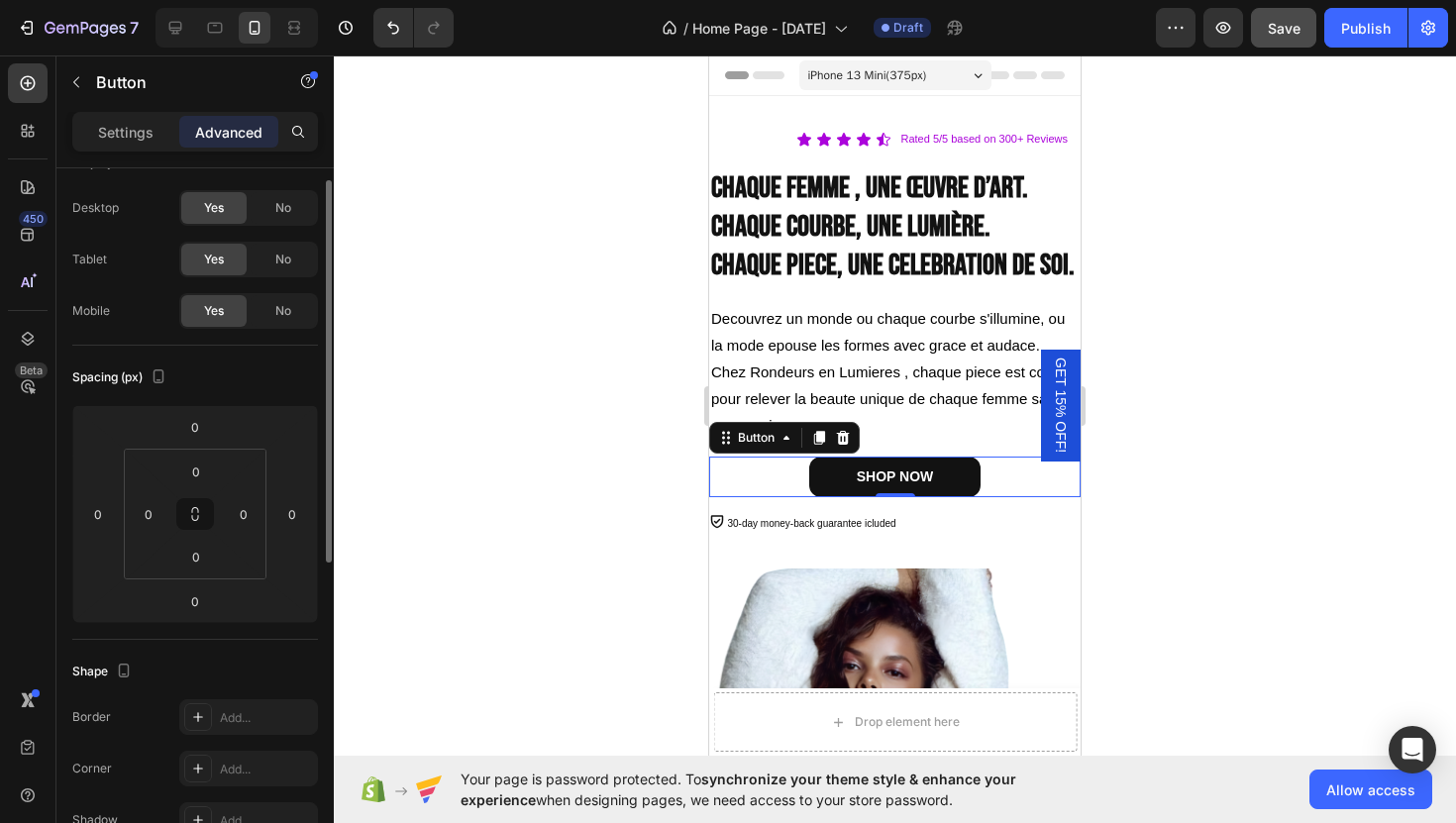 scroll, scrollTop: 0, scrollLeft: 0, axis: both 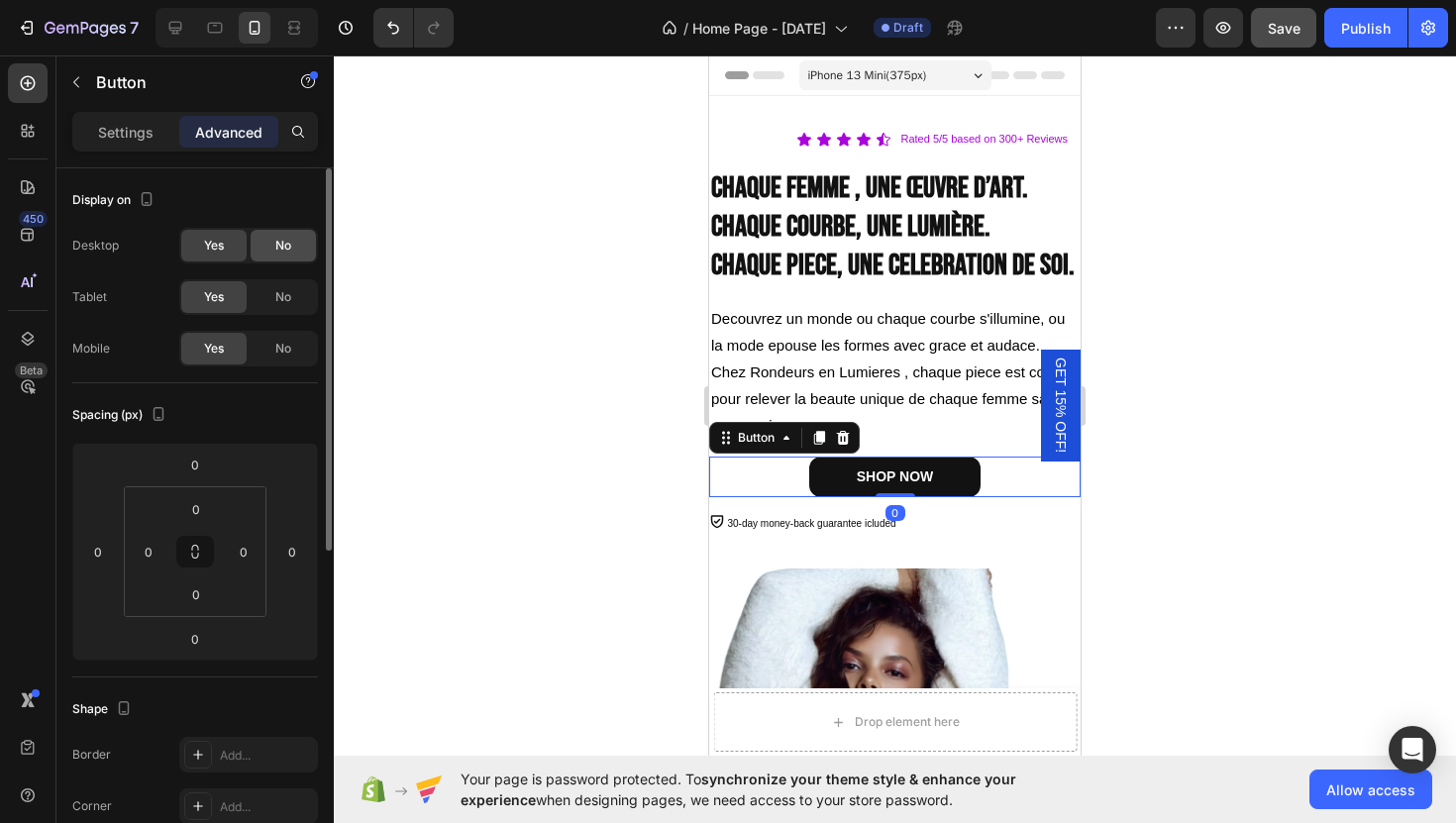 click on "No" 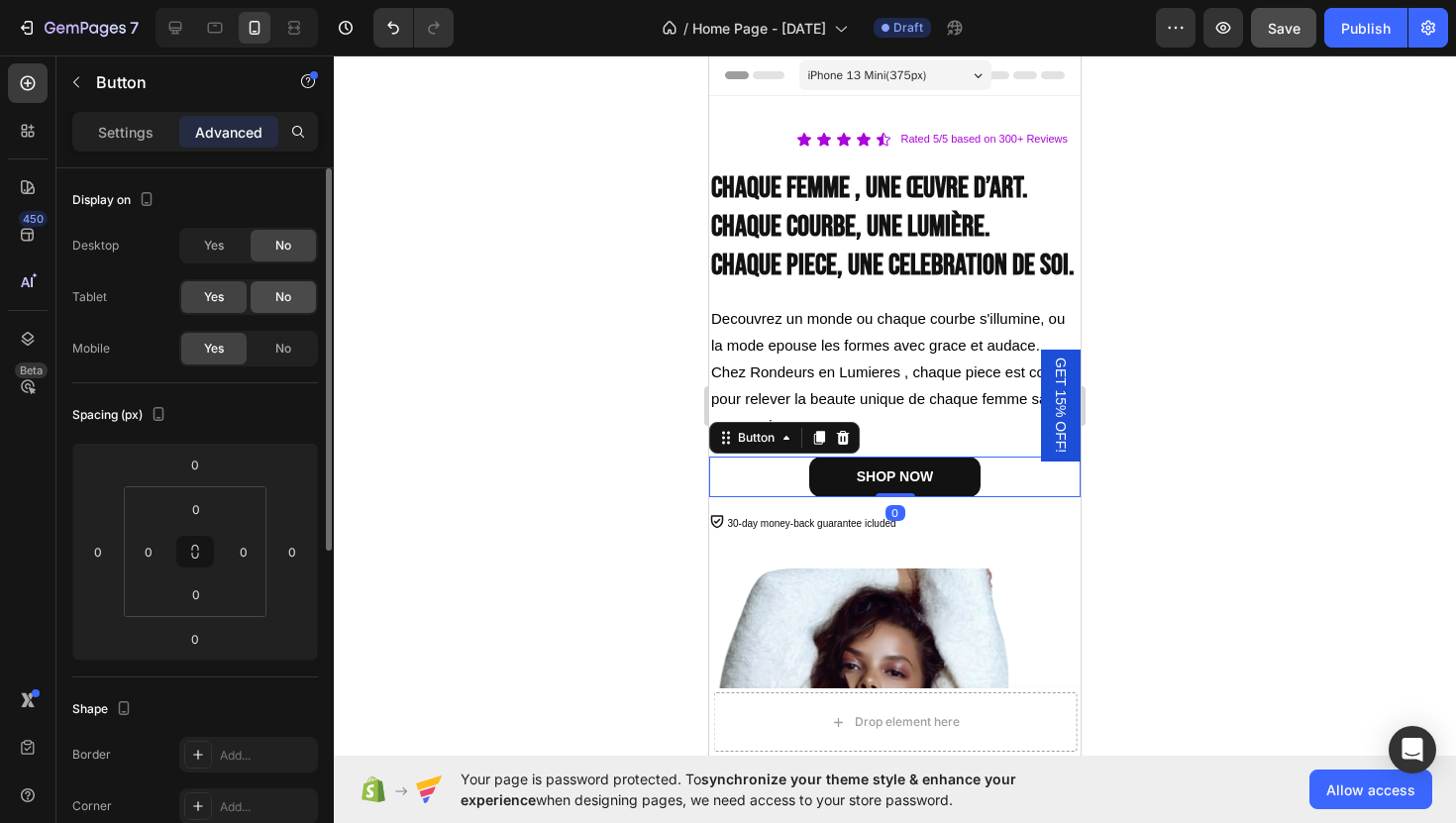 click on "No" 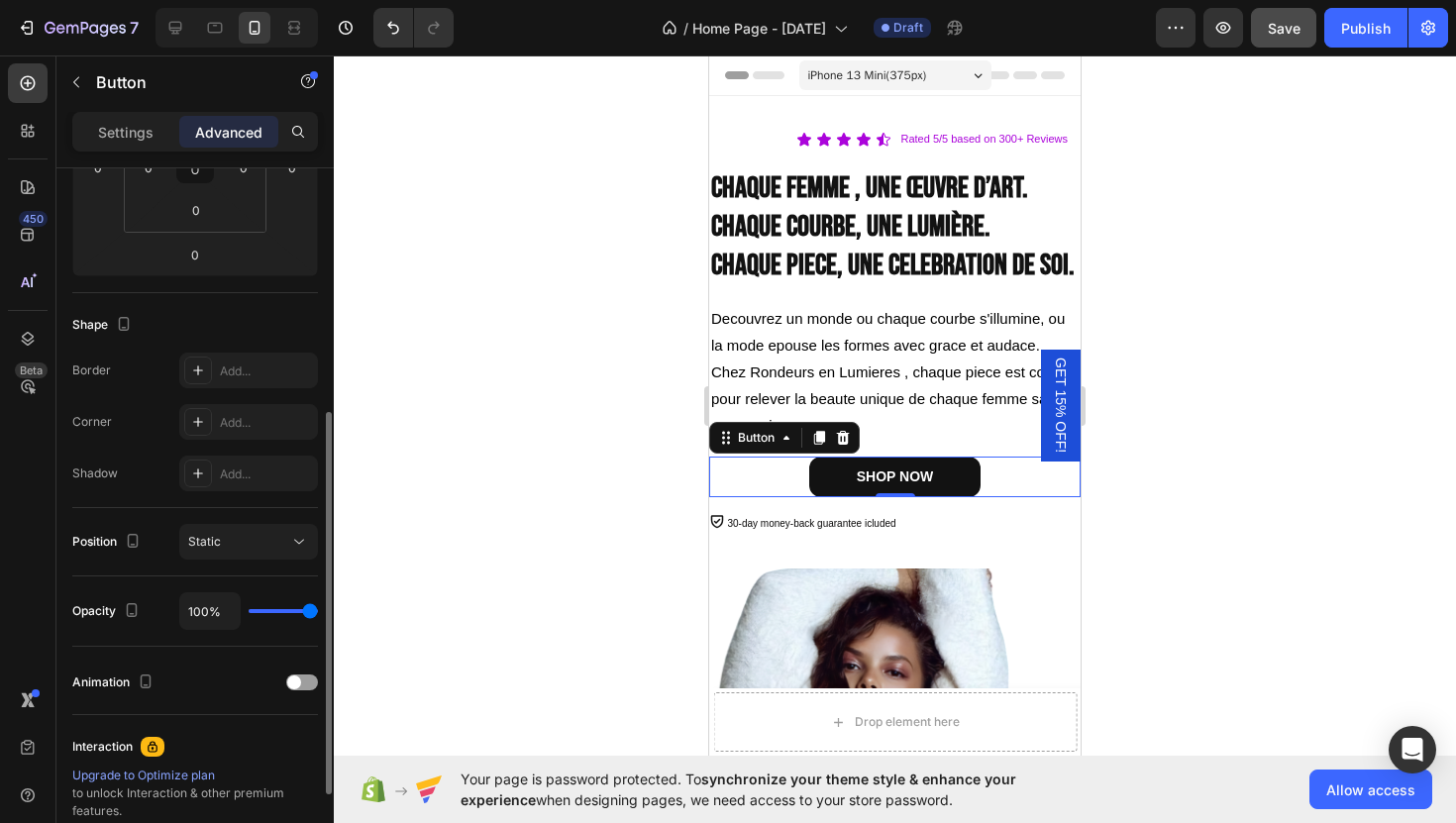 scroll, scrollTop: 610, scrollLeft: 0, axis: vertical 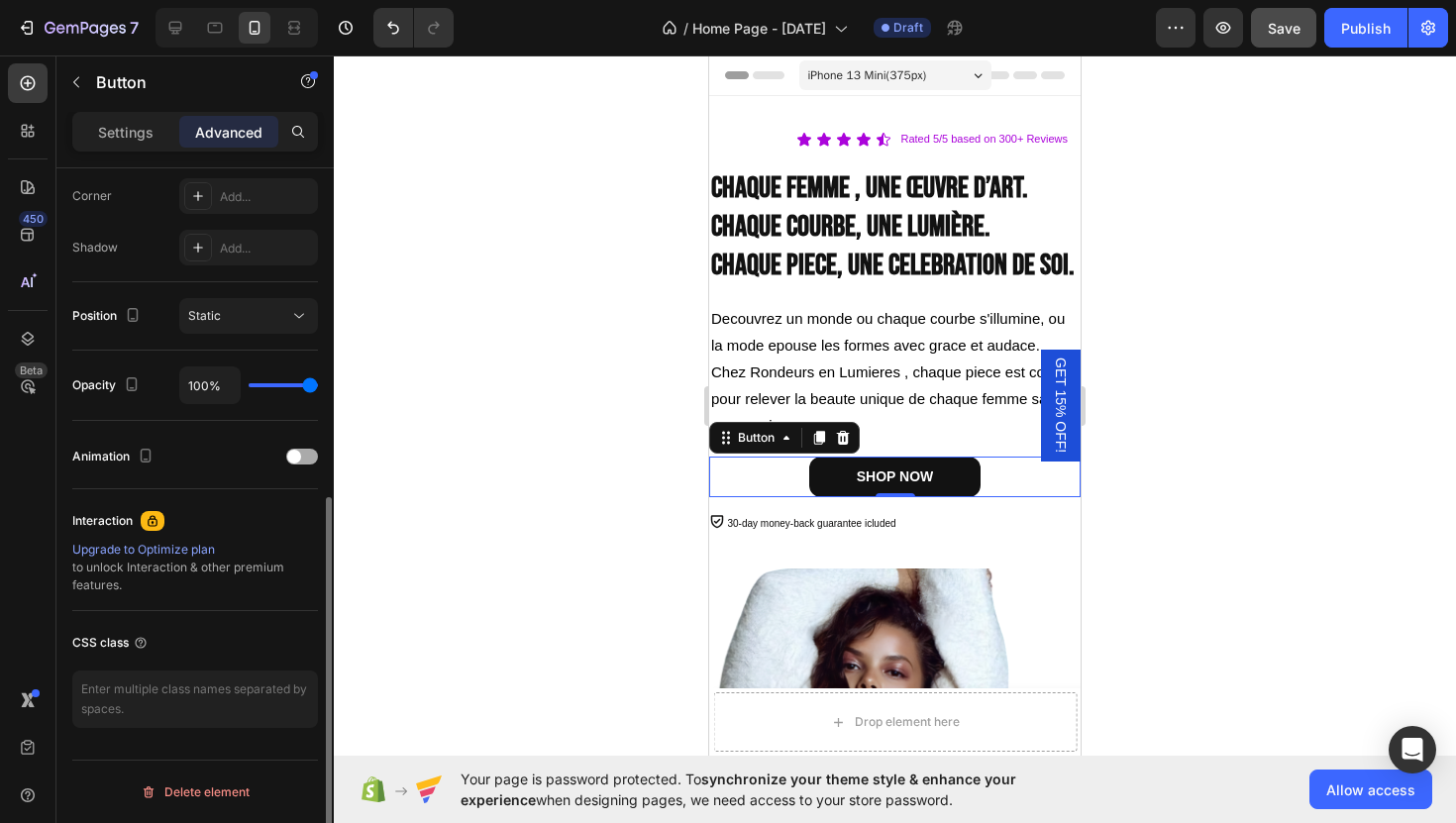 click at bounding box center [302, 457] 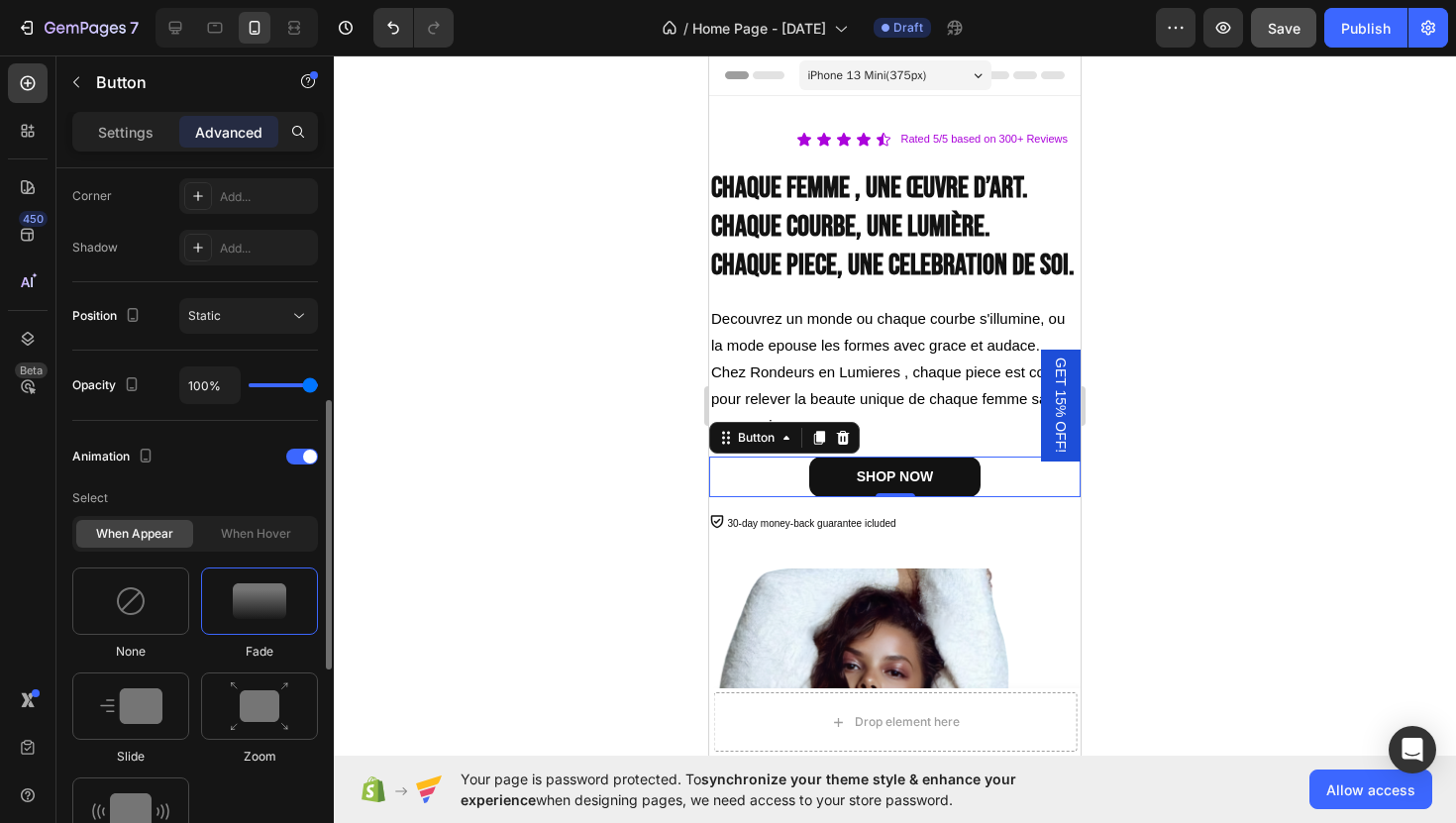 click on "When hover" 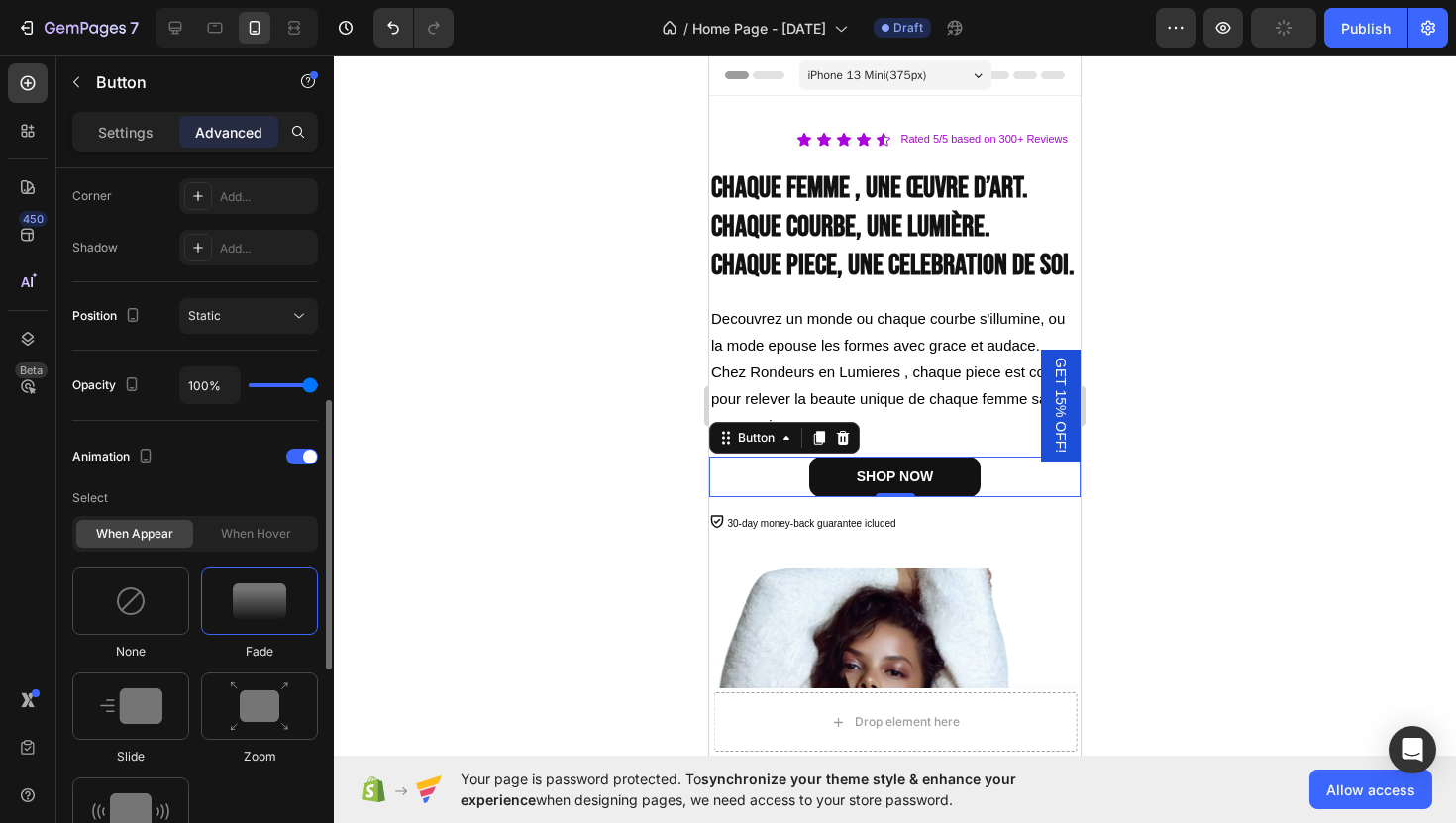 click at bounding box center (260, 601) 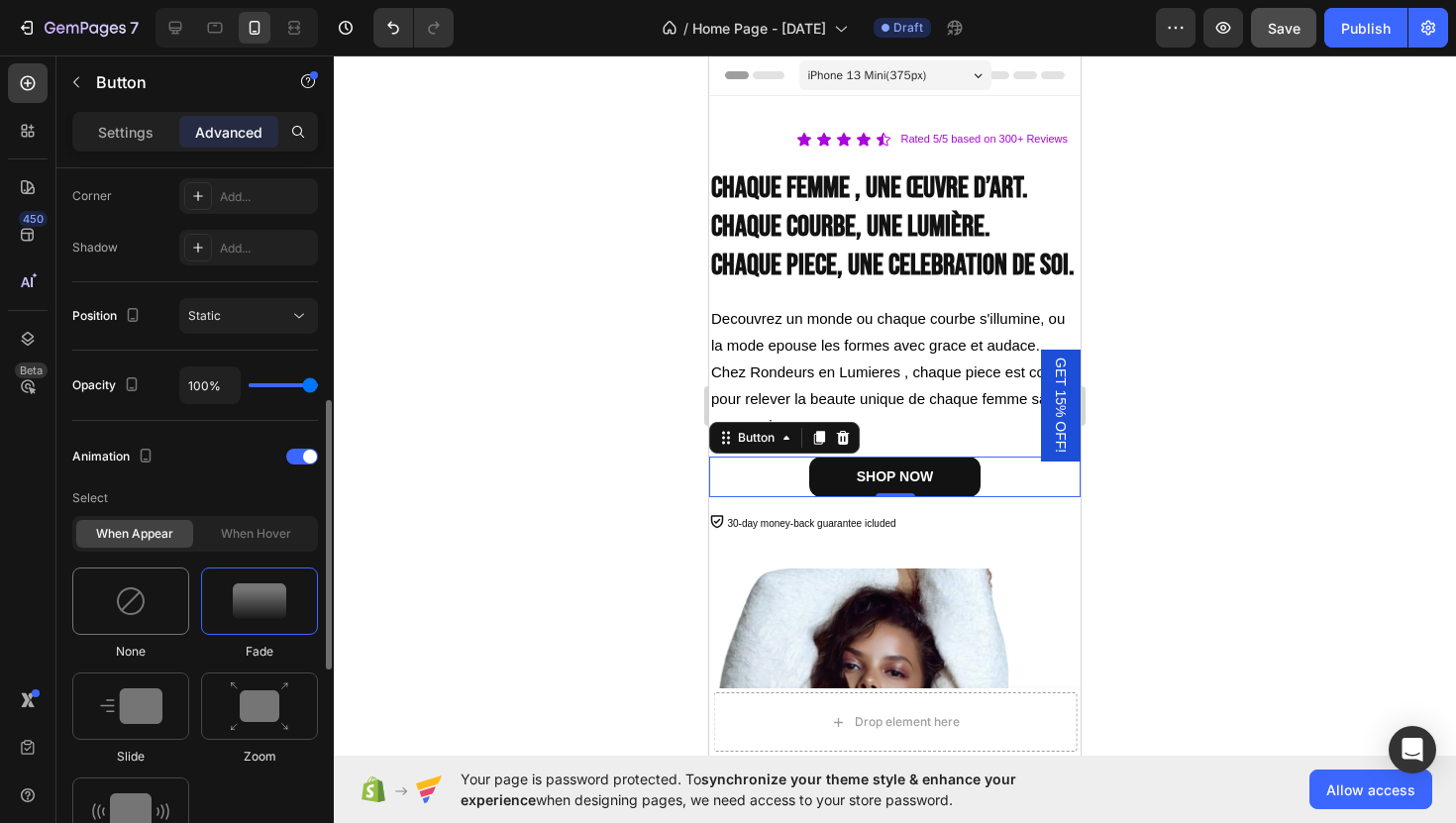 click at bounding box center (131, 601) 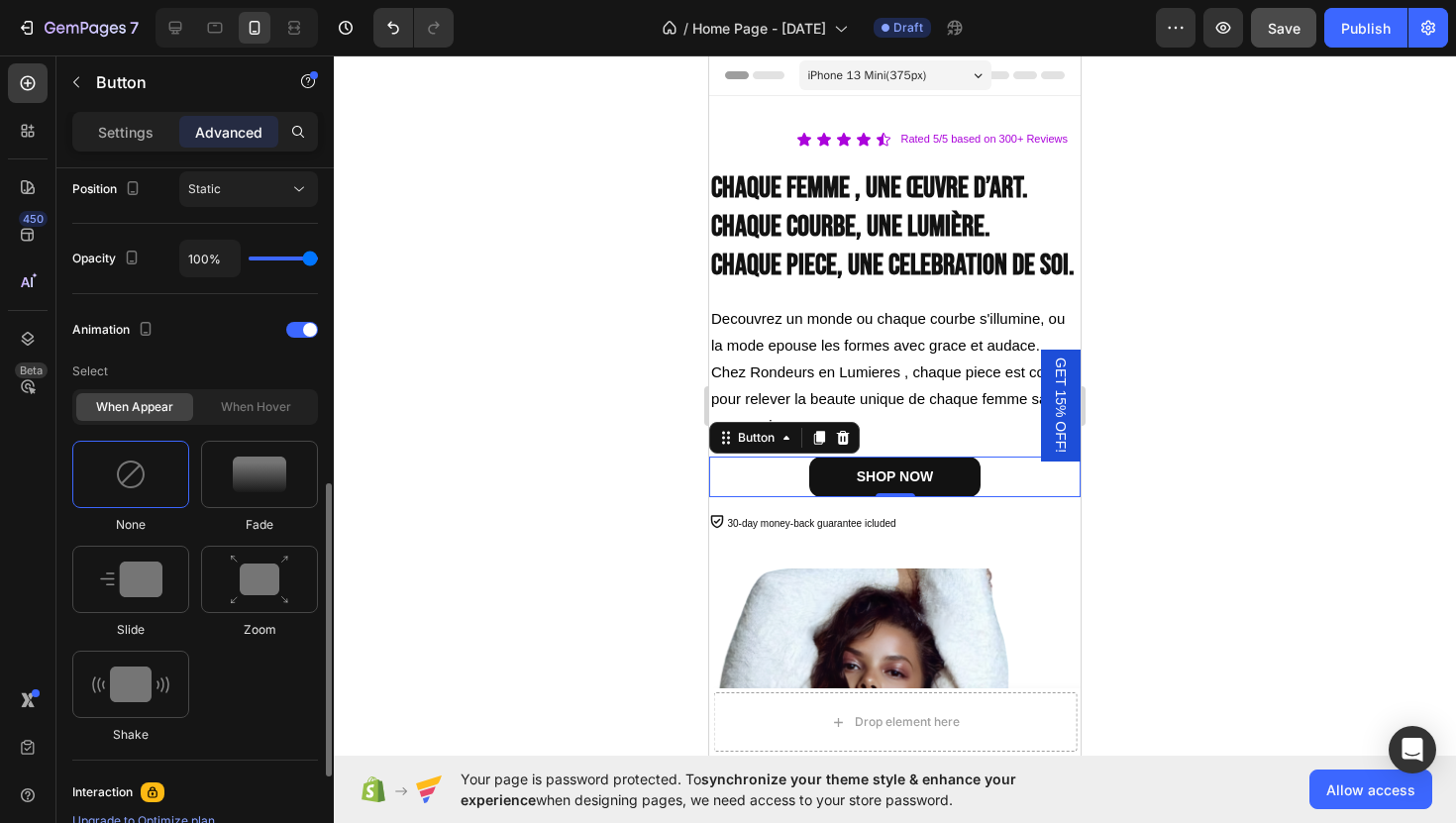 scroll, scrollTop: 1008, scrollLeft: 0, axis: vertical 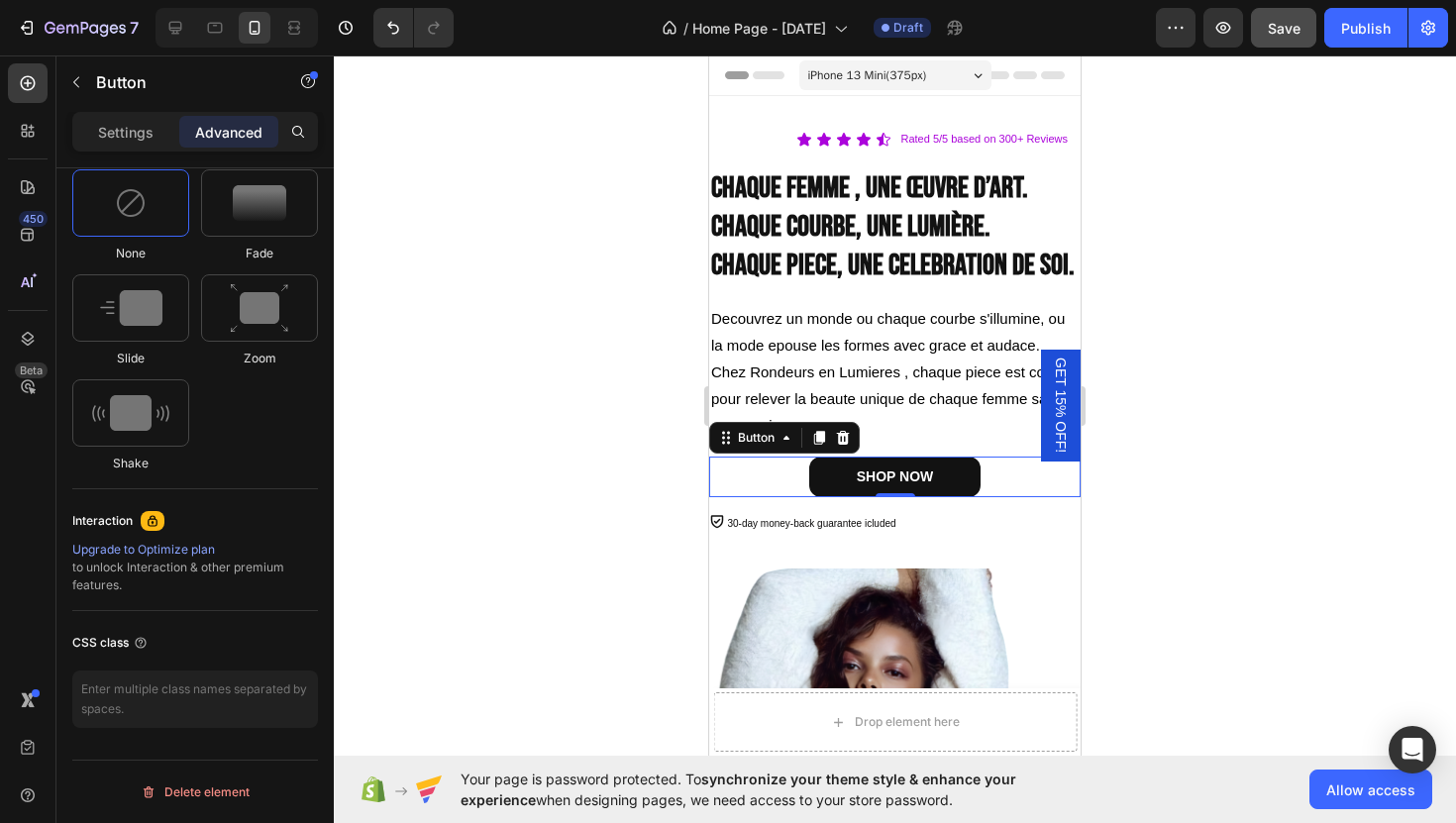 click 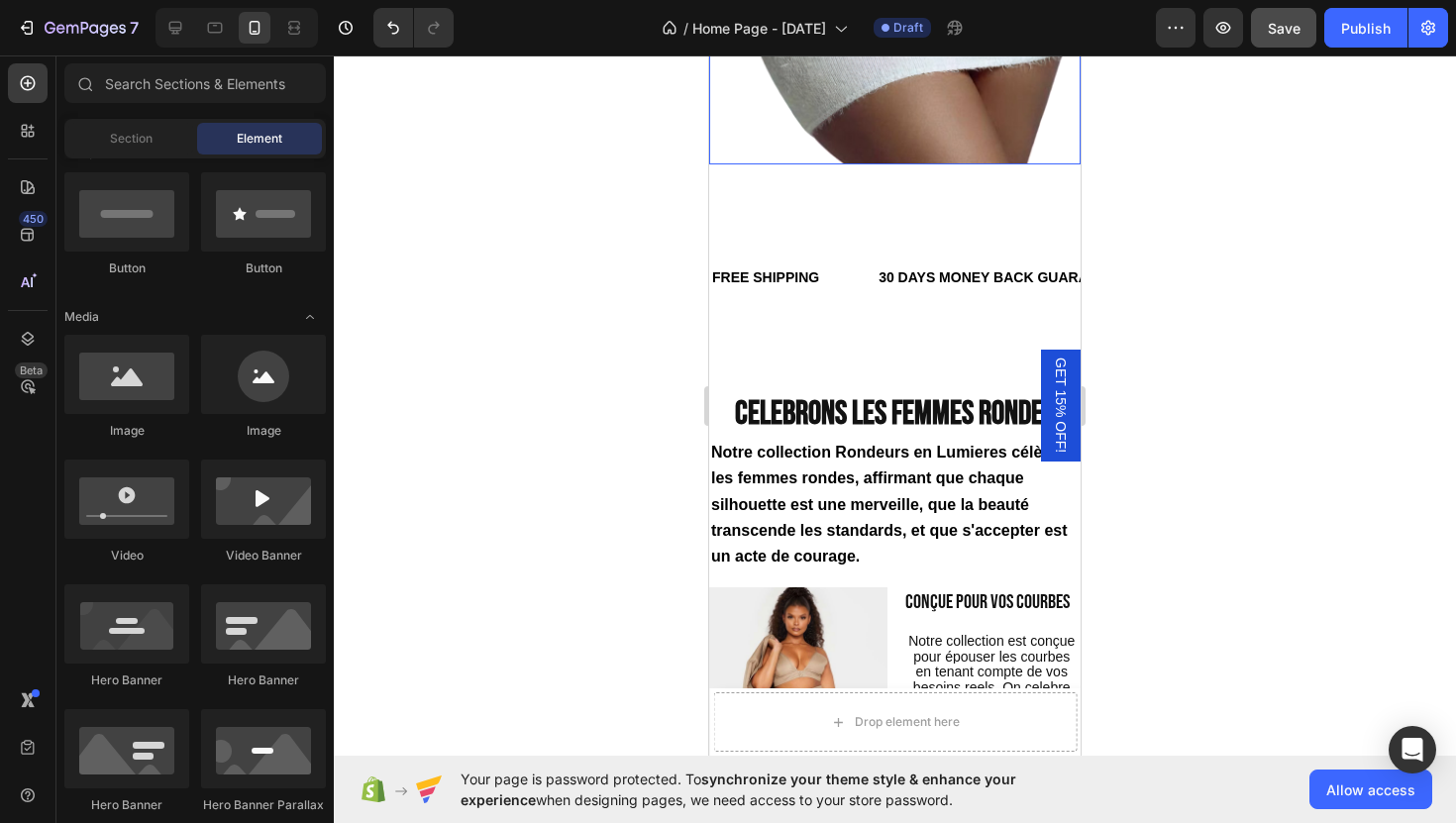 scroll, scrollTop: 1232, scrollLeft: 0, axis: vertical 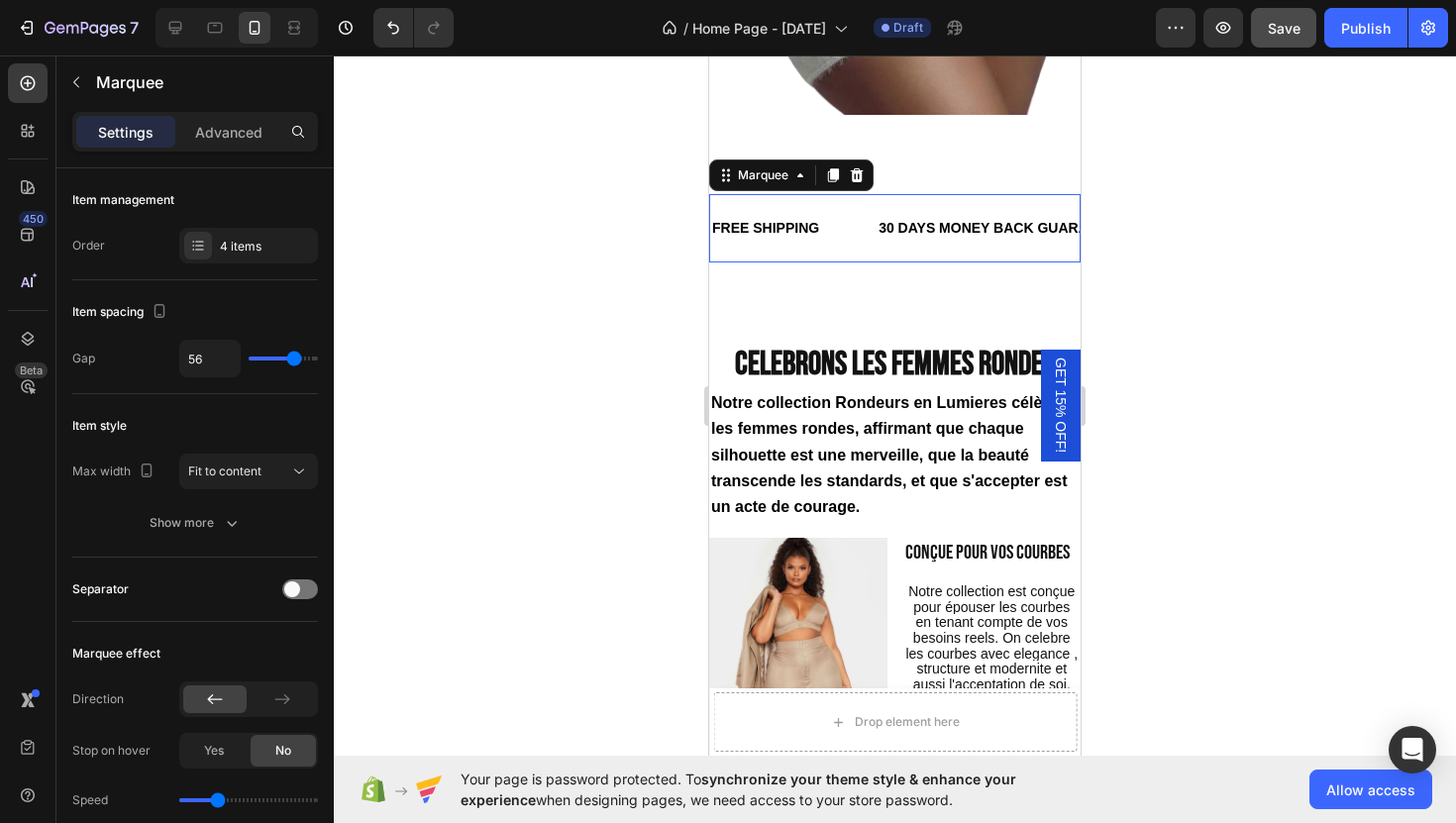 click on "FREE SHIPPING Text" at bounding box center (793, 228) 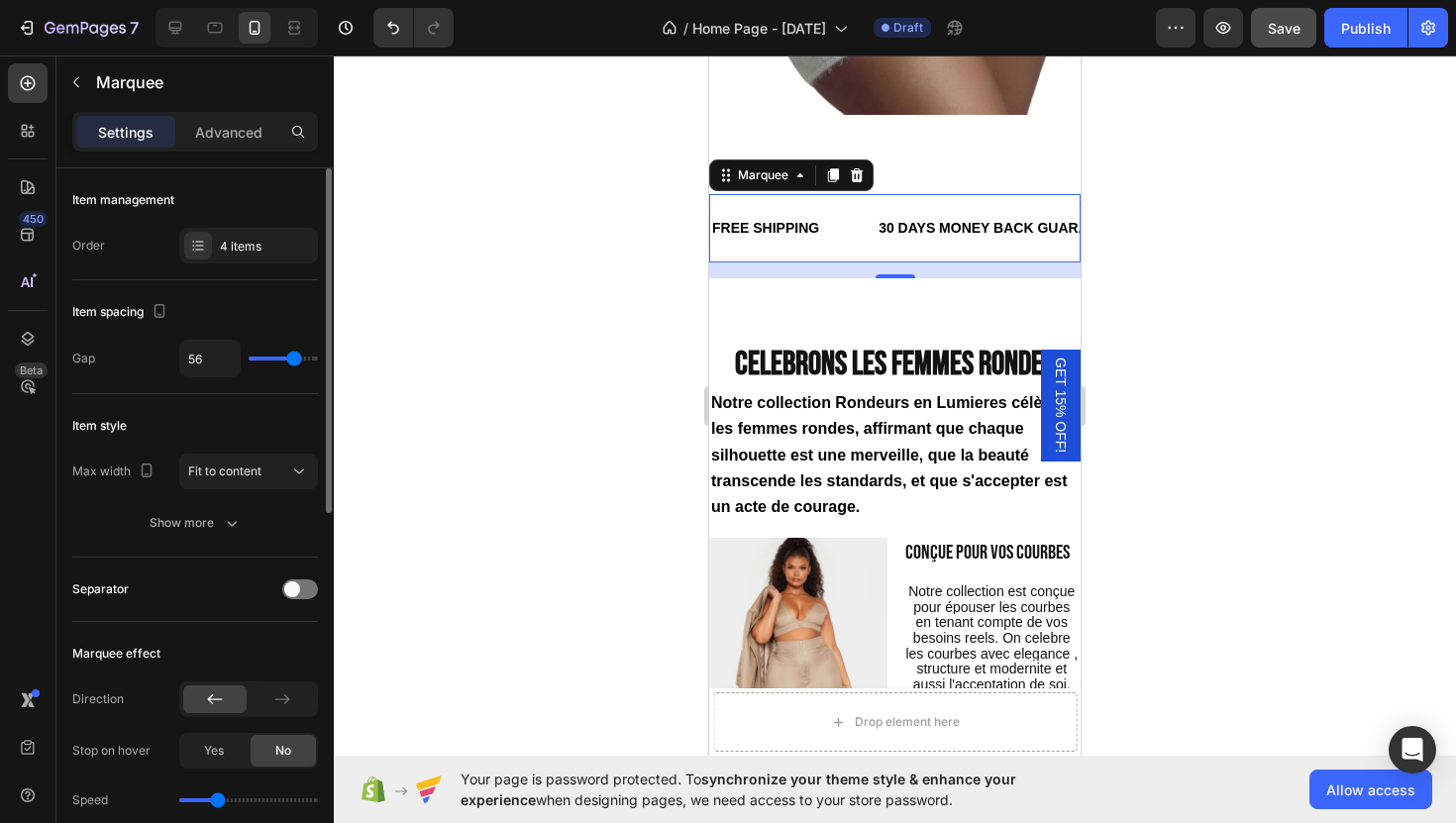 type on "71" 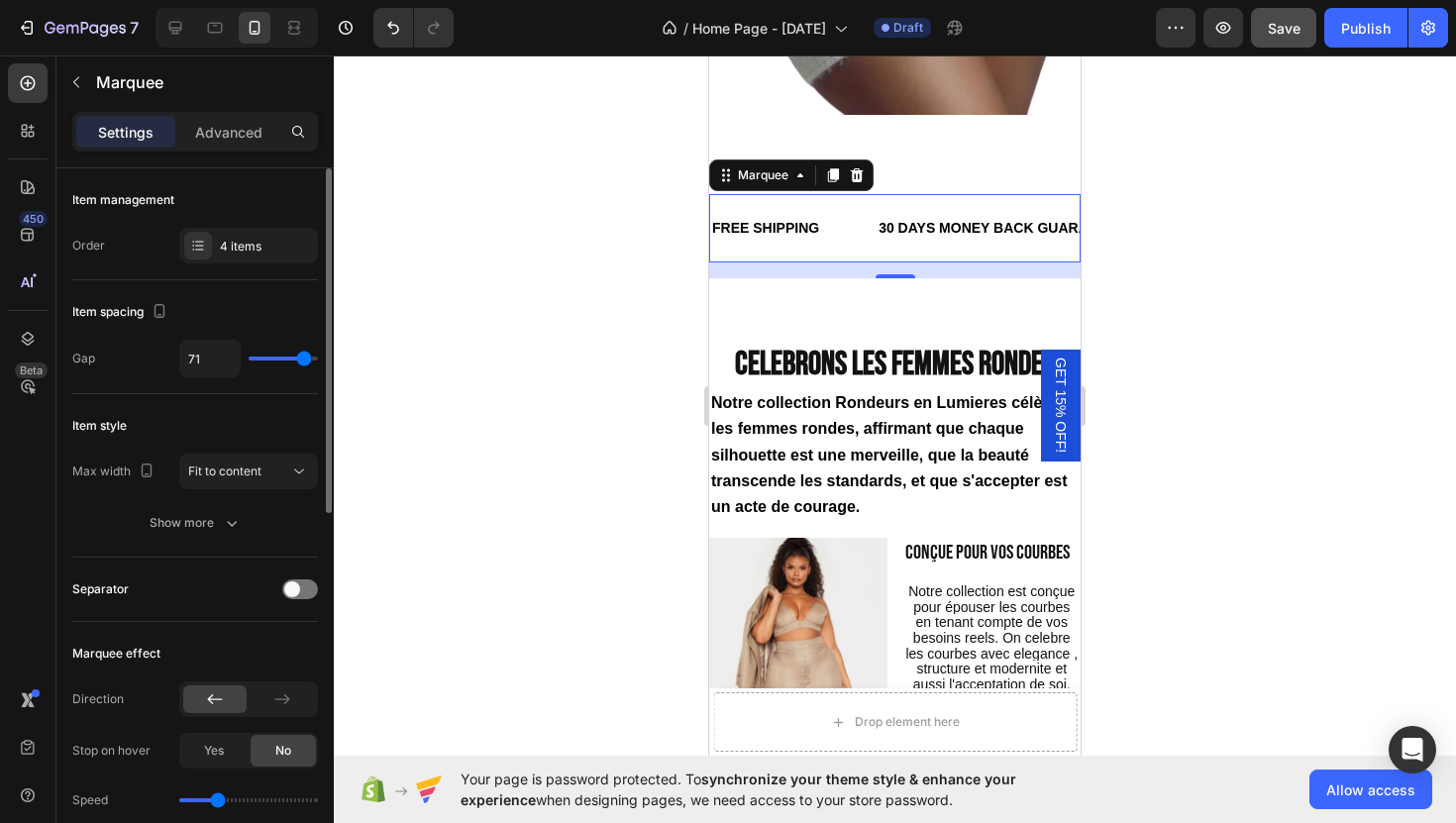 type on "72" 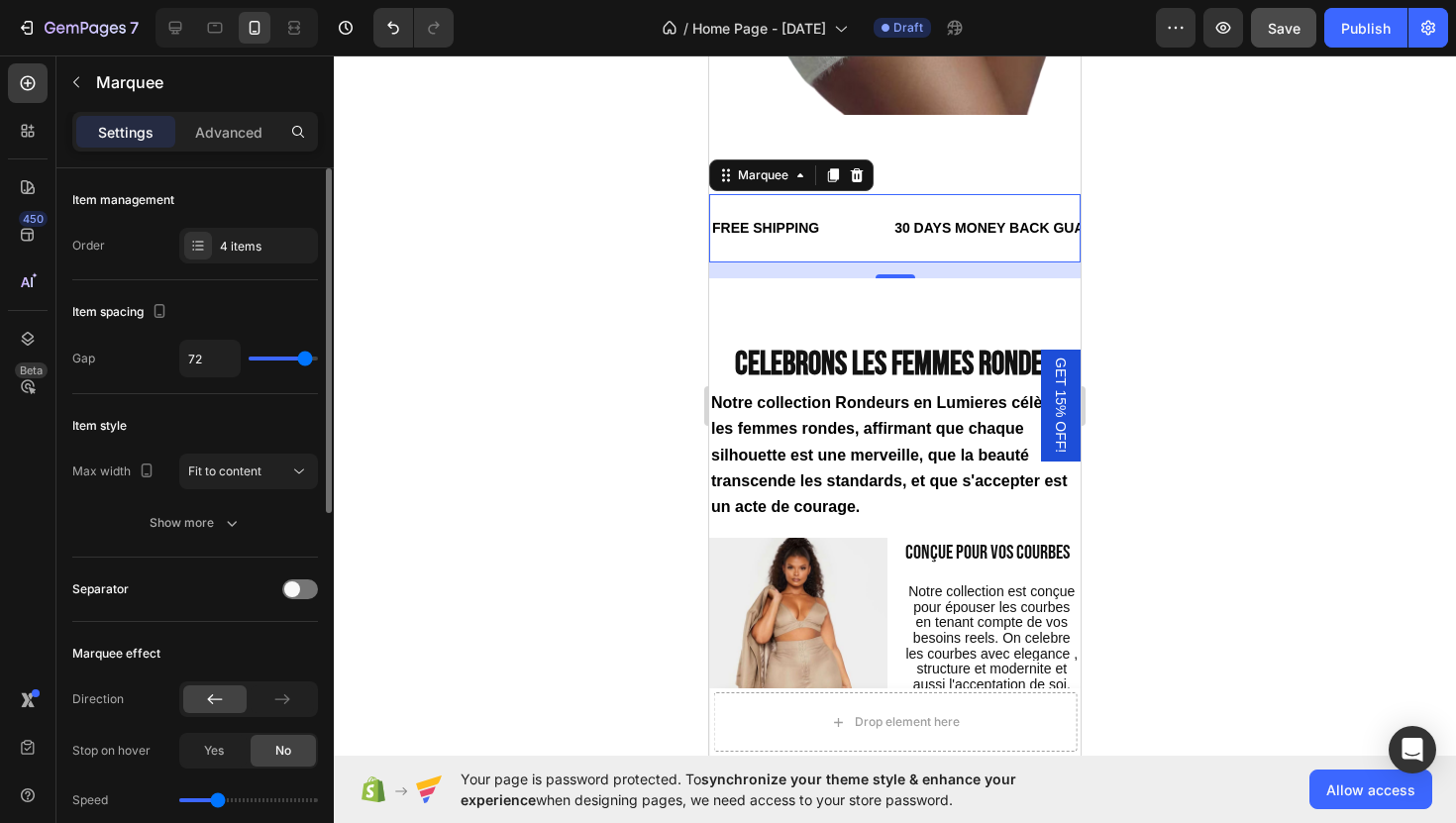 type on "80" 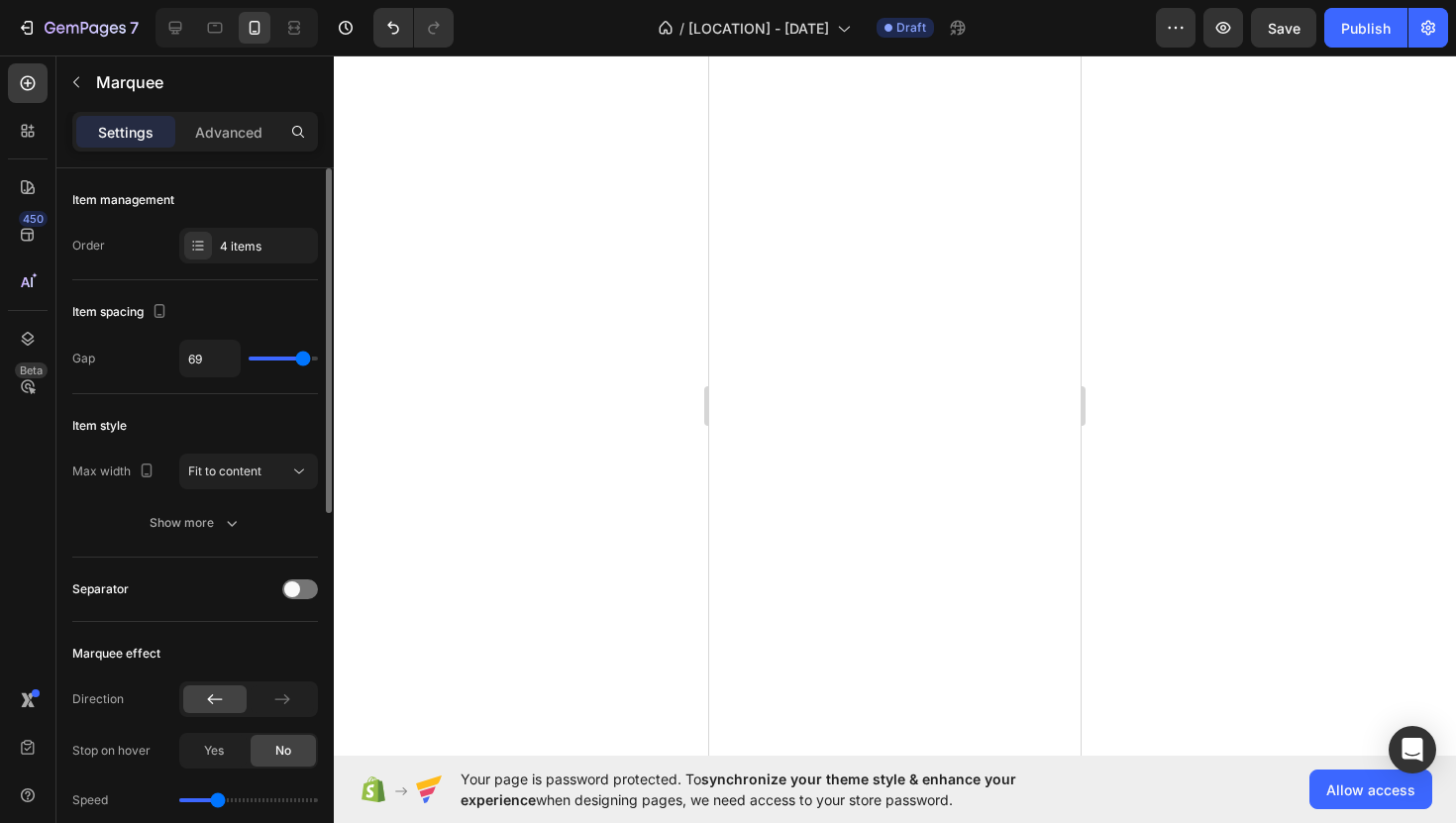 type on "68" 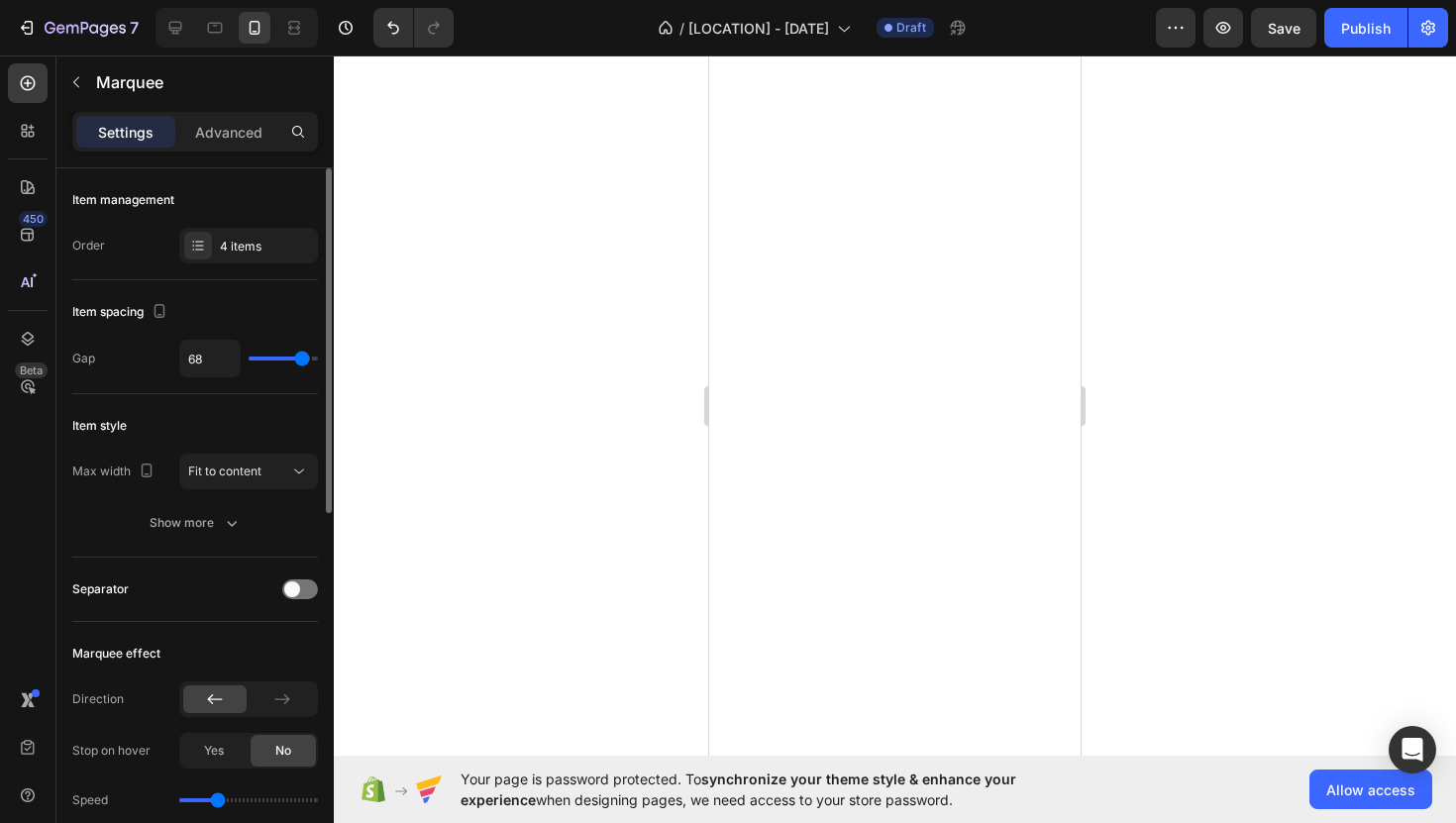 type on "66" 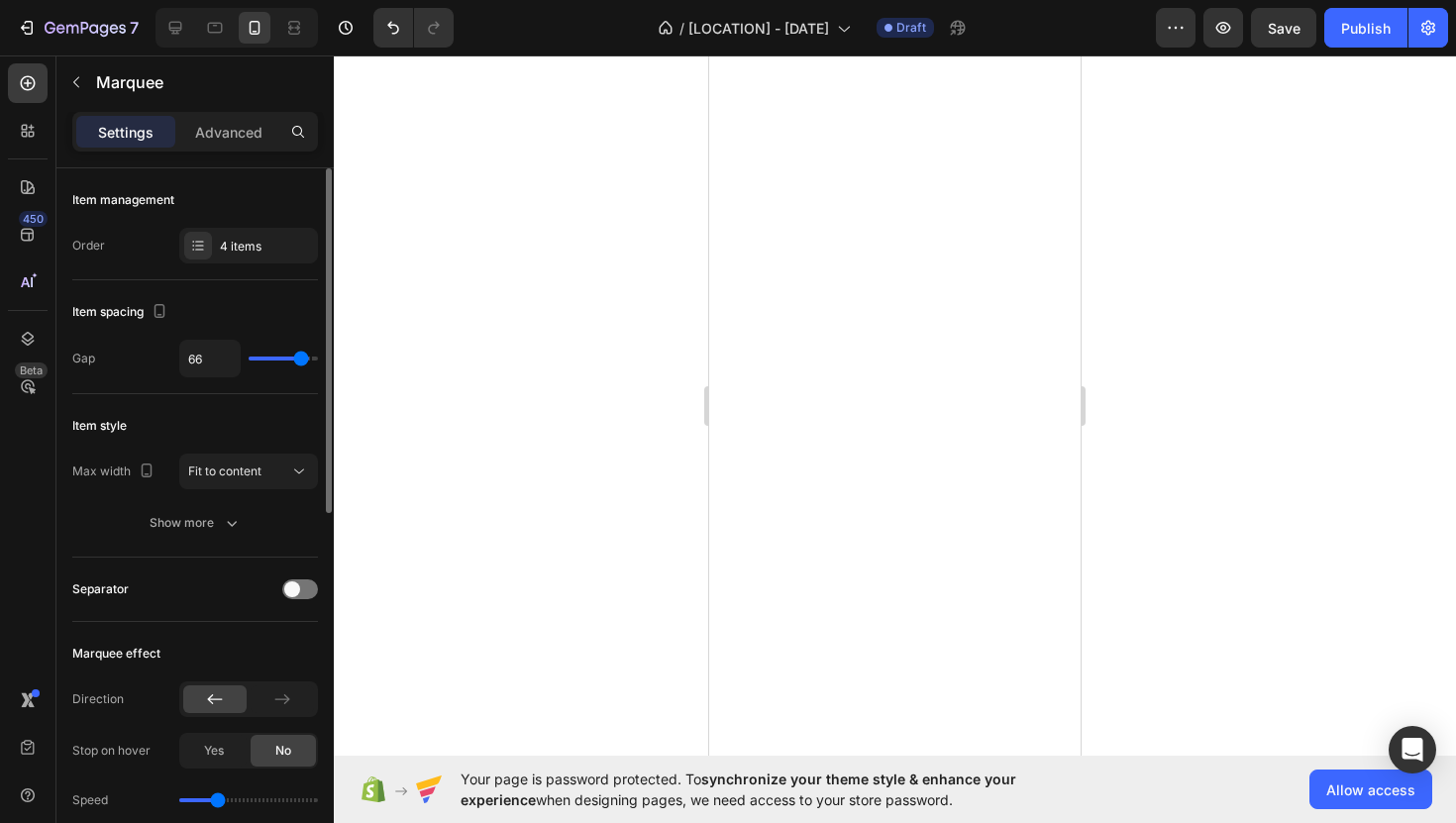 type on "63" 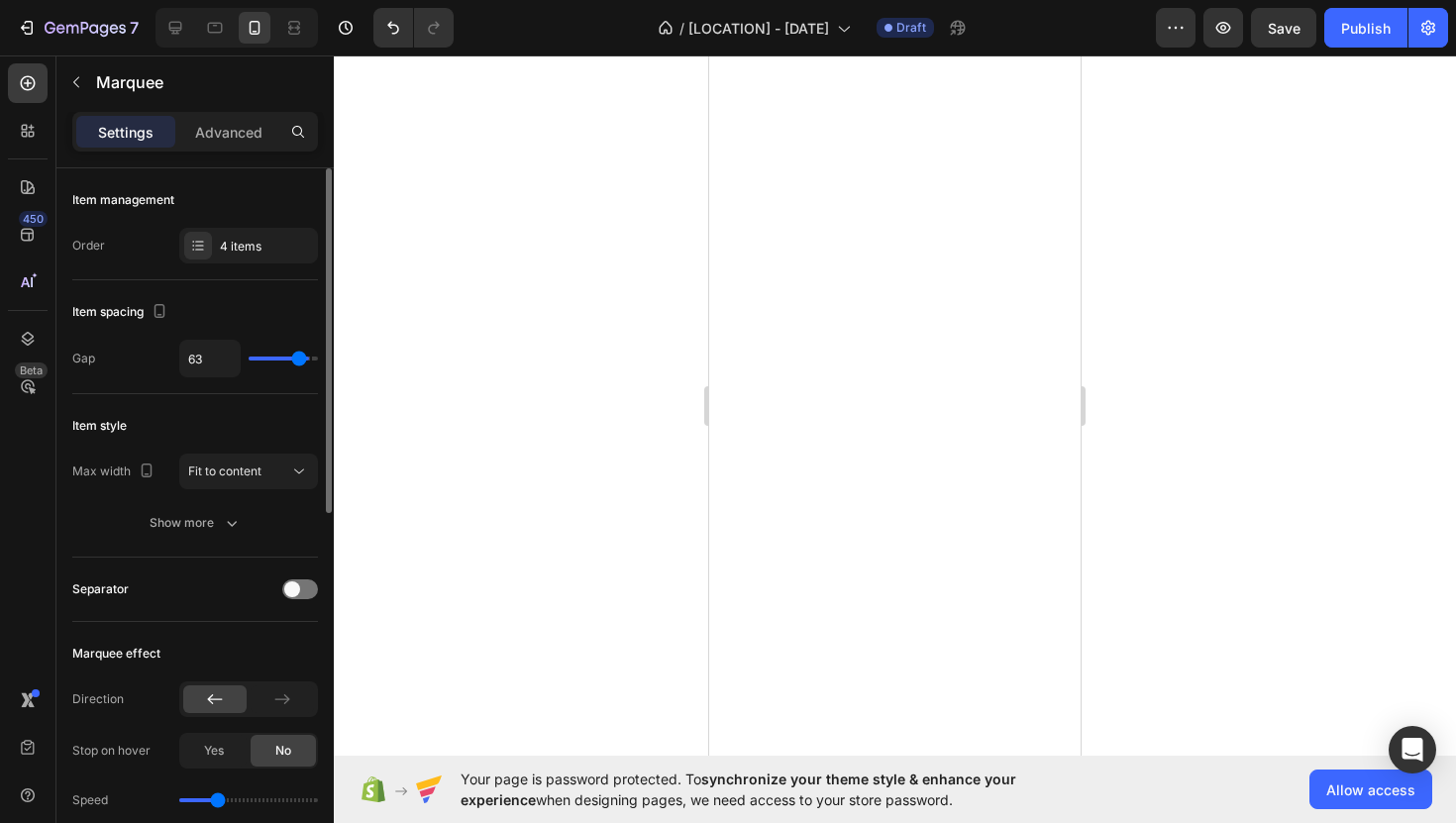 scroll, scrollTop: 0, scrollLeft: 0, axis: both 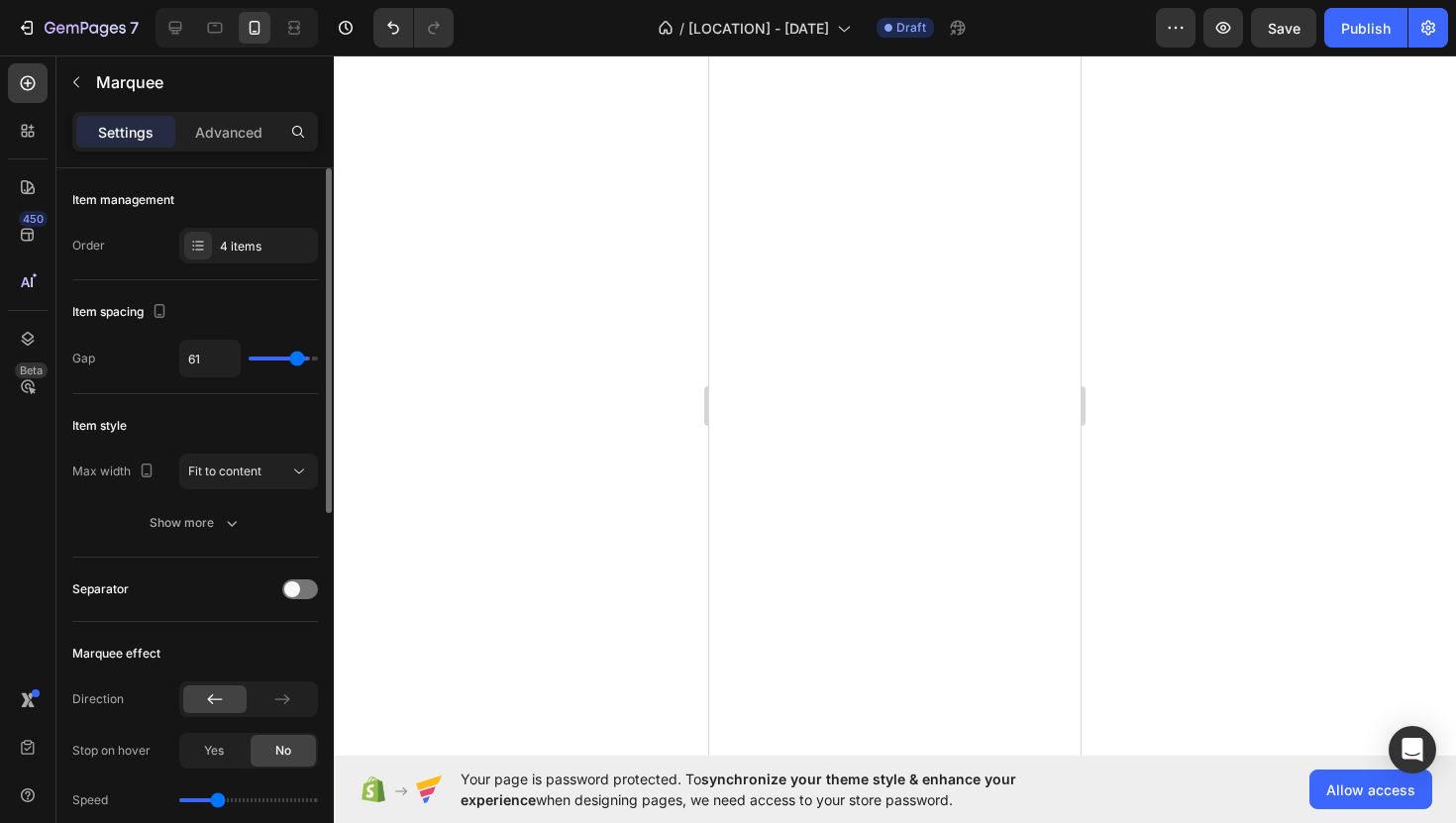 type on "60" 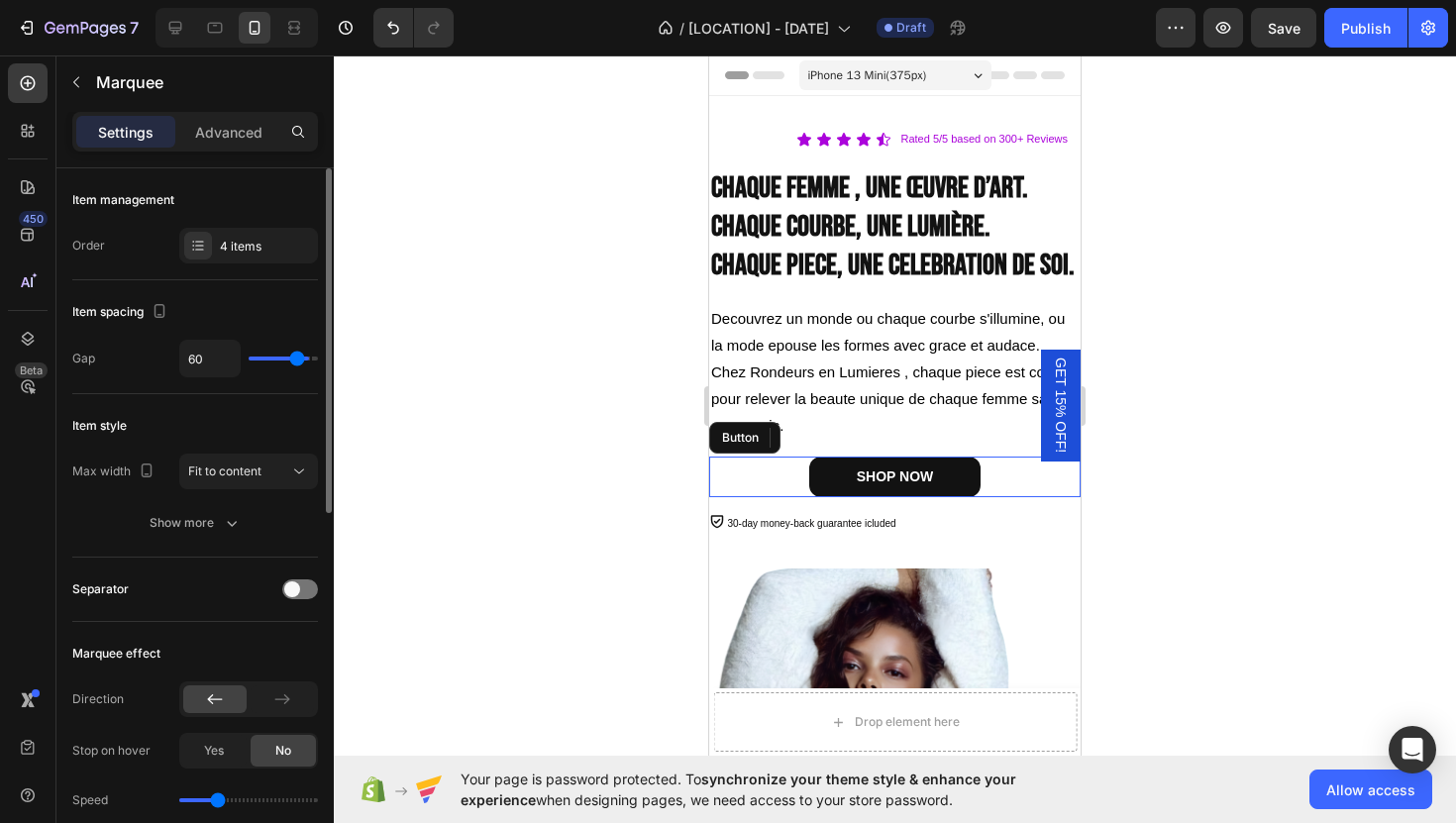 scroll, scrollTop: 32780, scrollLeft: 0, axis: vertical 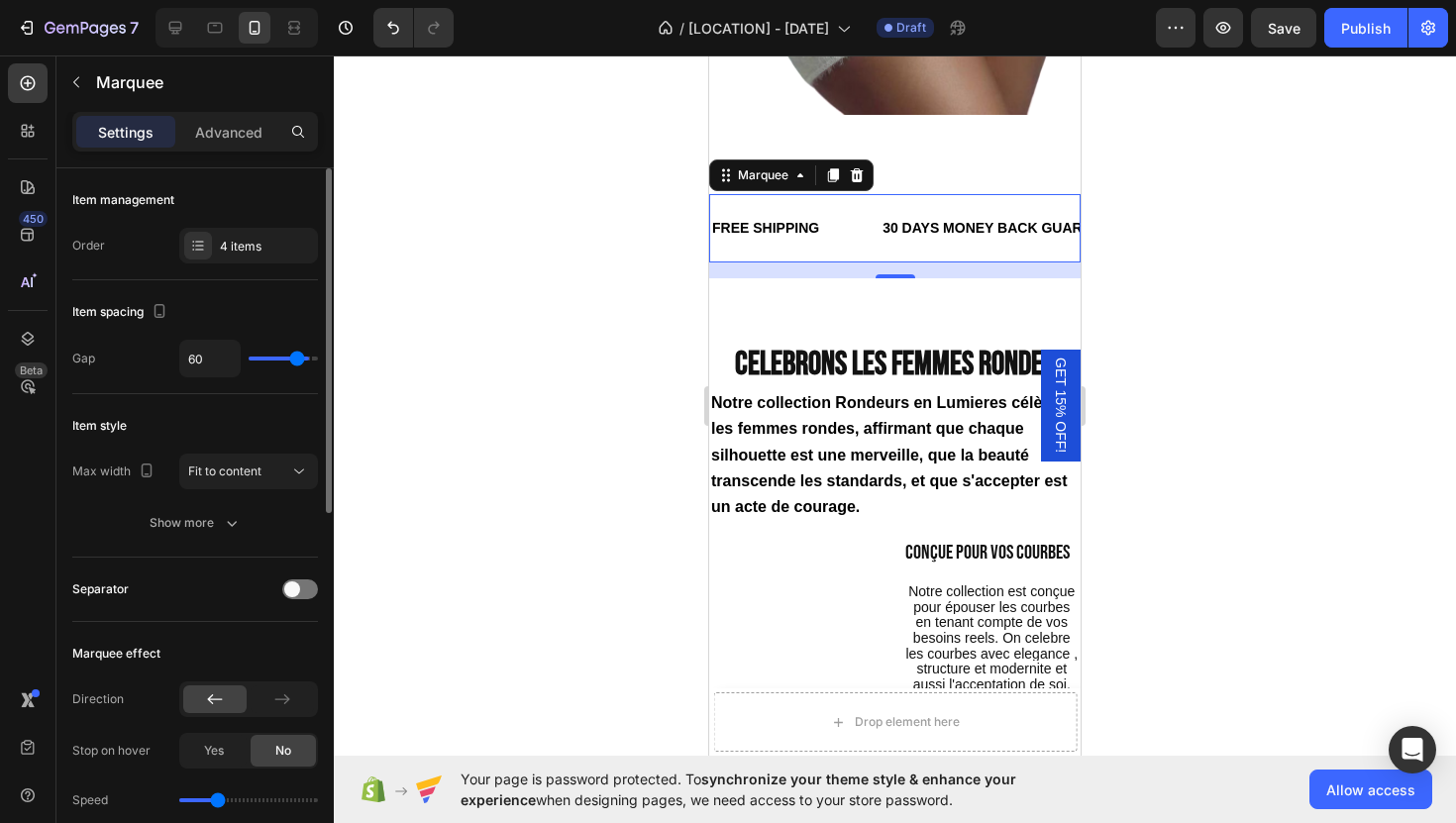type on "49" 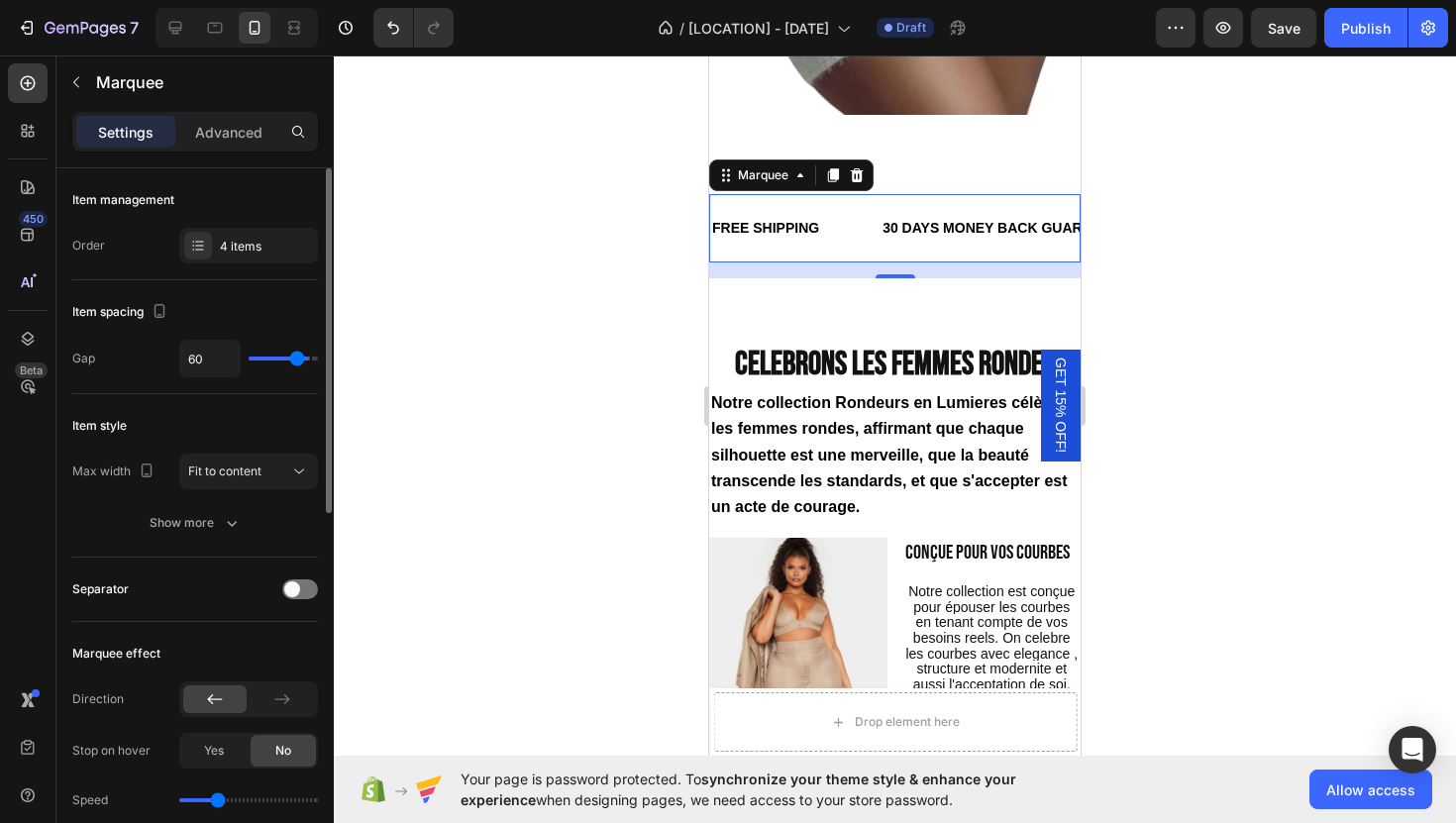 type on "49" 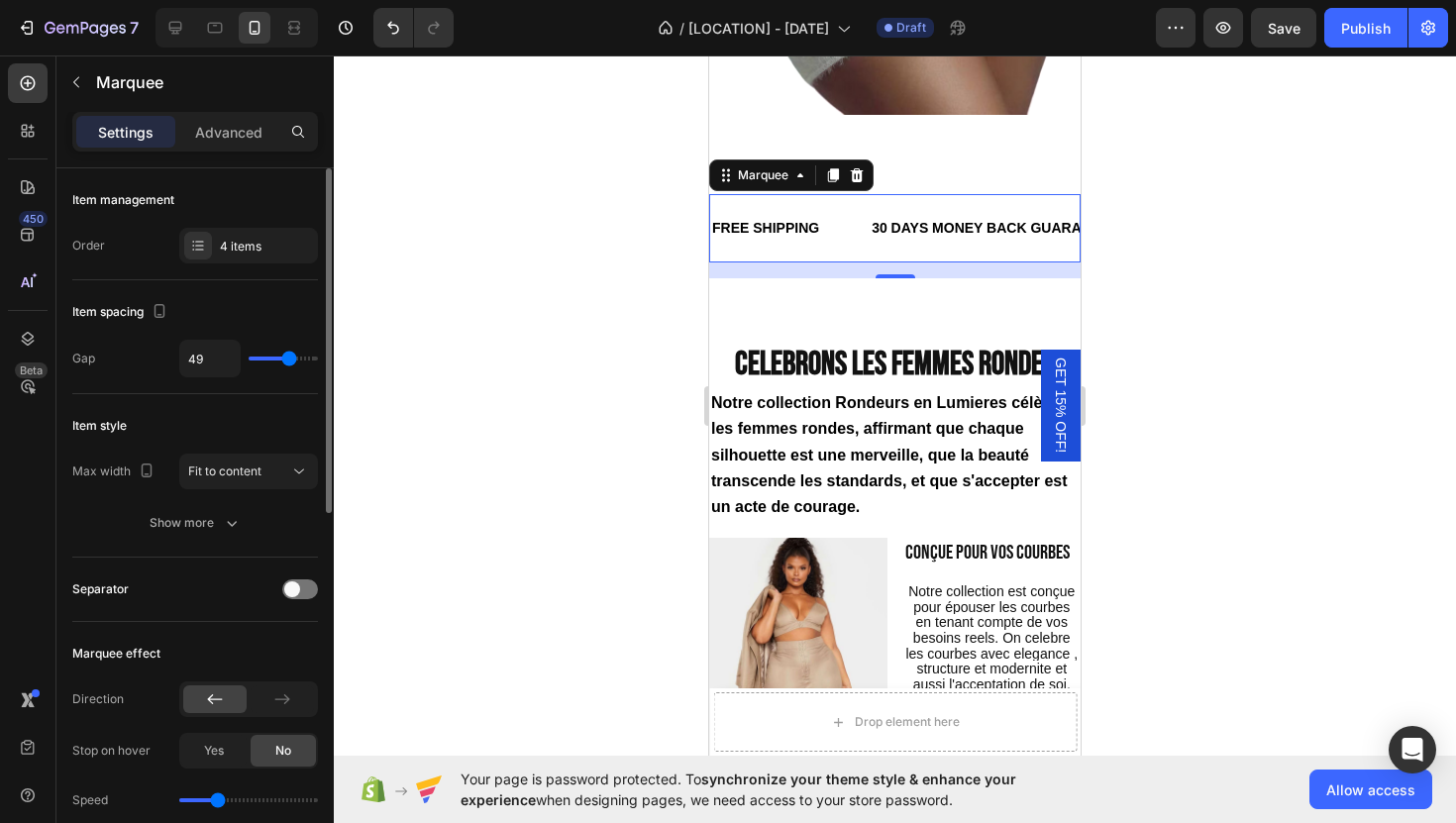 type on "39" 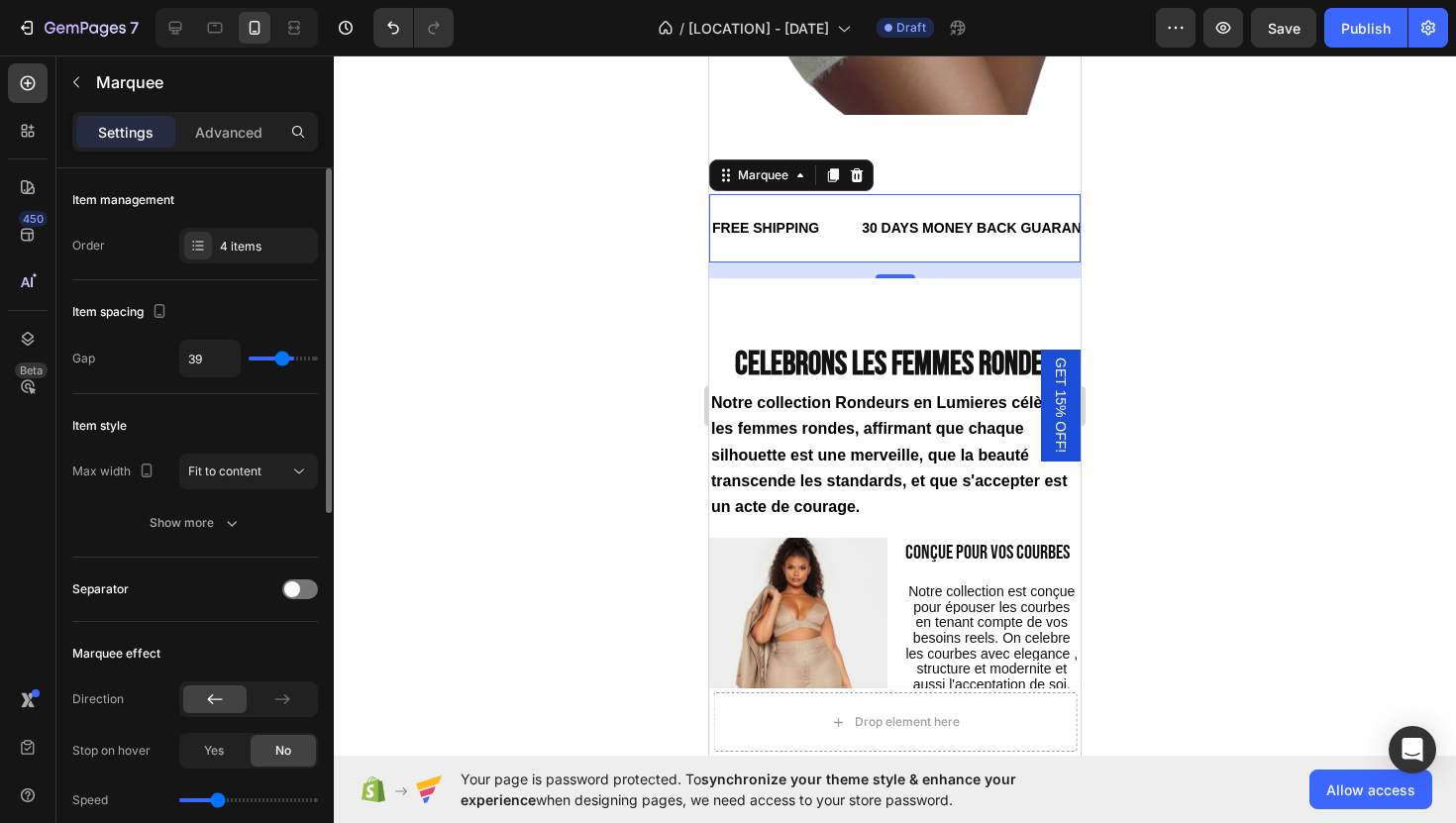 type on "38" 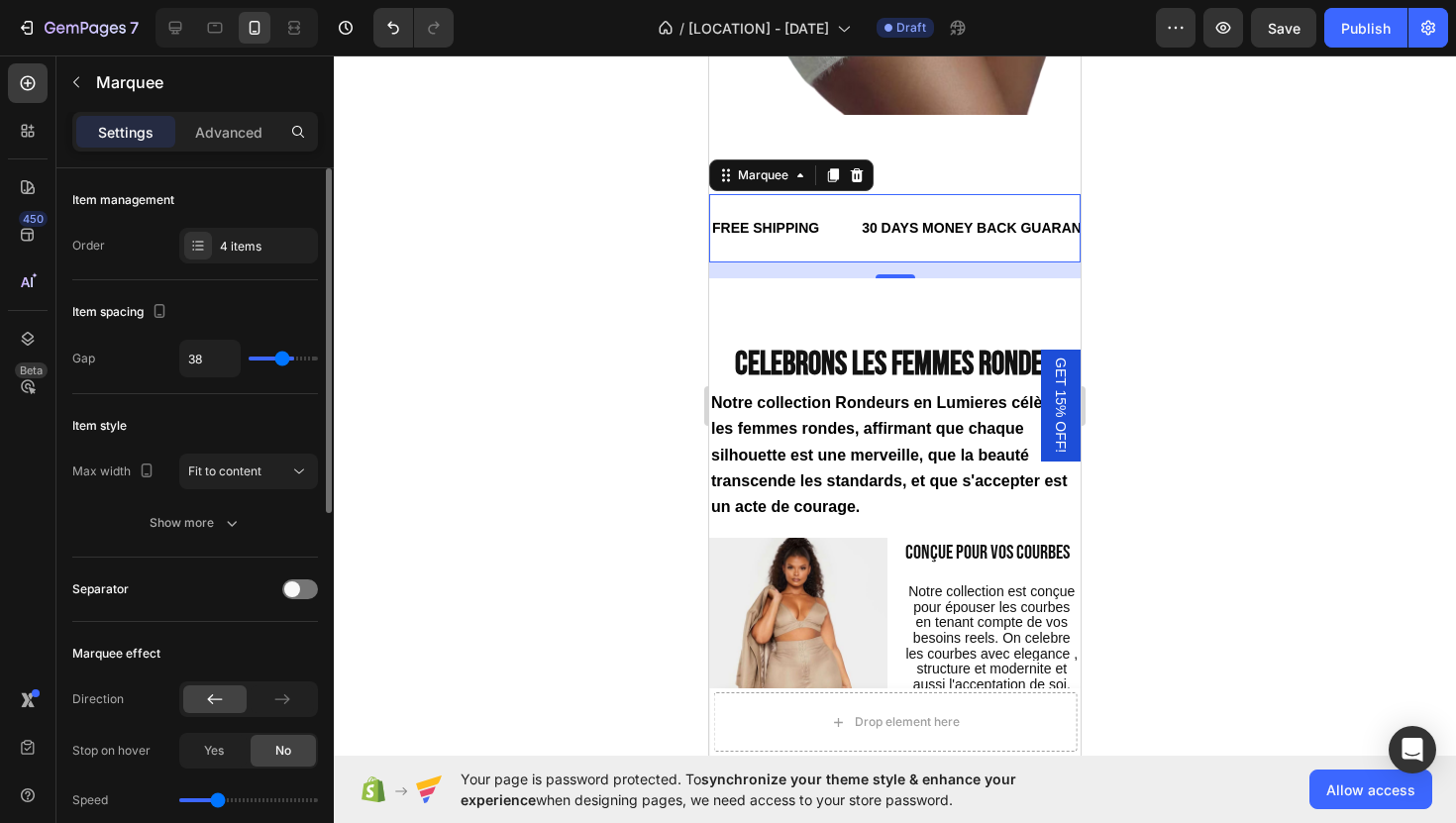 type on "30" 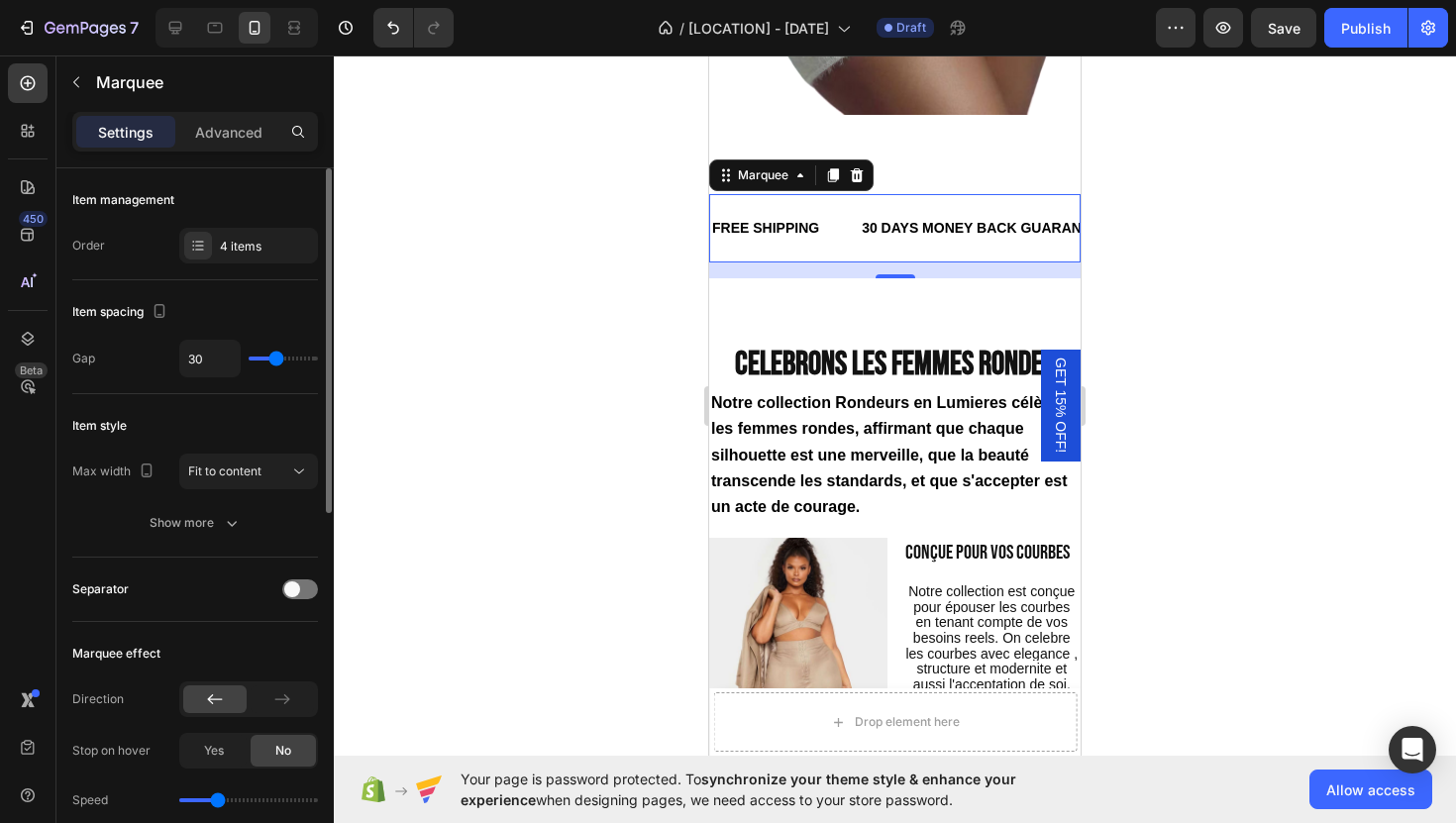 type on "28" 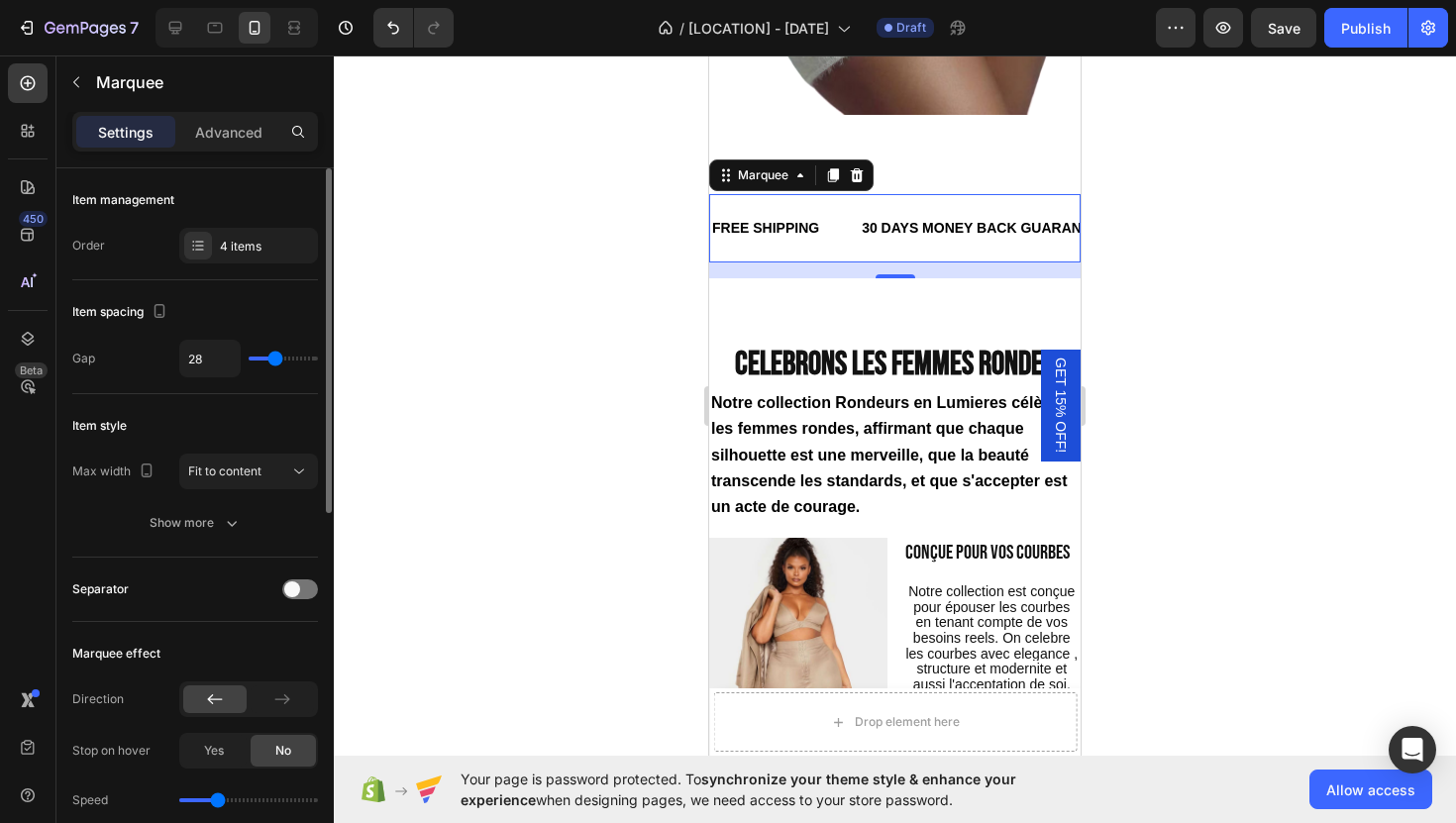 type on "26" 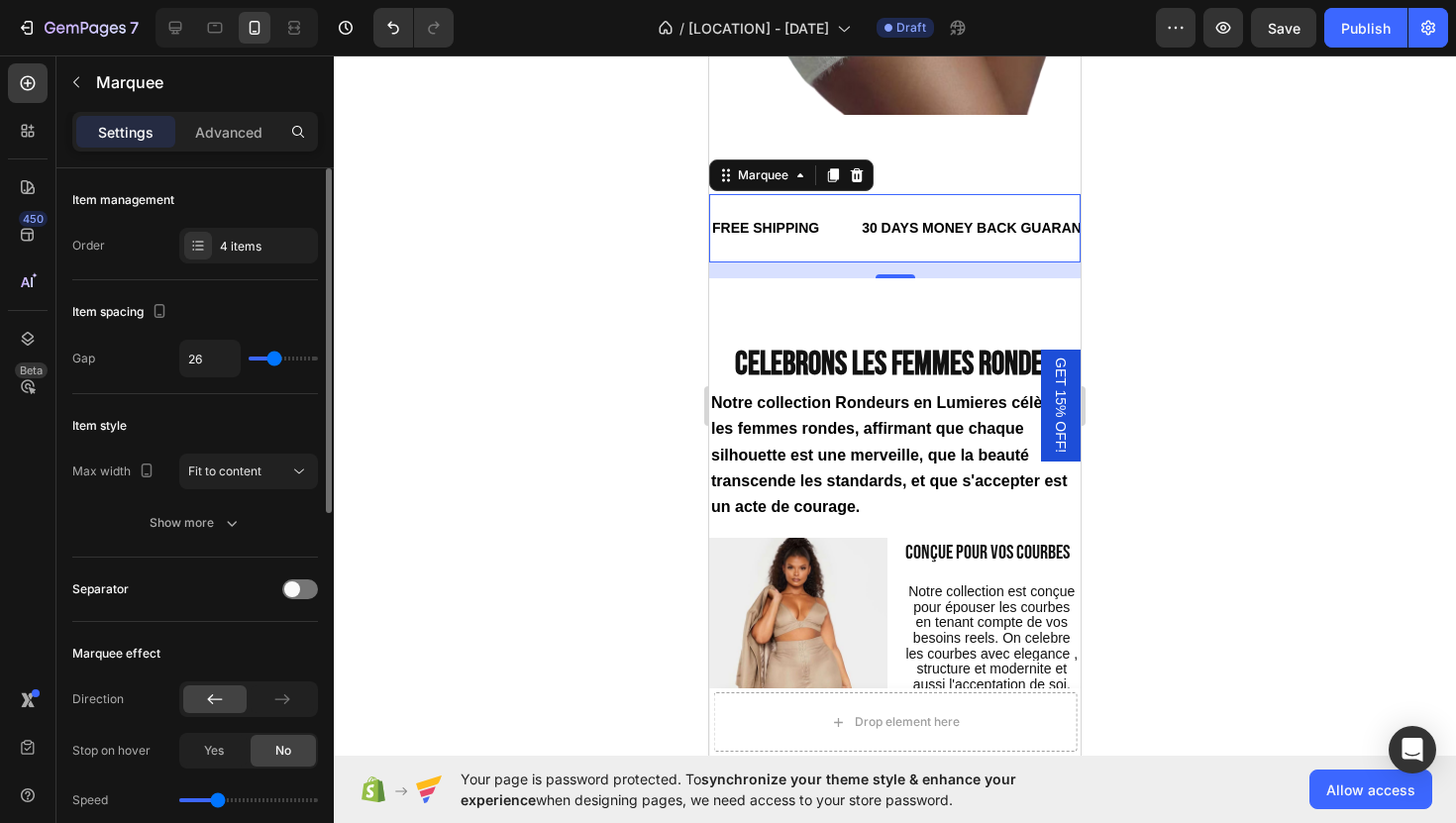 type on "24" 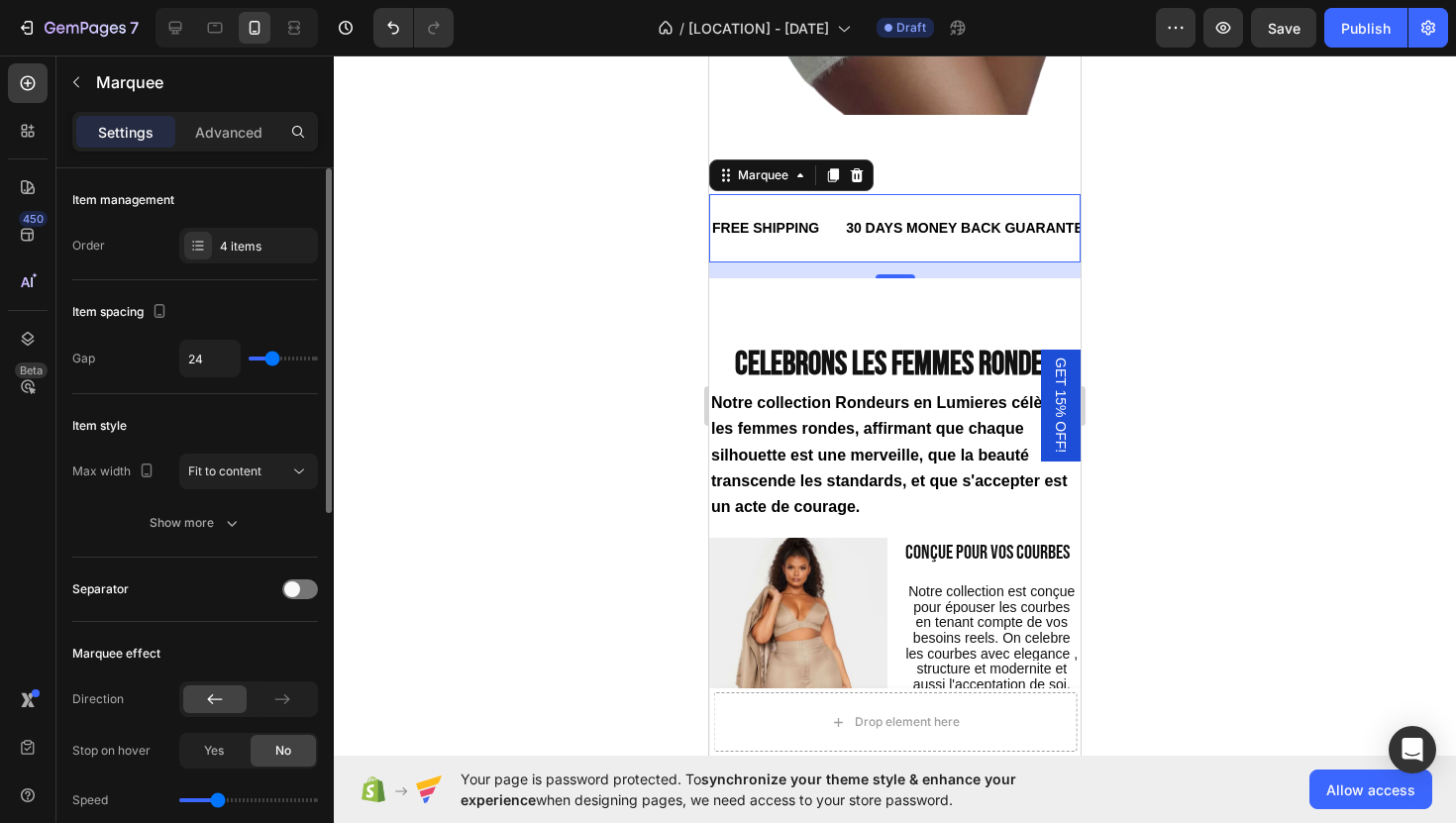 type on "23" 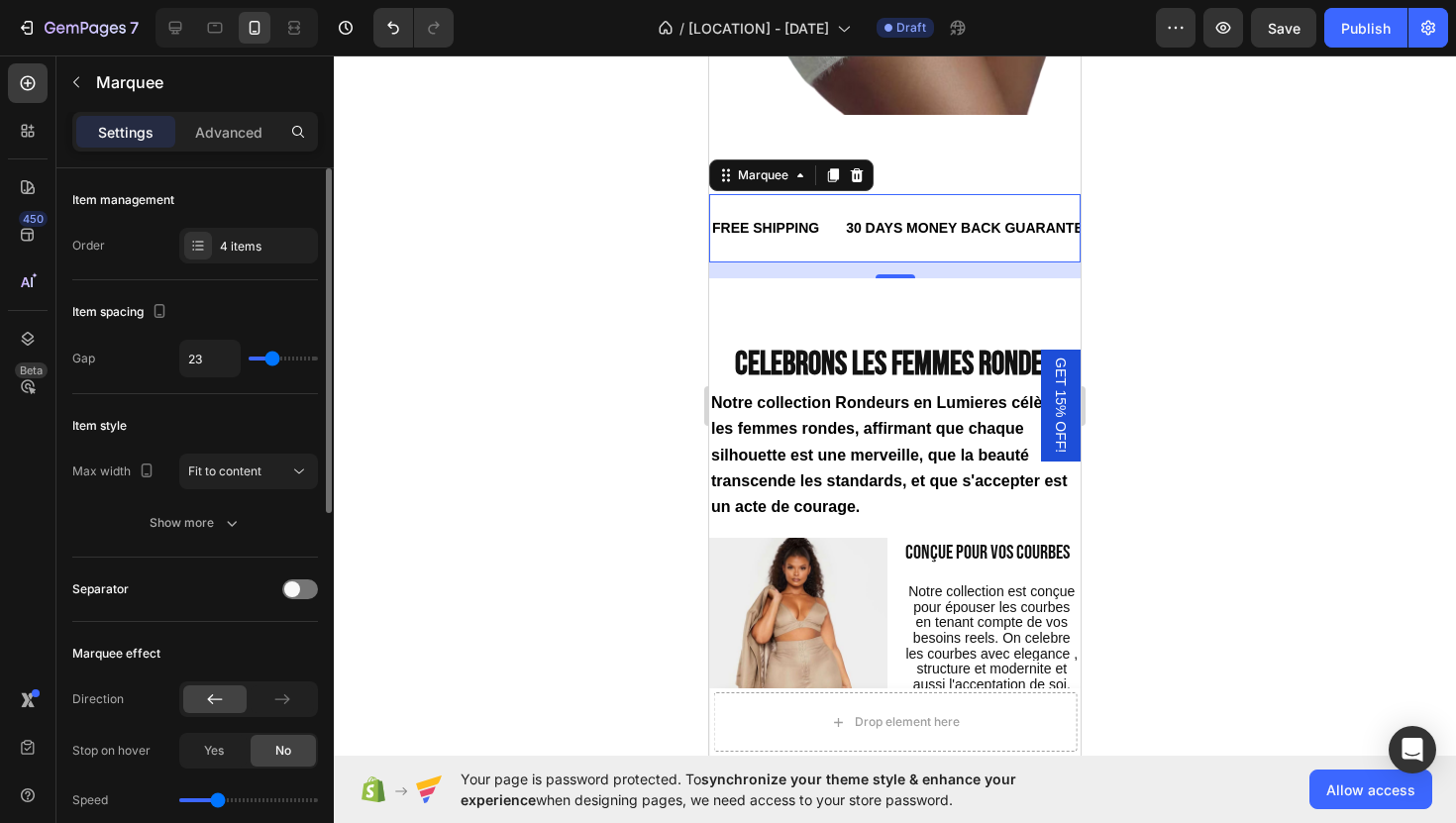 type on "22" 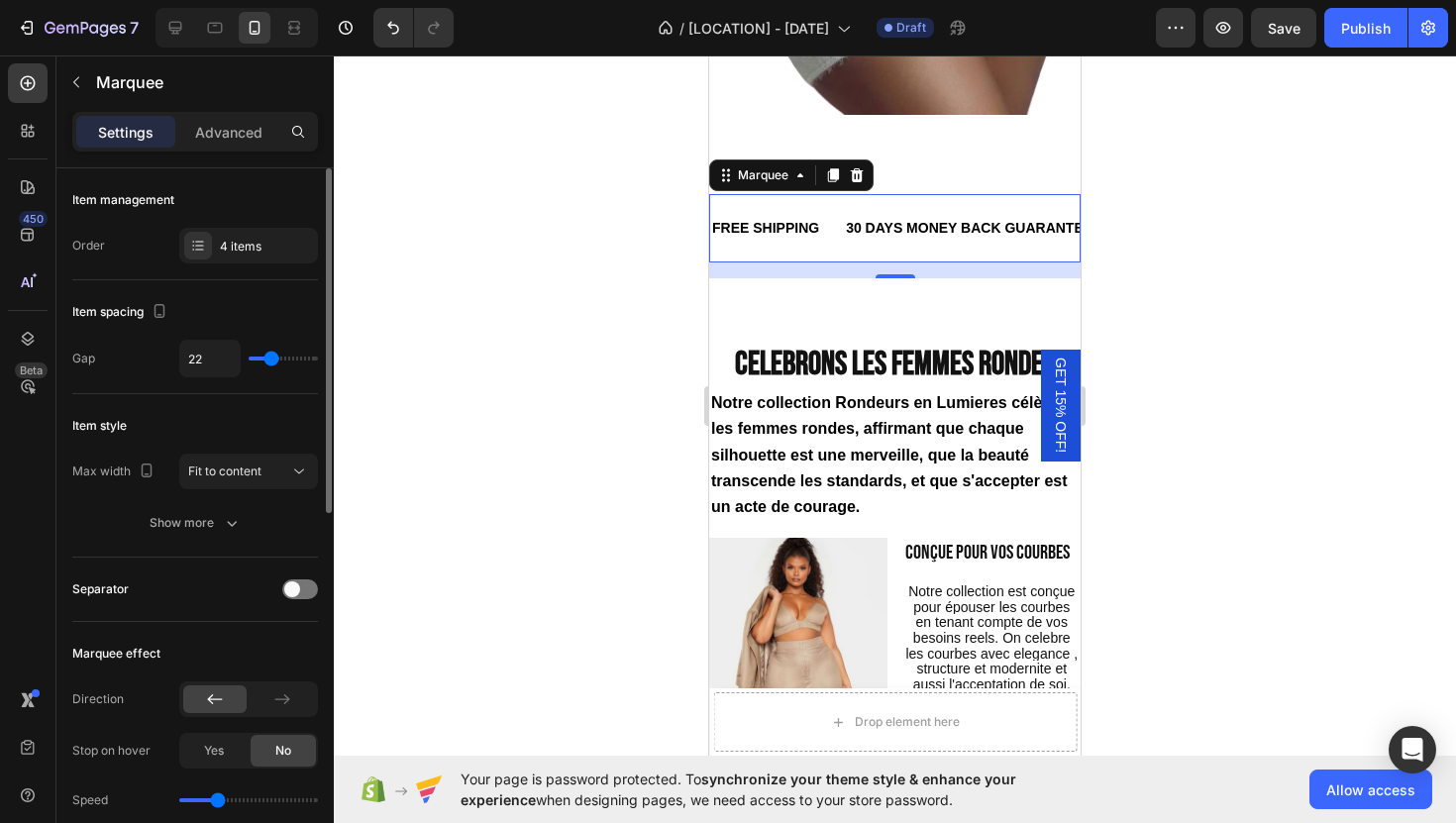 type on "19" 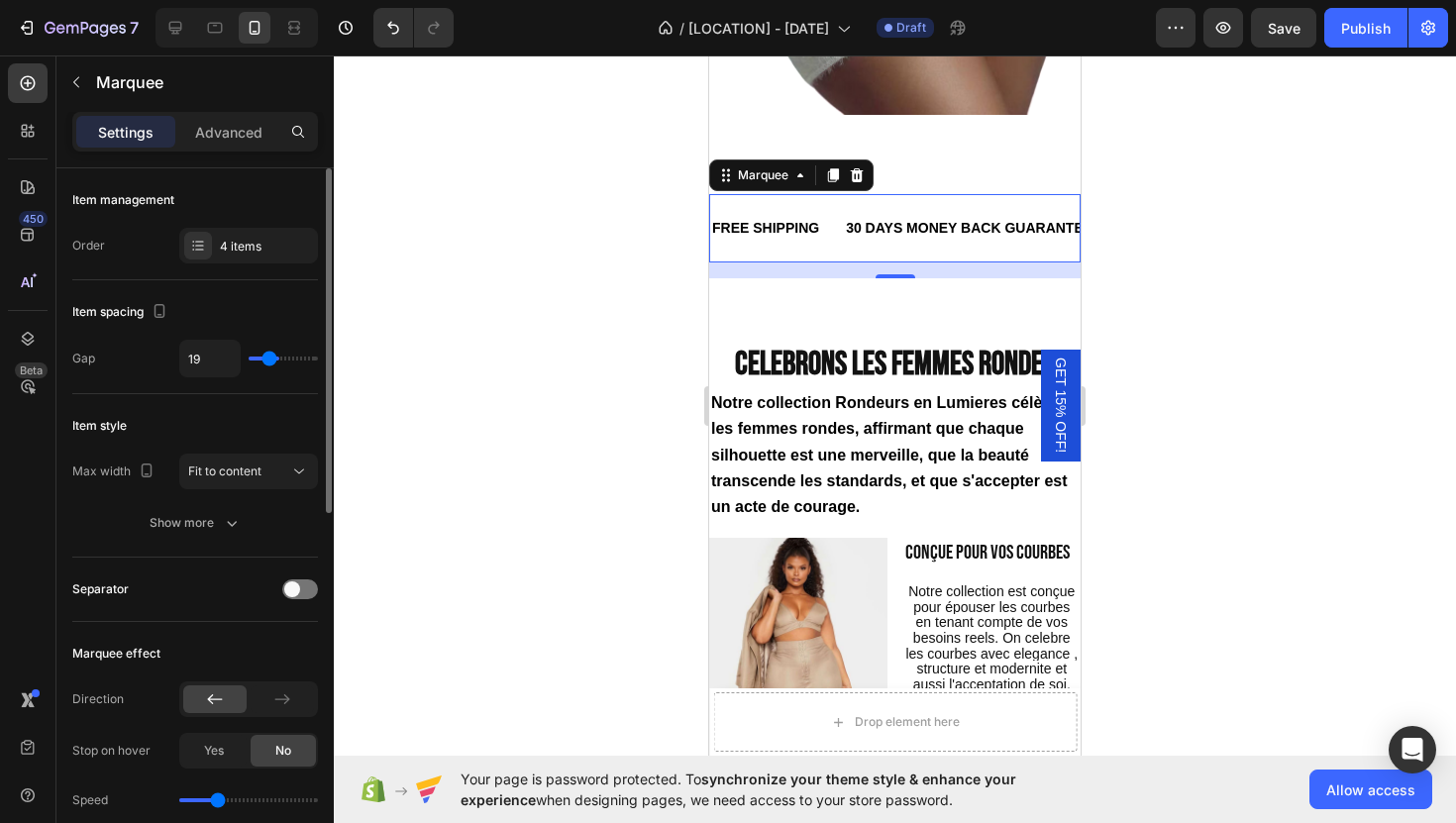 type on "16" 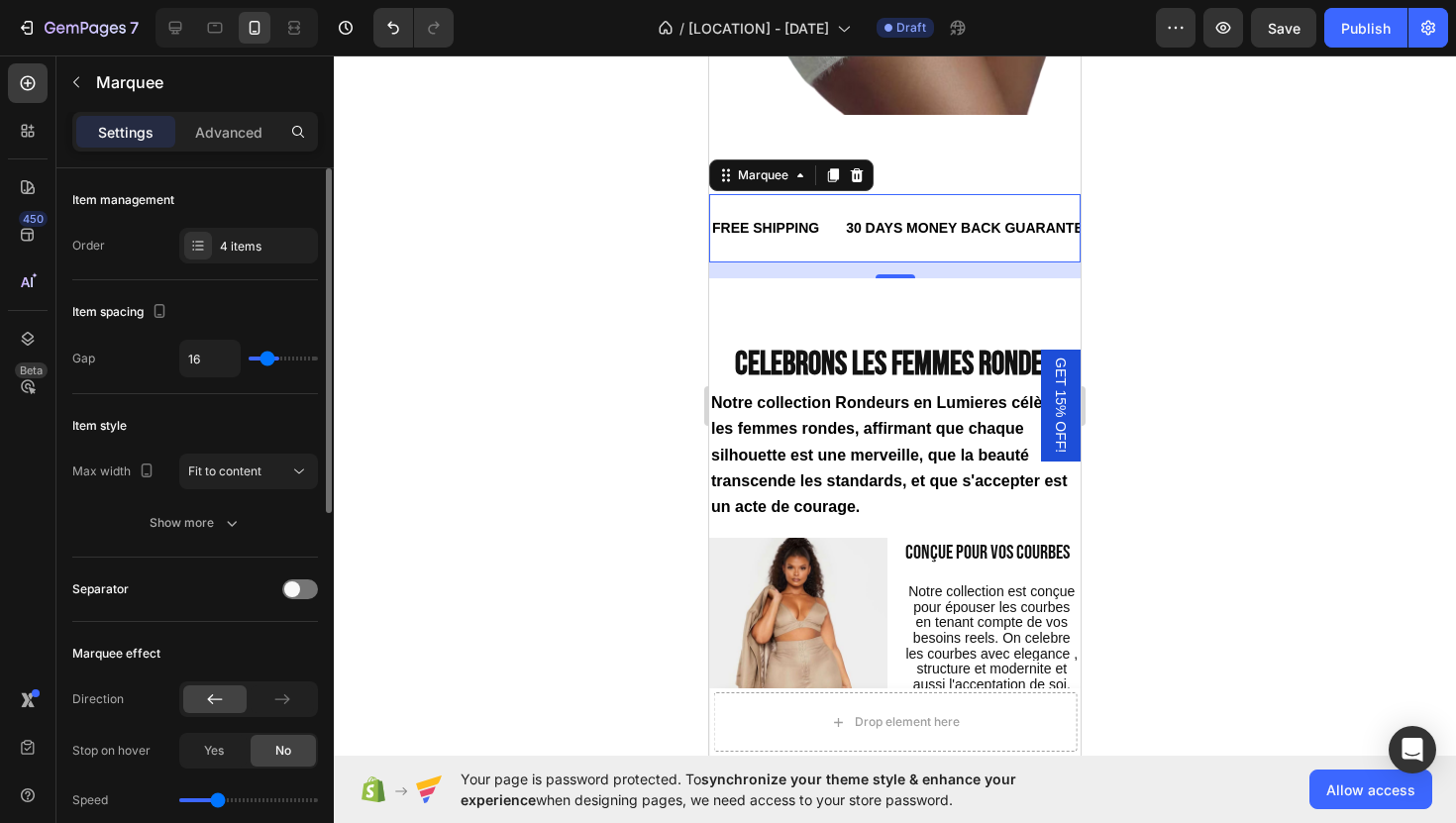 type on "14" 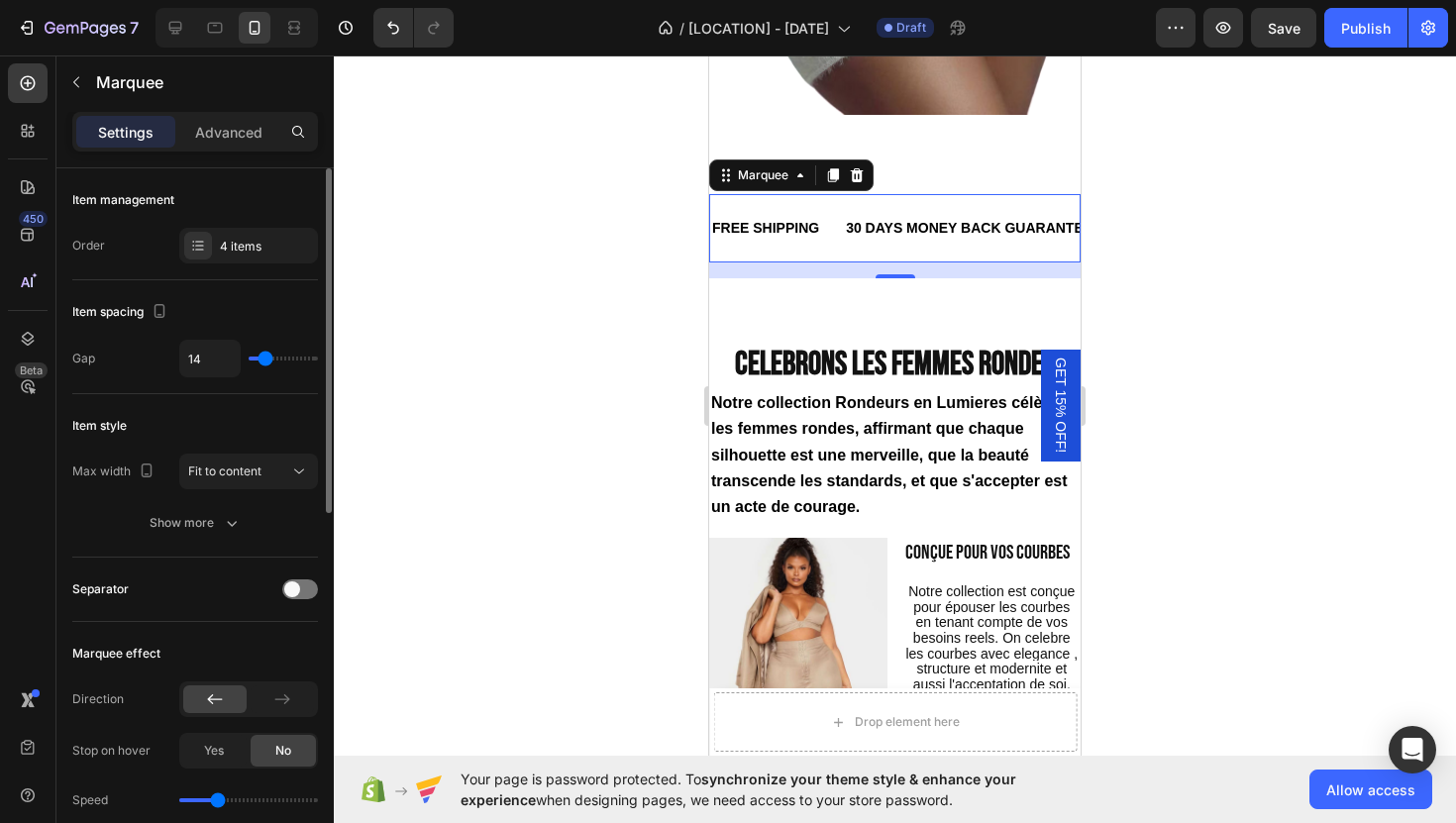 type on "13" 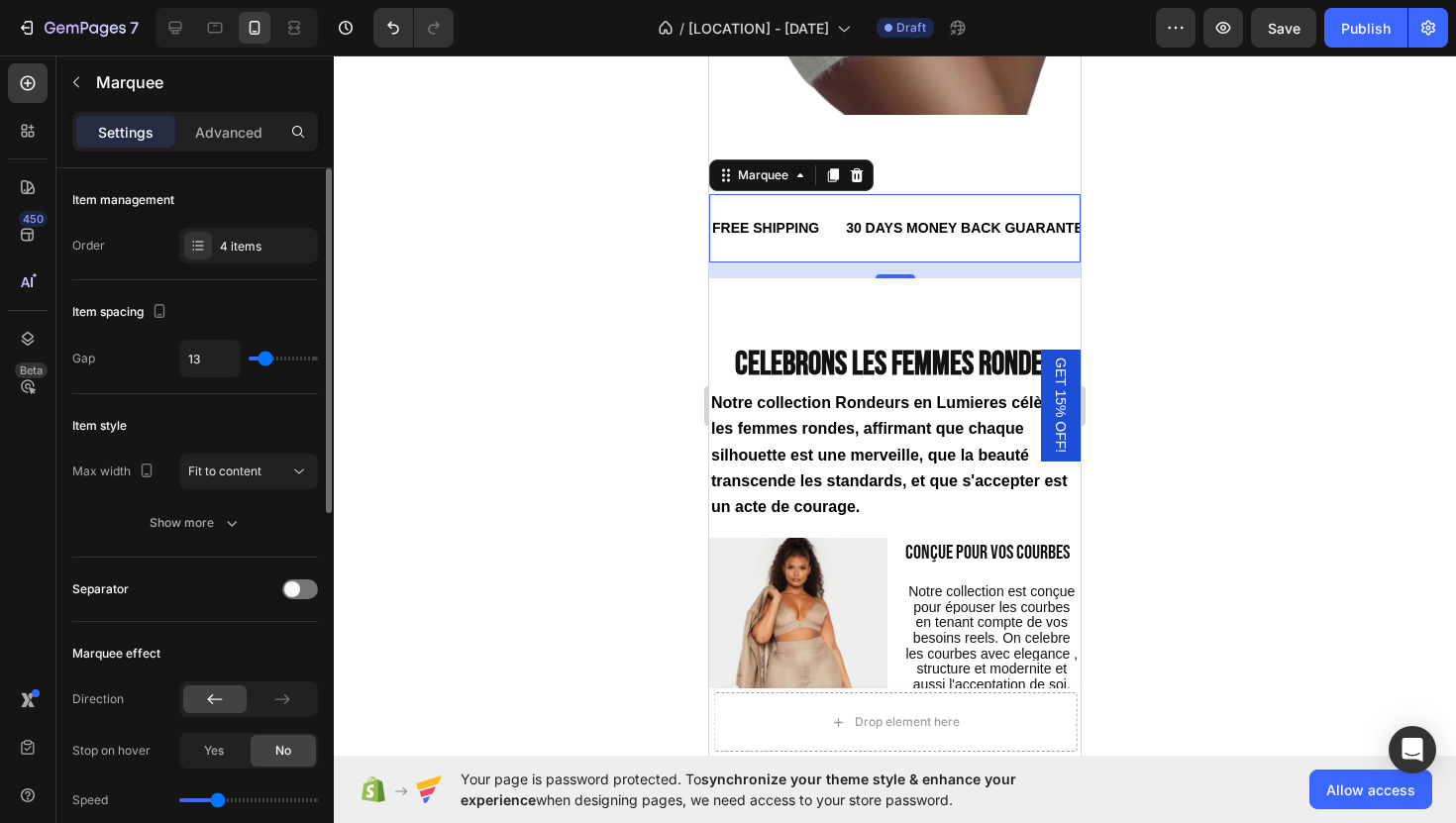 type on "12" 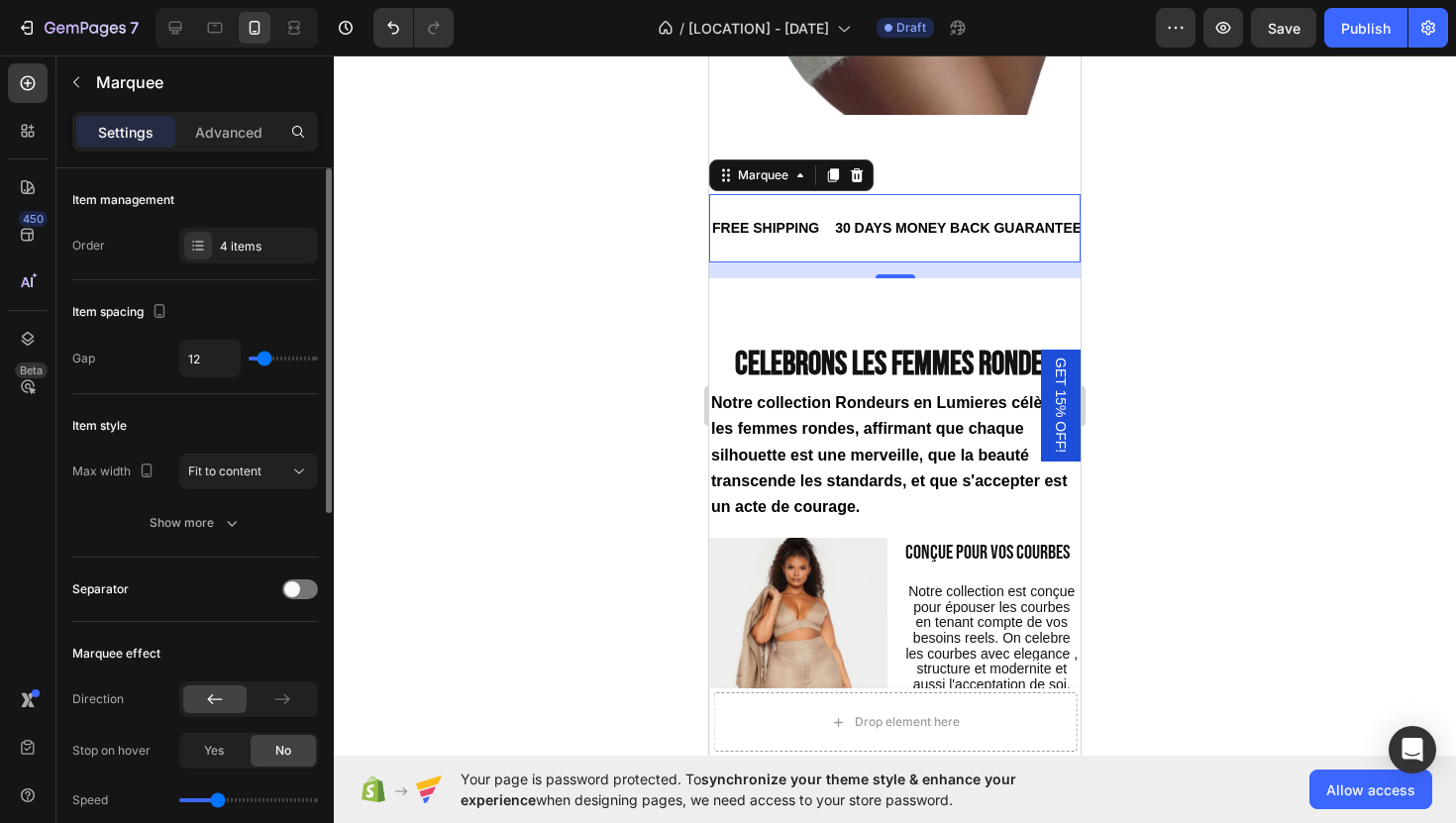 type on "15" 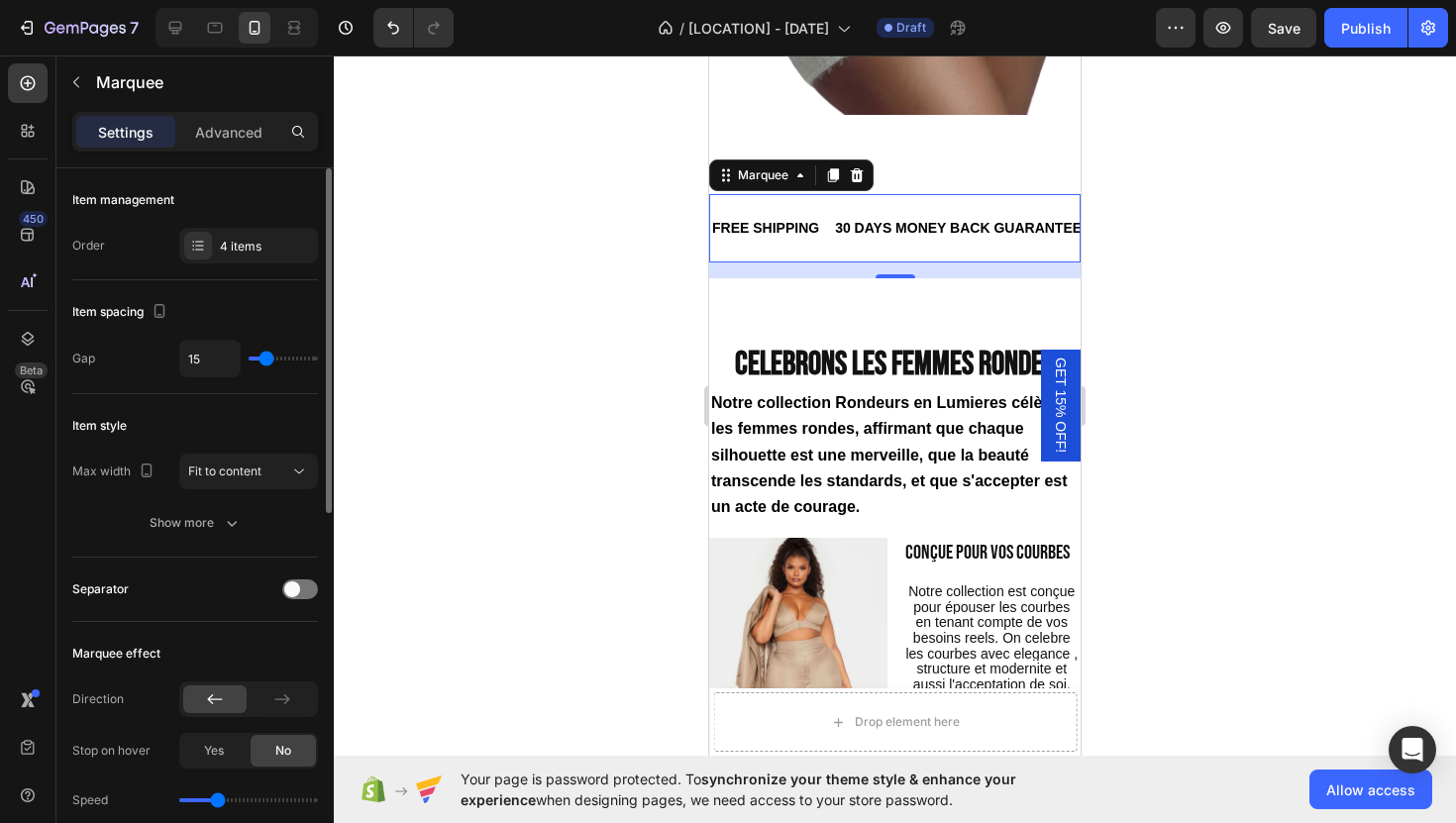 type on "16" 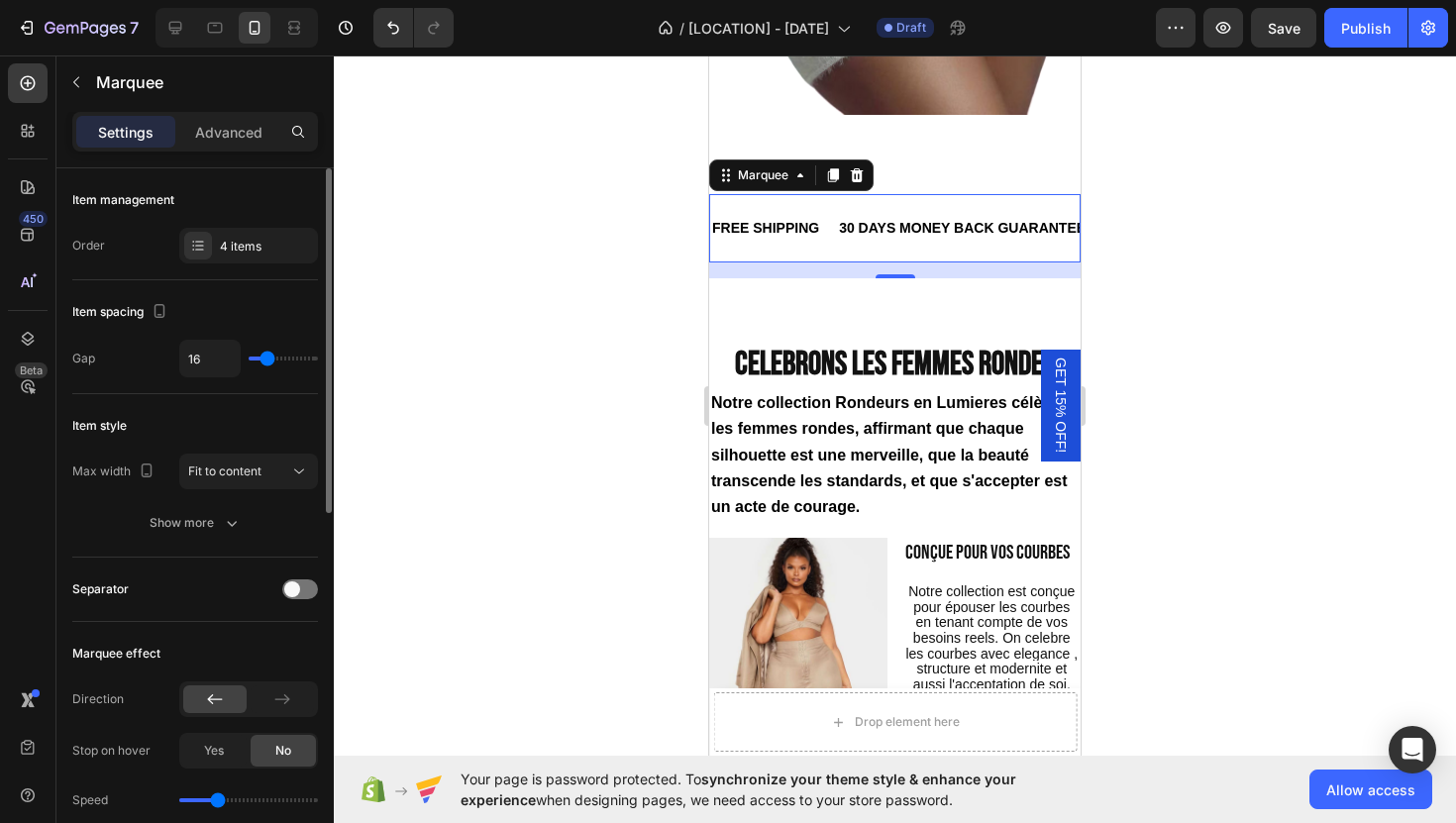 type on "17" 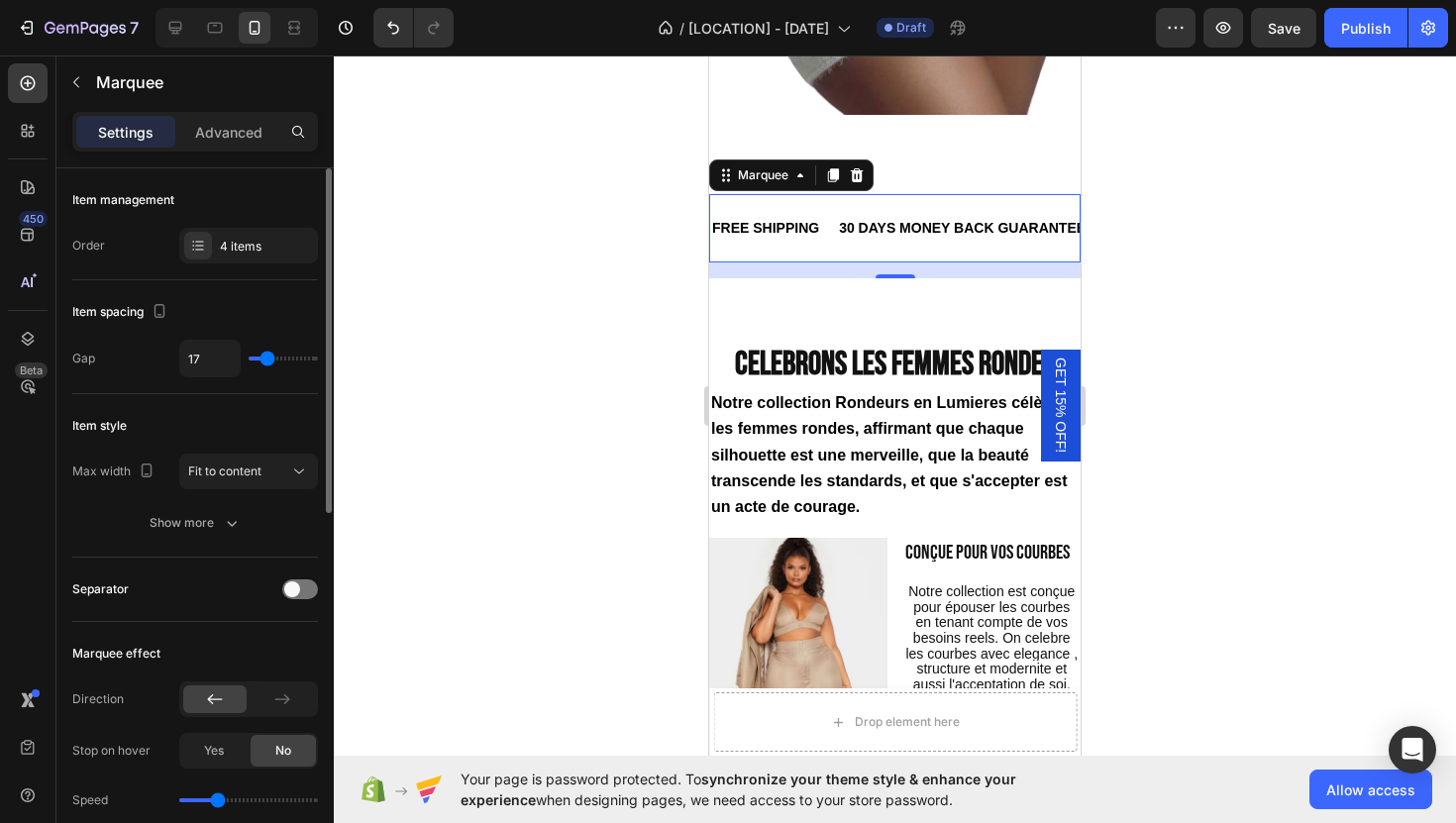 type on "20" 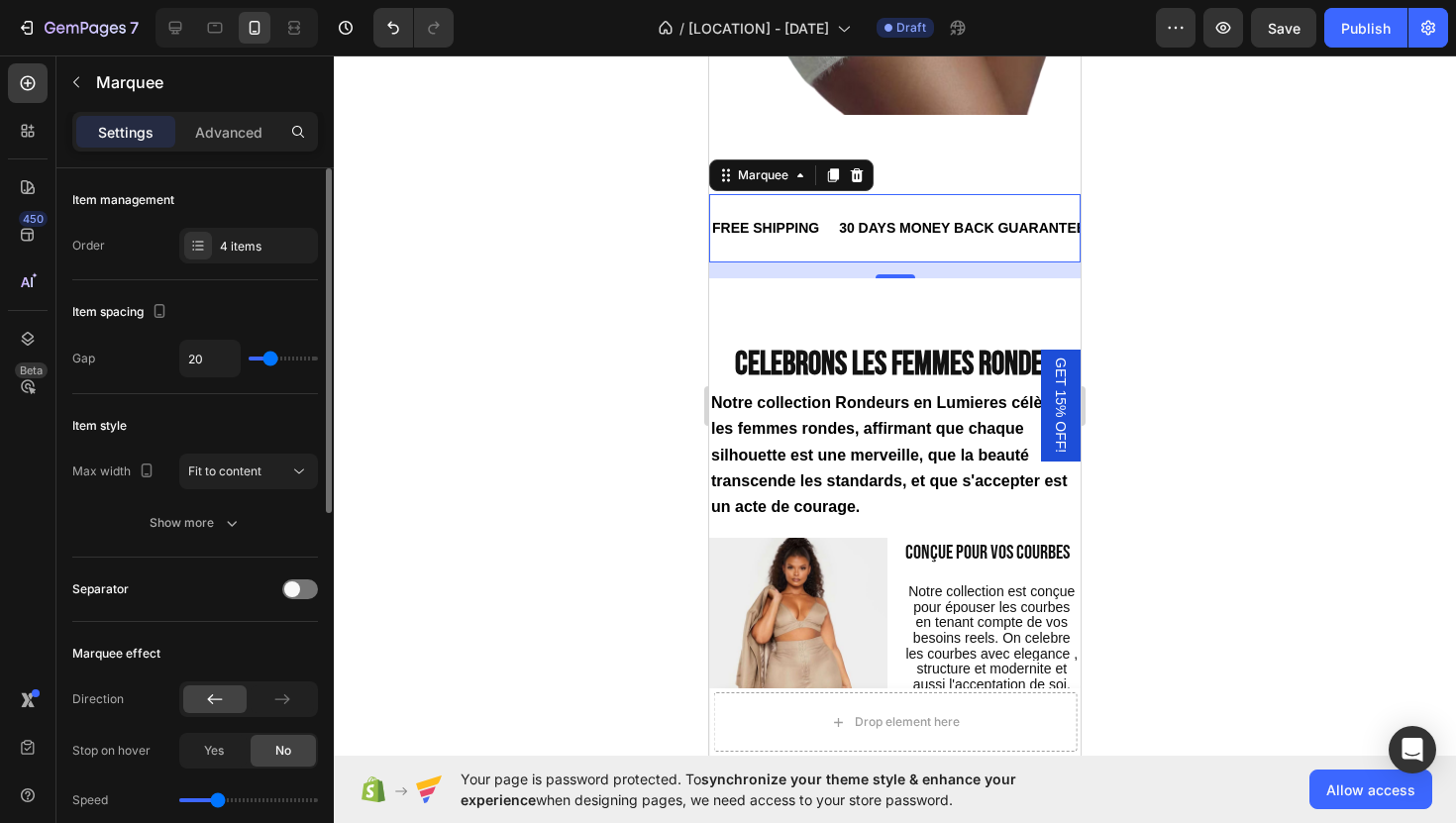 type on "21" 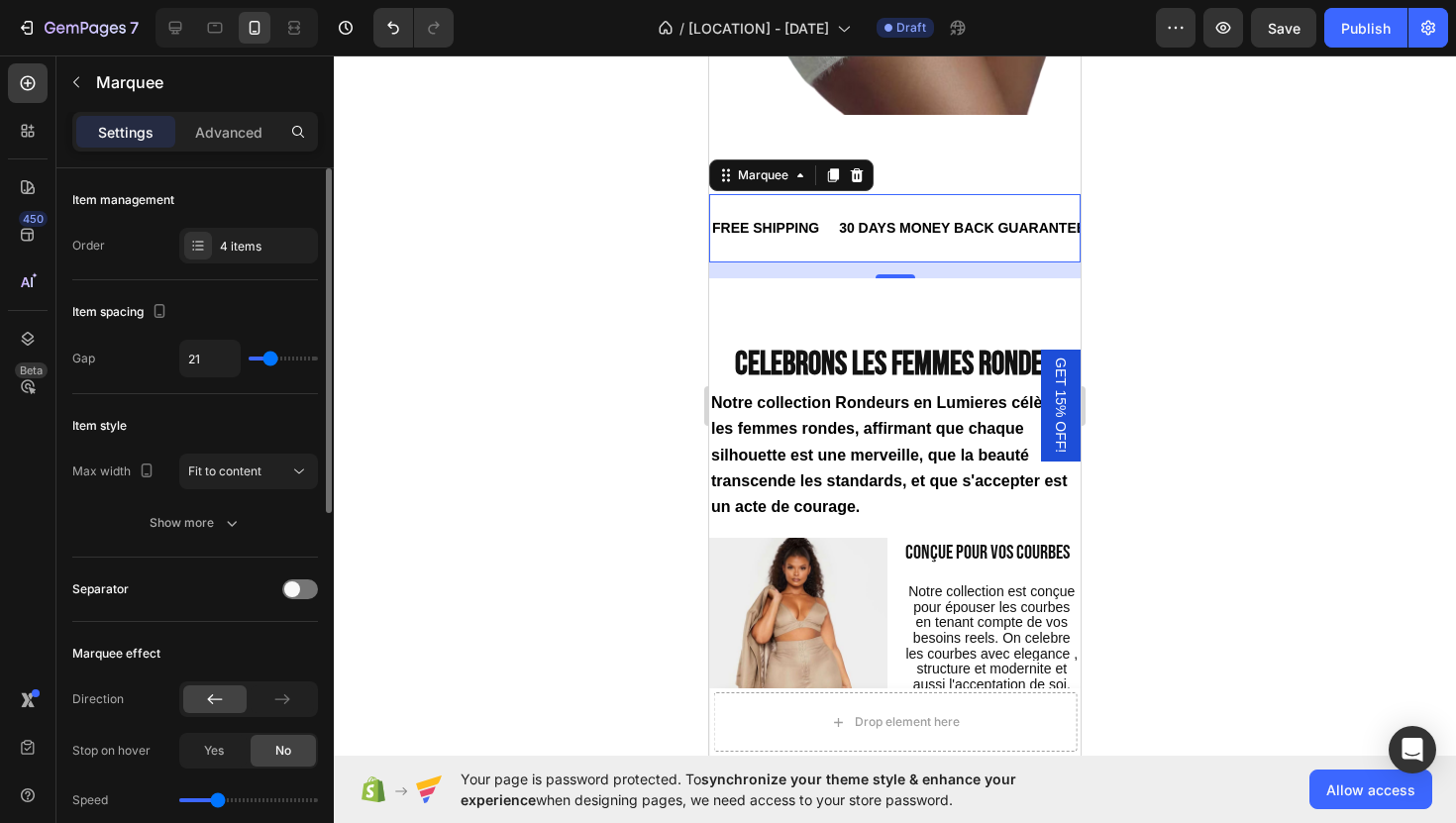 type on "22" 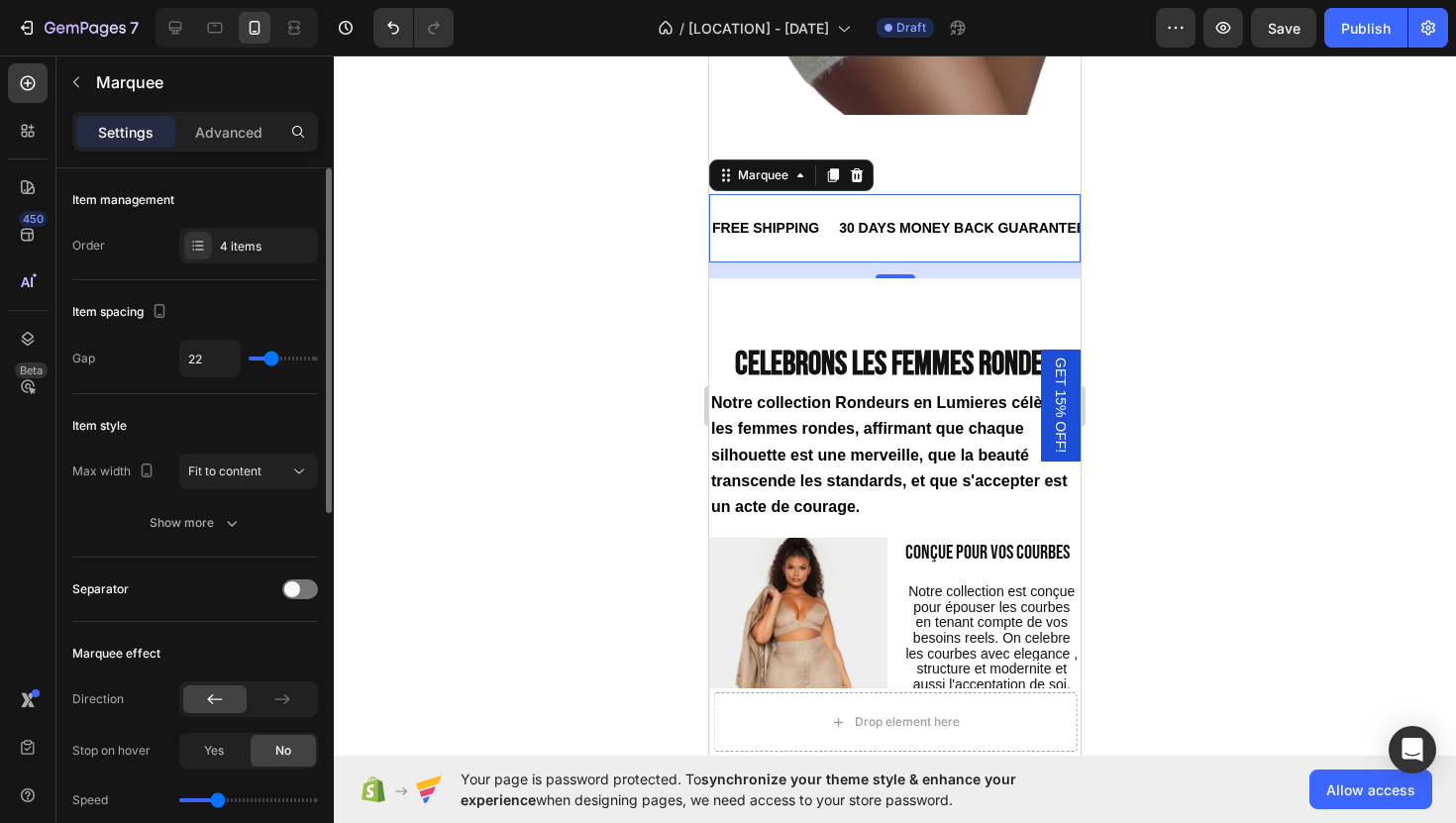 type on "25" 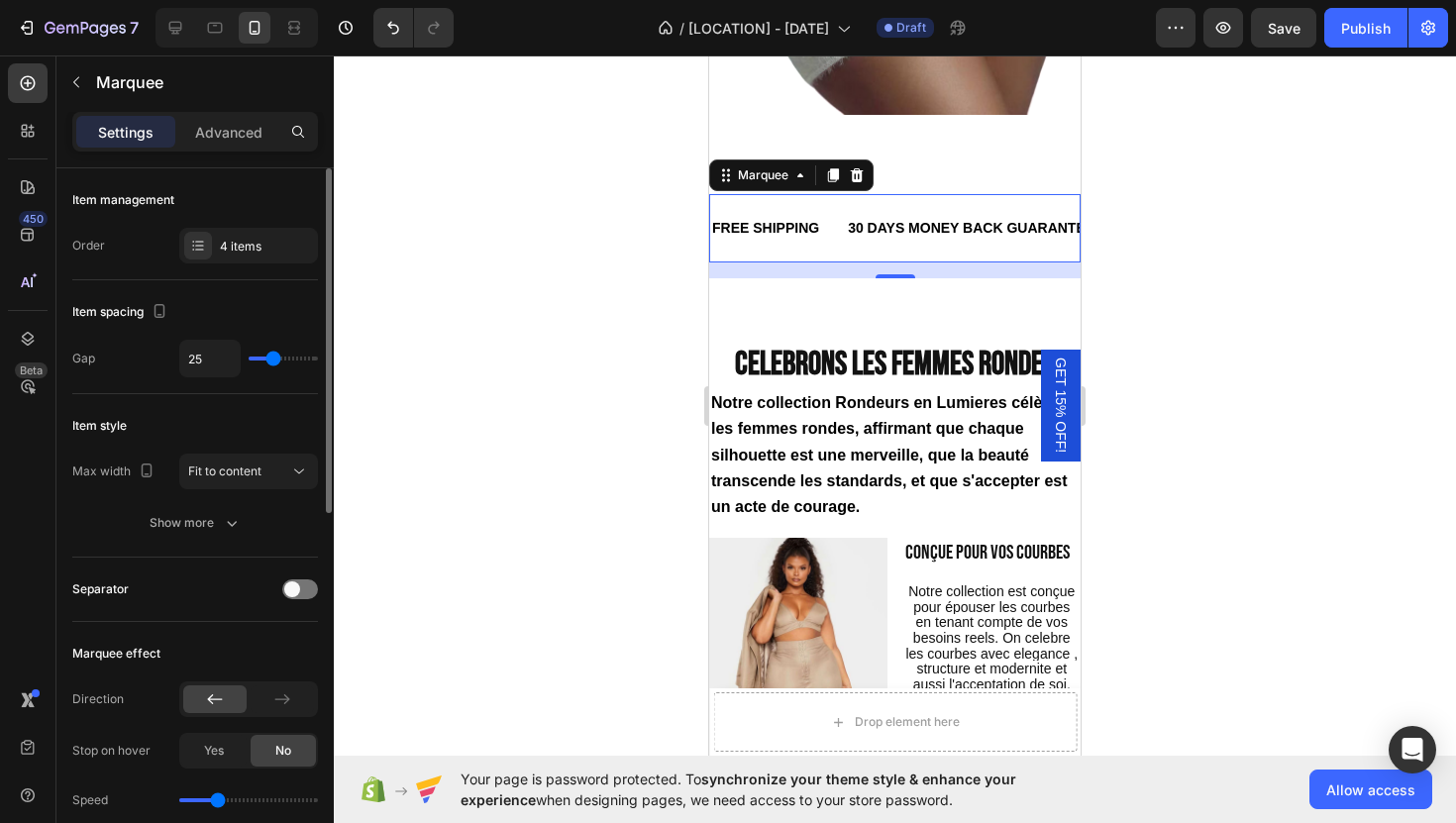 type on "28" 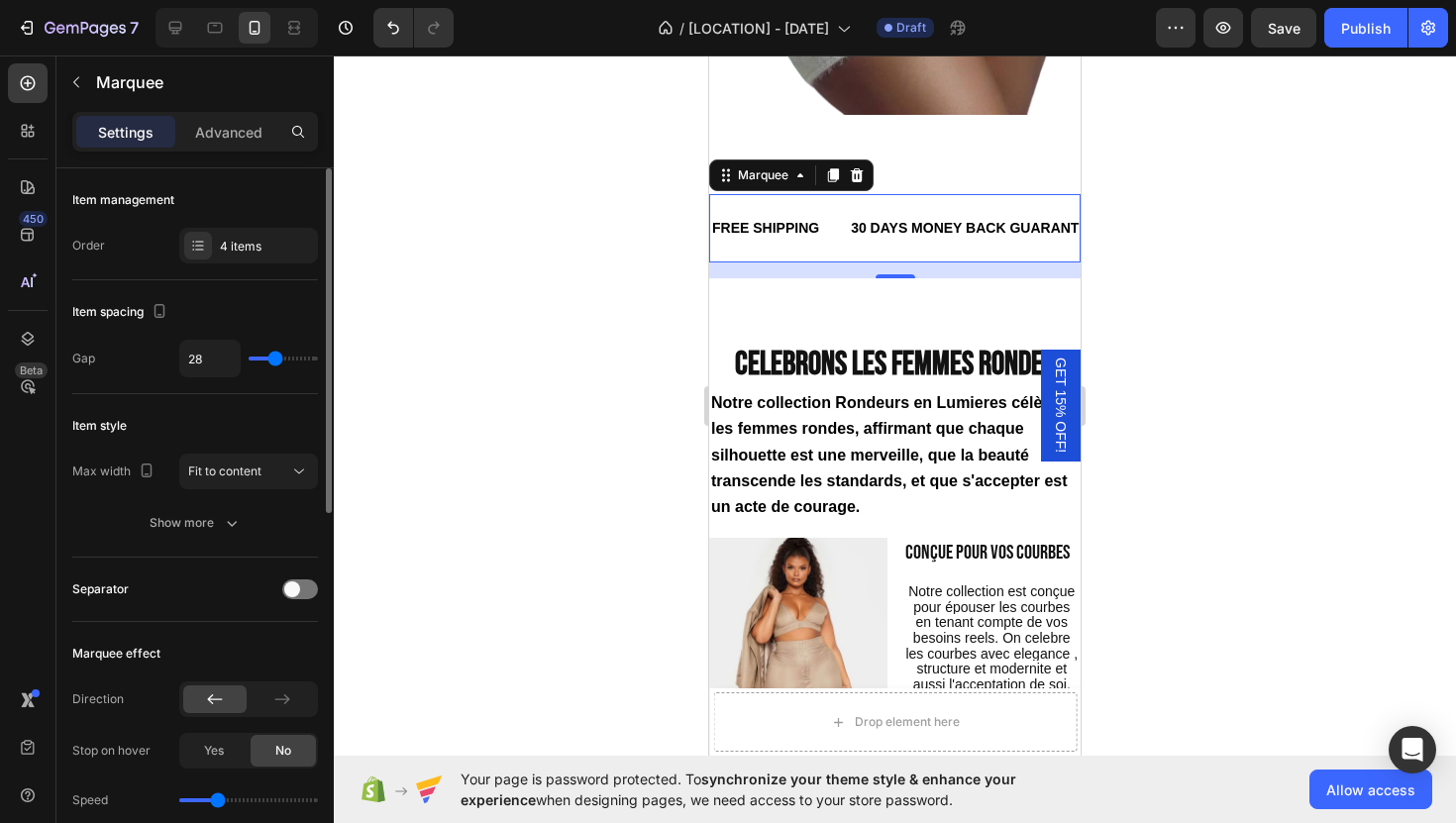 type on "29" 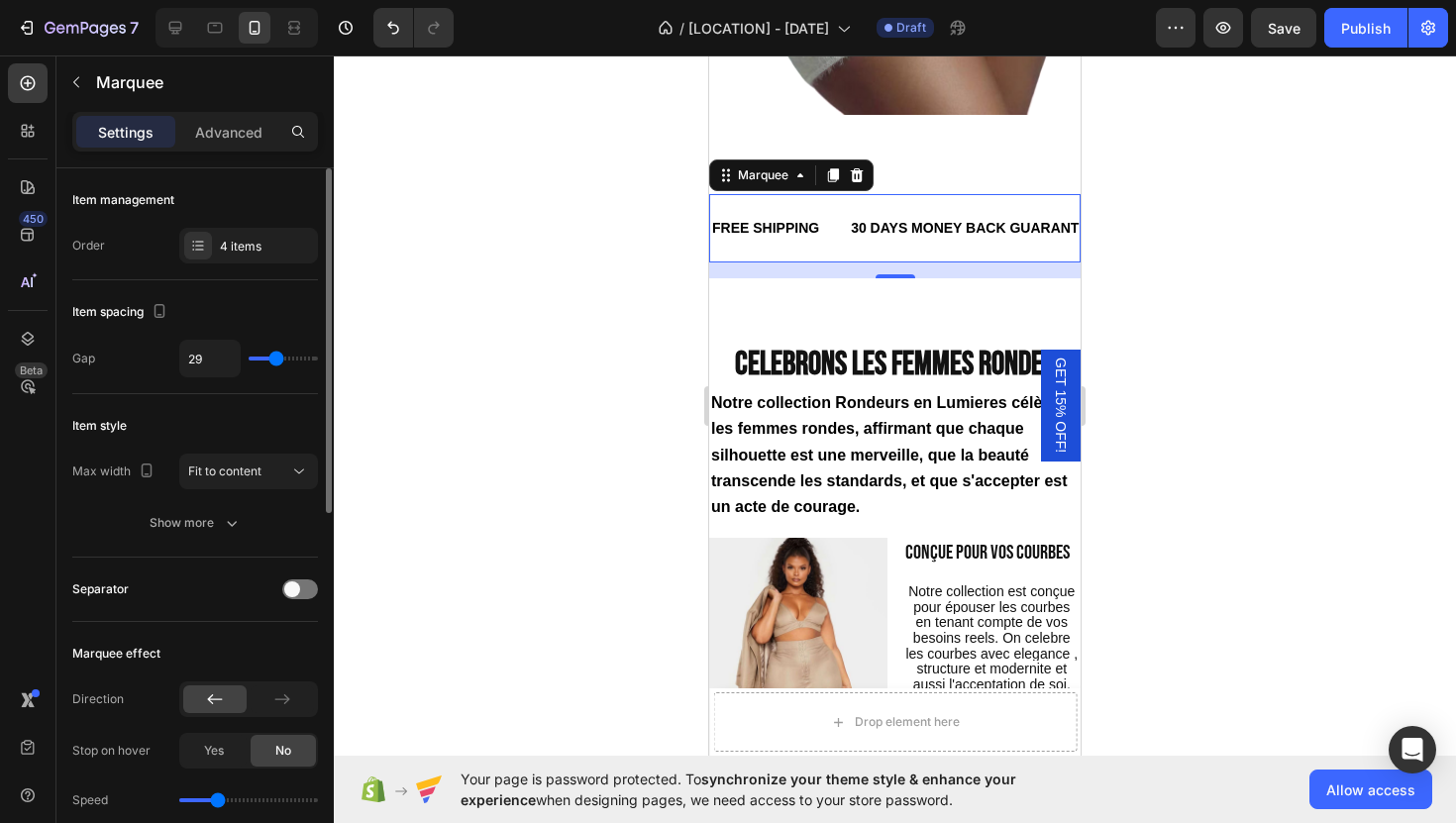 type on "30" 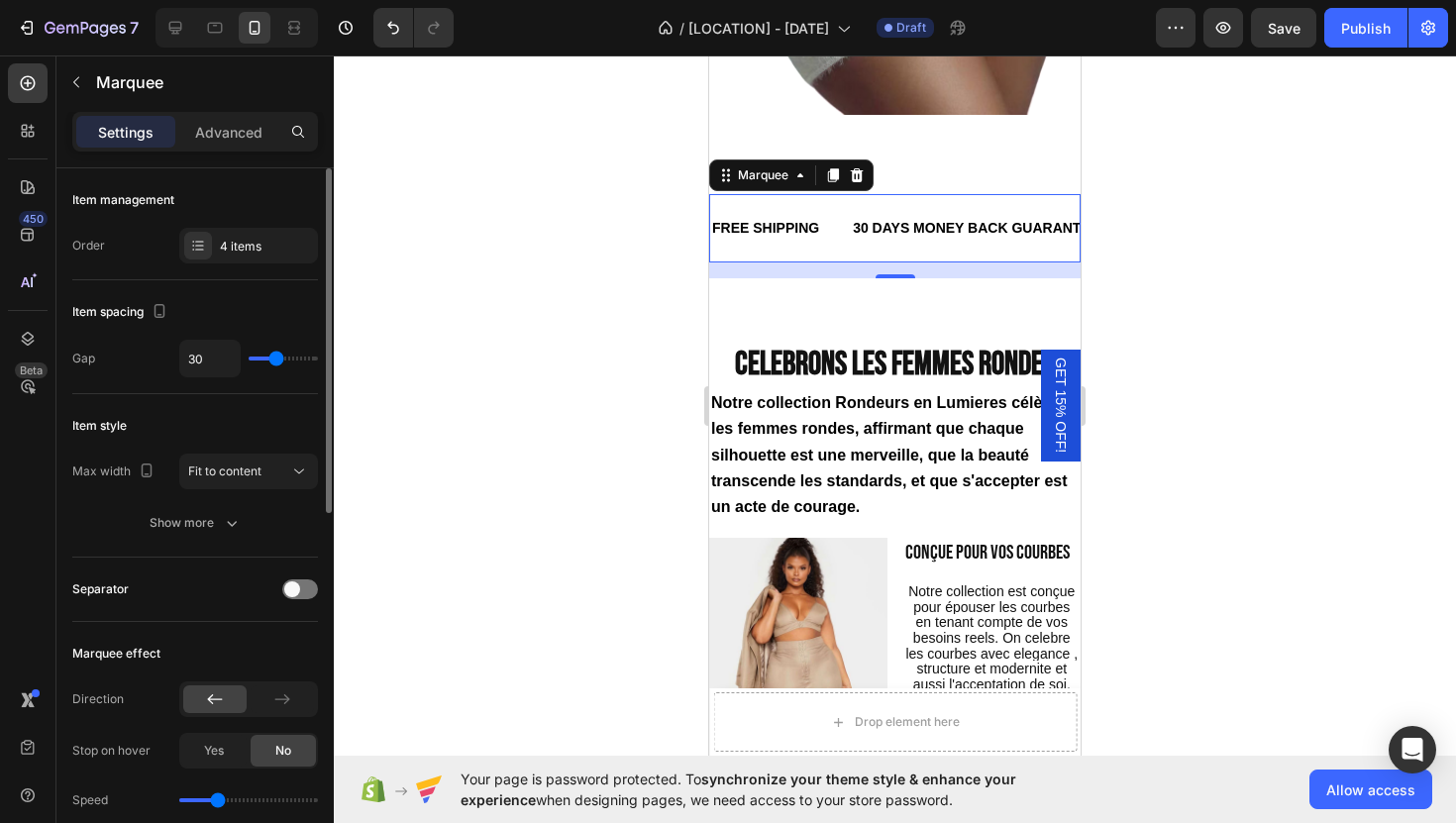 type on "31" 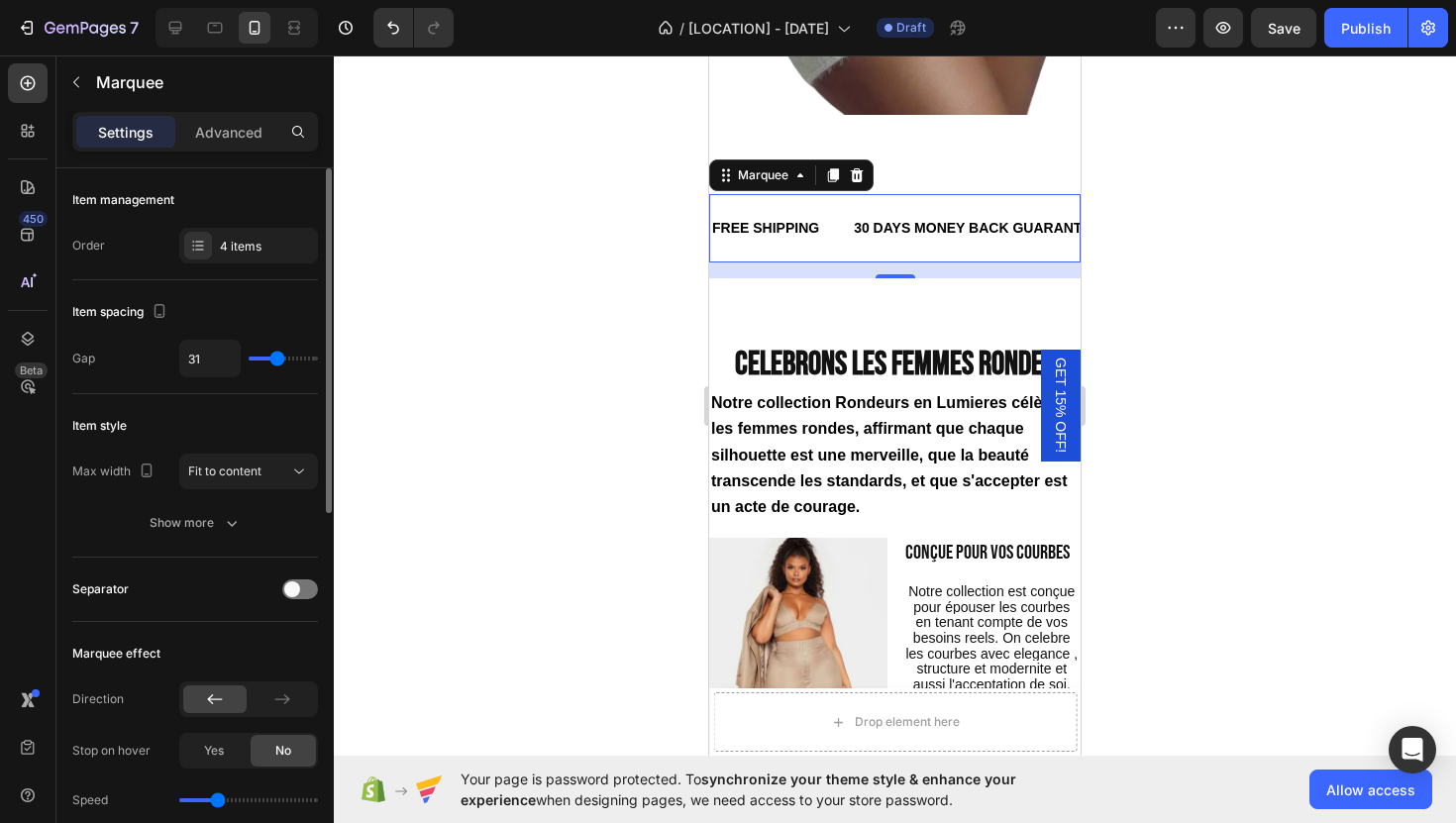 type on "37" 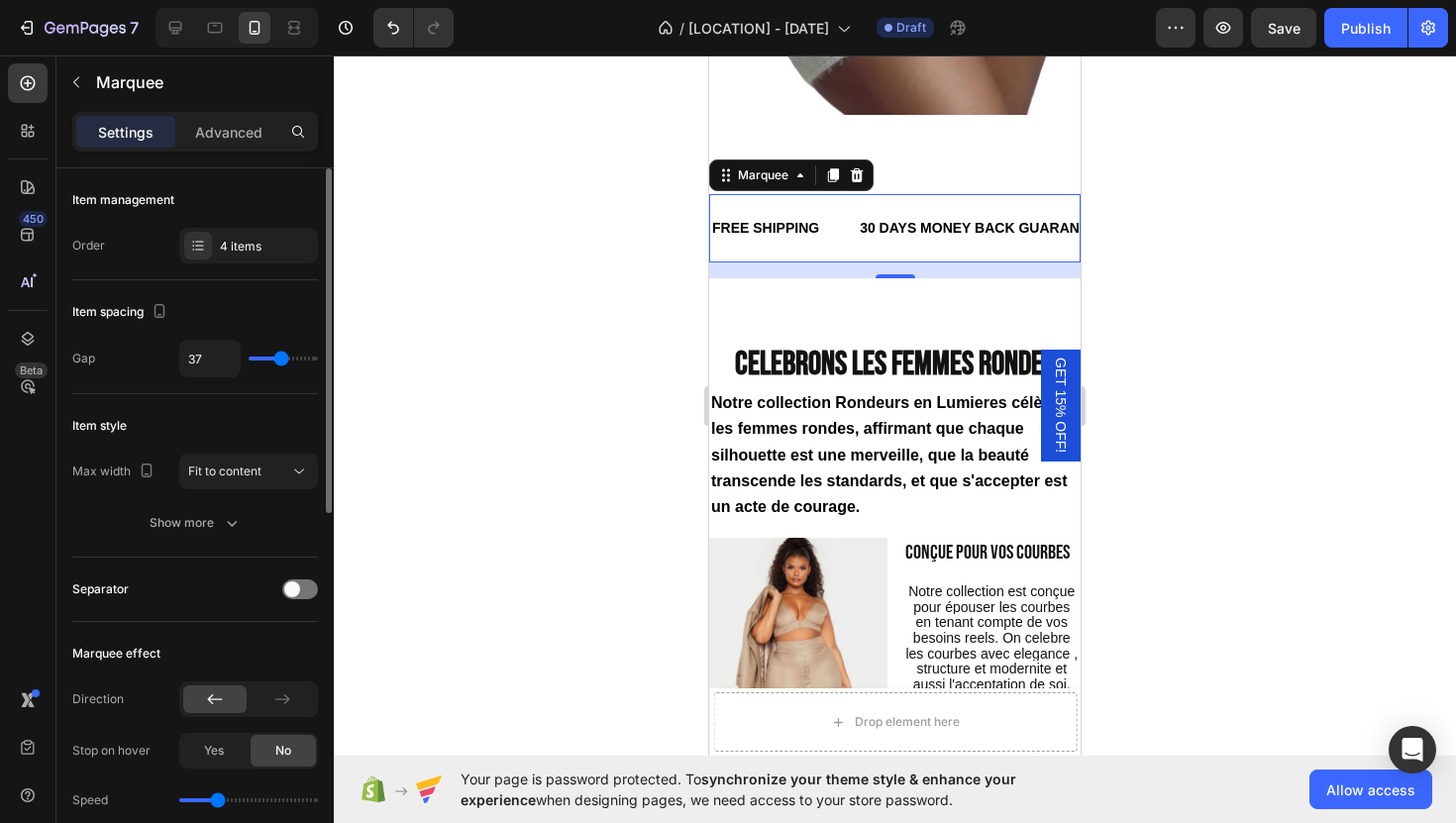 type on "38" 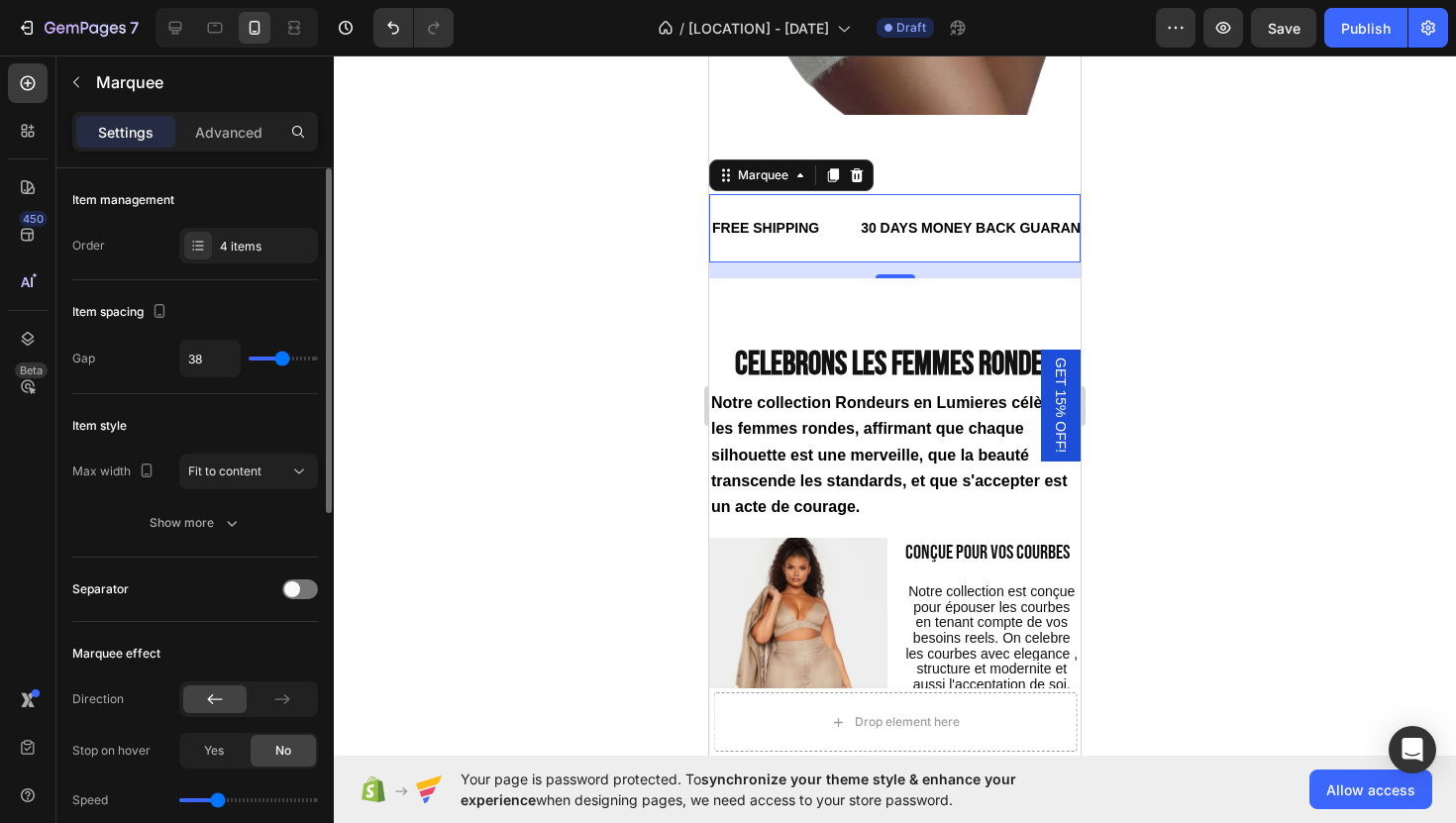 type on "38" 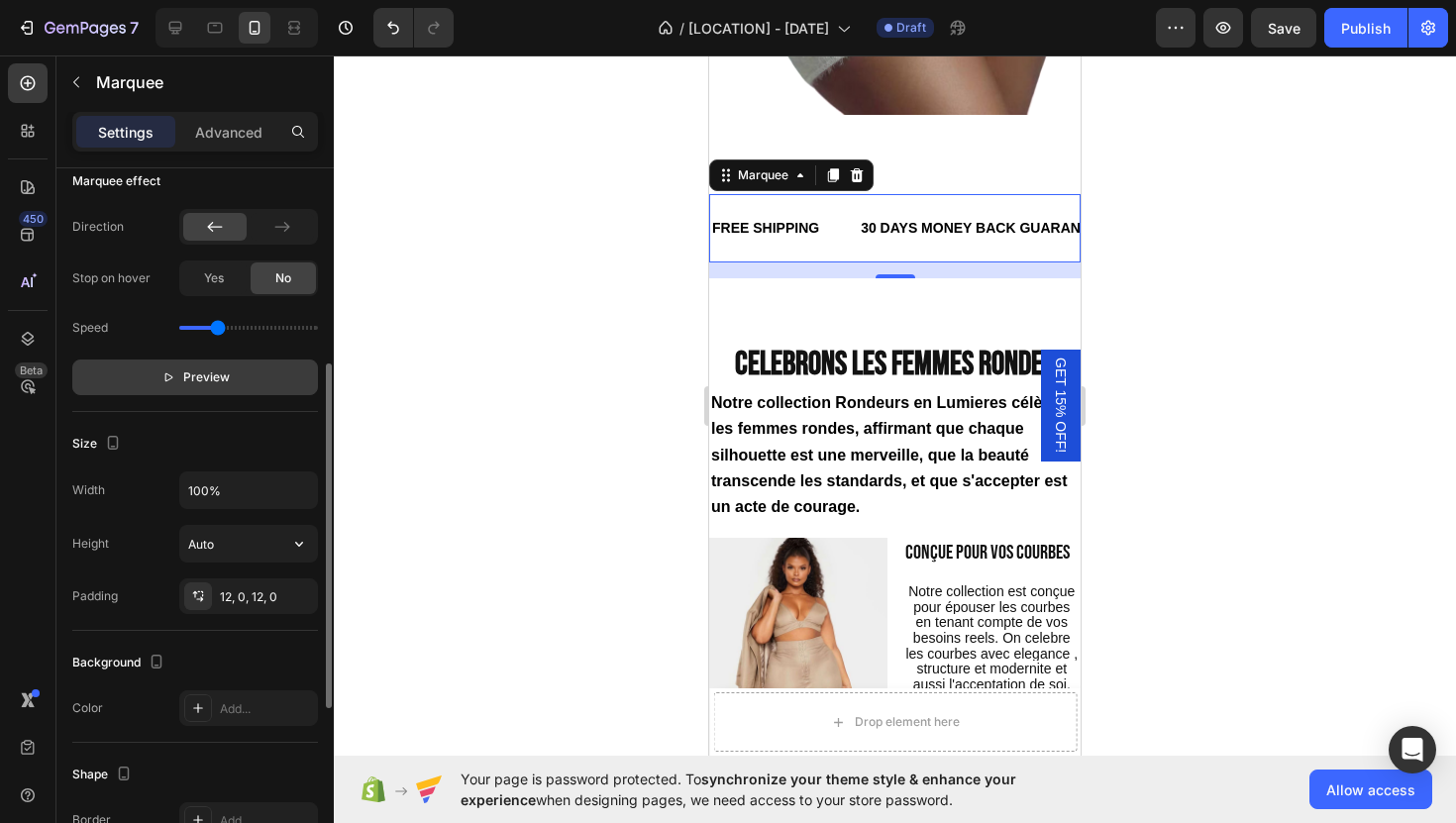 scroll, scrollTop: 378, scrollLeft: 0, axis: vertical 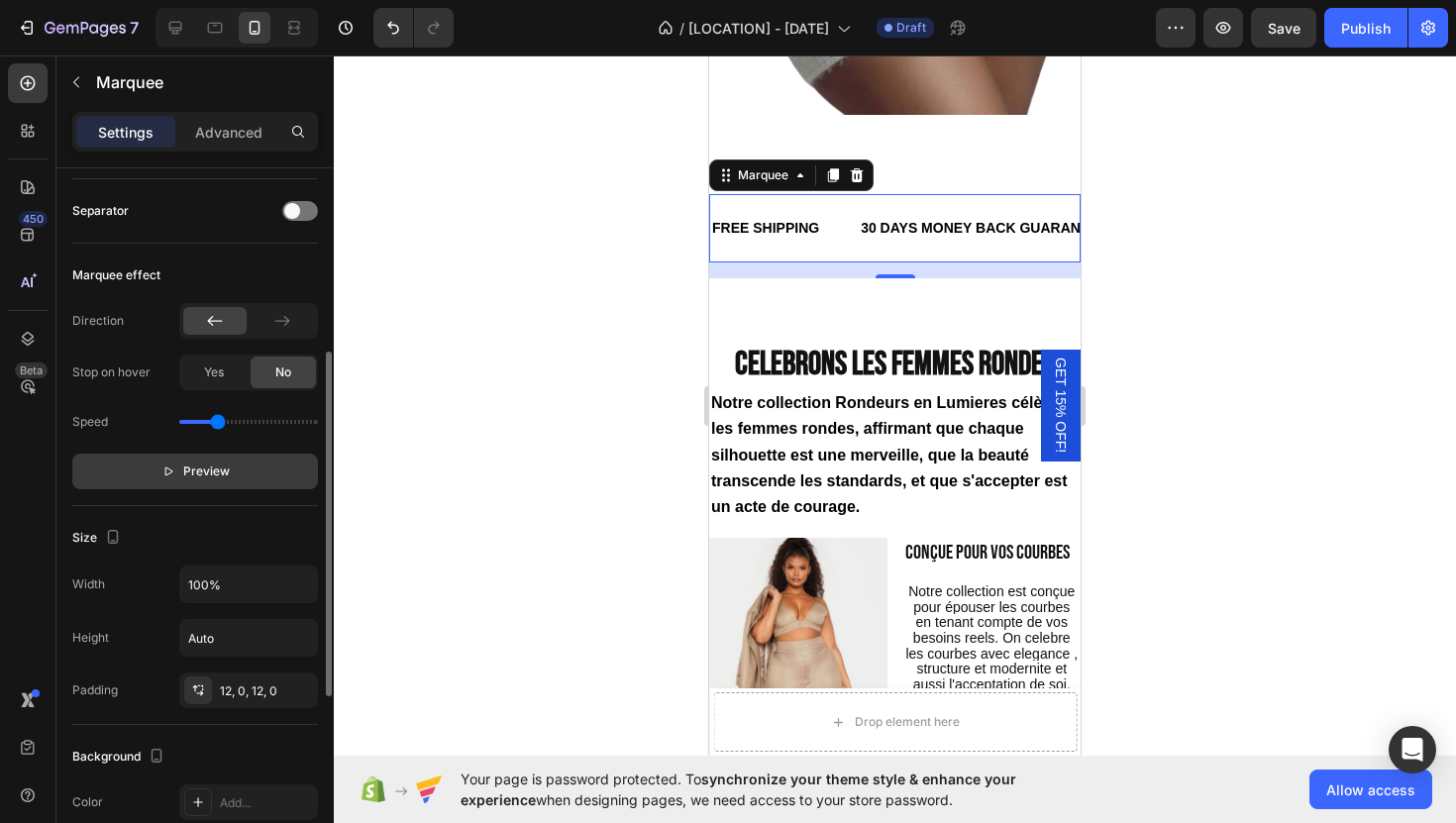 click 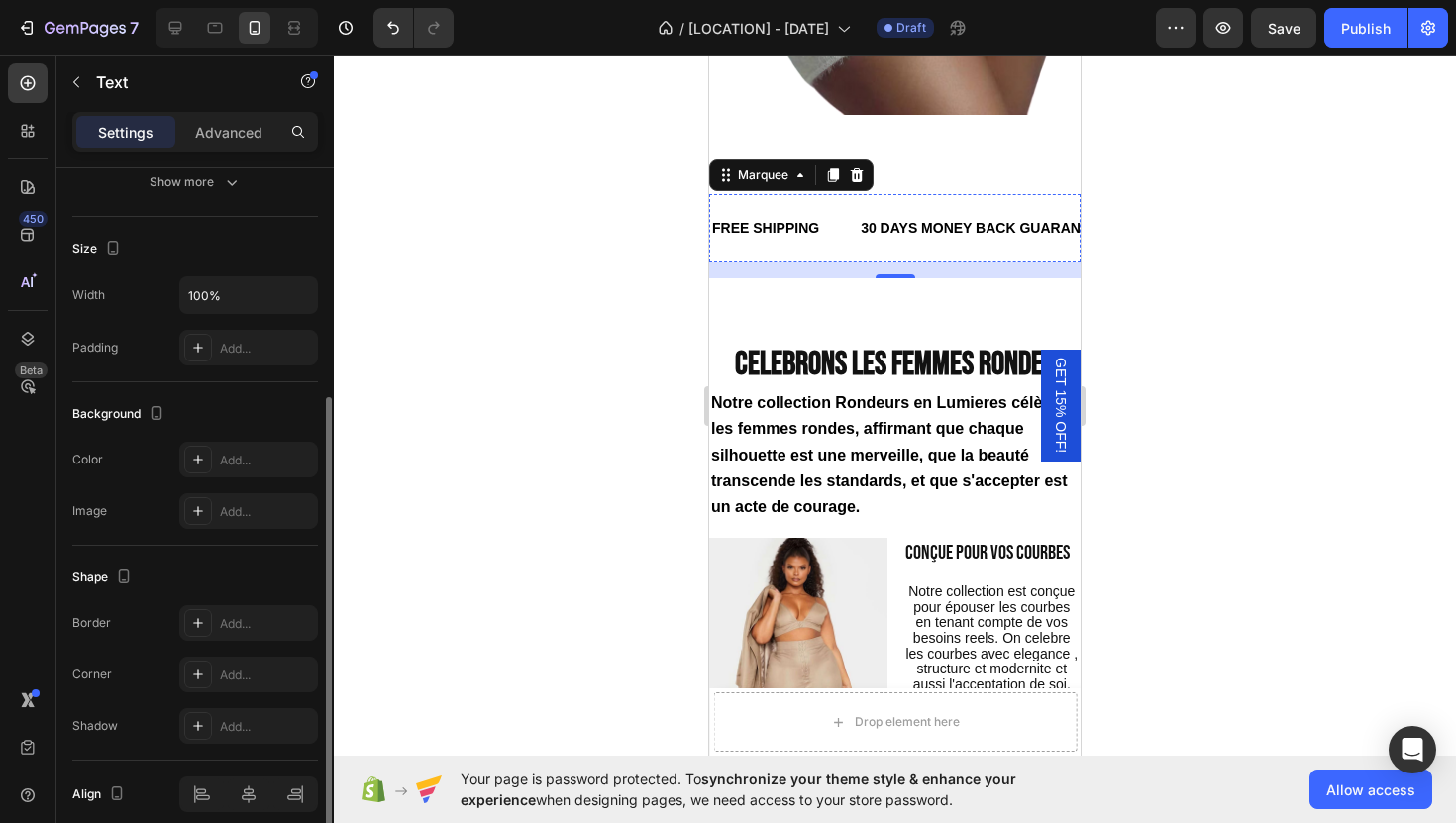 click on "LIMITED TIME 50% OFF SALE" at bounding box center [1230, 228] 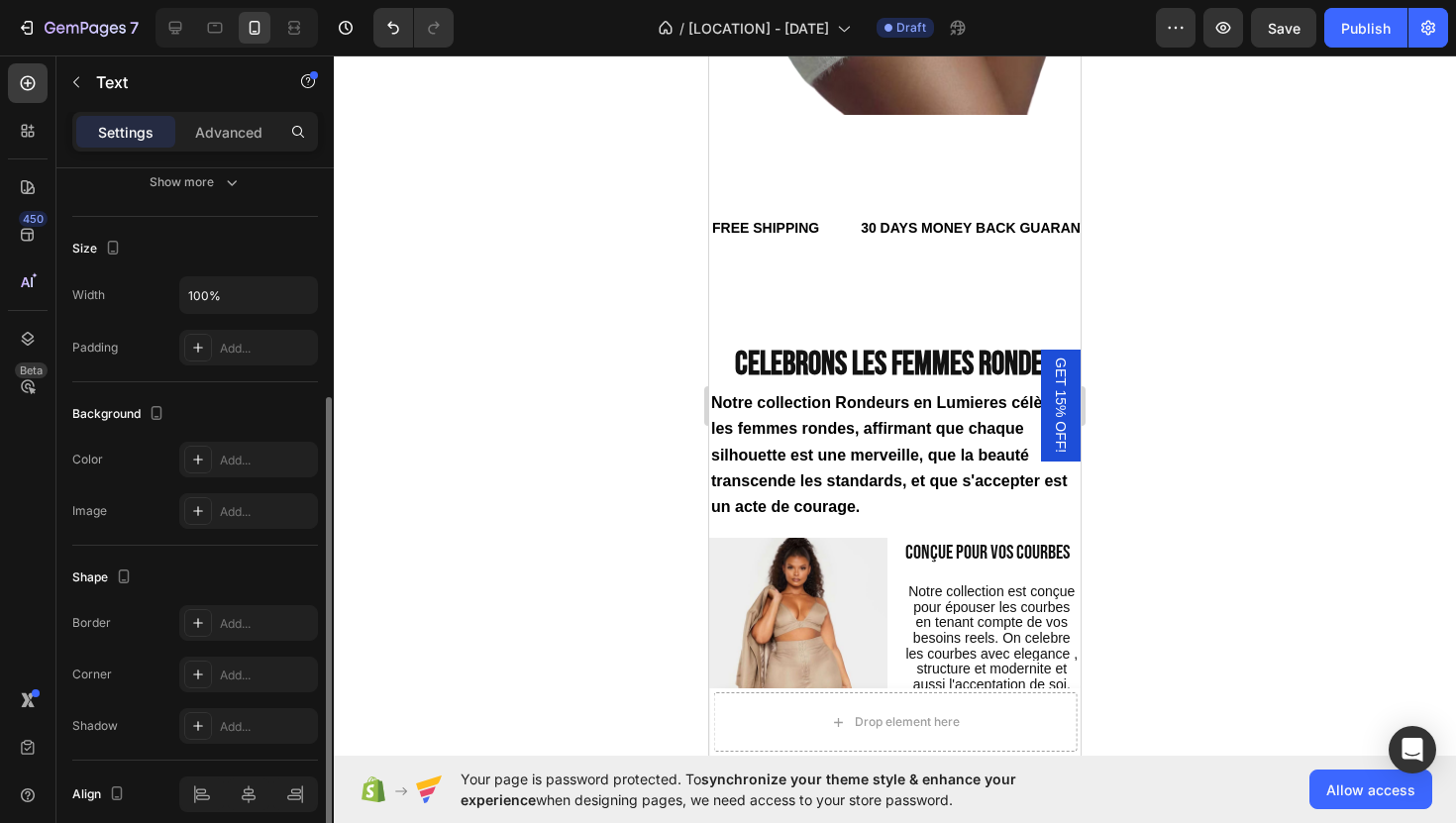scroll, scrollTop: 0, scrollLeft: 0, axis: both 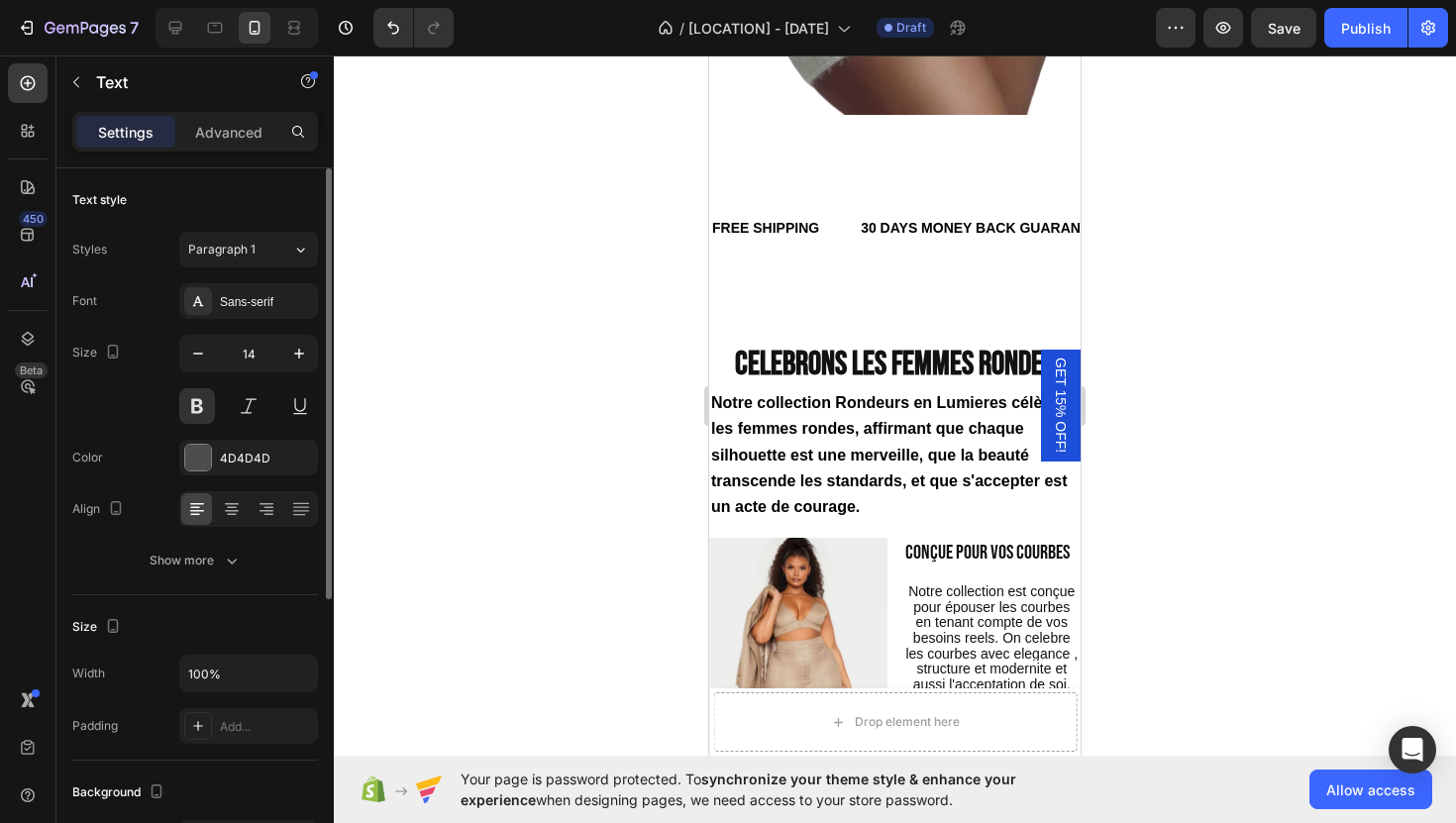 click on "LIMITED TIME 50% OFF SALE" at bounding box center (1242, 228) 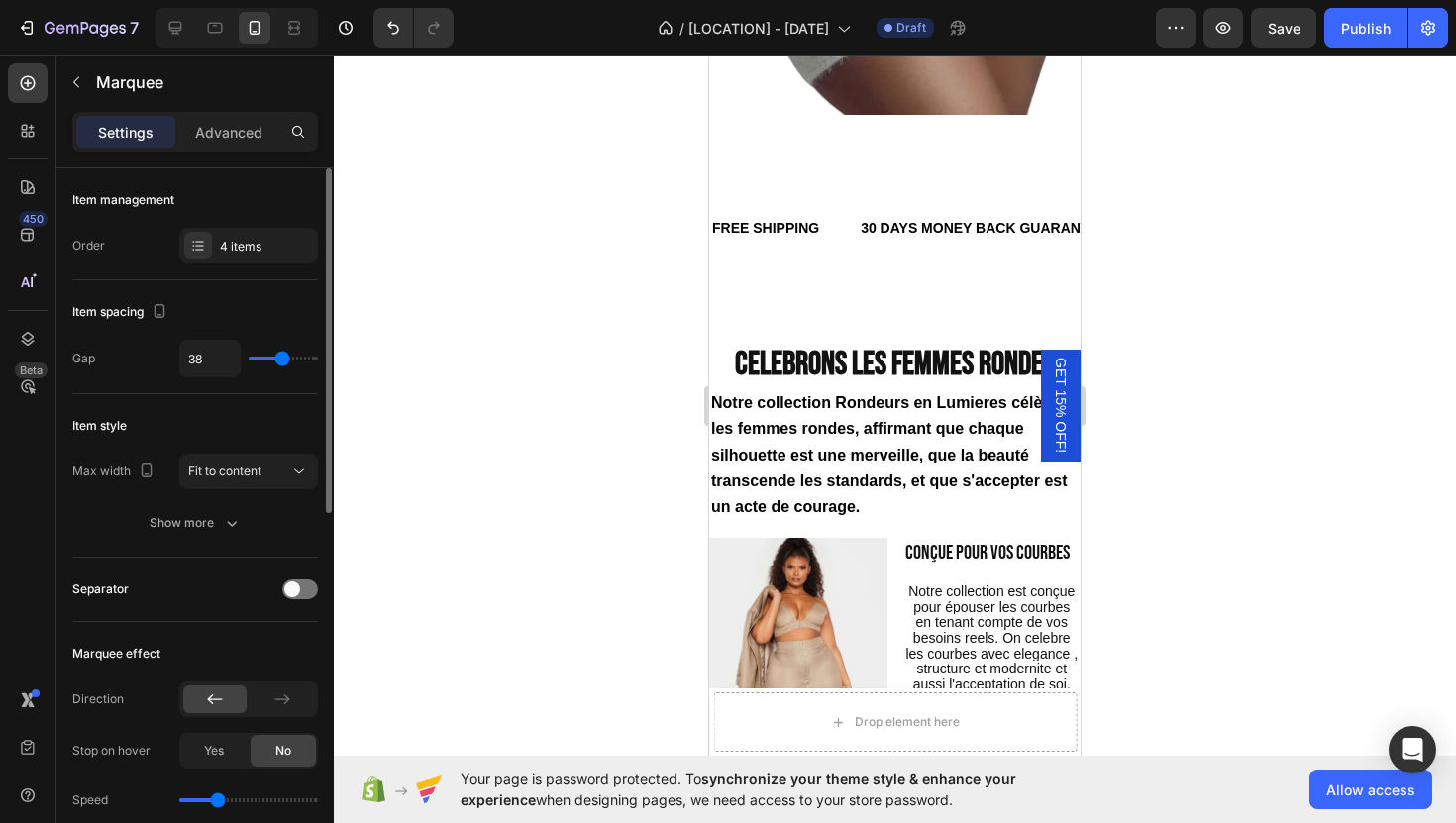 click on "LIMITED TIME 50% OFF SALE" at bounding box center (1239, 228) 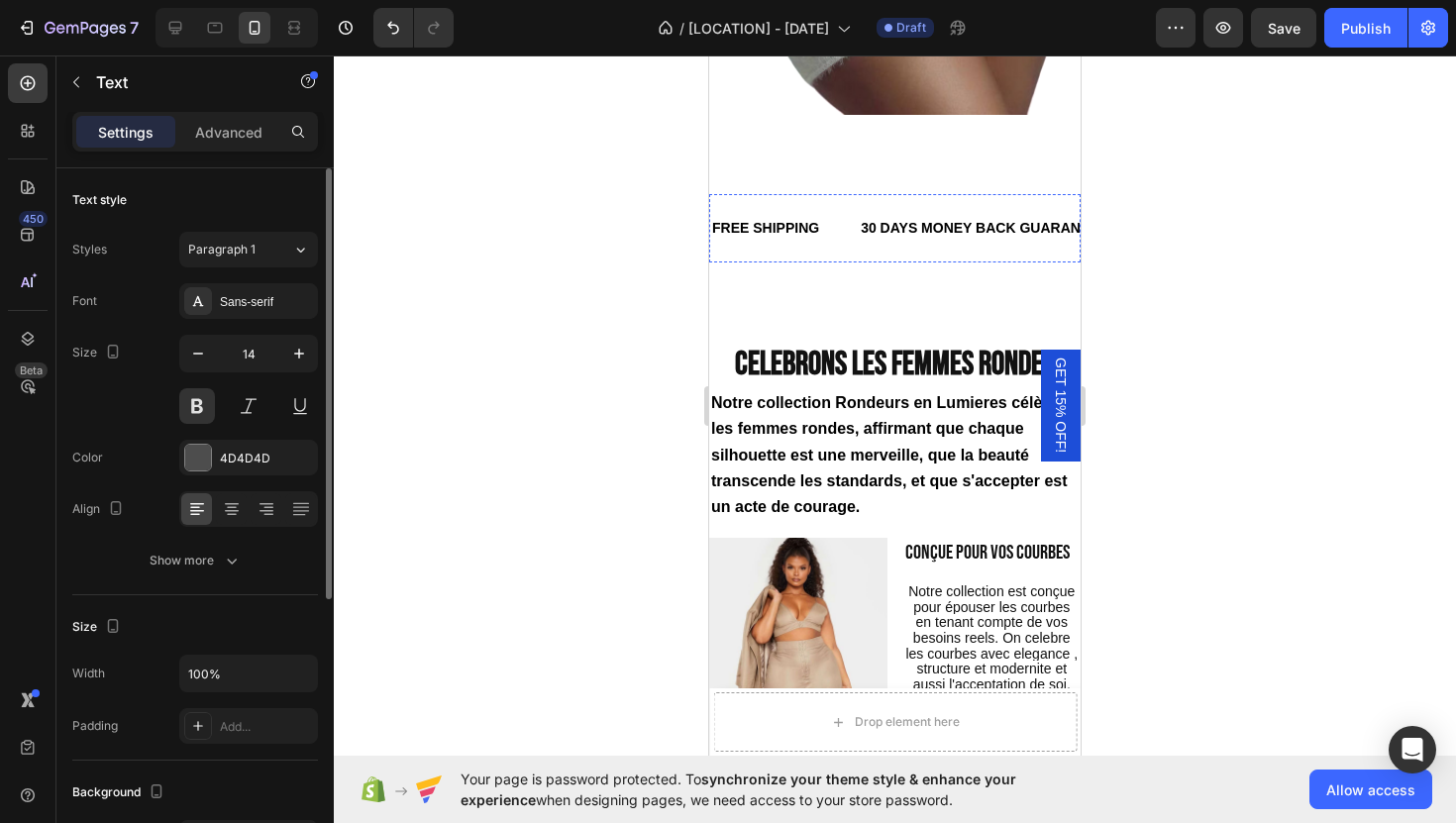 click on "LIFE TIME WARRANTY" at bounding box center (1459, 228) 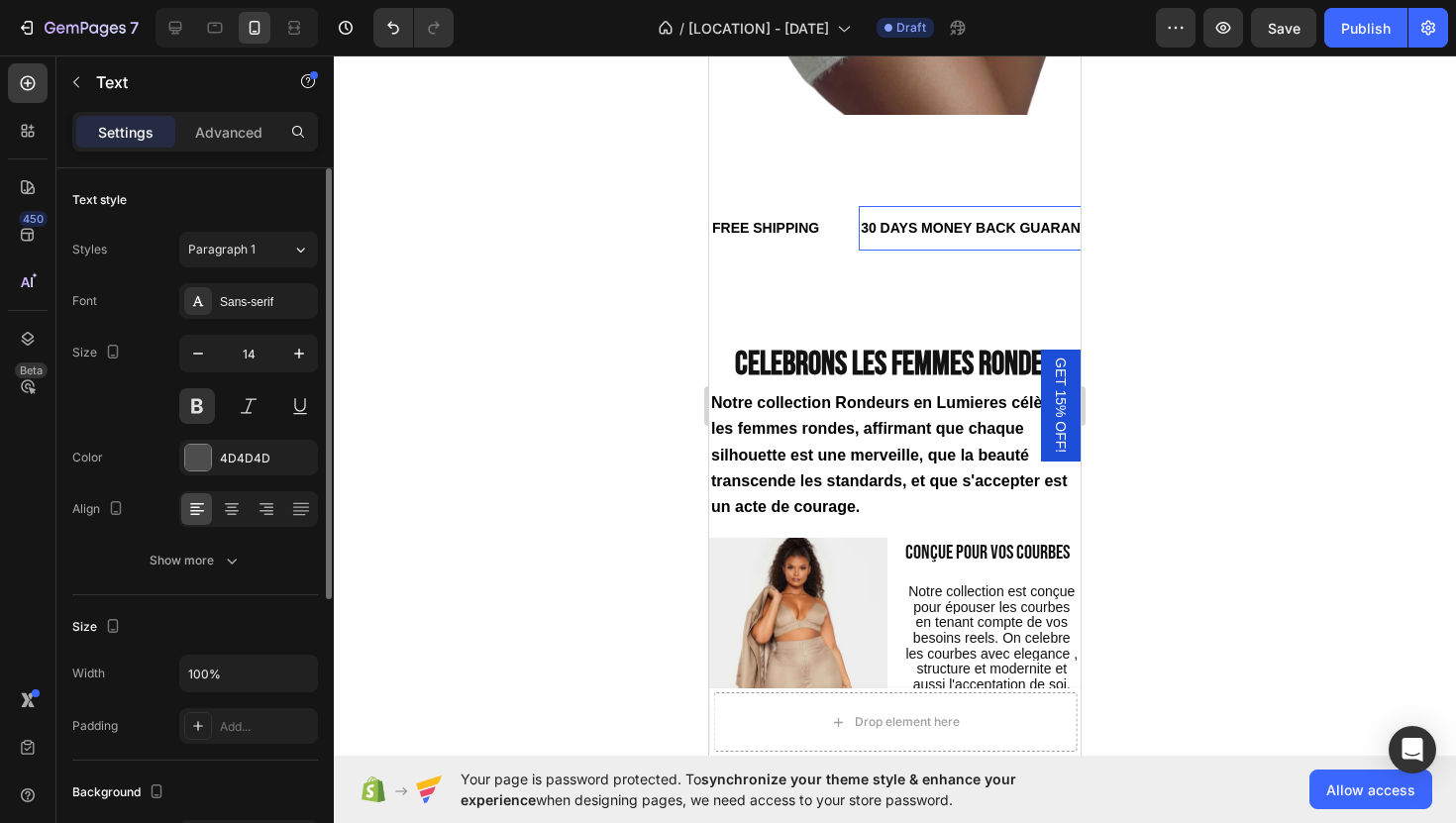 click on "30 DAYS MONEY BACK GUARANTEE" at bounding box center [977, 228] 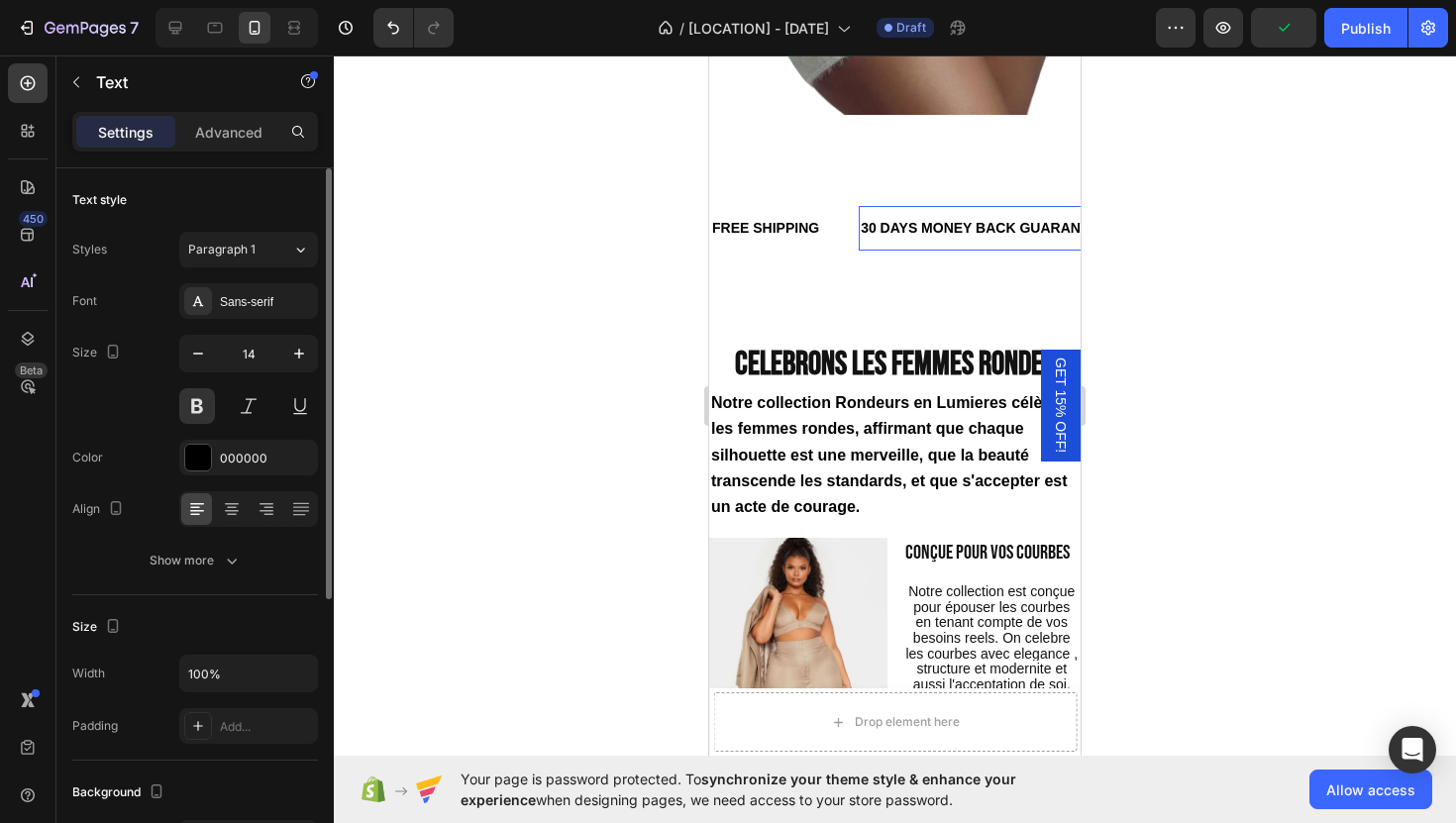 click on "30 DAYS MONEY BACK GUARANTEE" at bounding box center [979, 228] 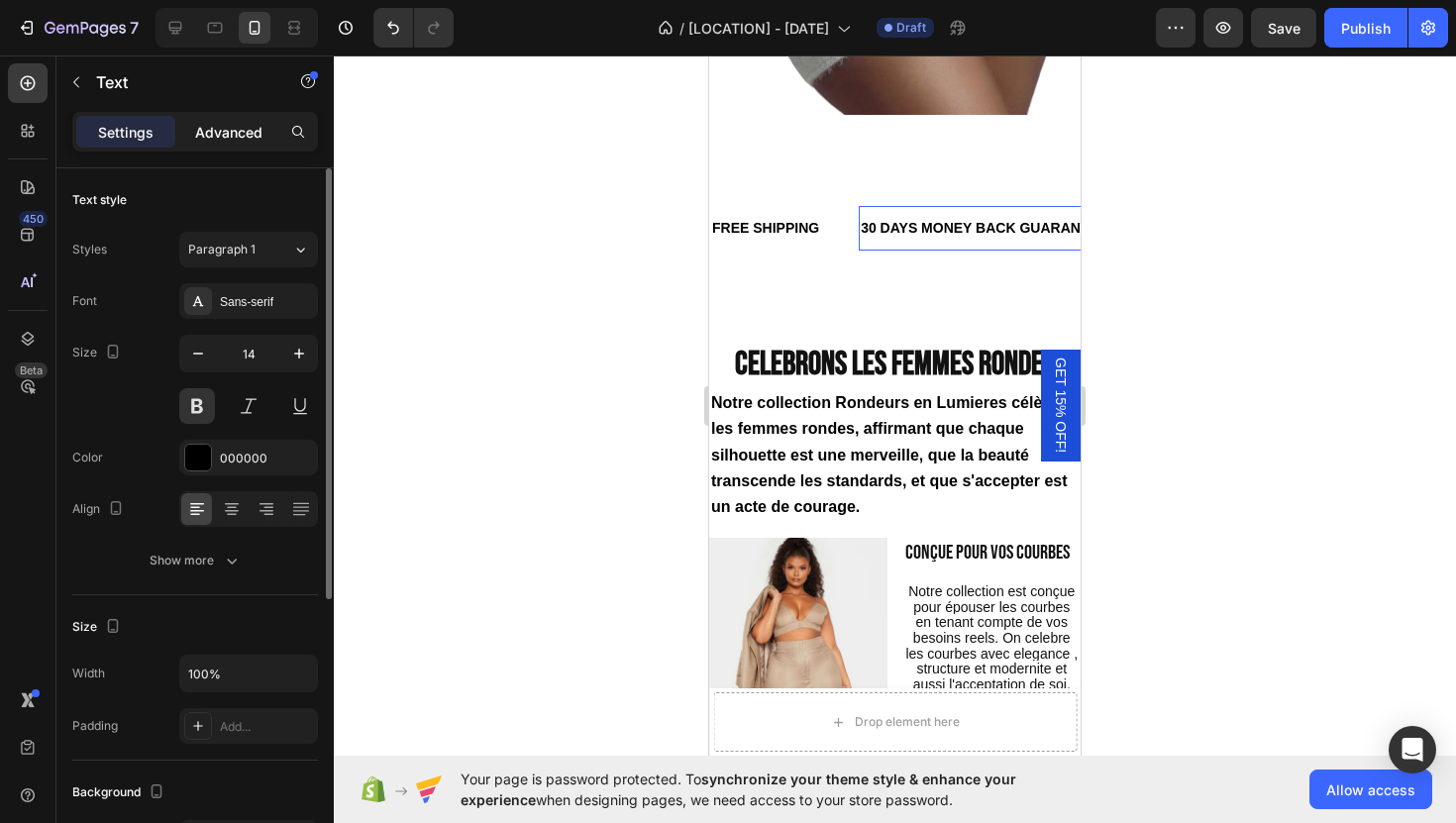 click on "Advanced" 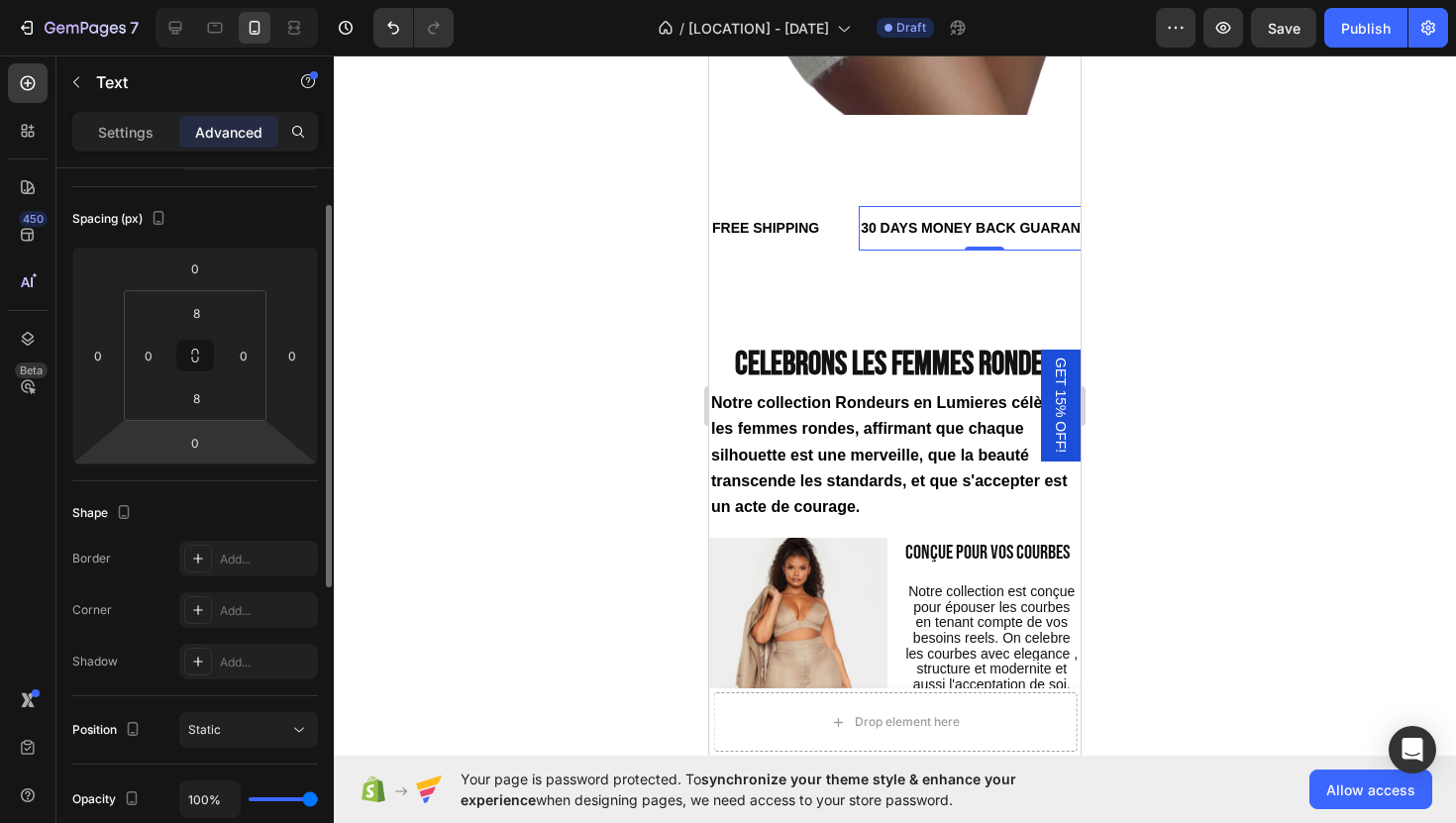 scroll, scrollTop: 0, scrollLeft: 0, axis: both 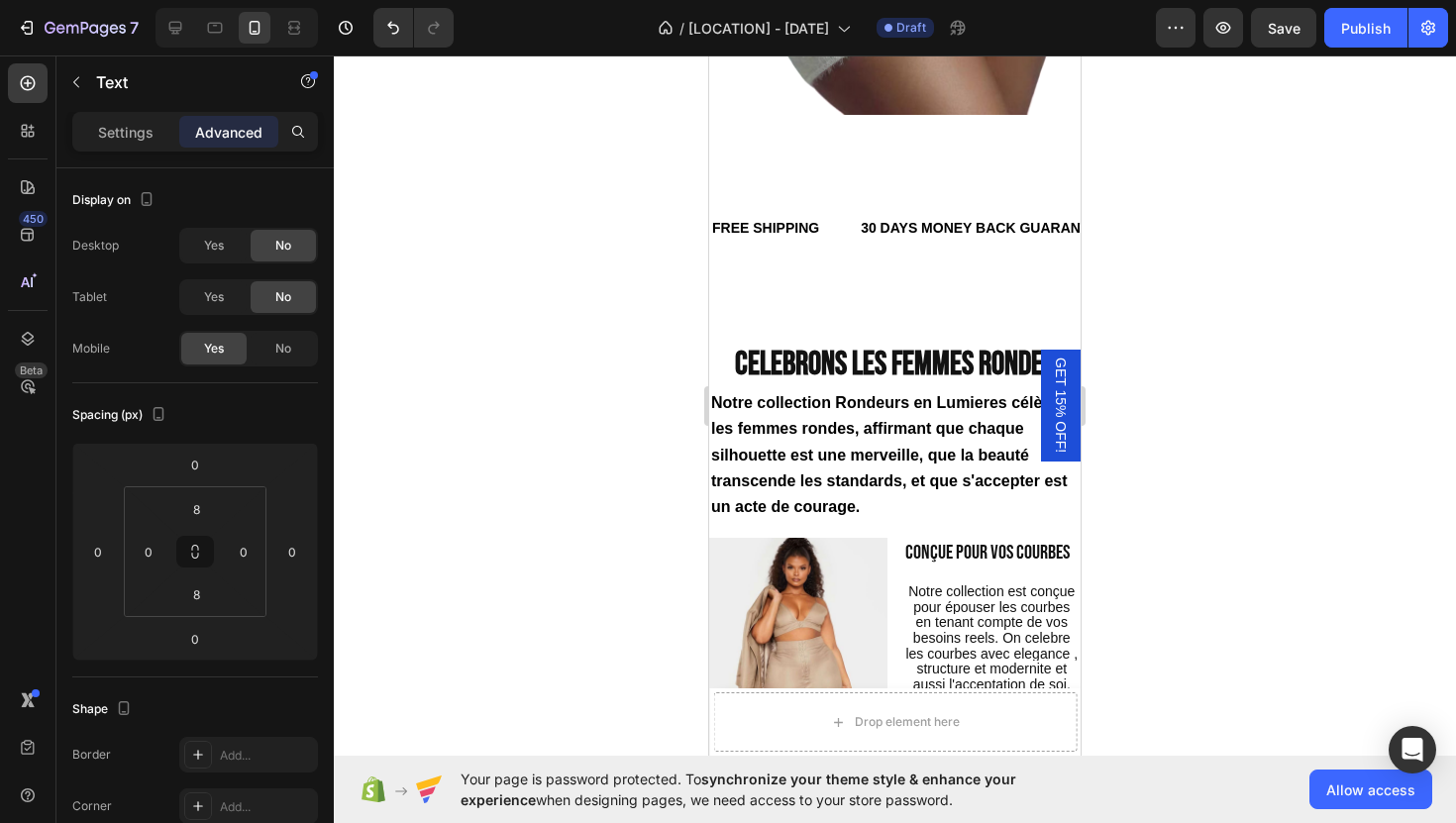 click on "LIMITED TIME 50% OFF SALE" at bounding box center (1239, 228) 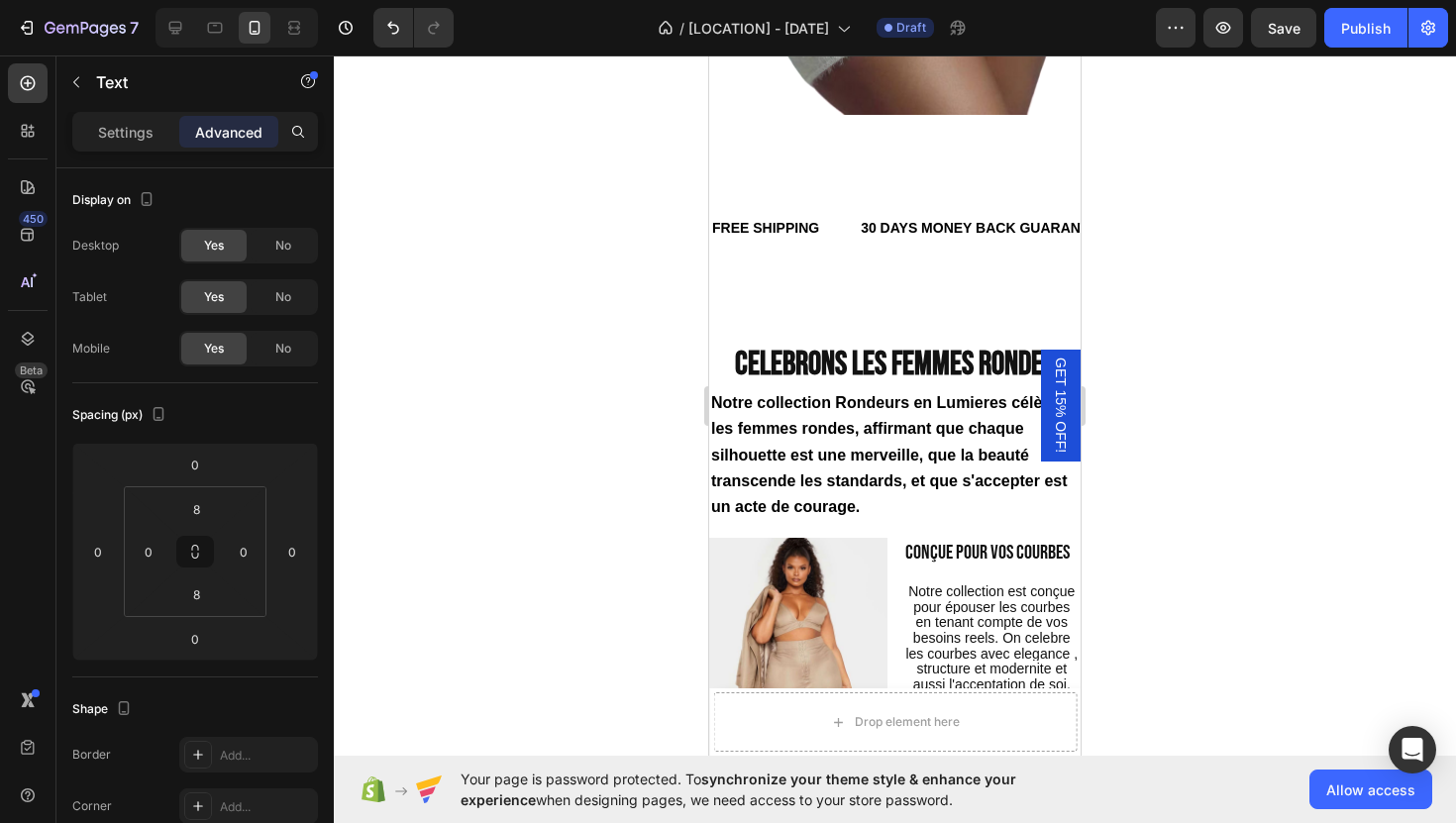 click on "LIMITED TIME 50% OFF SALE" at bounding box center (1244, 228) 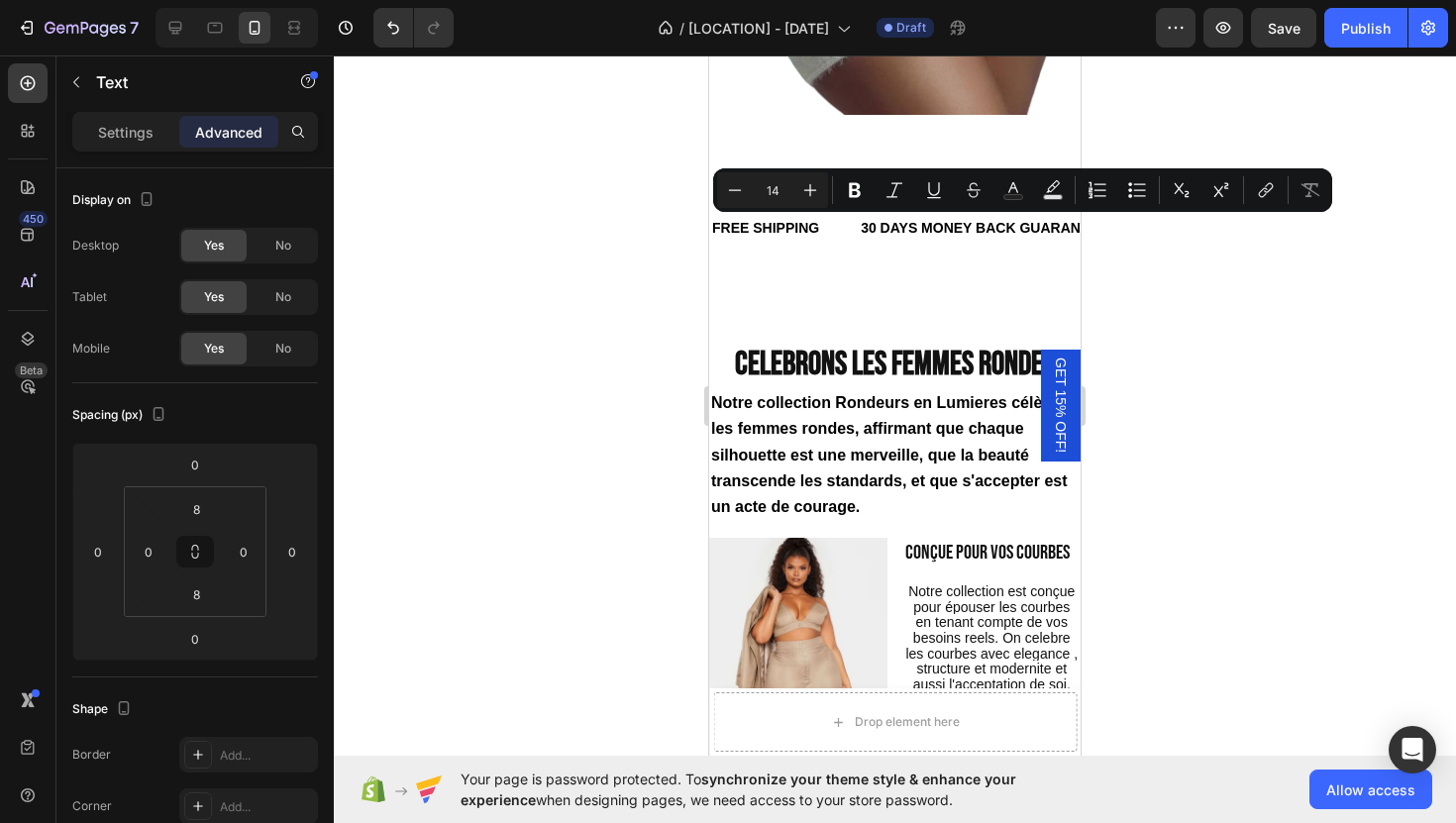 click on "LIMITED TIME 50% OFF SALE" at bounding box center (1242, 228) 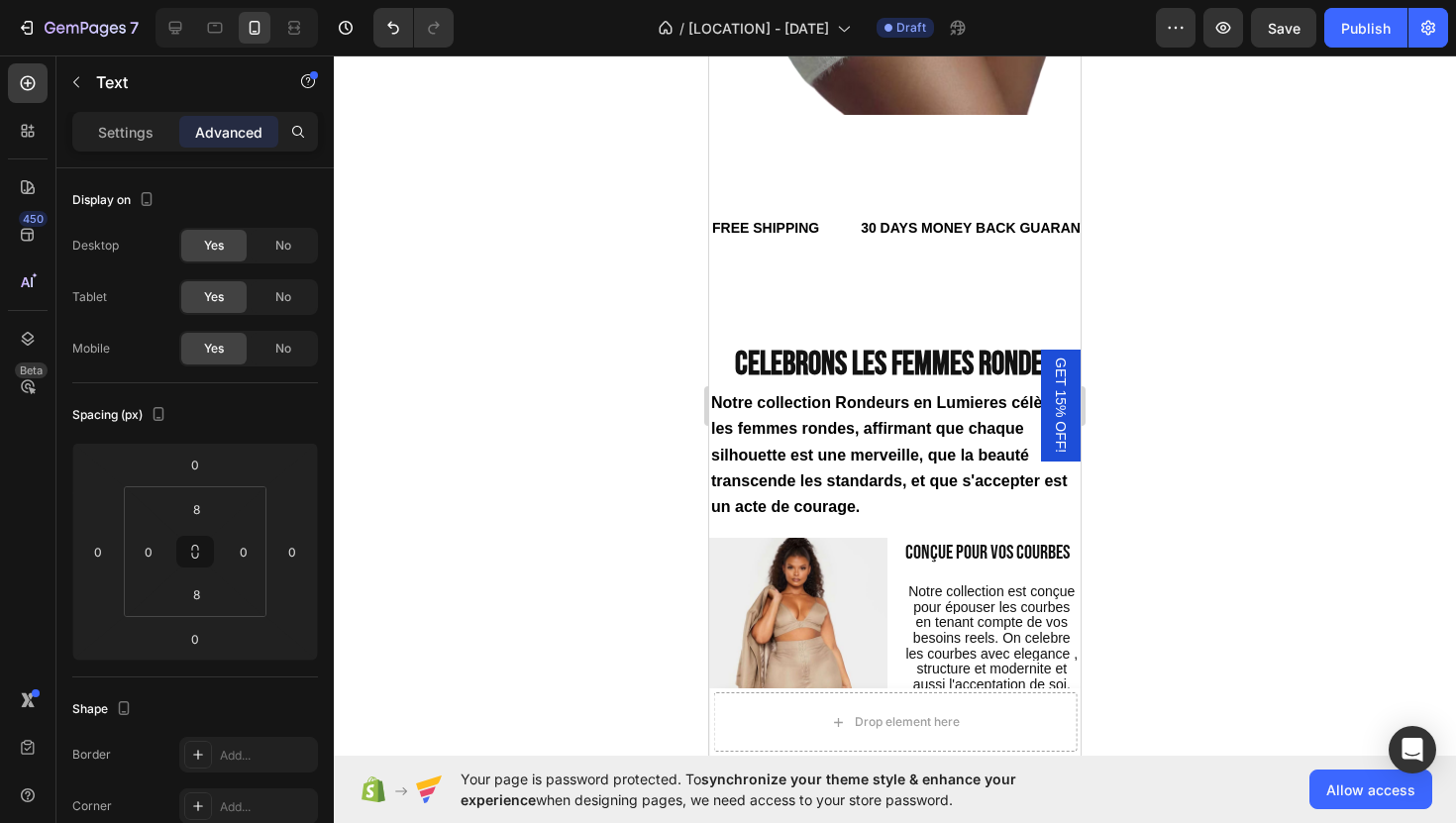 click on "confidence" at bounding box center [1184, 228] 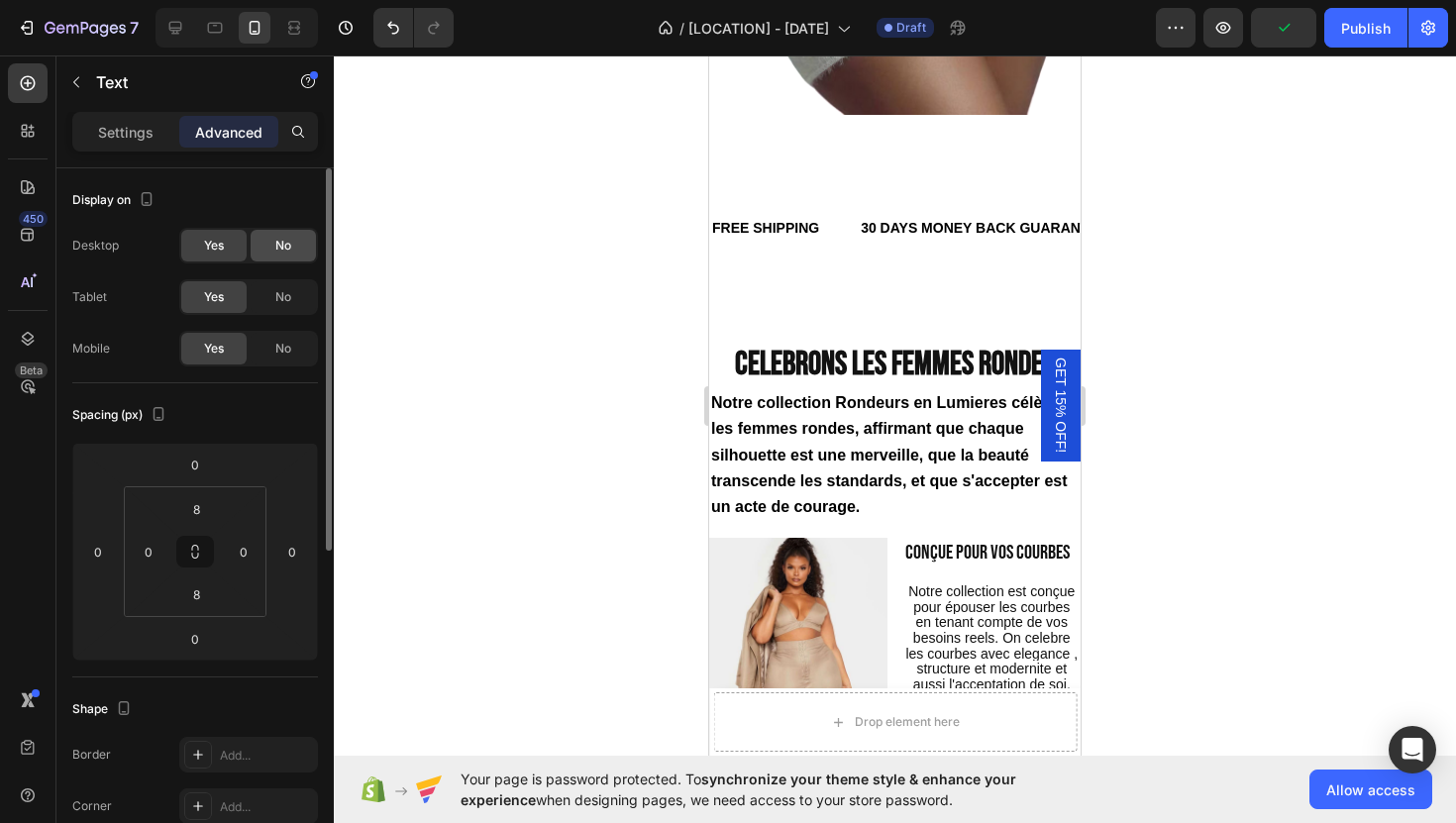 click on "No" 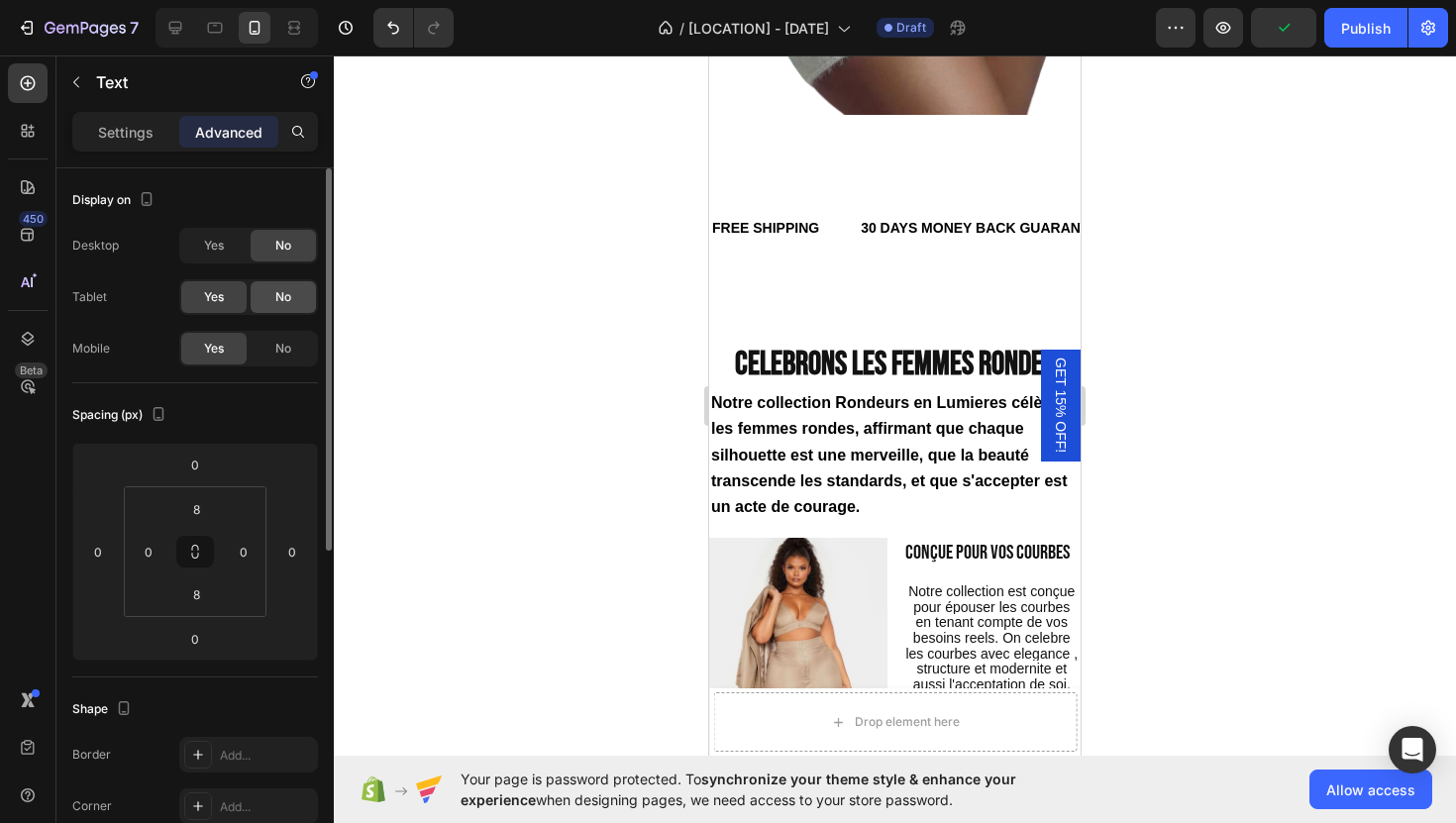 click on "No" 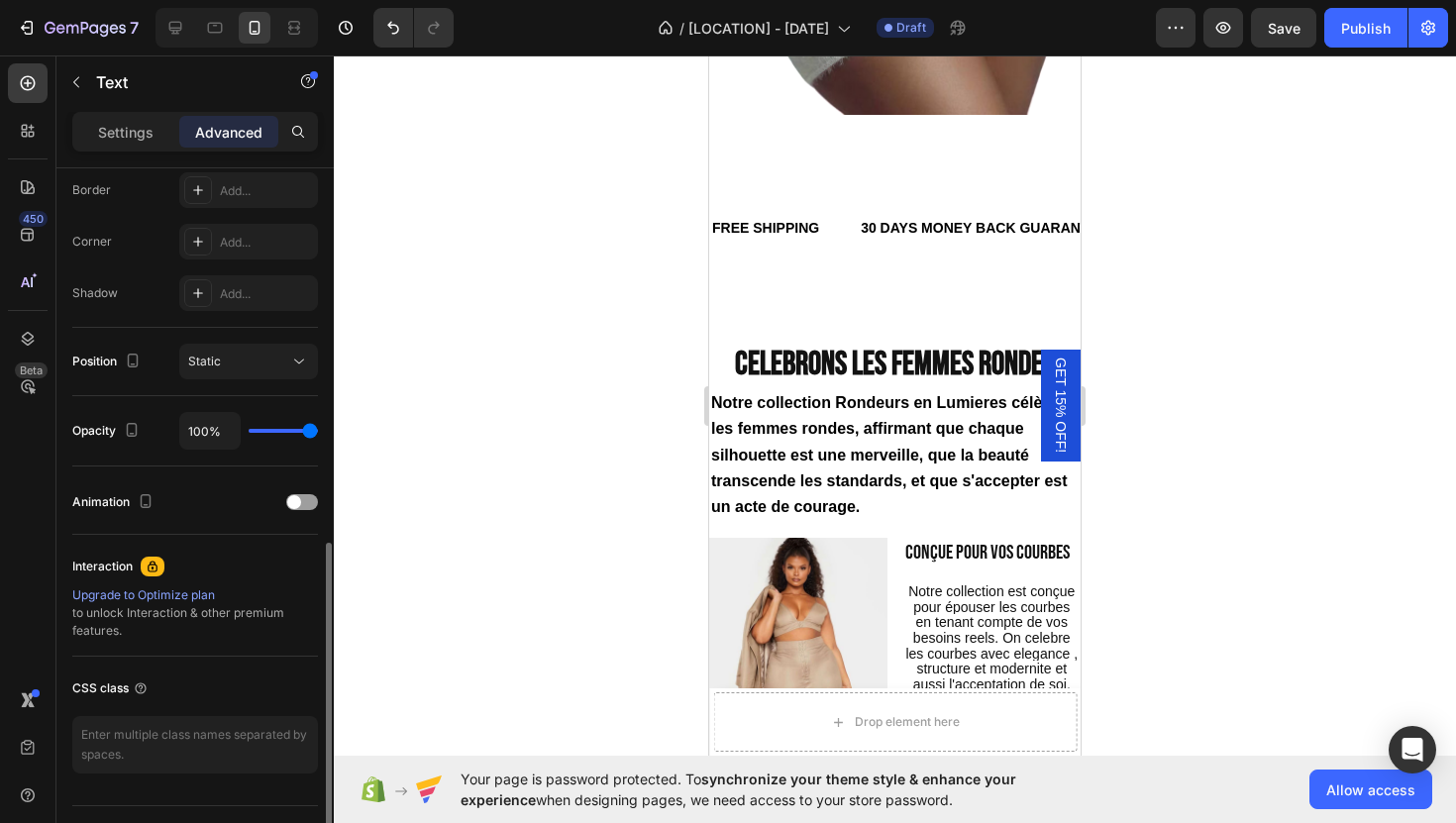 scroll, scrollTop: 610, scrollLeft: 0, axis: vertical 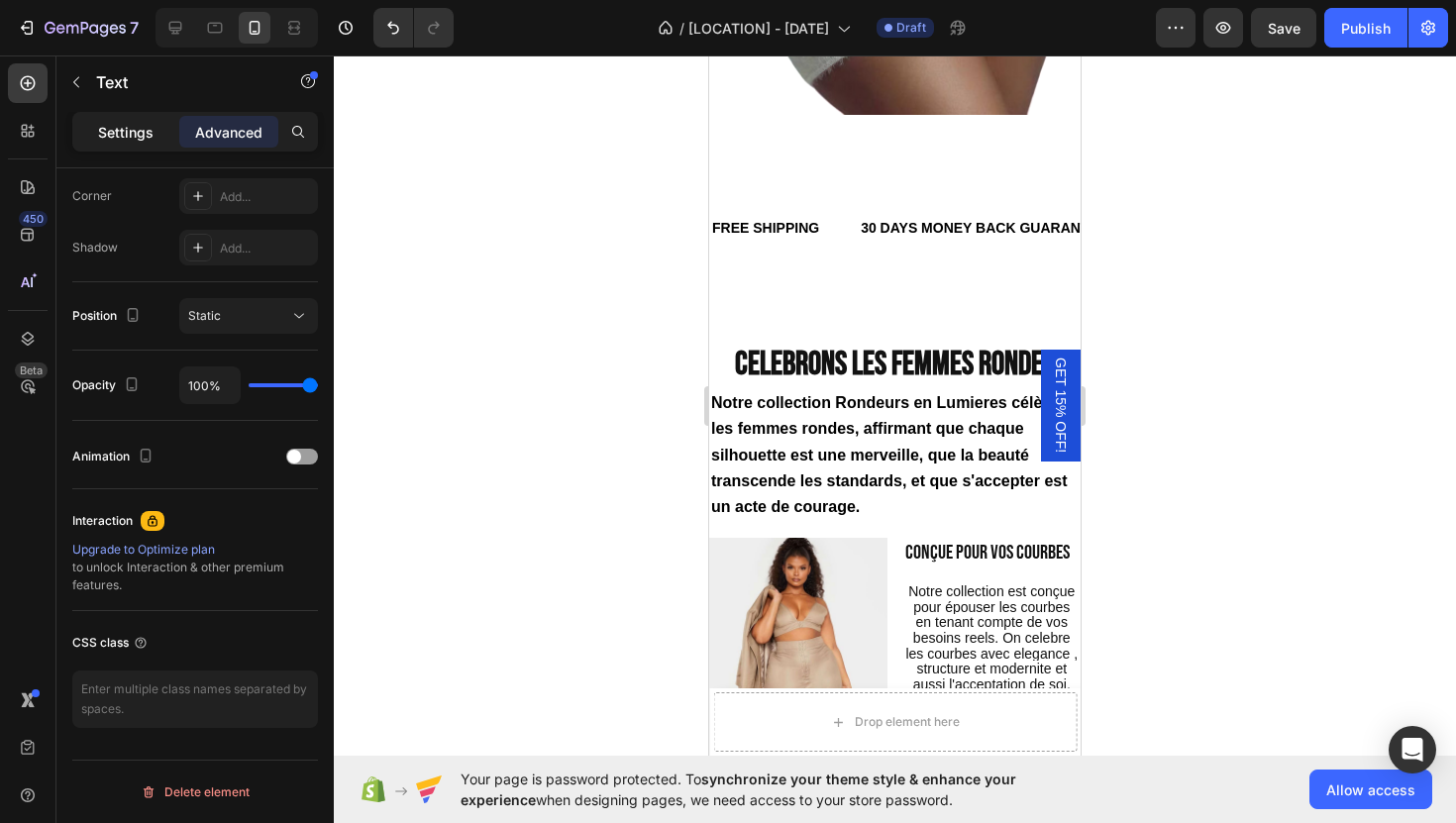 click on "Settings" at bounding box center (126, 132) 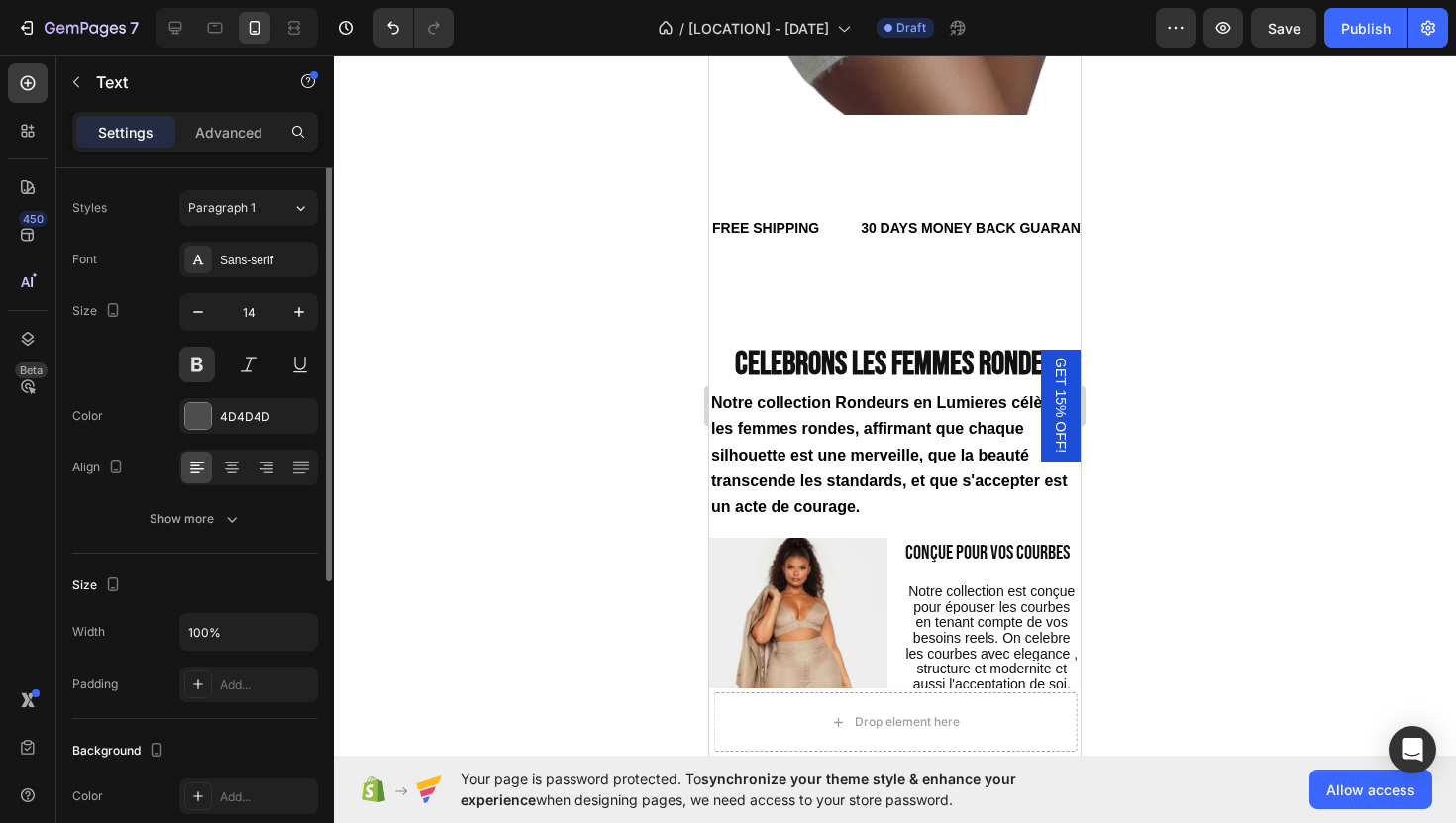 scroll, scrollTop: 0, scrollLeft: 0, axis: both 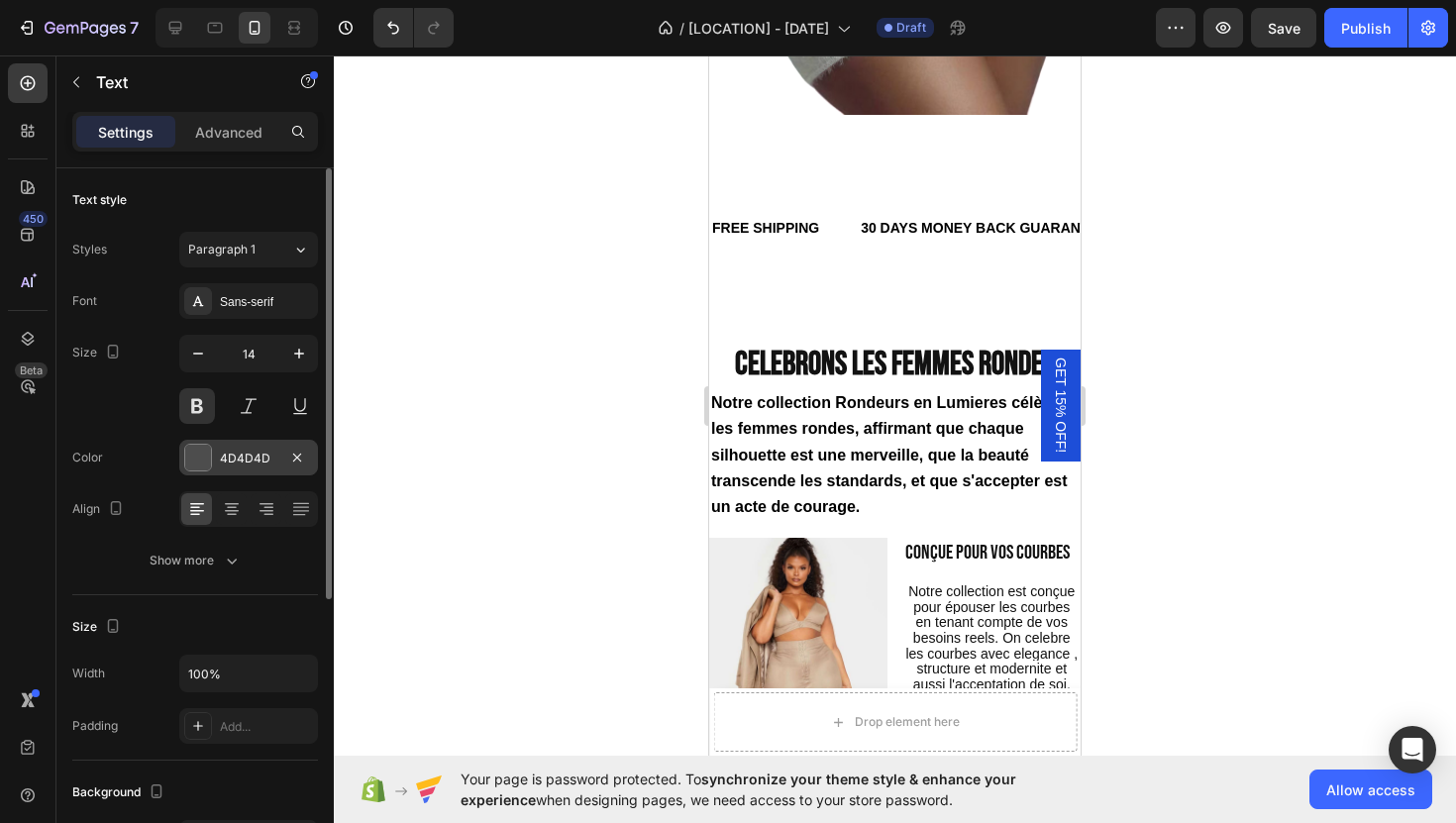 click at bounding box center [198, 458] 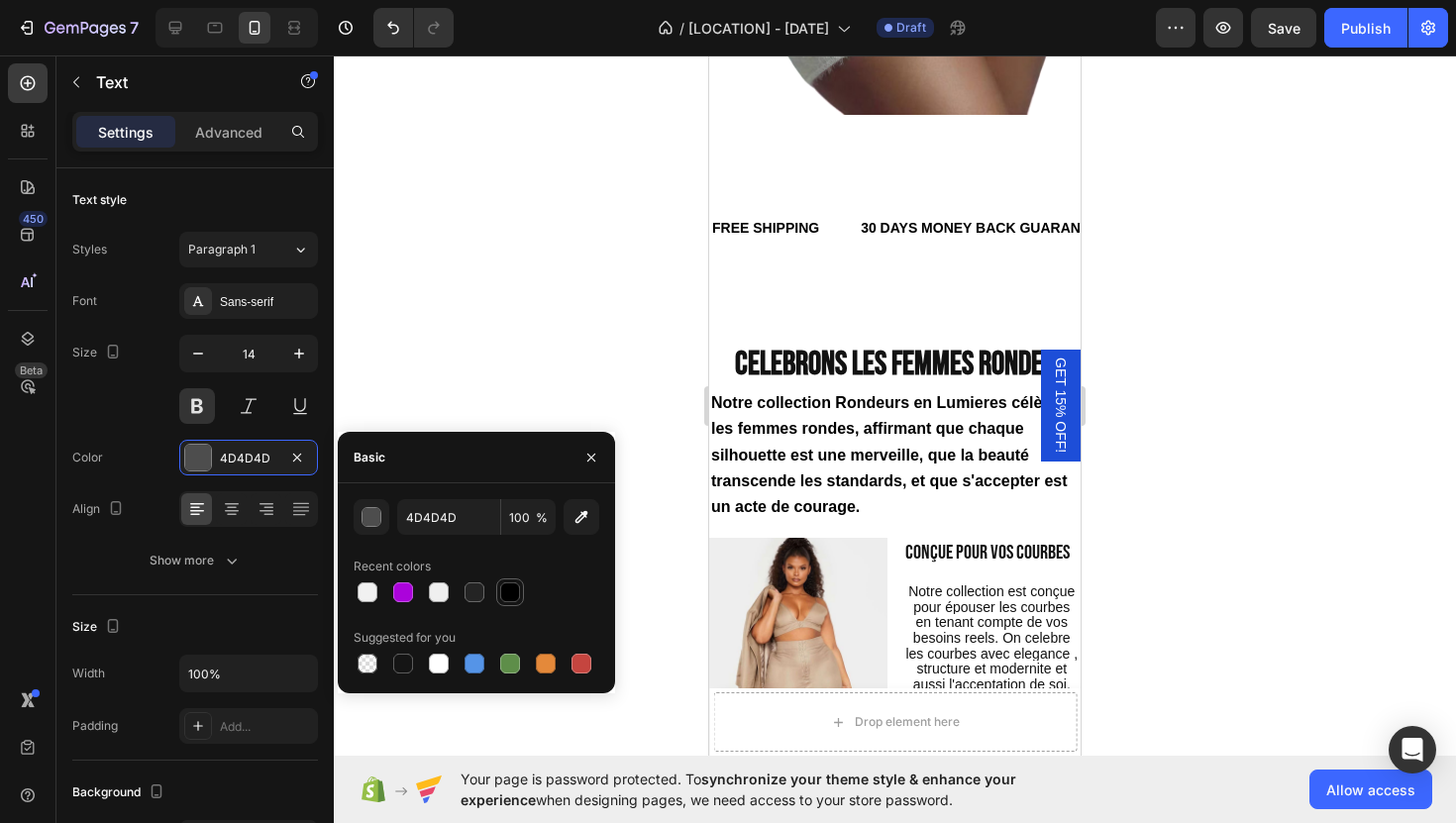 click at bounding box center [510, 592] 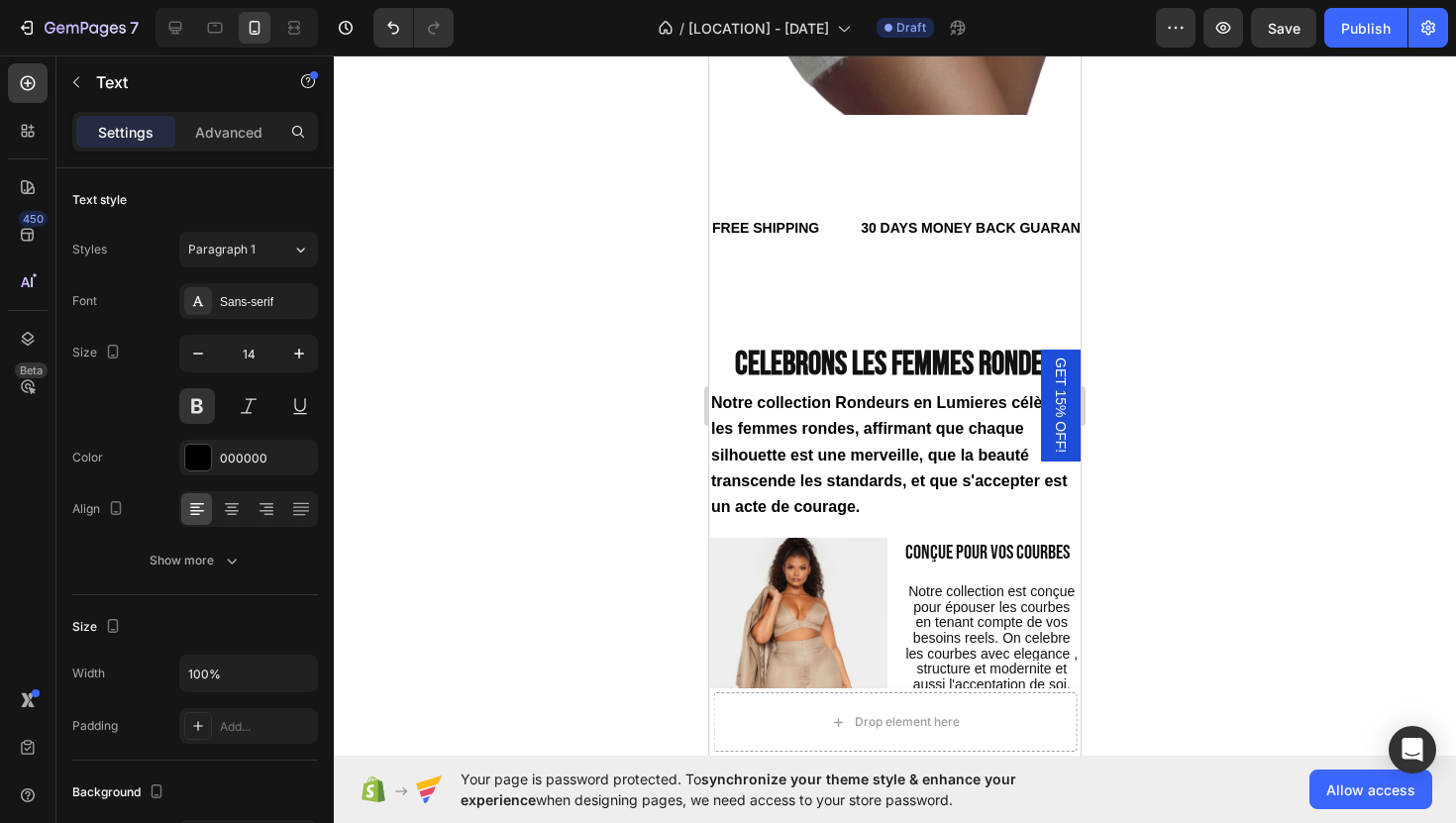 click on "confidence Text   0" at bounding box center (1183, 228) 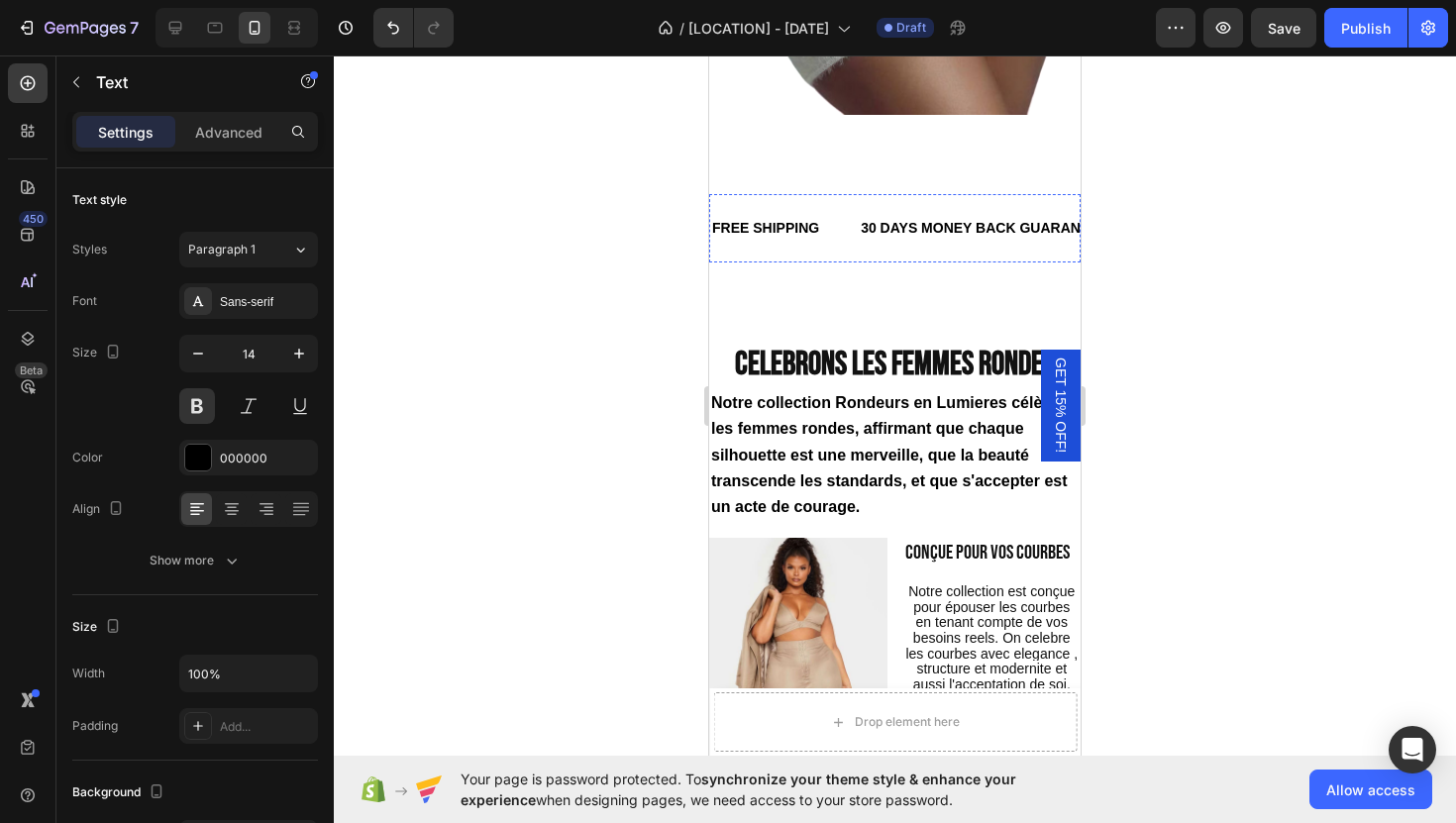 click on "LIFE TIME WARRANTY" at bounding box center [1354, 228] 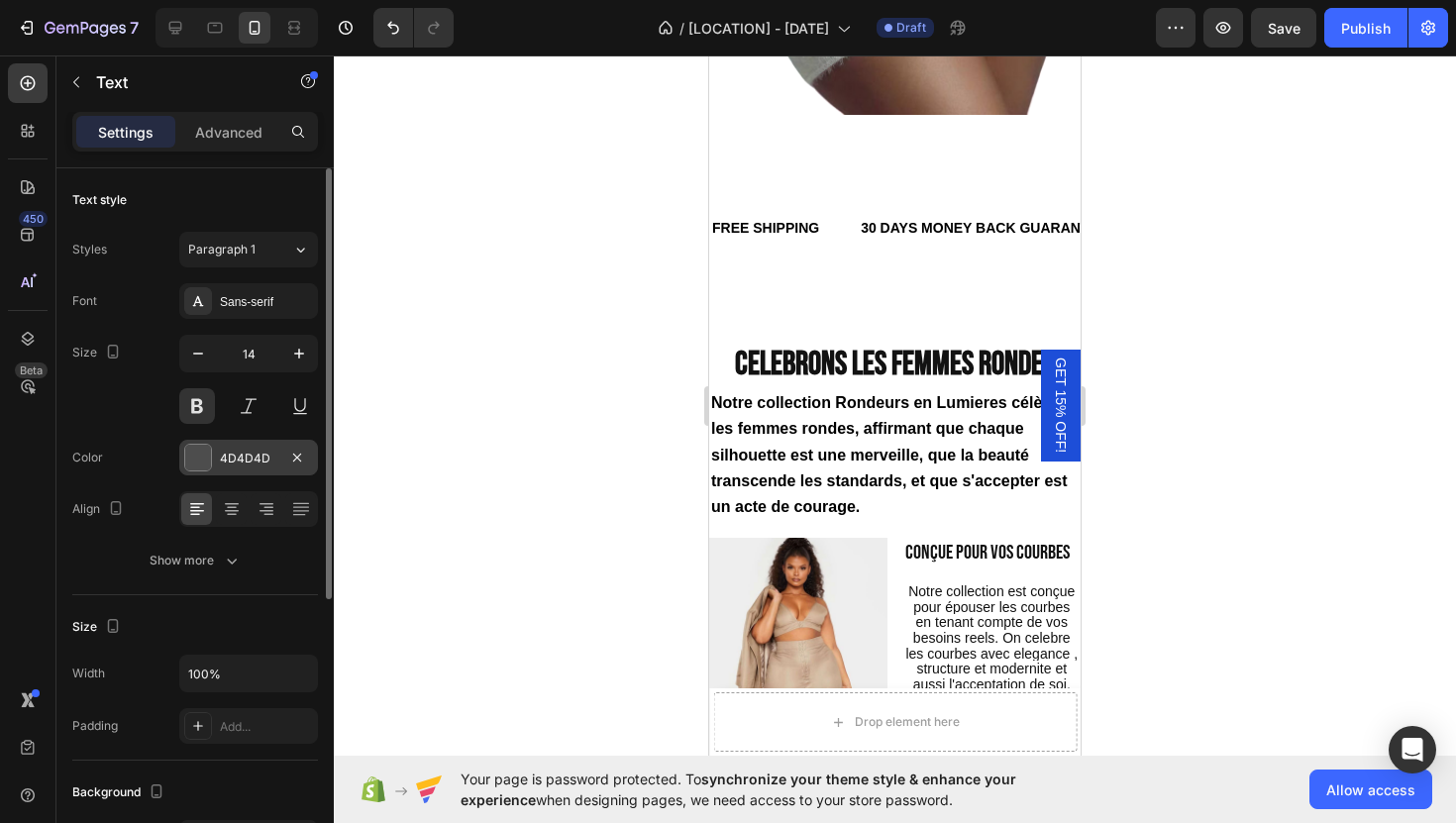 click at bounding box center (198, 458) 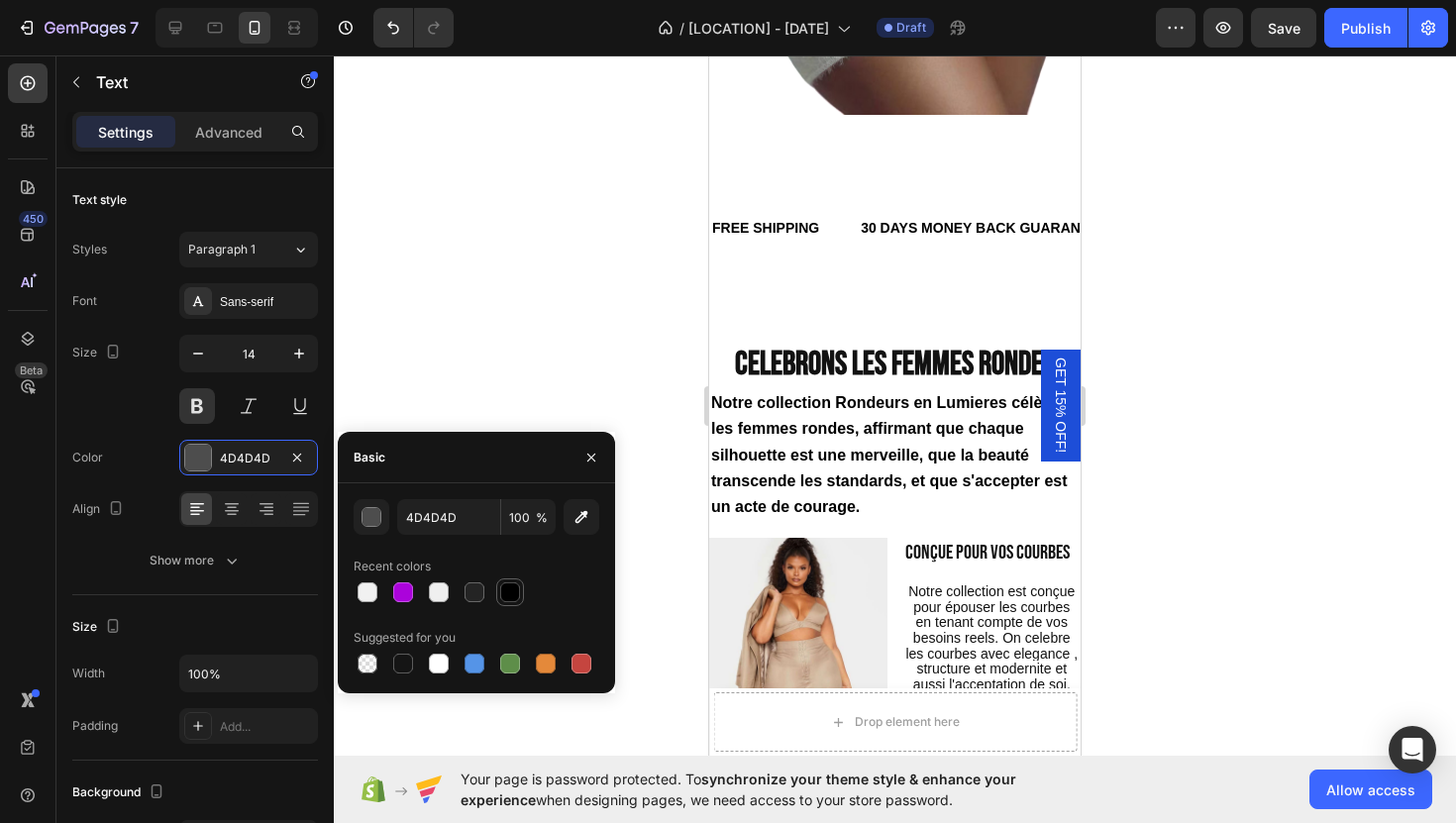 click at bounding box center (510, 592) 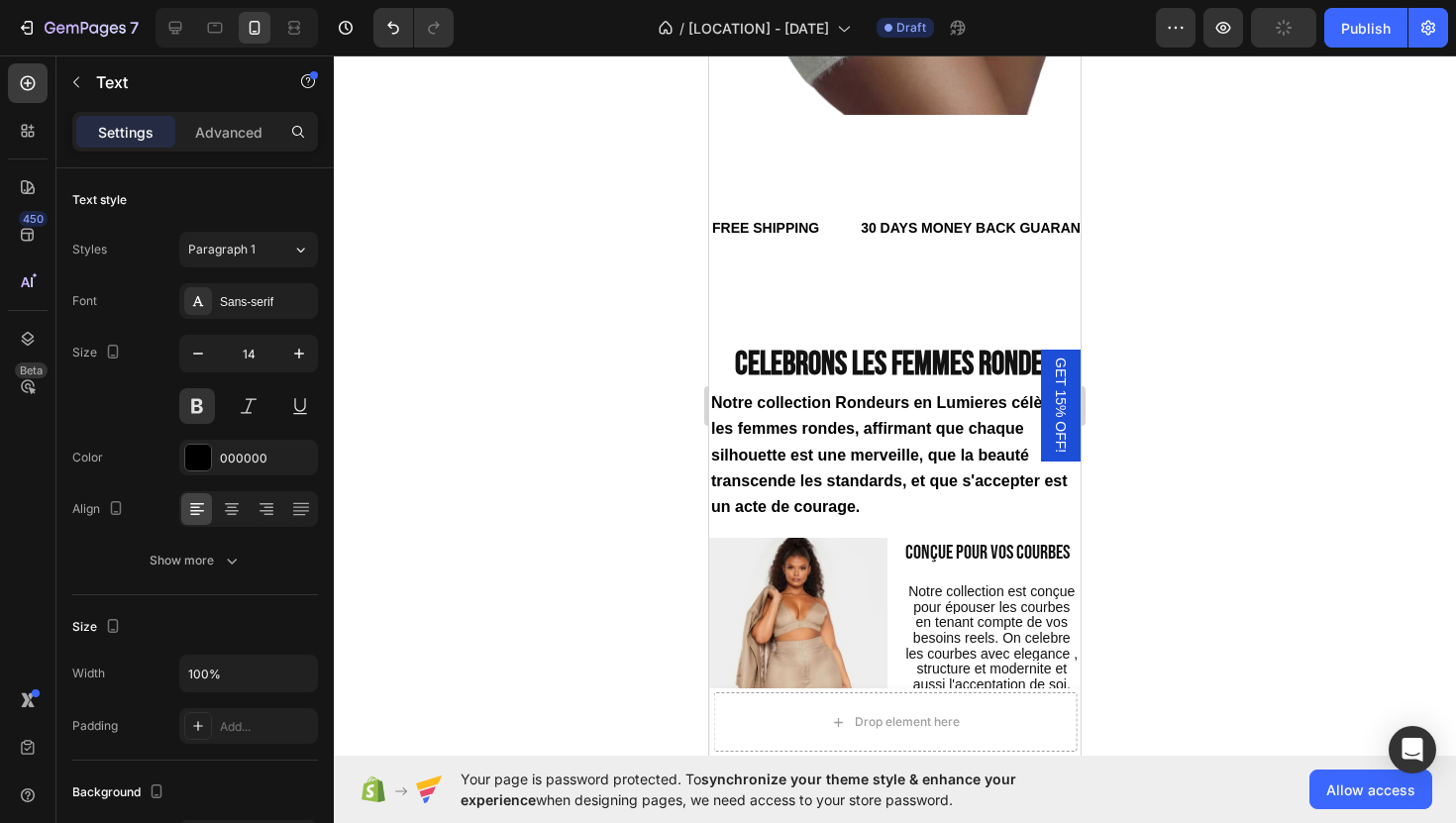 click on "LIFE TIME WARRANTY" at bounding box center (1353, 228) 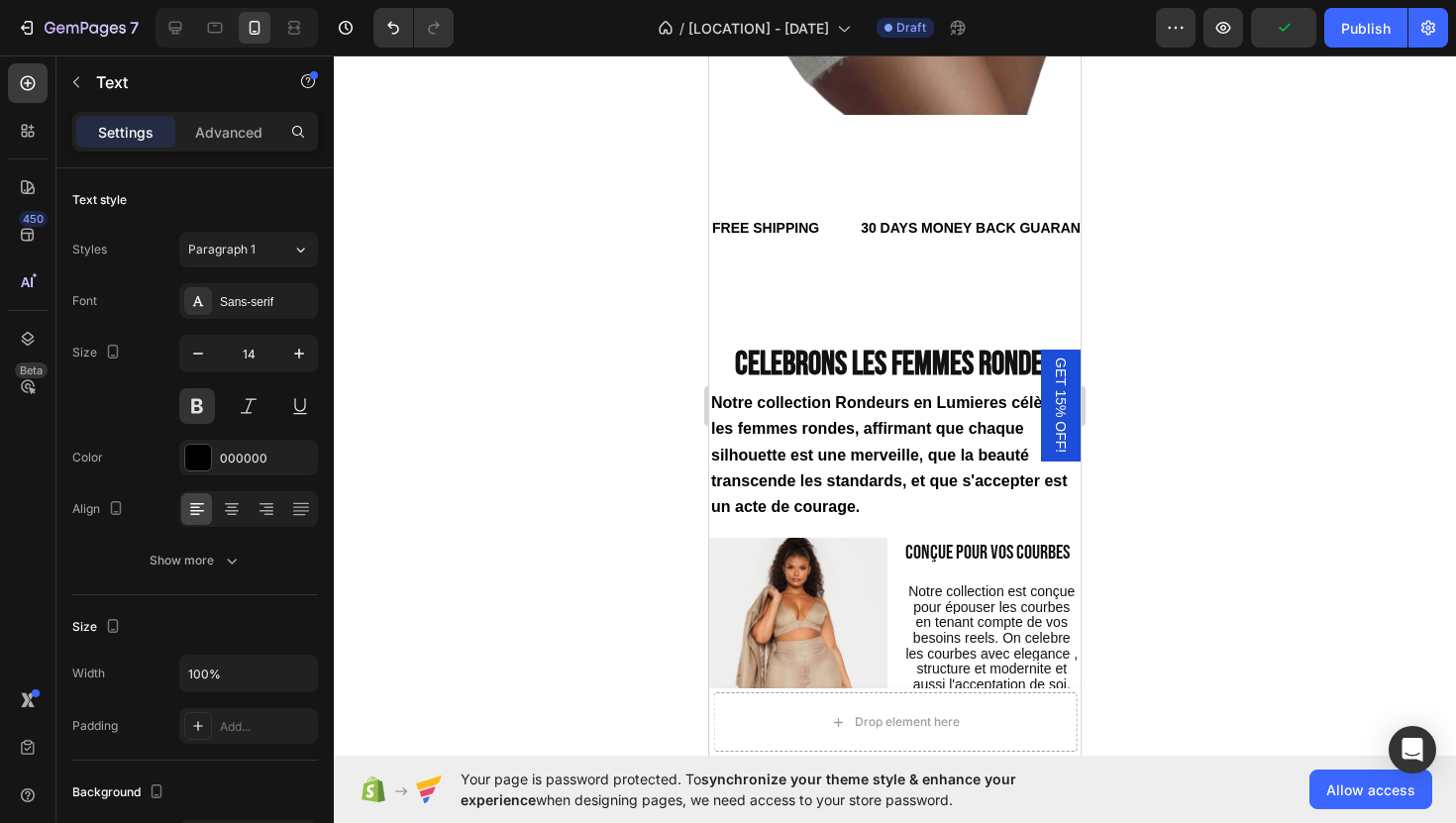 click on "LIFE TIME WARRANTY" at bounding box center (1354, 228) 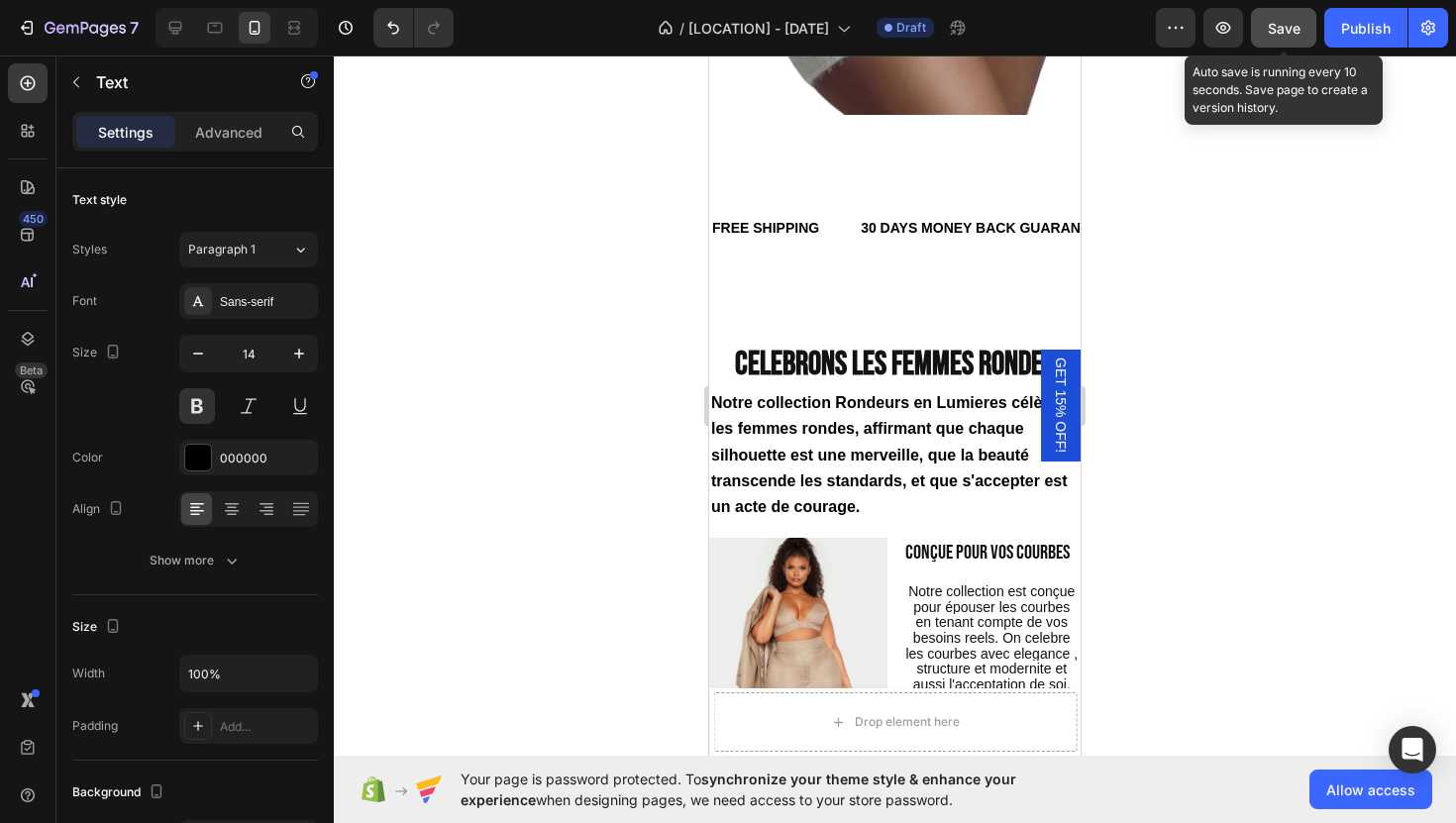 click on "Save" at bounding box center [1284, 28] 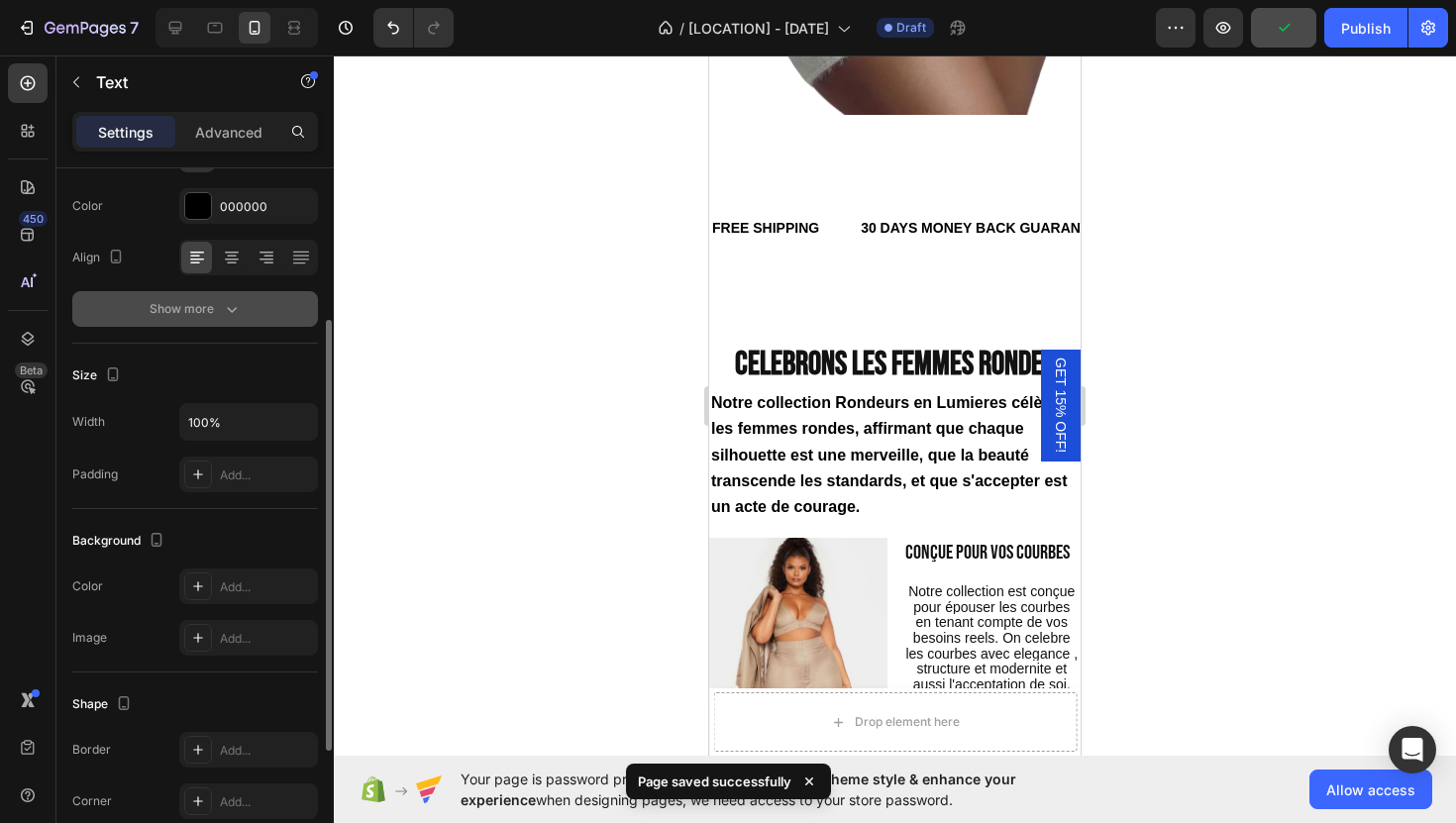 scroll, scrollTop: 261, scrollLeft: 0, axis: vertical 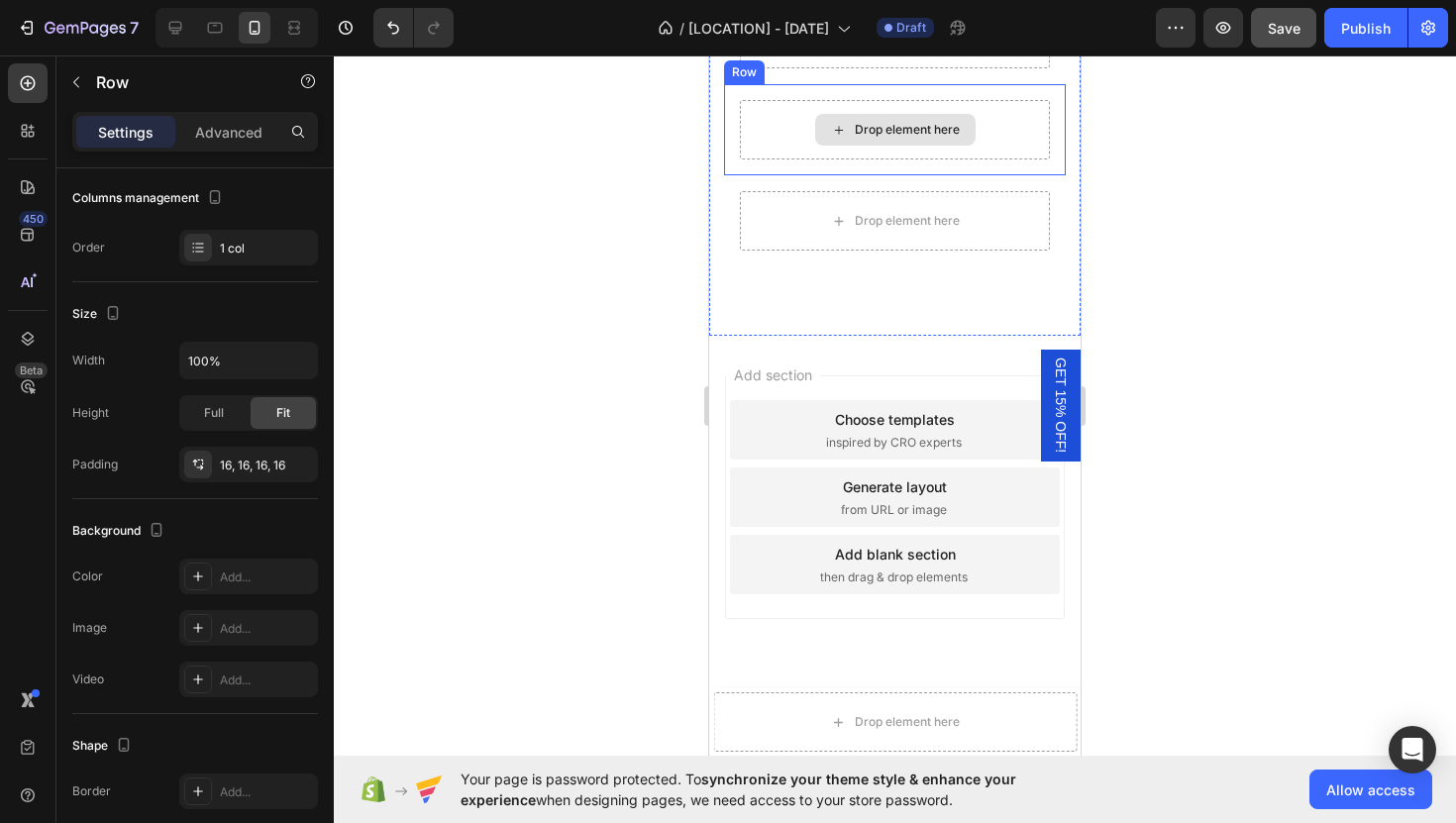 click on "Drop element here" at bounding box center [894, 130] 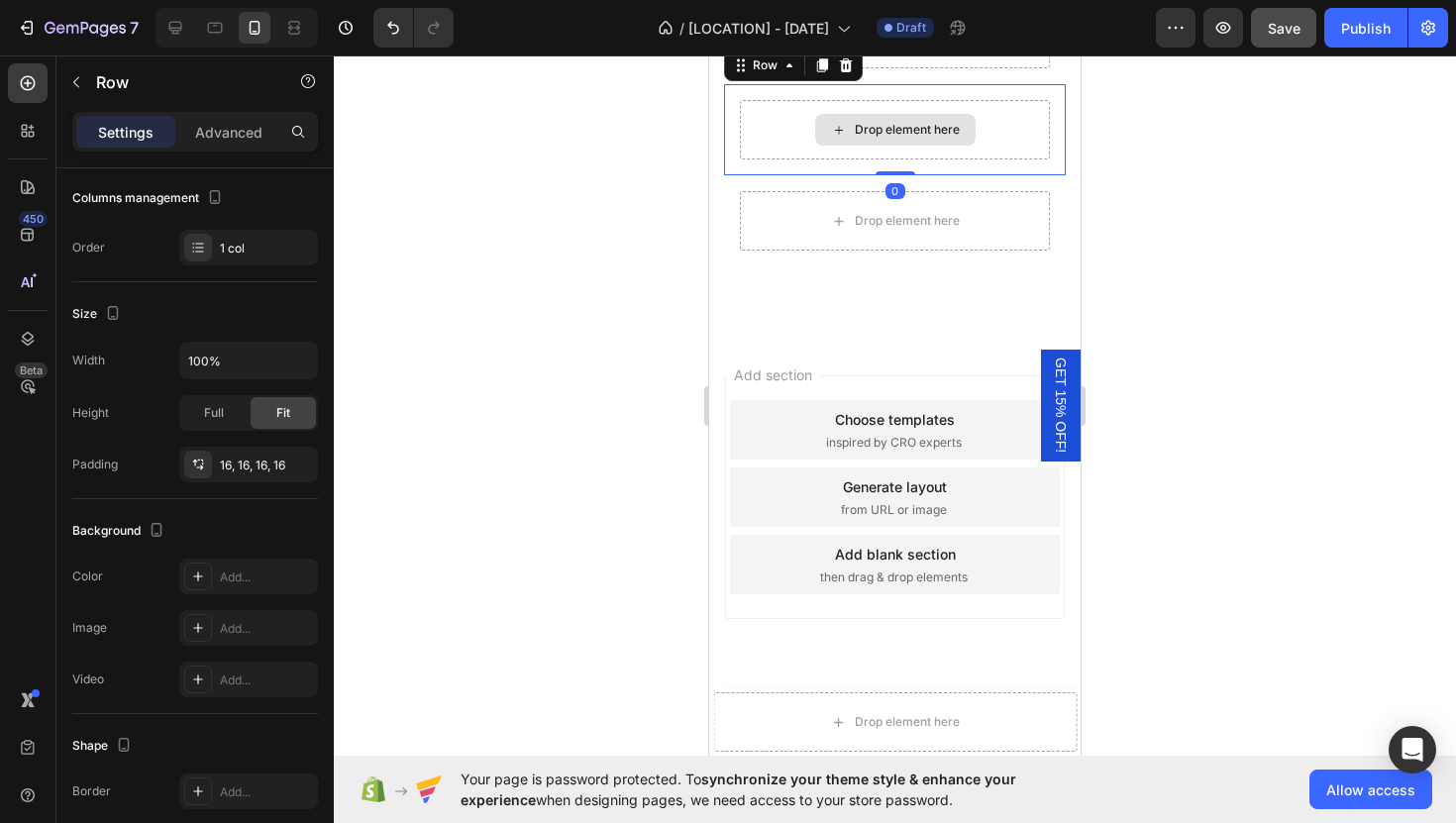 scroll, scrollTop: 0, scrollLeft: 0, axis: both 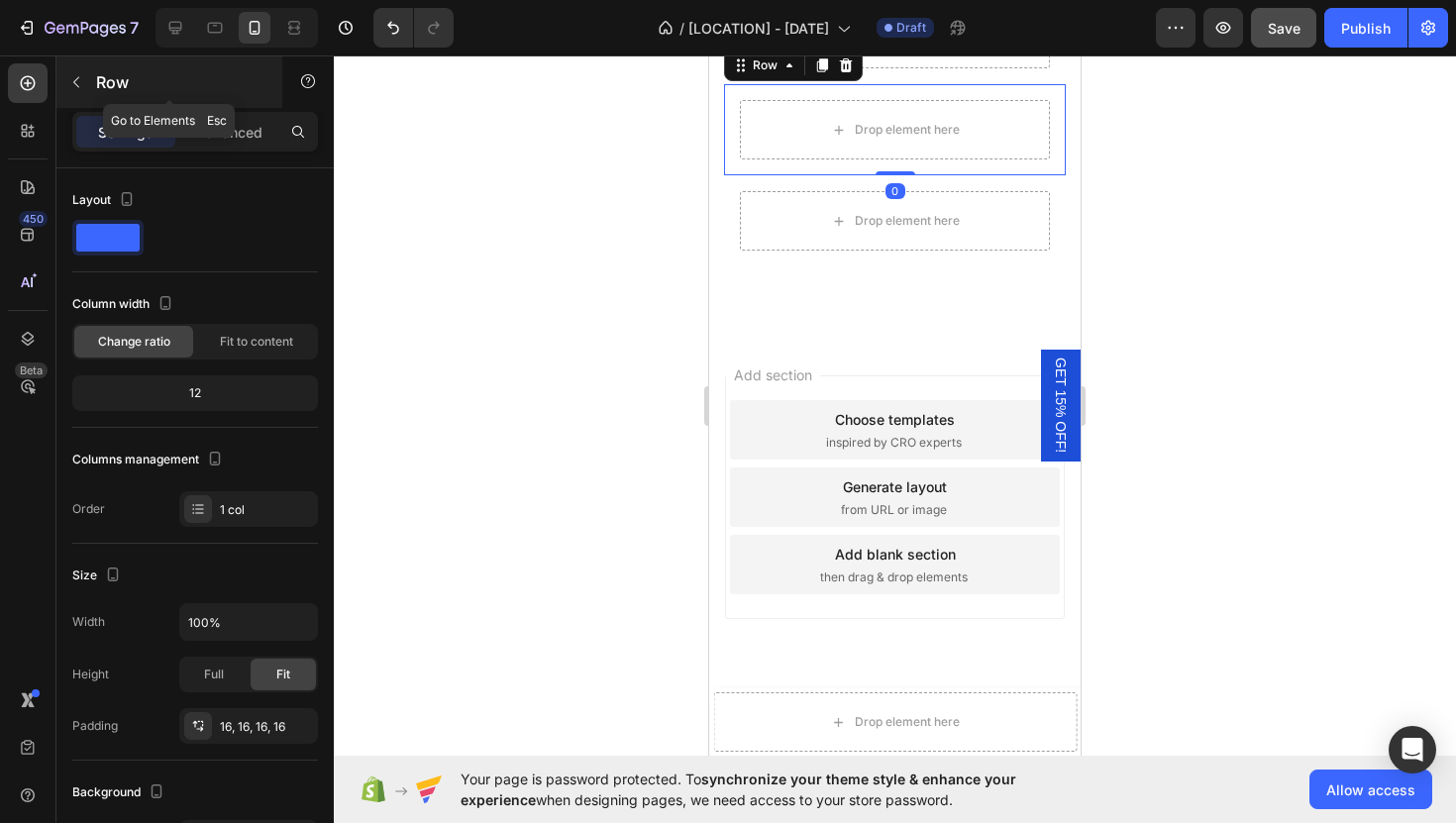 click 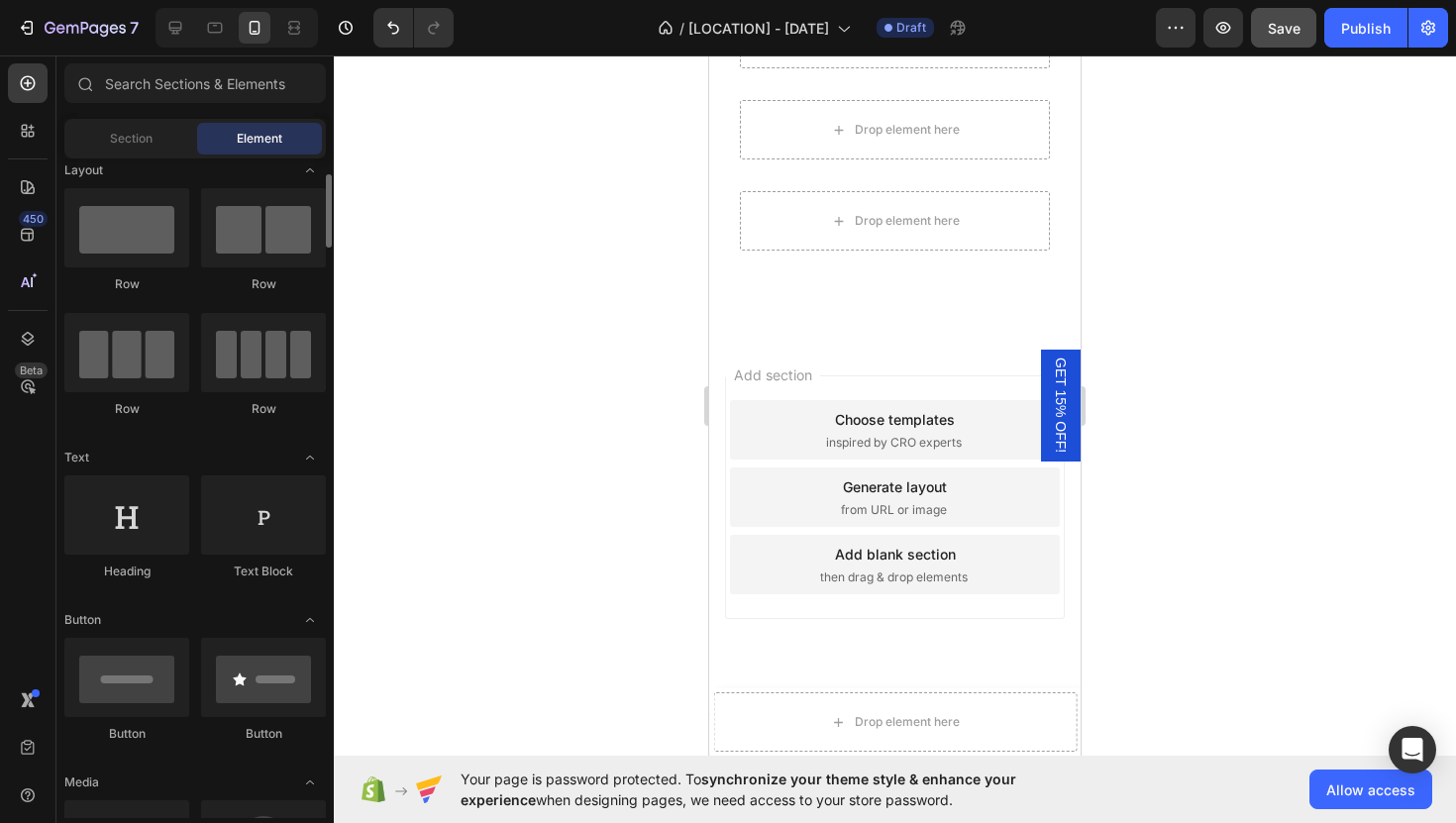 scroll, scrollTop: 0, scrollLeft: 0, axis: both 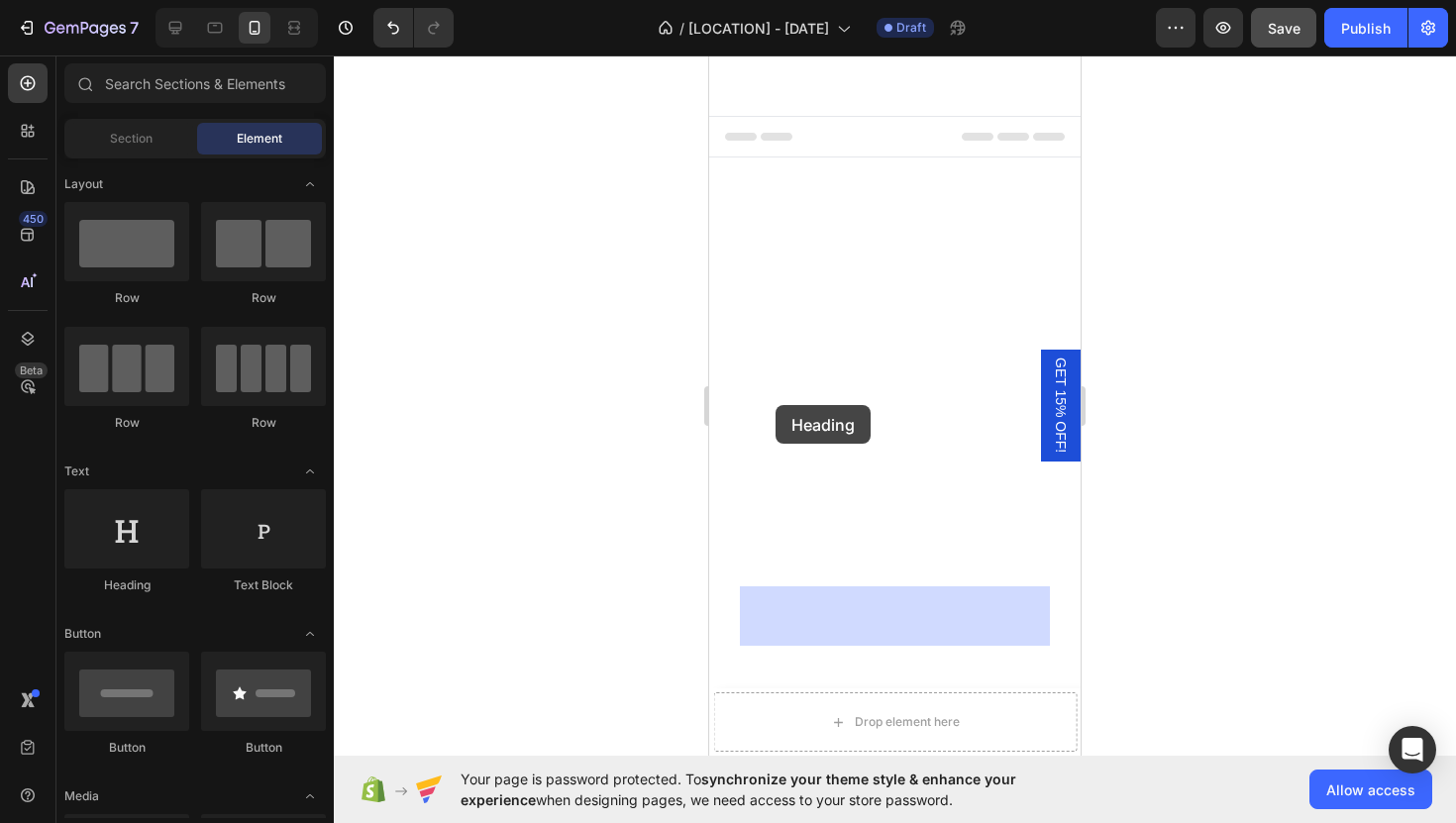 drag, startPoint x: 841, startPoint y: 602, endPoint x: 776, endPoint y: 405, distance: 207.44638 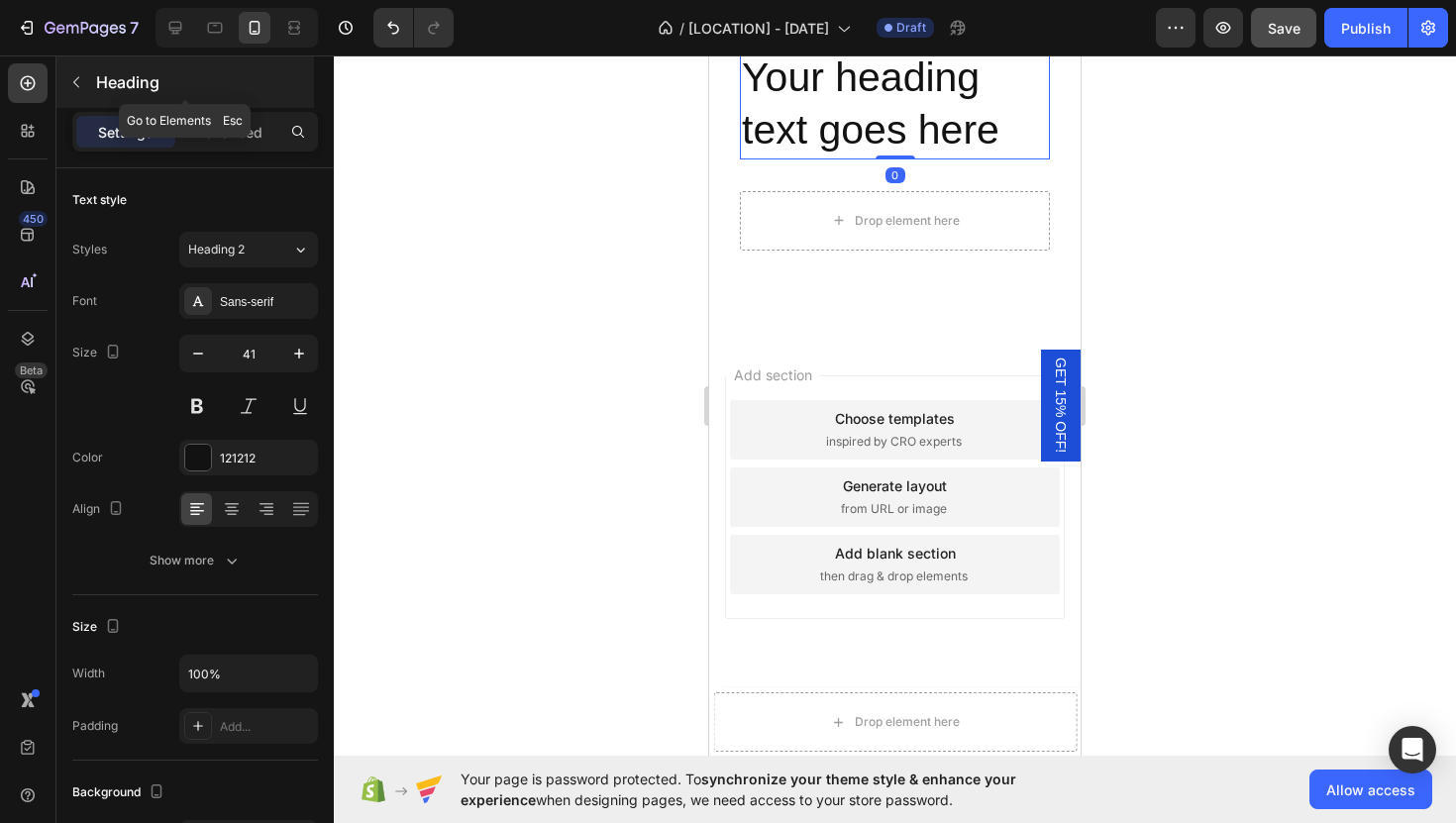 click 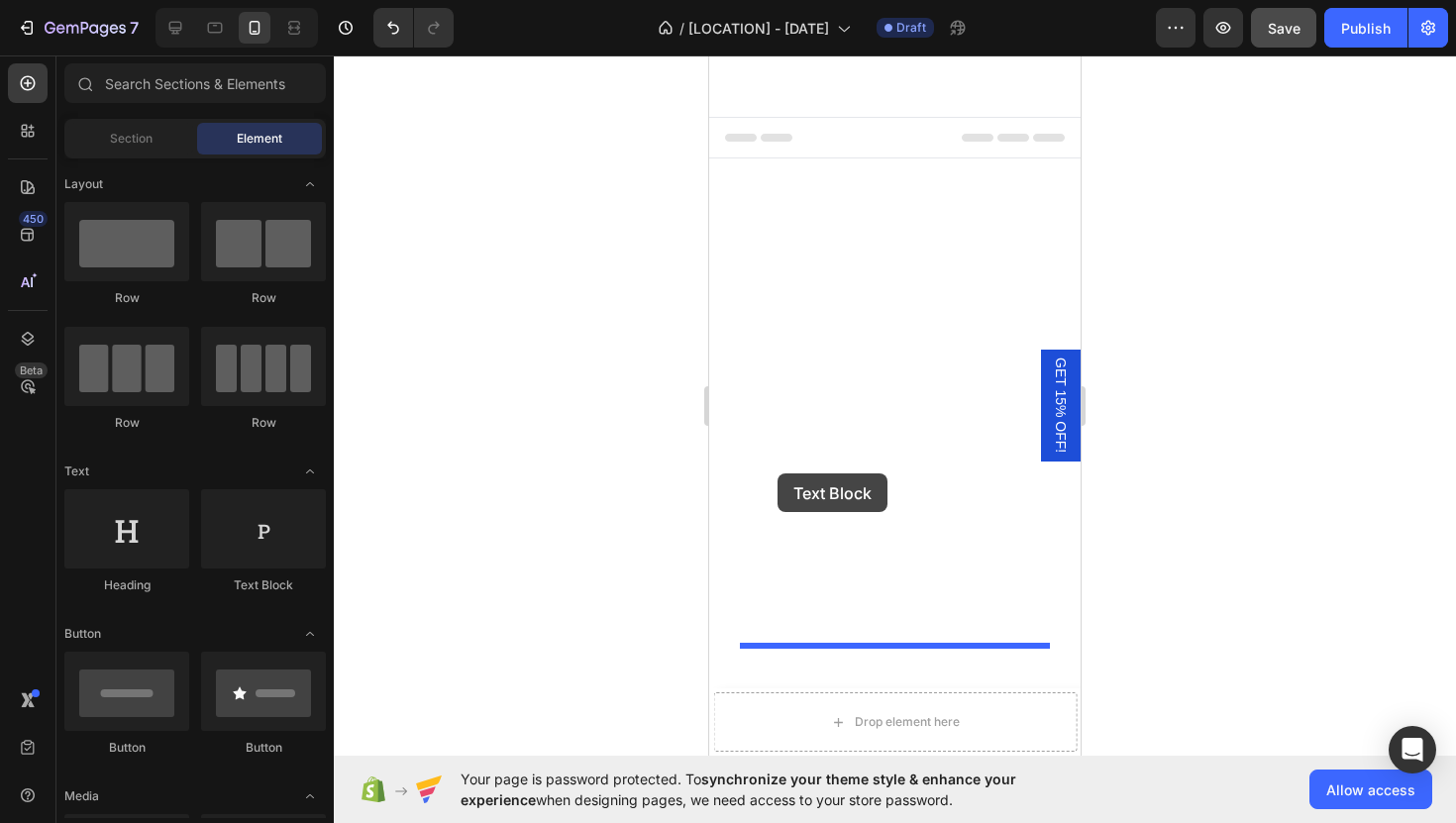 drag, startPoint x: 930, startPoint y: 597, endPoint x: 778, endPoint y: 473, distance: 196.1632 